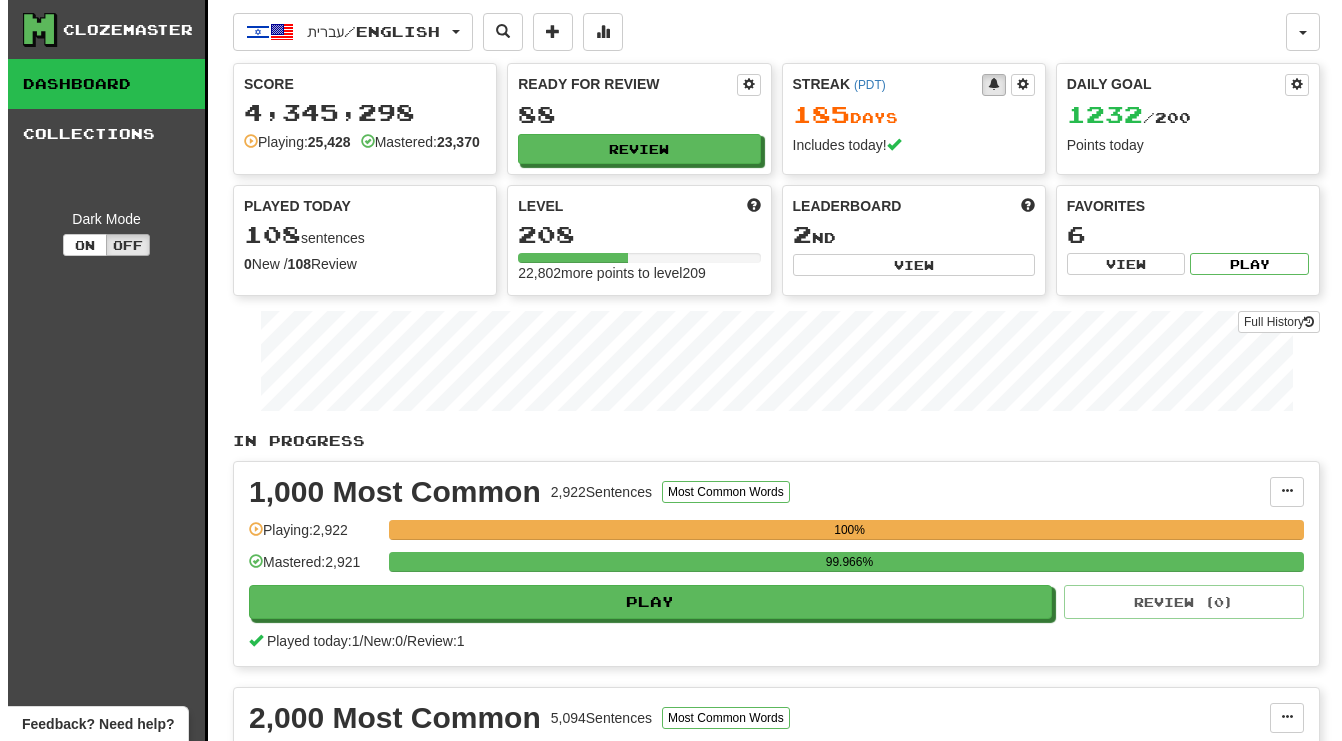 scroll, scrollTop: 0, scrollLeft: 0, axis: both 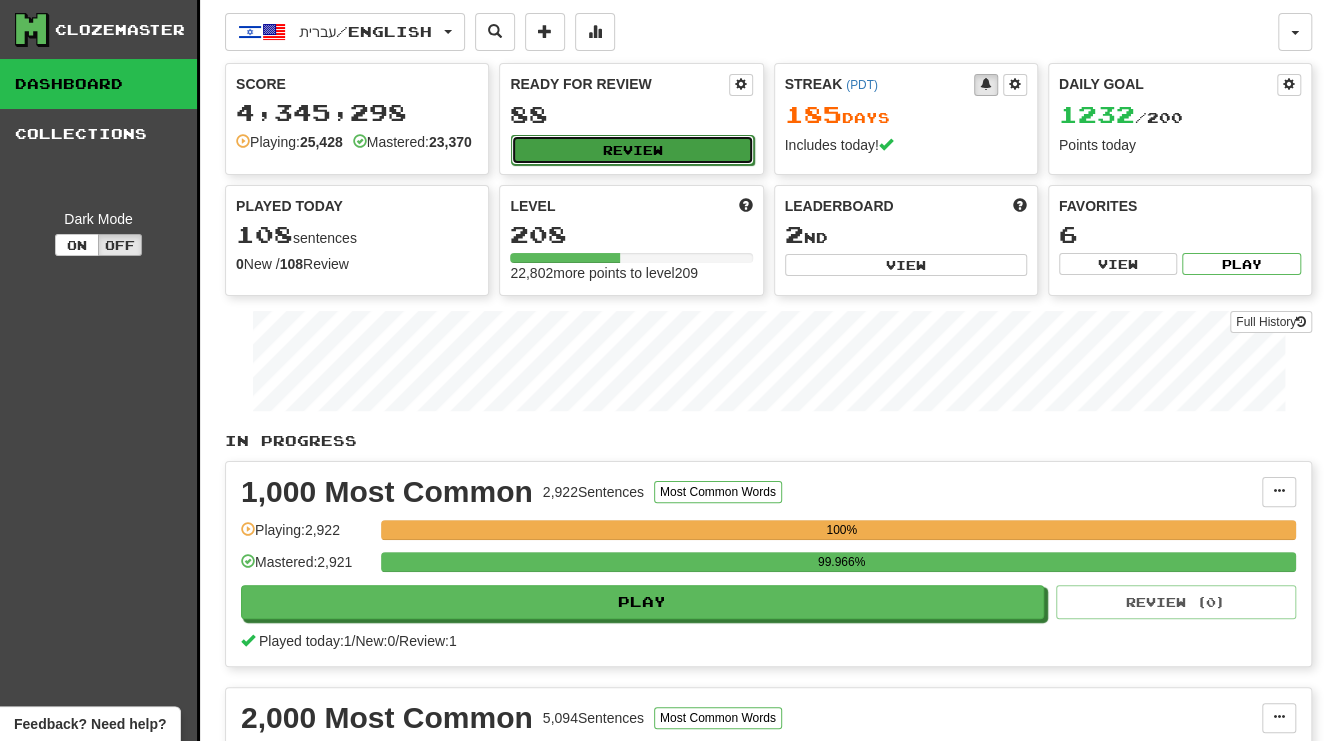 click on "Review" at bounding box center (632, 150) 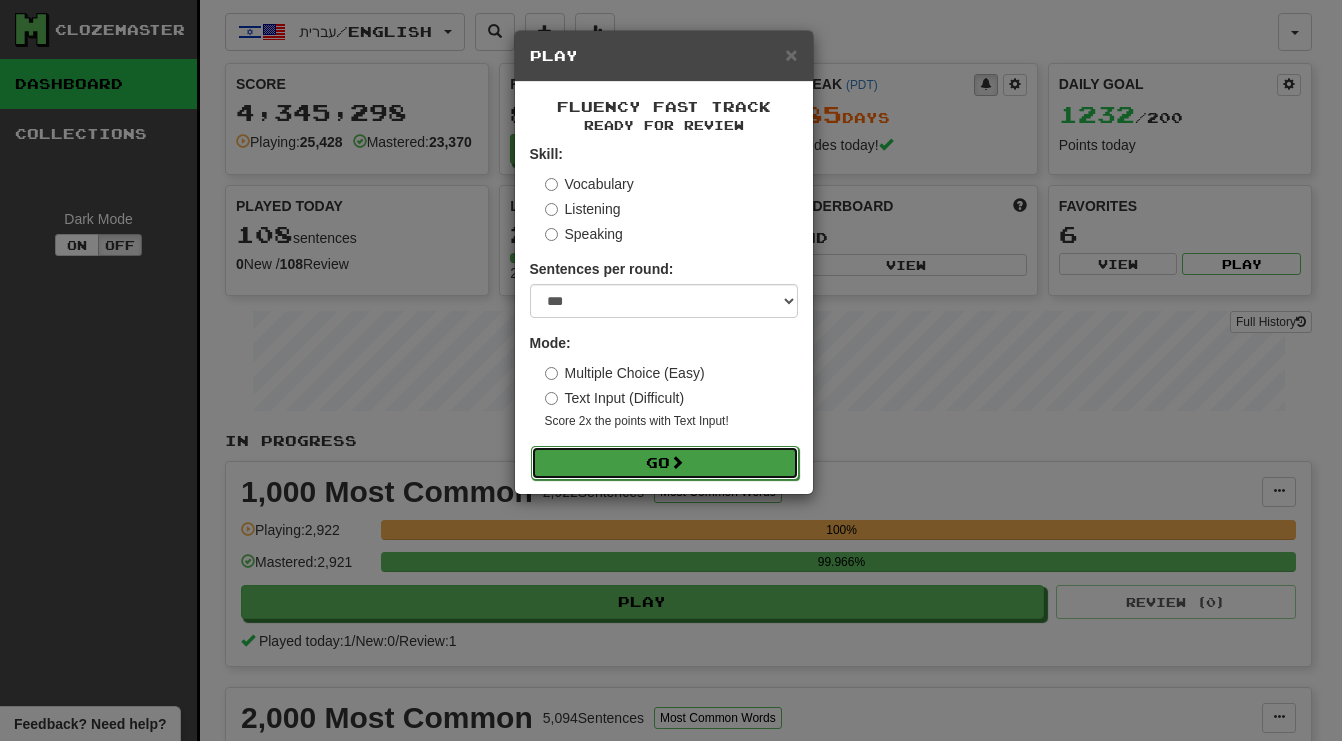 click on "Go" at bounding box center [665, 463] 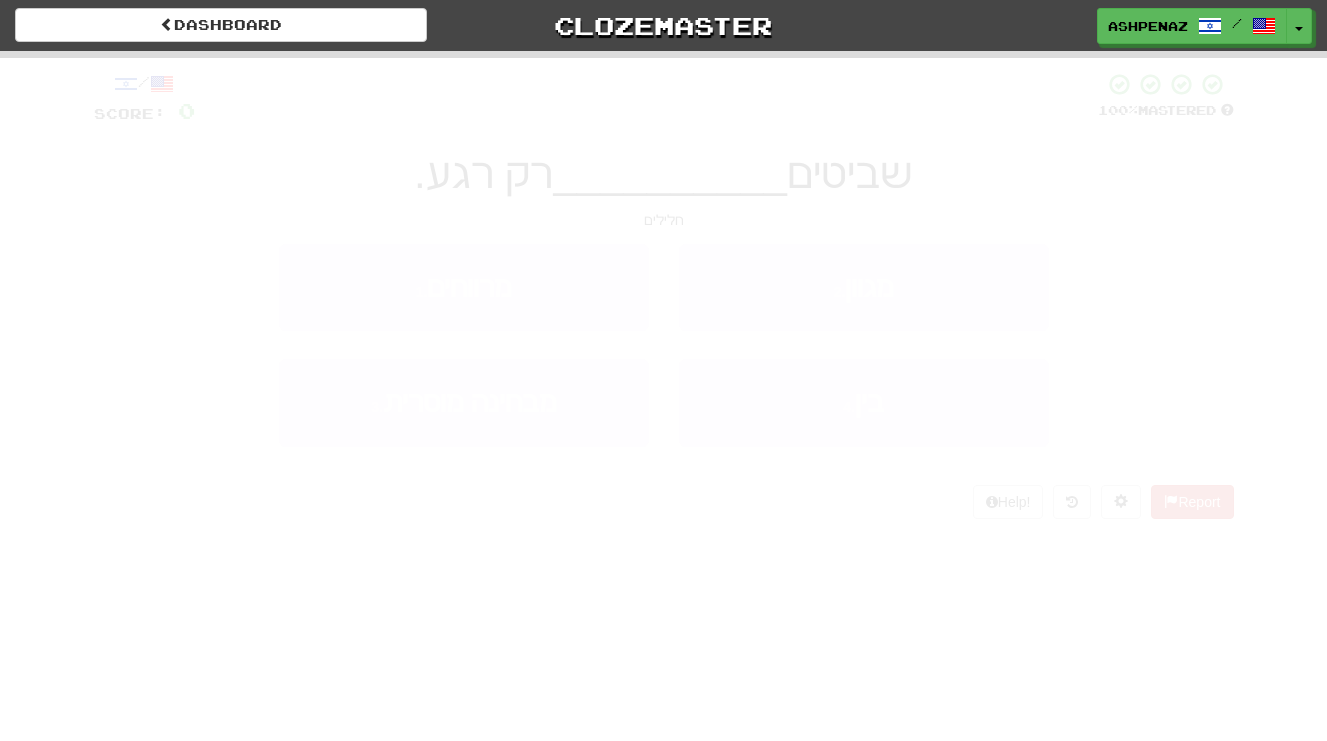 scroll, scrollTop: 0, scrollLeft: 0, axis: both 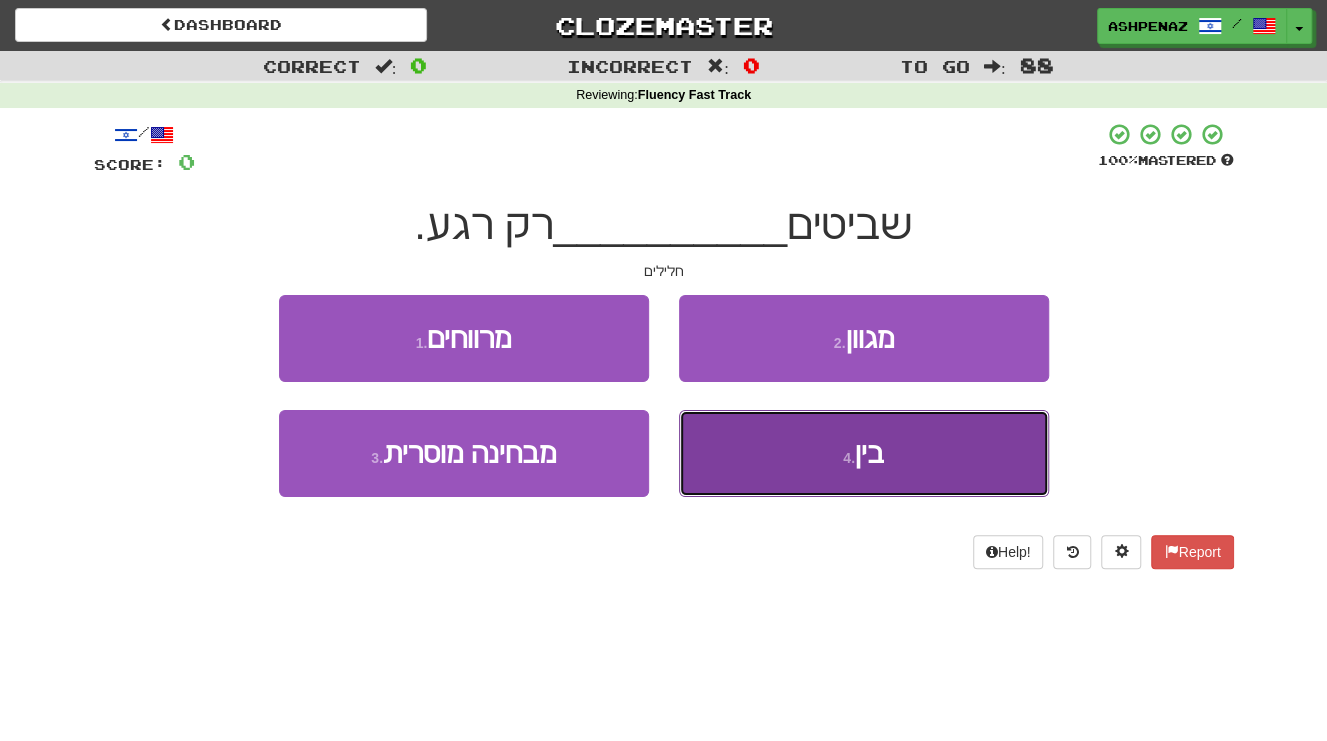 click on "12,954" at bounding box center [864, 453] 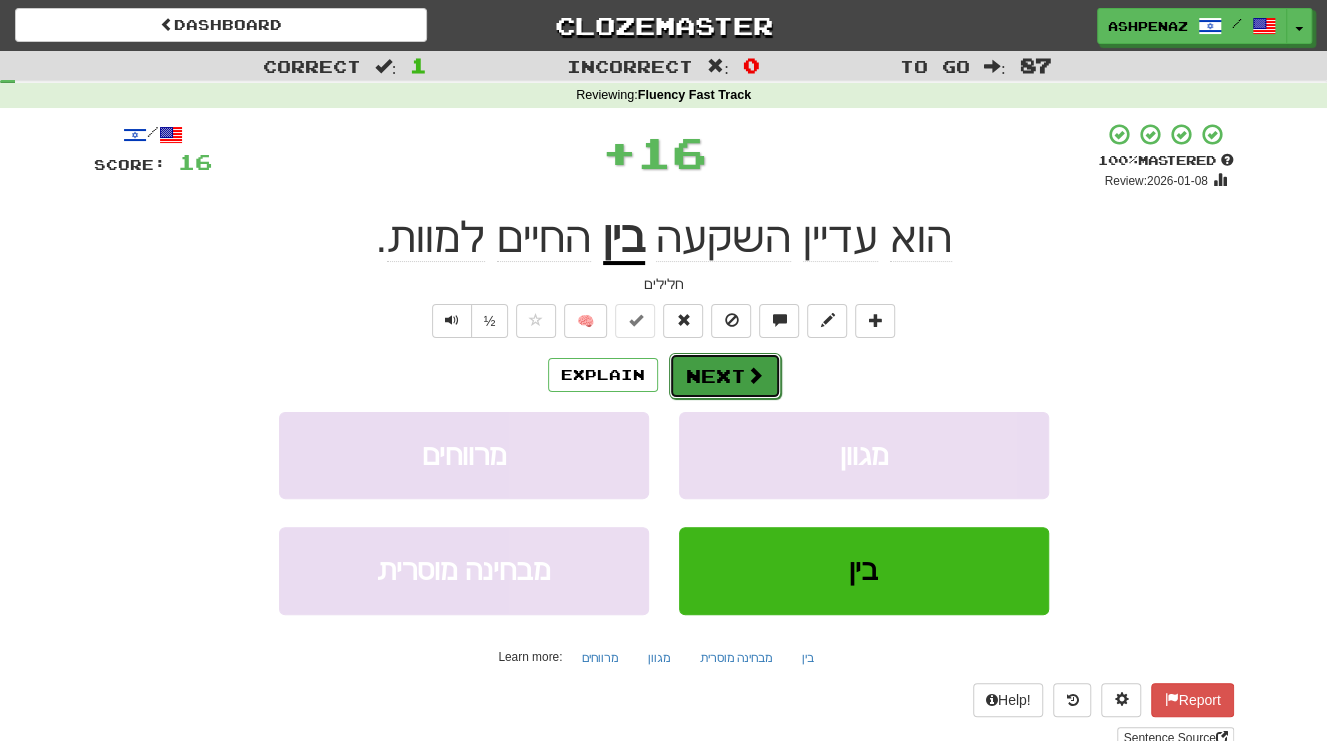 click on "Next" at bounding box center [725, 376] 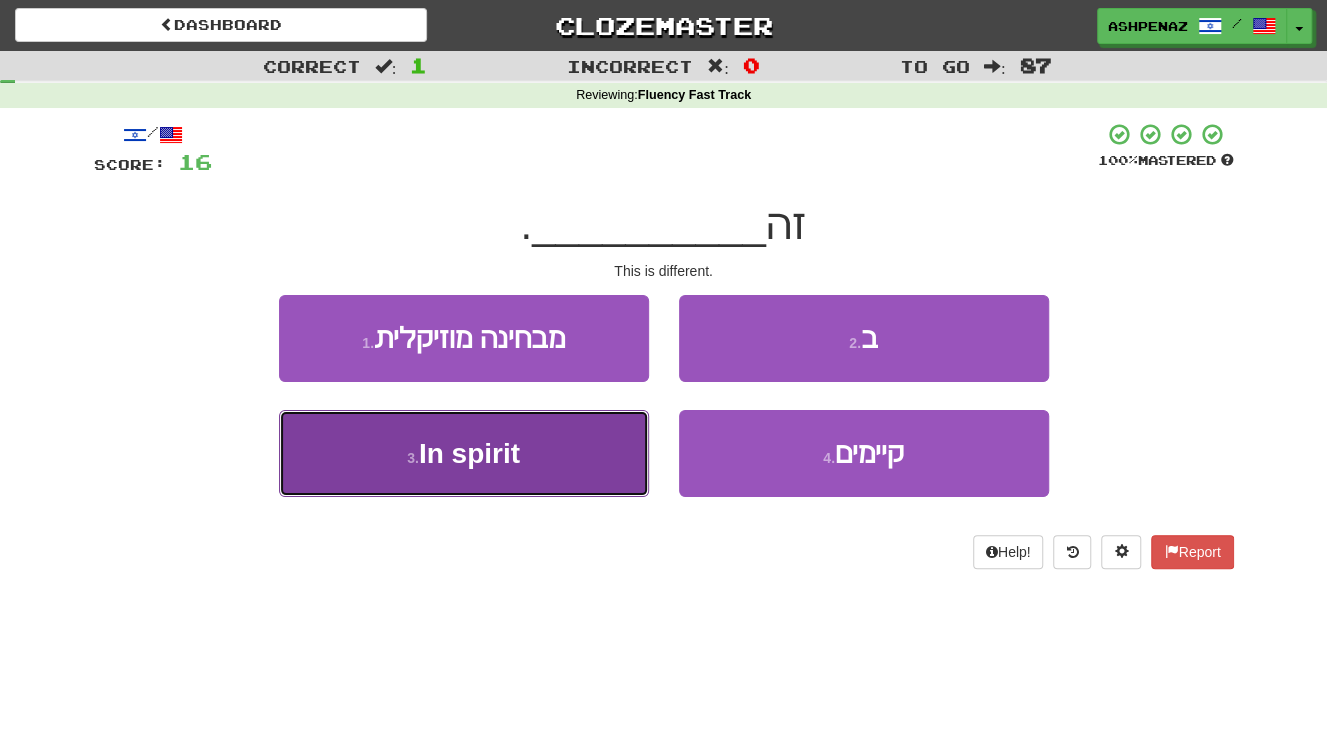 click on "3 .  שונה" at bounding box center (464, 453) 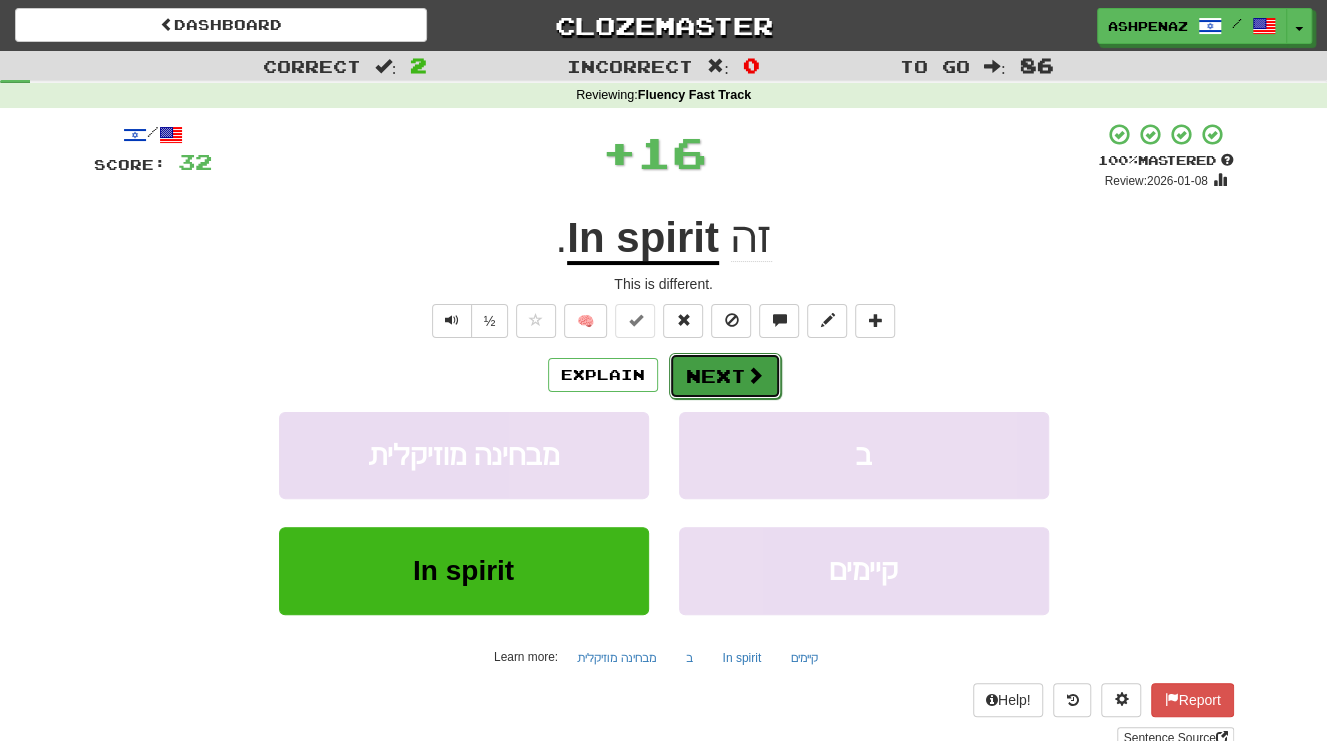click on "Next" at bounding box center (725, 376) 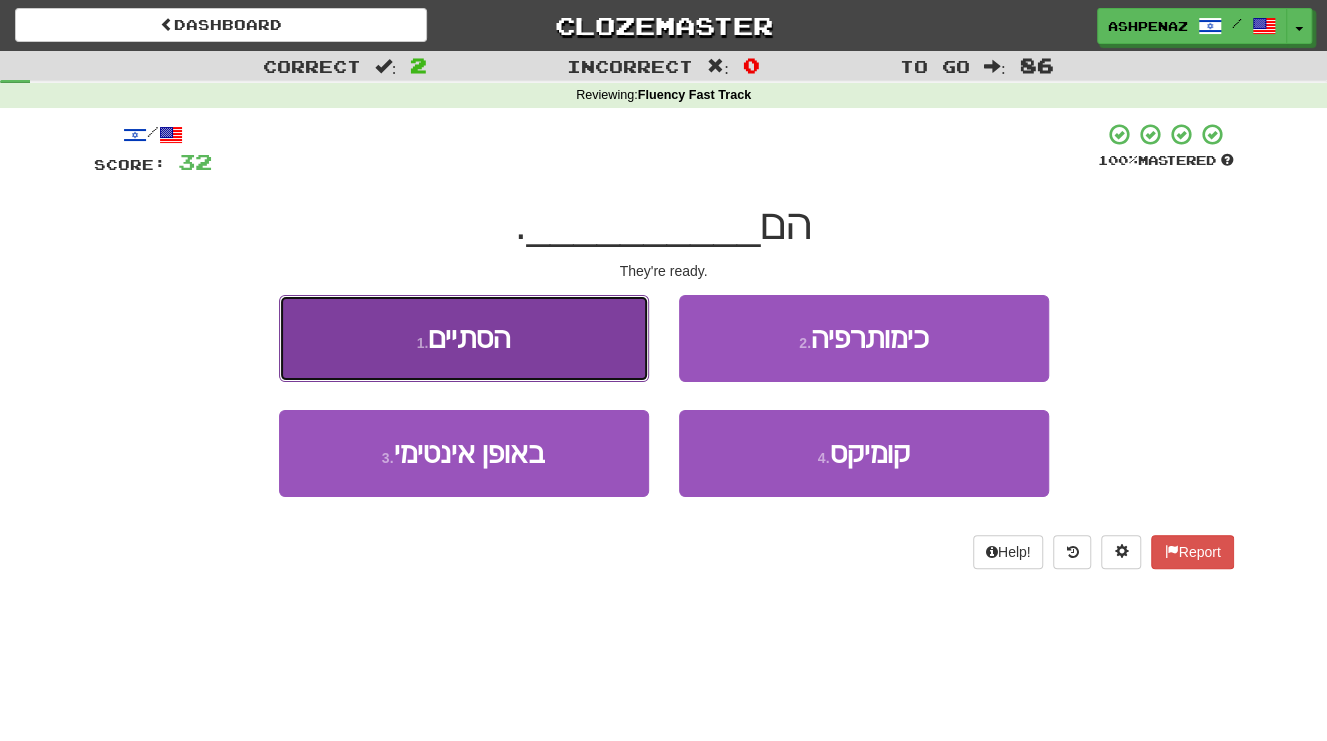 click on "1 .  מוכנים" at bounding box center [464, 338] 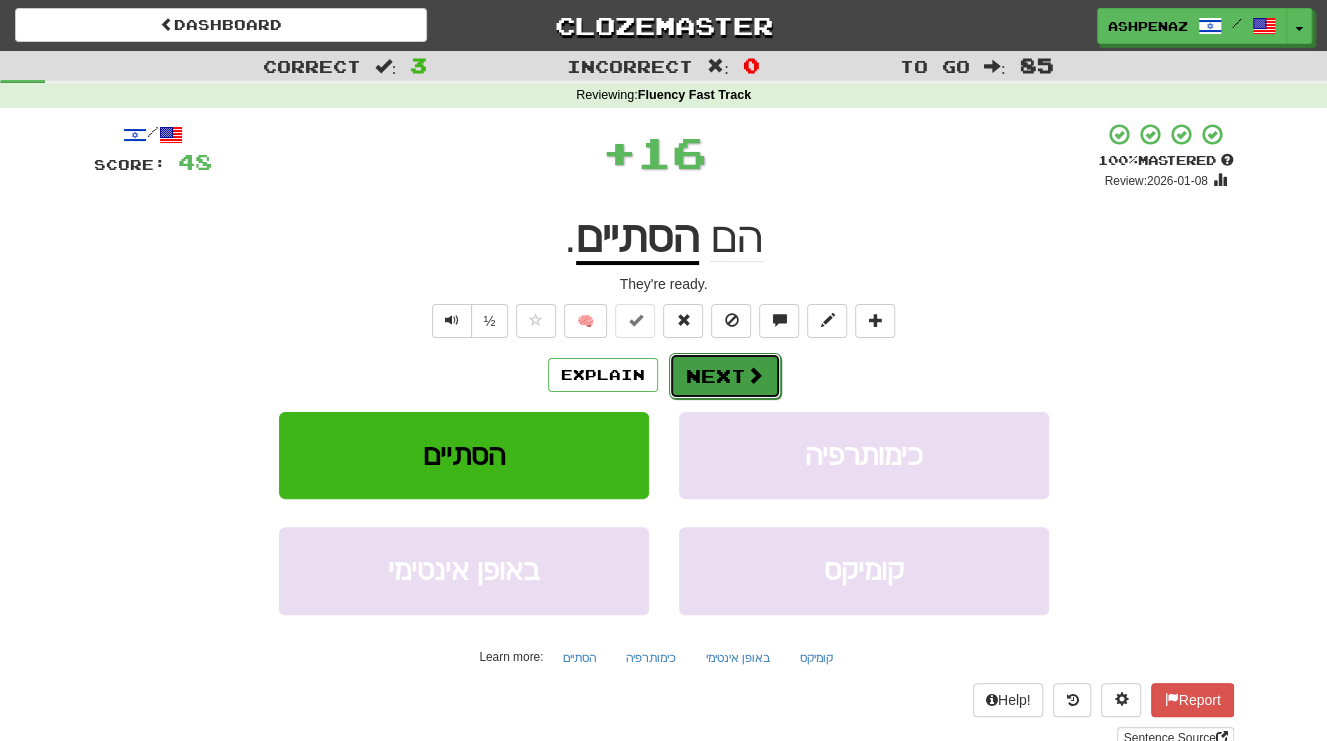 click on "Next" at bounding box center (725, 376) 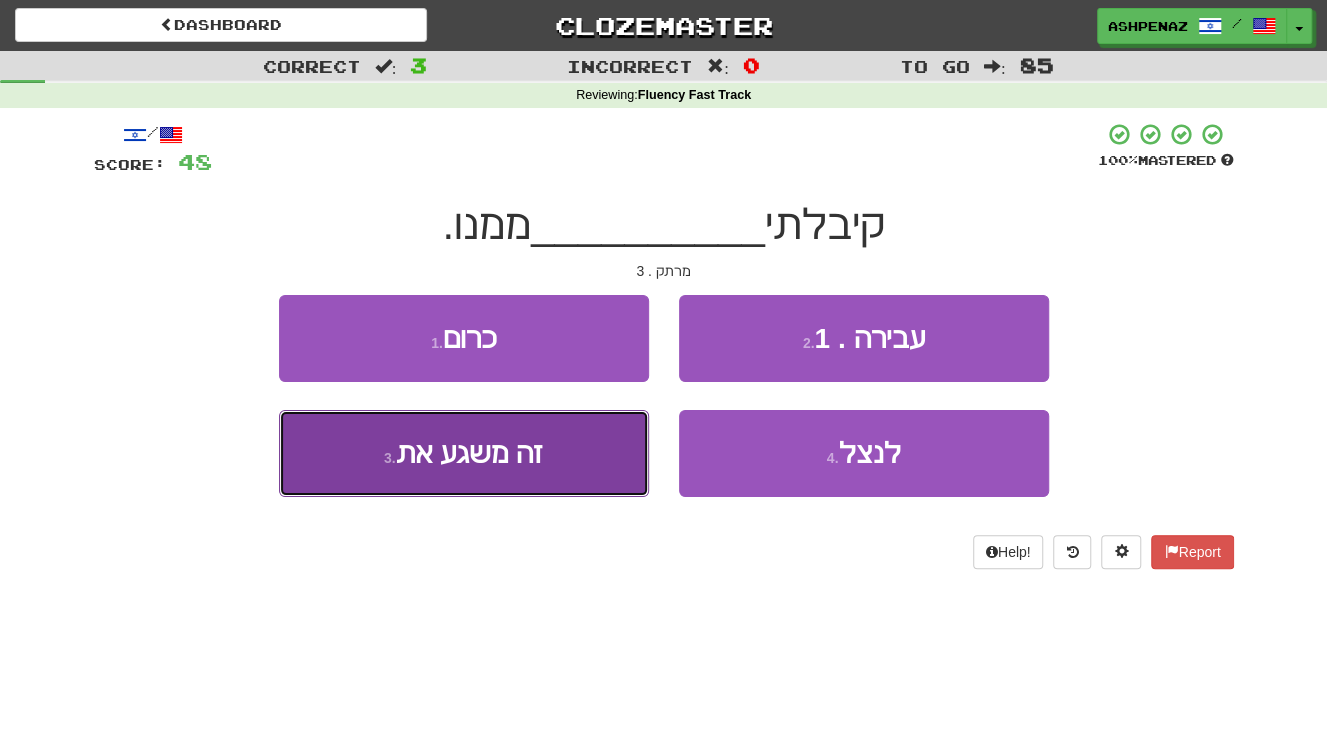 click on "3 .  שיחה" at bounding box center (464, 453) 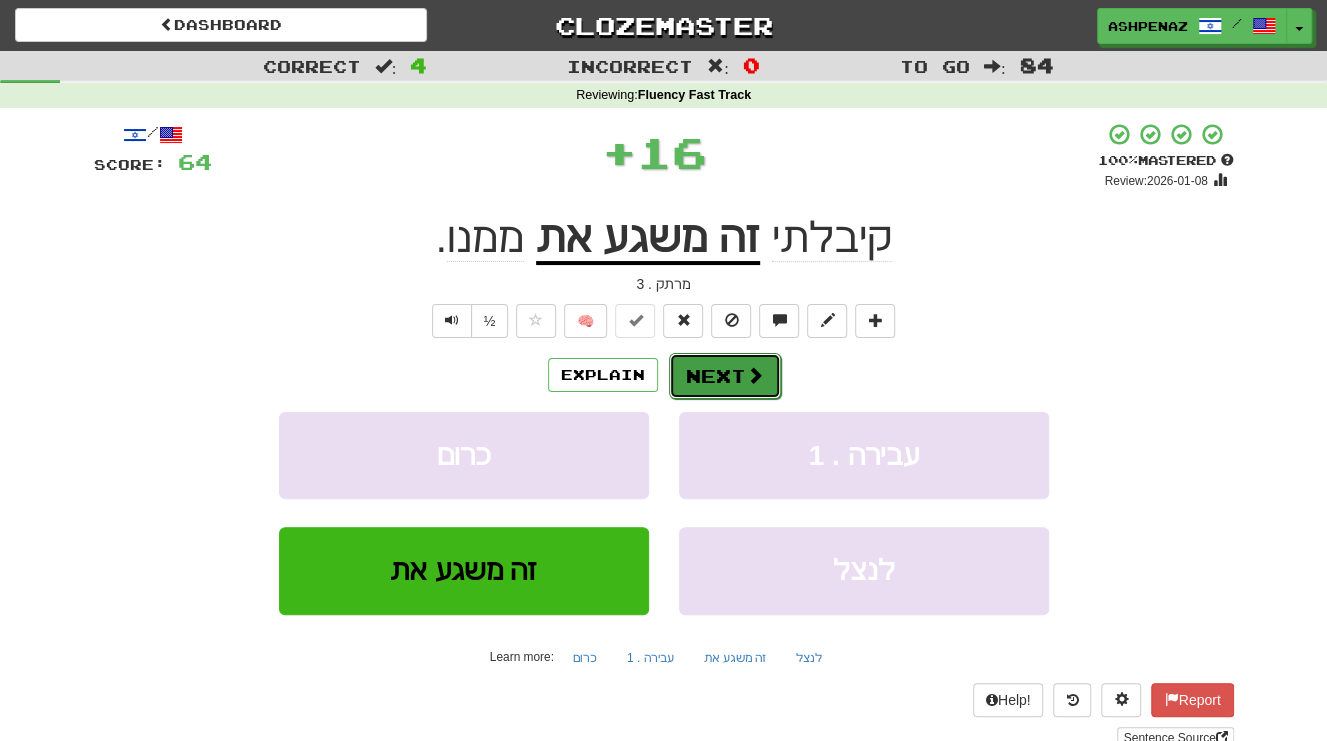 click on "Next" at bounding box center (725, 376) 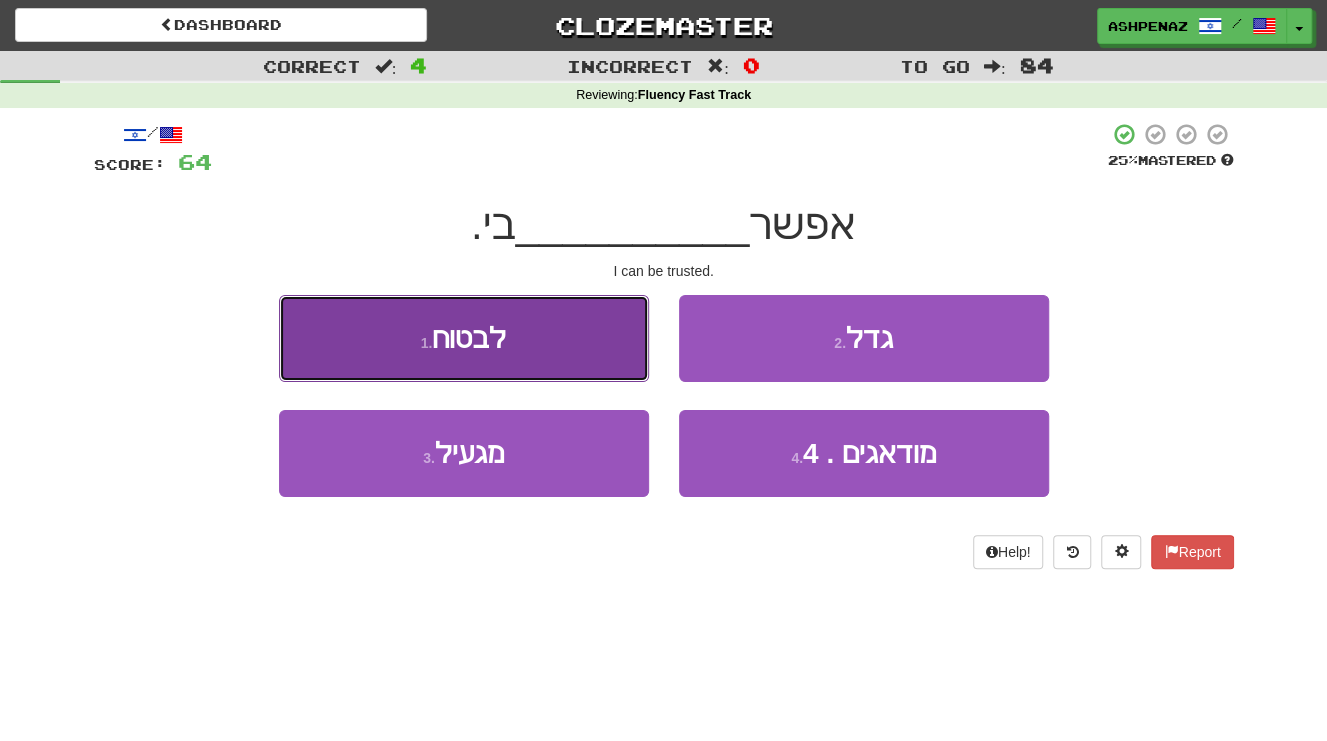 click on "1 .  לבטוח" at bounding box center (464, 338) 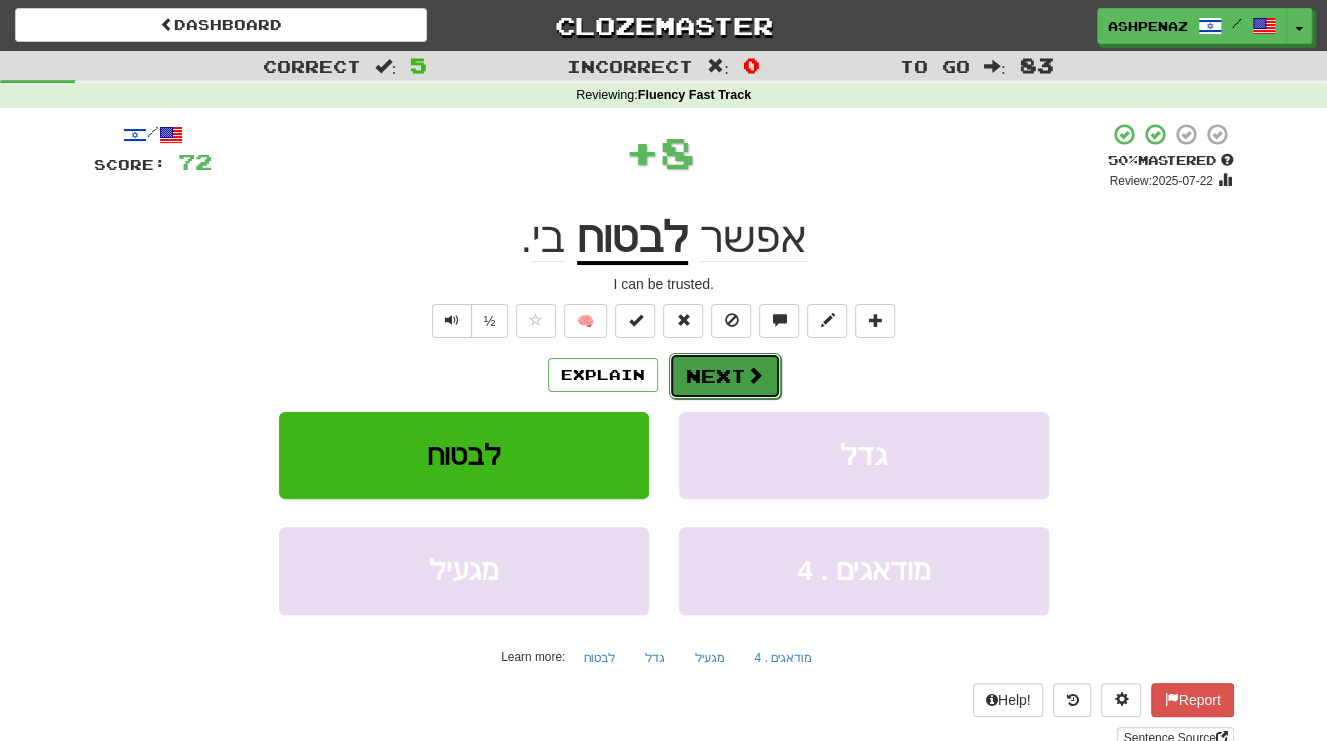 click on "Next" at bounding box center [725, 376] 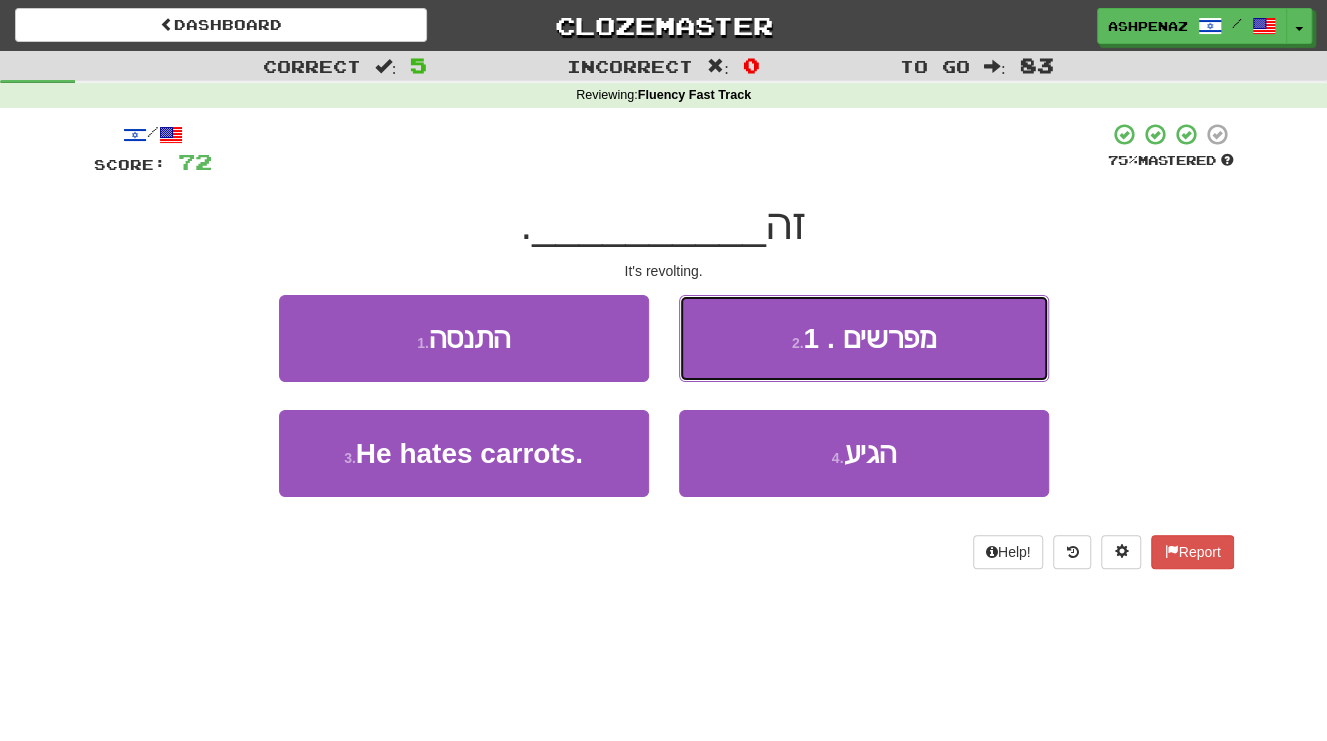 click on "2 .  מגעיל" at bounding box center [864, 338] 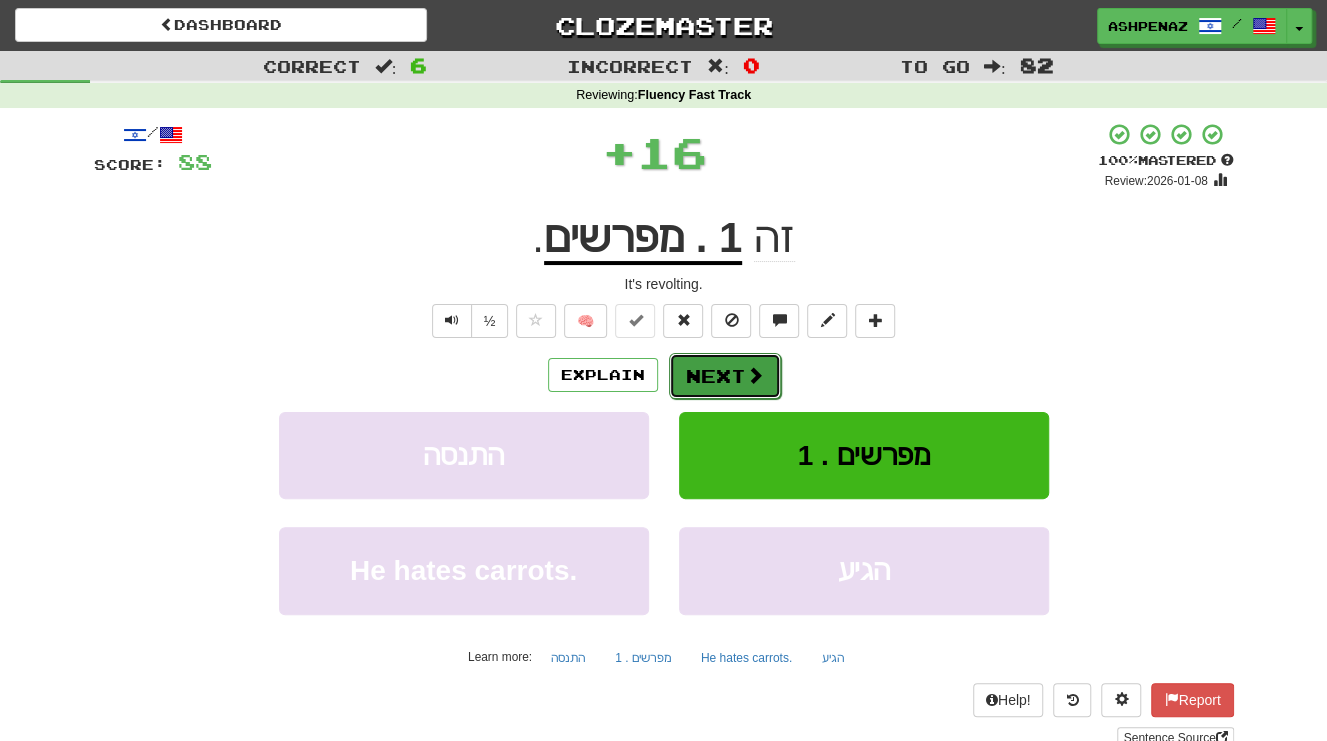 click on "Next" at bounding box center (725, 376) 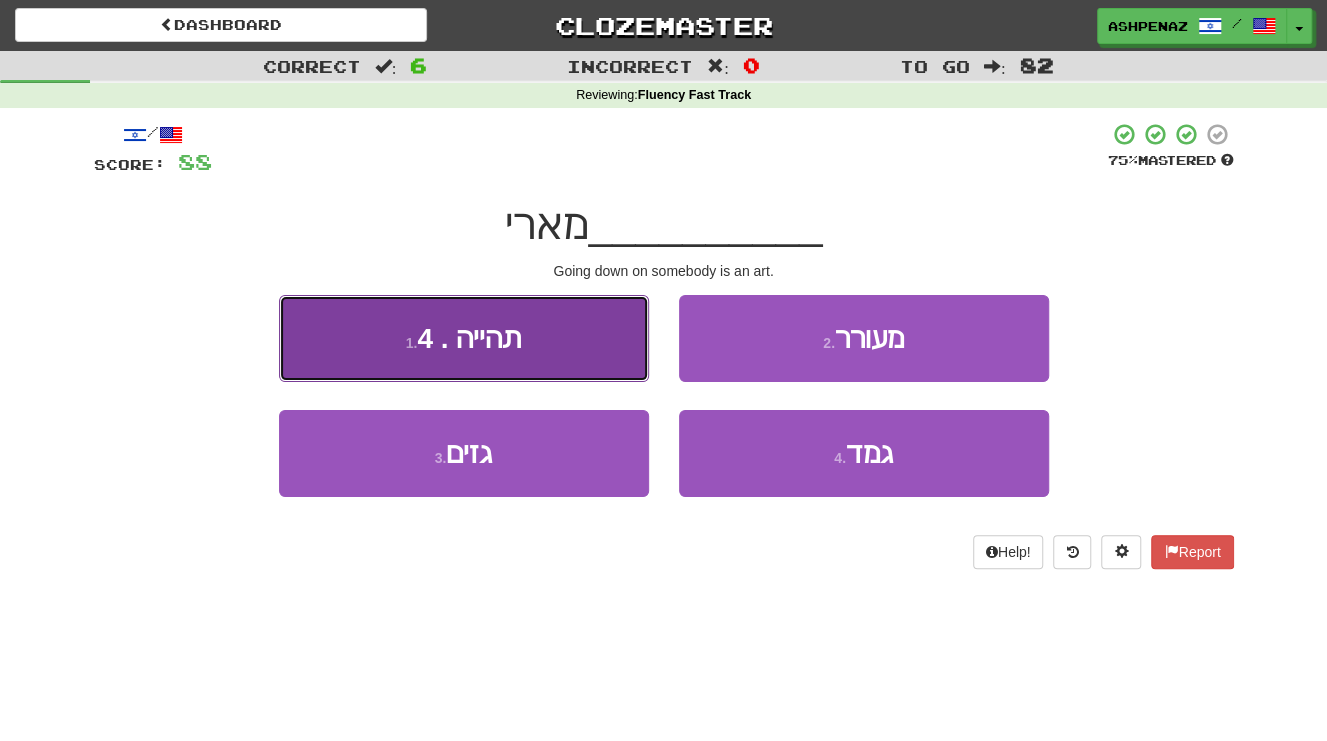 click on "1 .  אמה" at bounding box center (464, 338) 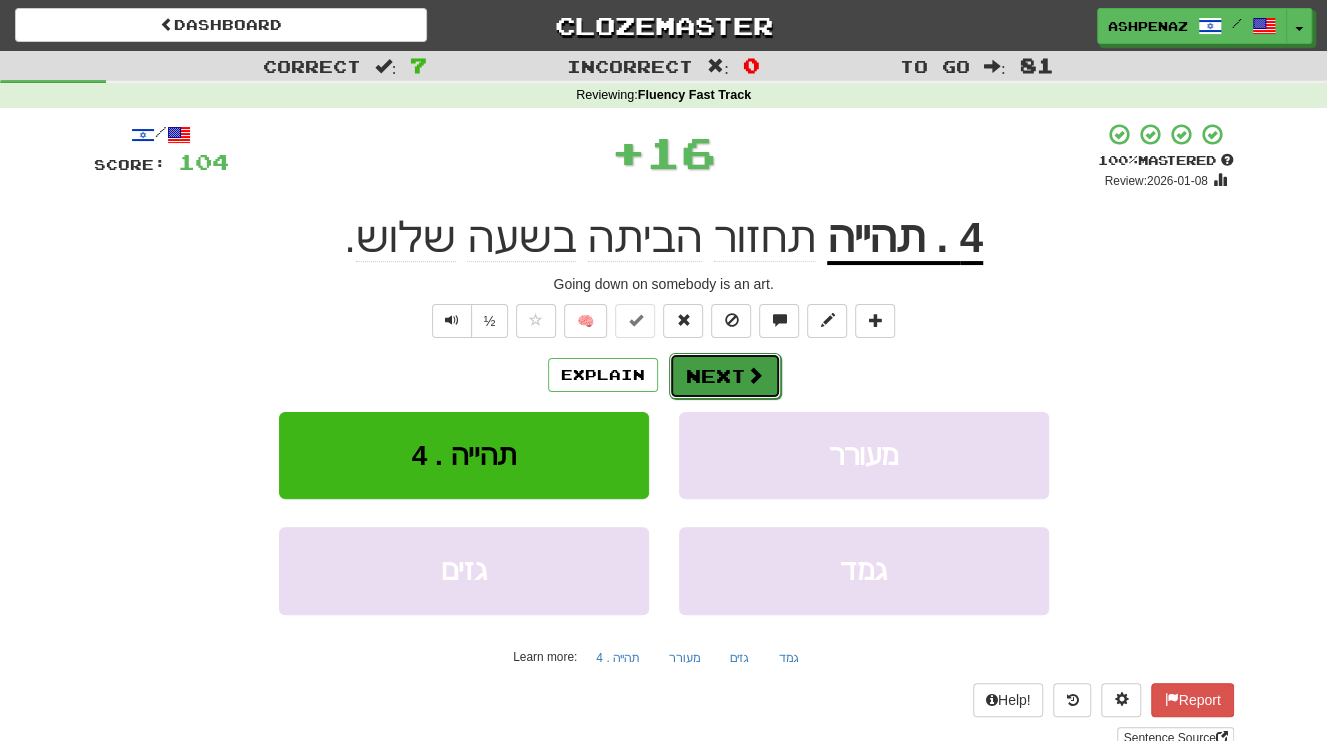 click at bounding box center [755, 375] 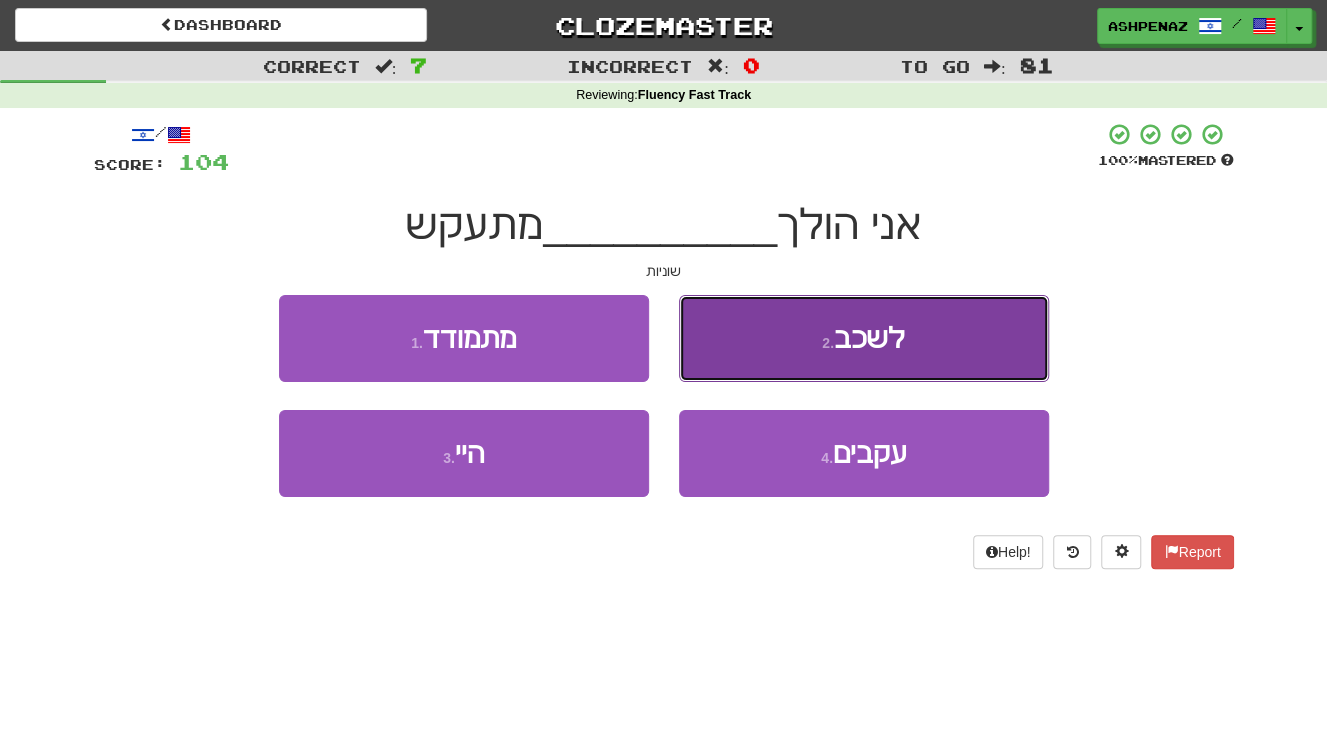 click on "2 .  לשכב" at bounding box center (864, 338) 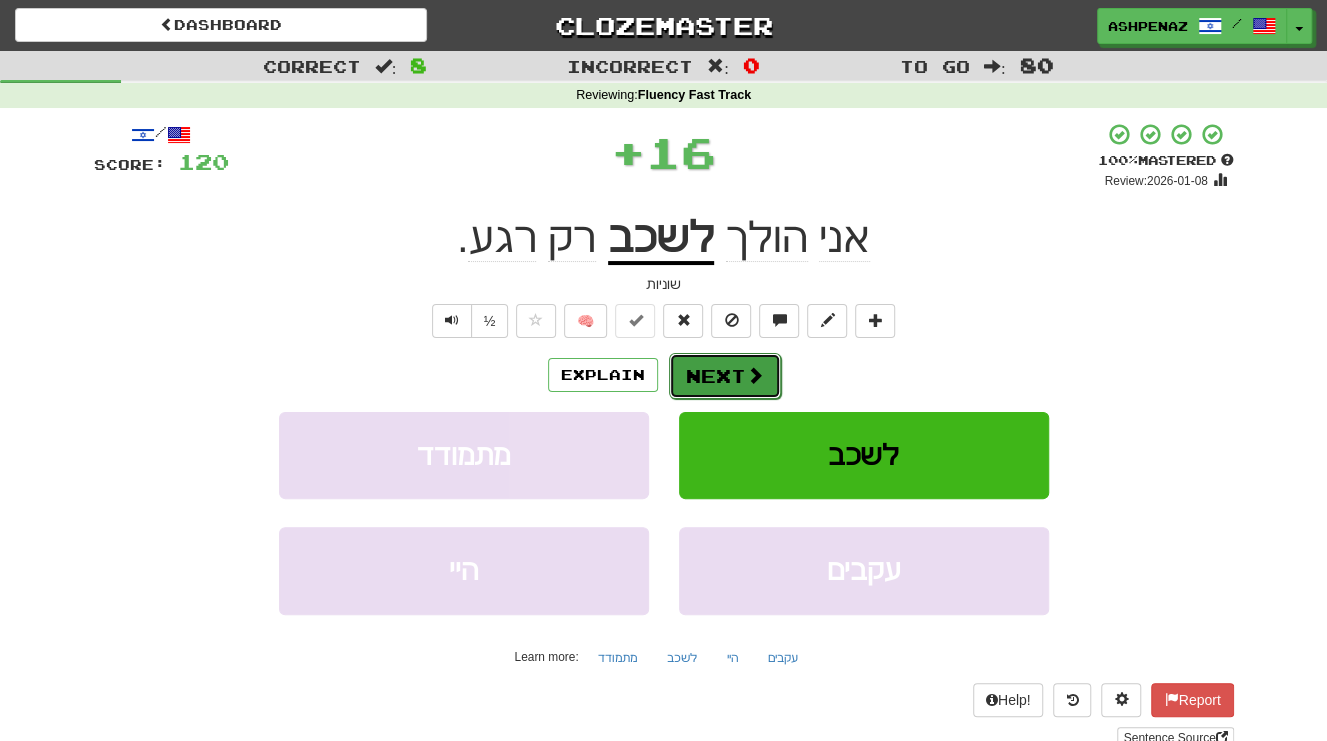 click on "Next" at bounding box center (725, 376) 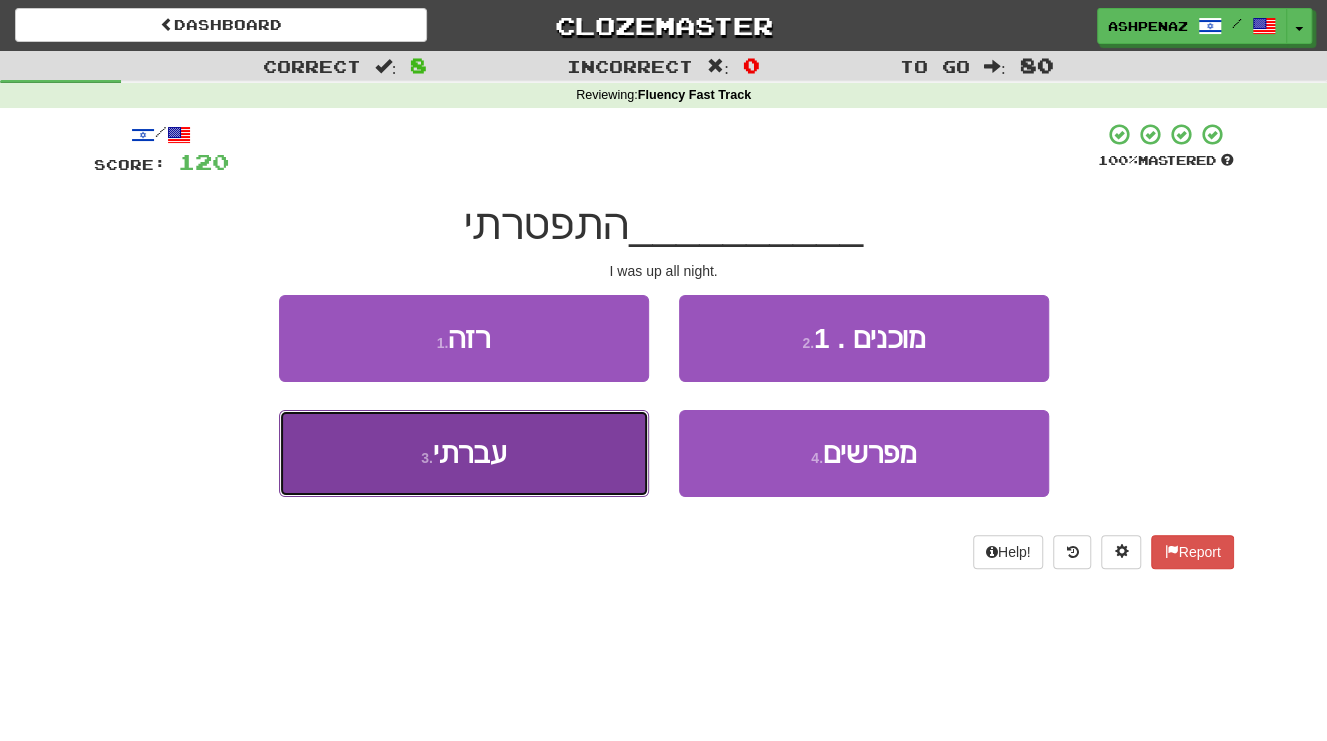 click on "3 .  עברתי" at bounding box center [464, 453] 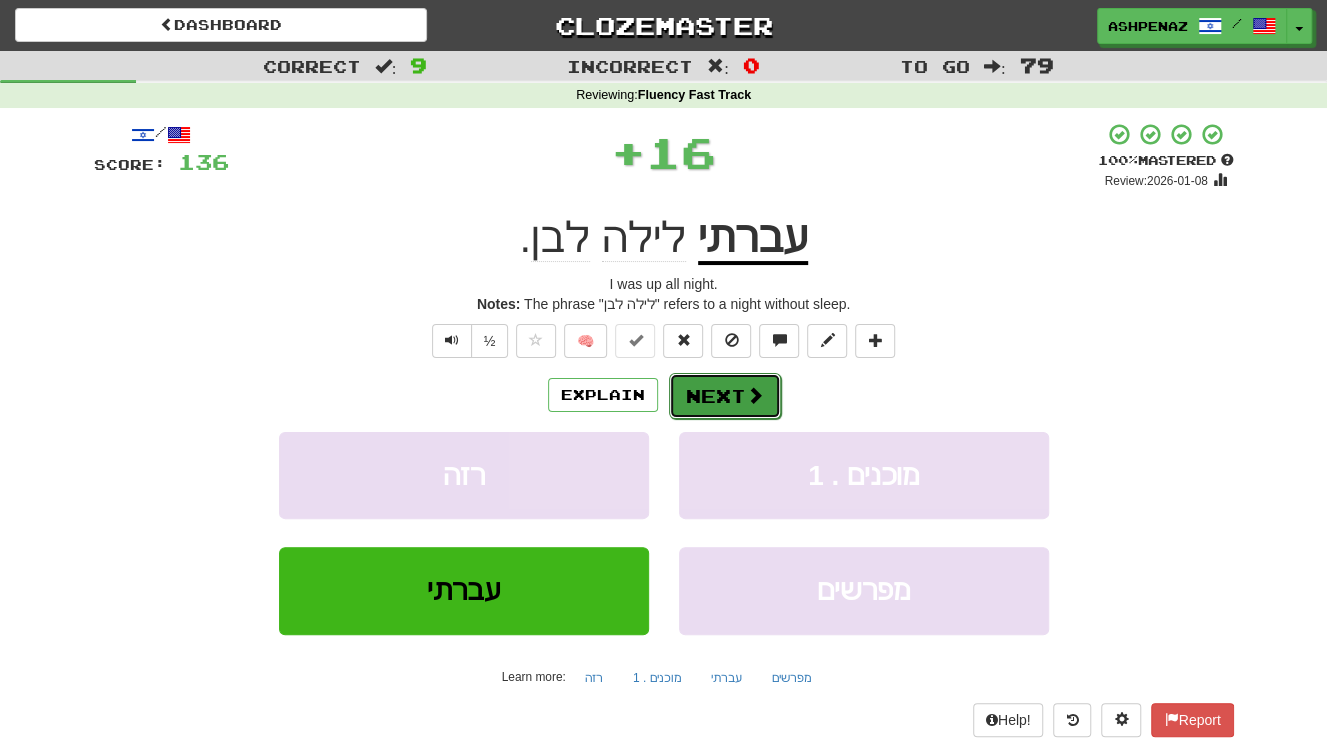 click on "Next" at bounding box center (725, 396) 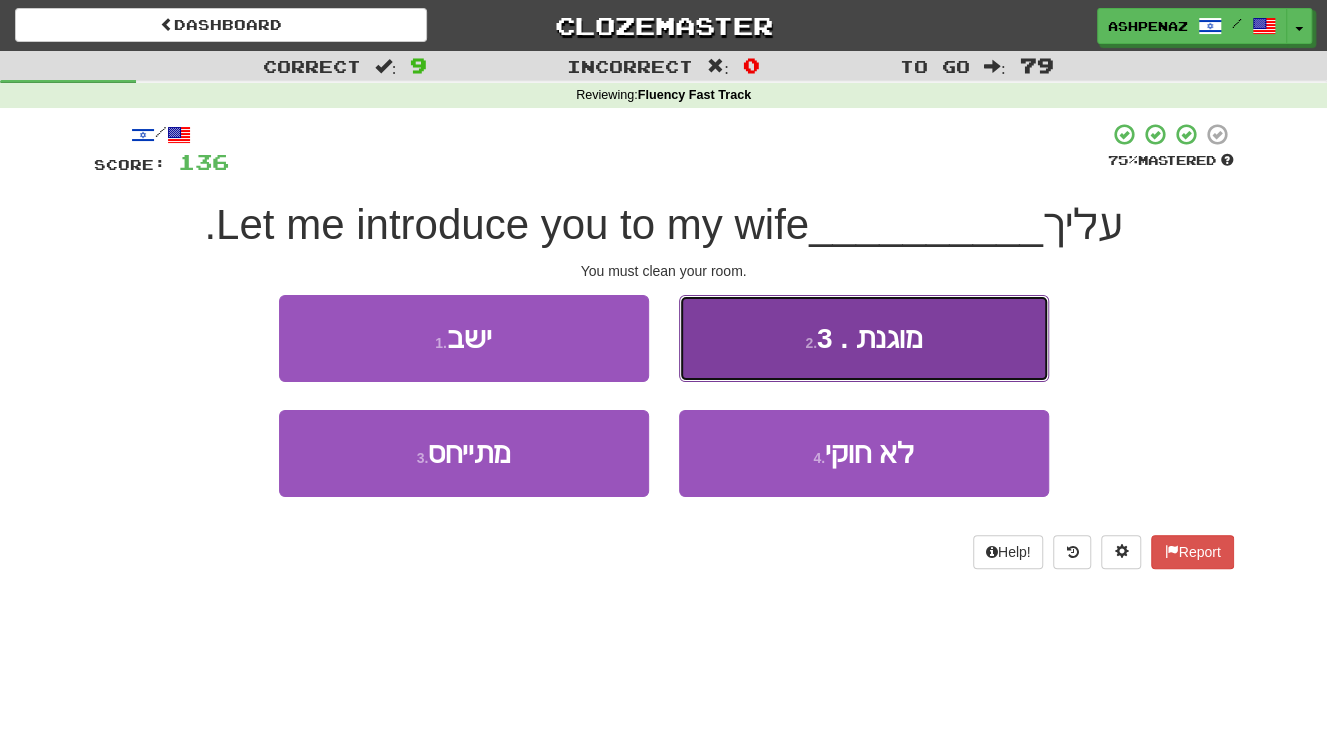 click on "2 .  לסדר" at bounding box center (864, 338) 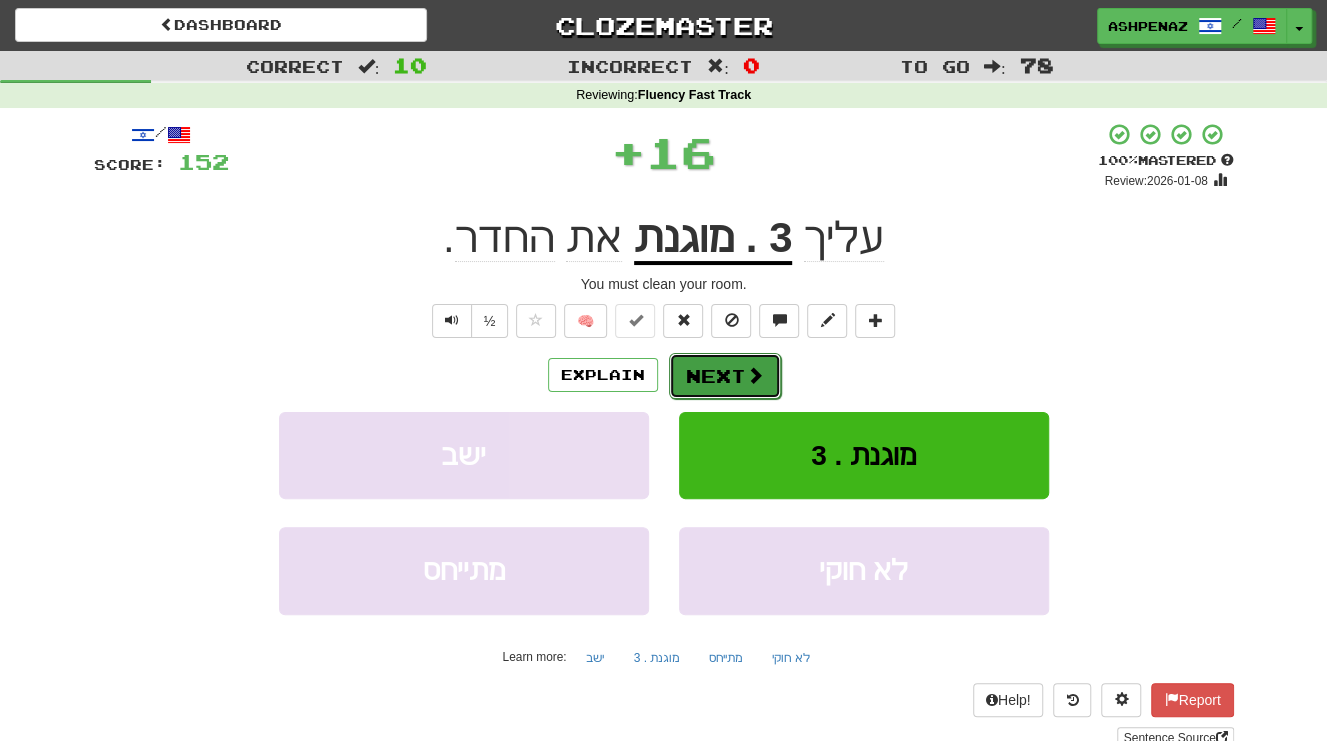 click on "Next" at bounding box center (725, 376) 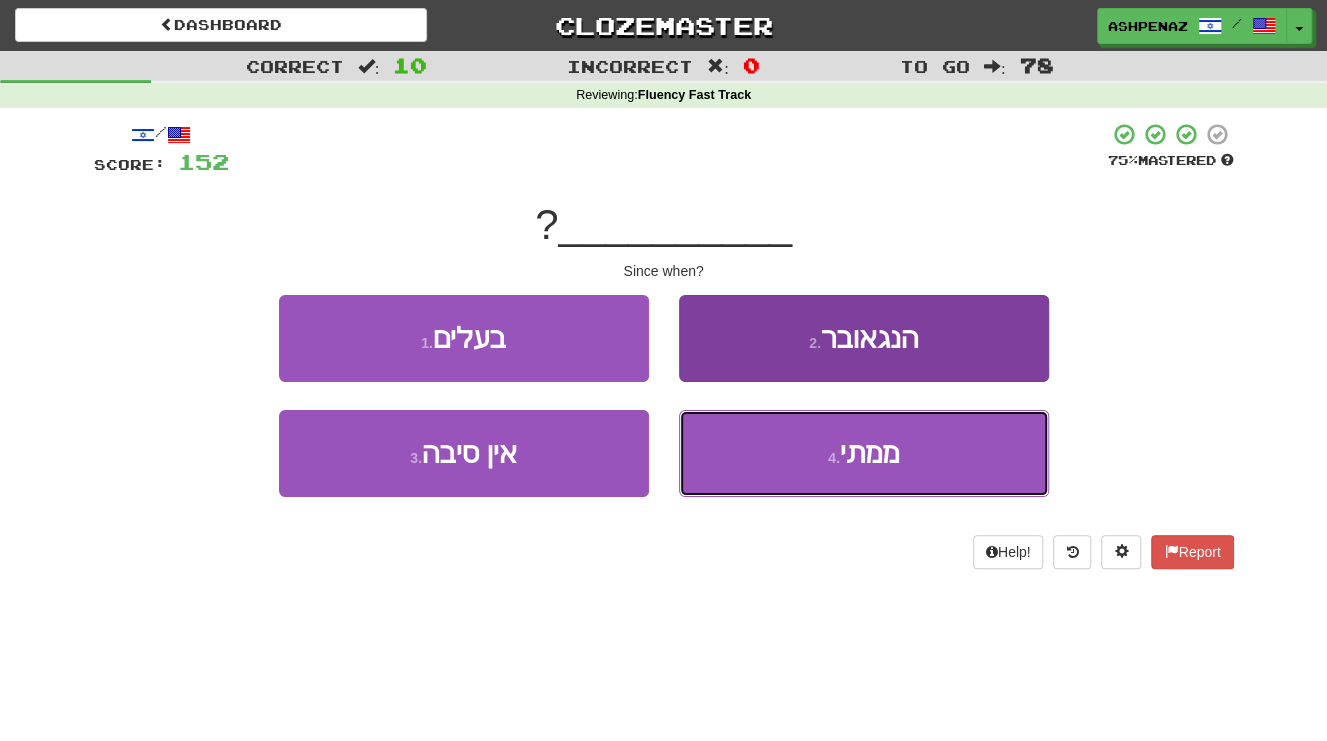 click on "4 .  ממתי" at bounding box center [864, 453] 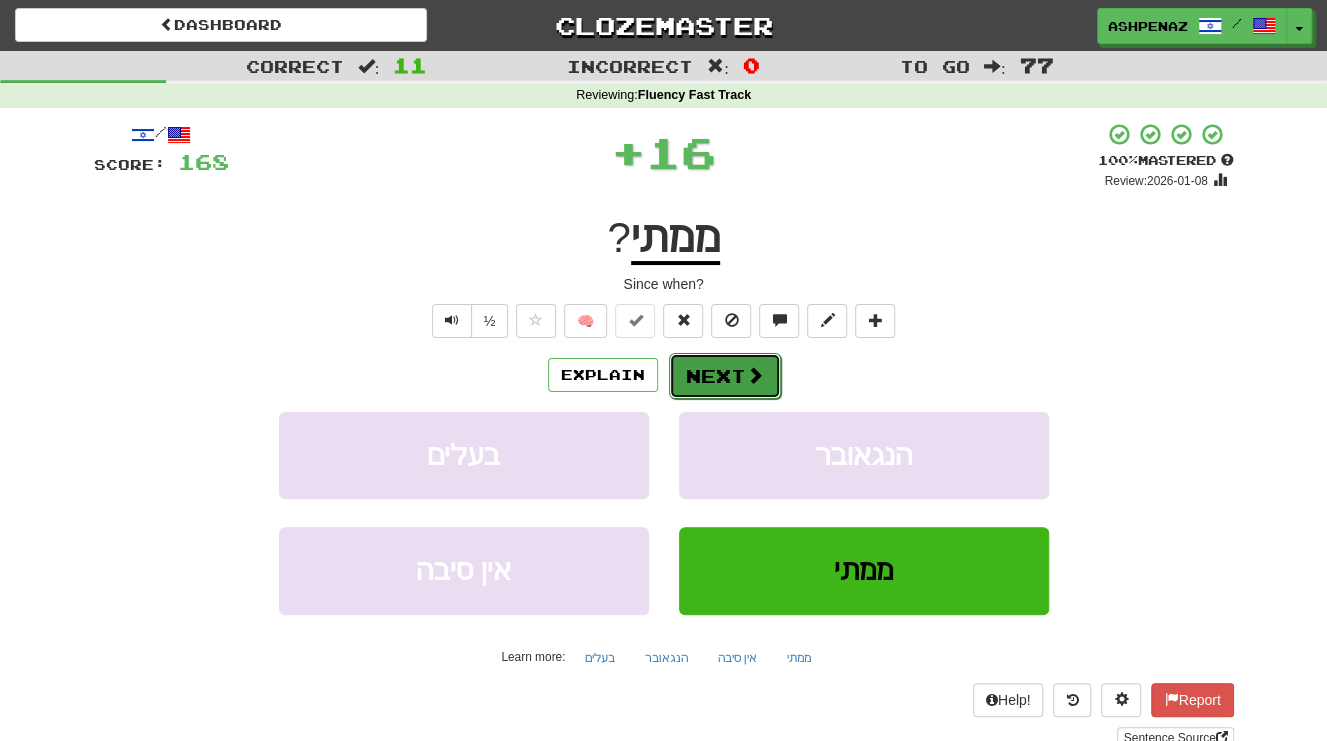 click on "Next" at bounding box center (725, 376) 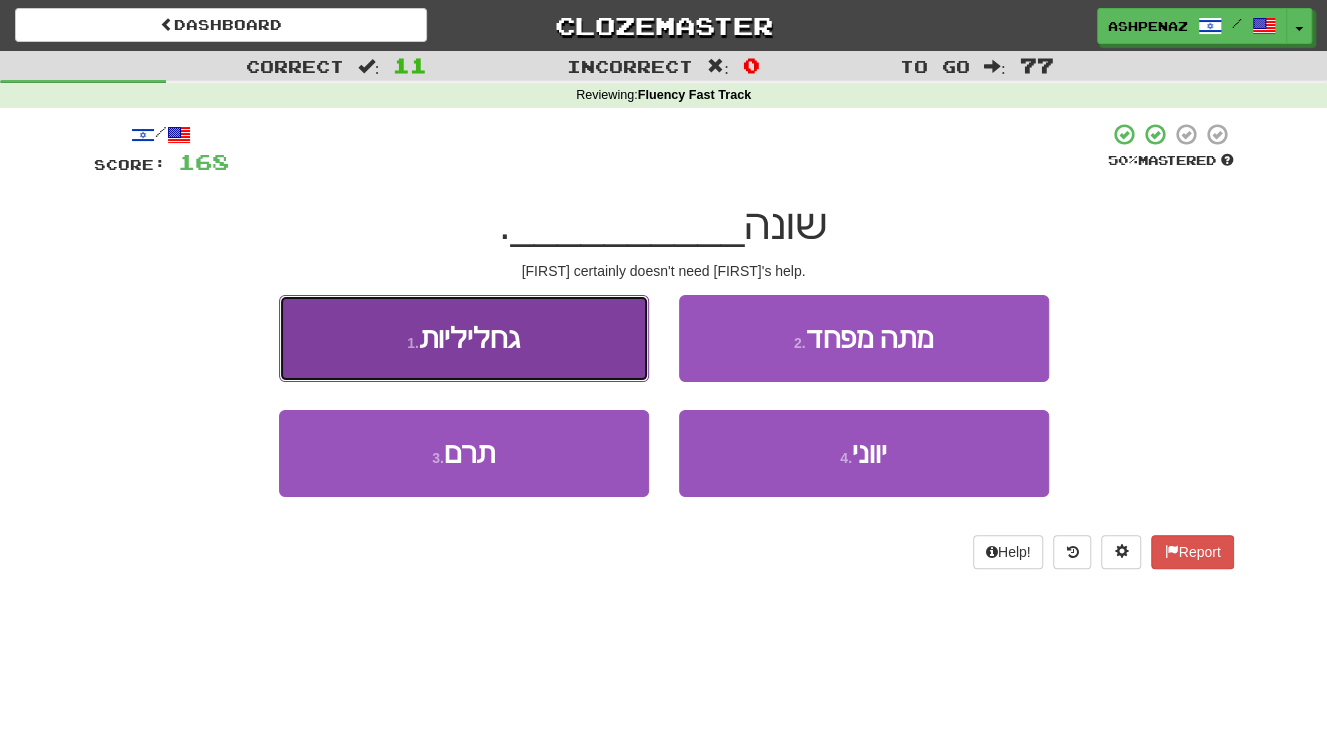 click on "1 .  מארי" at bounding box center [464, 338] 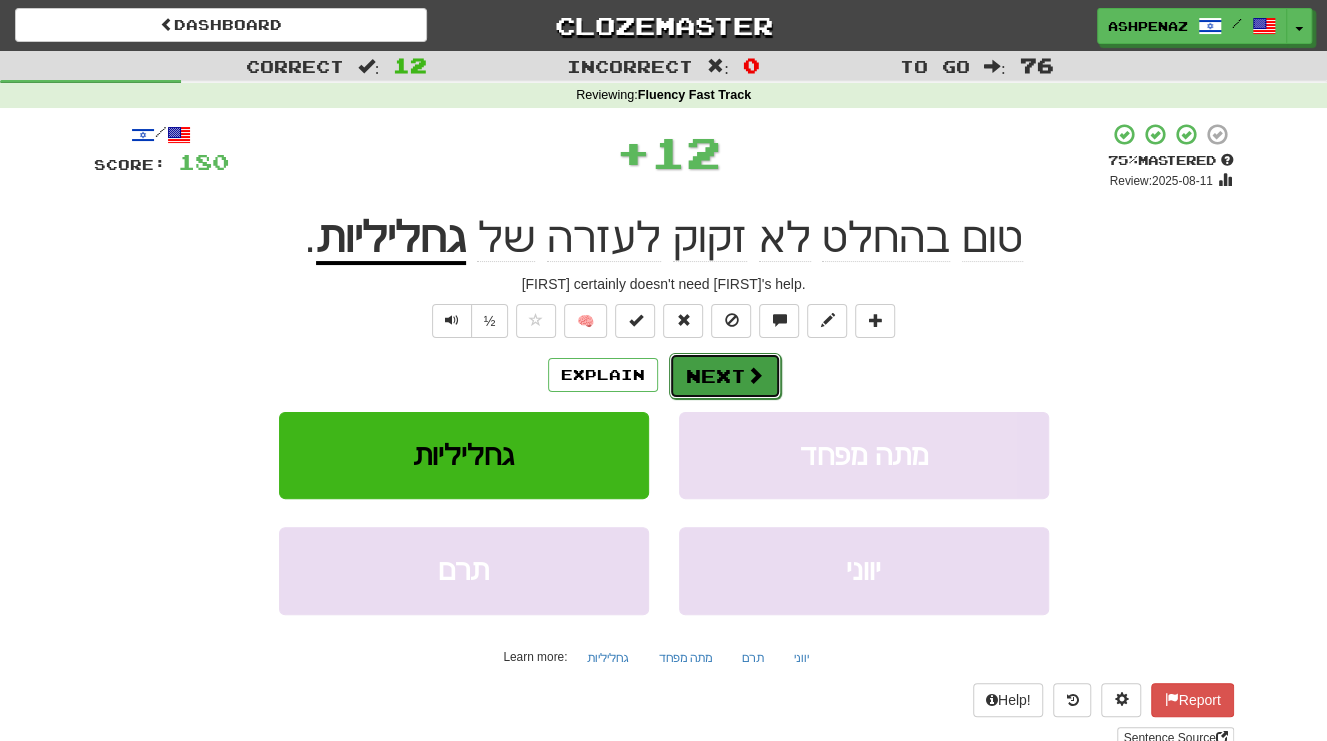 click on "Next" at bounding box center (725, 376) 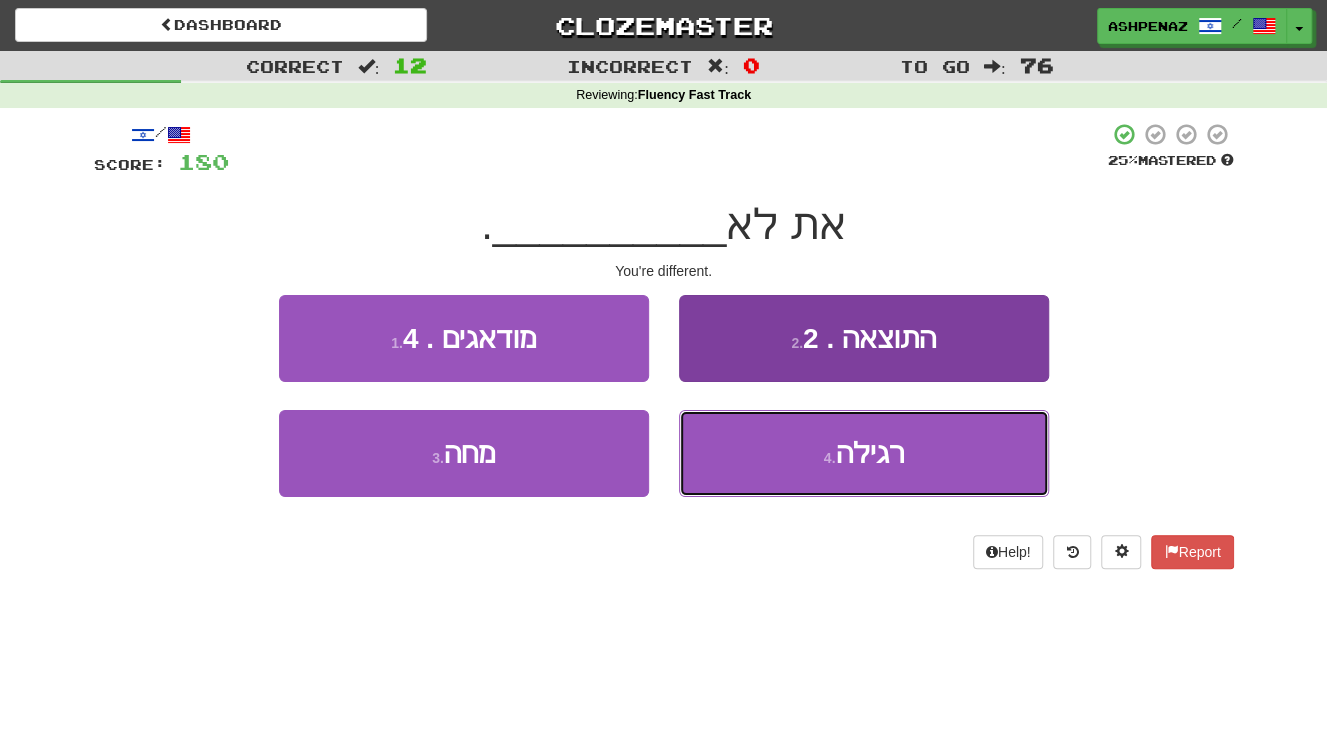 click on "4 .  רגילה" at bounding box center [864, 453] 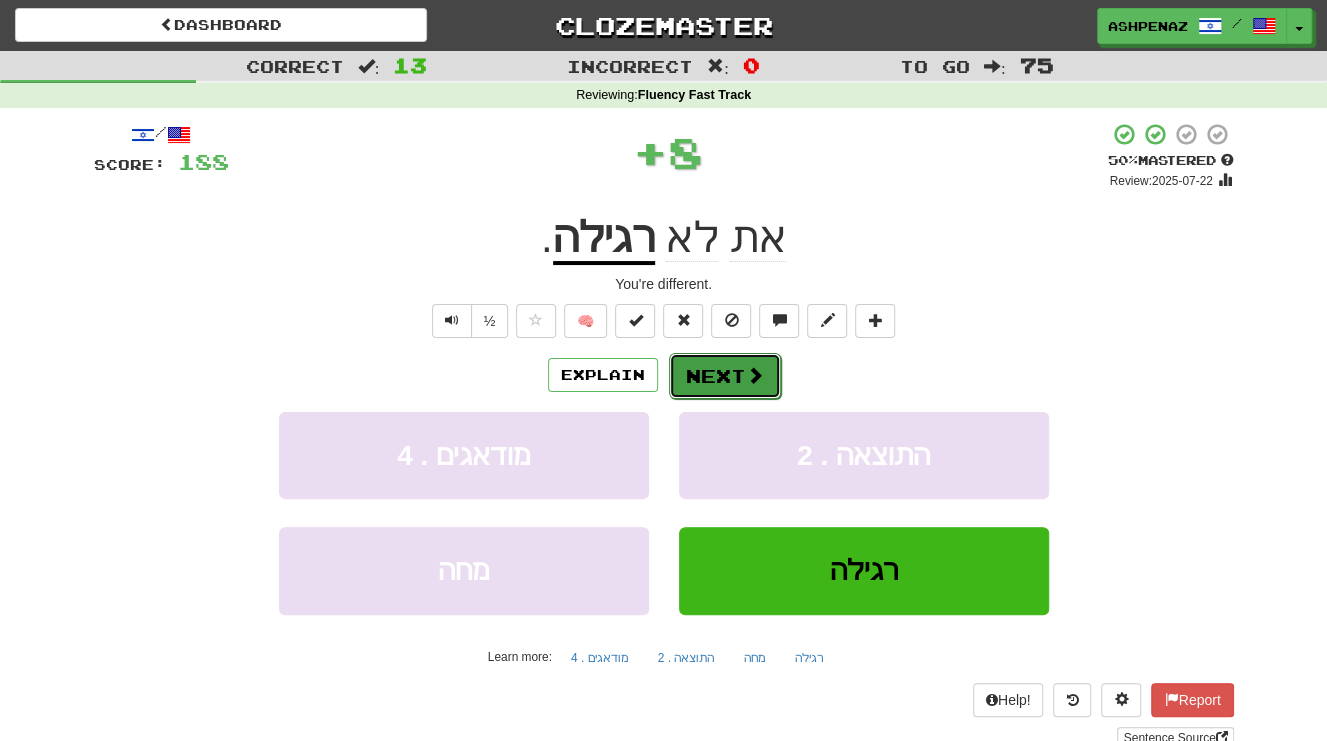 click on "Next" at bounding box center (725, 376) 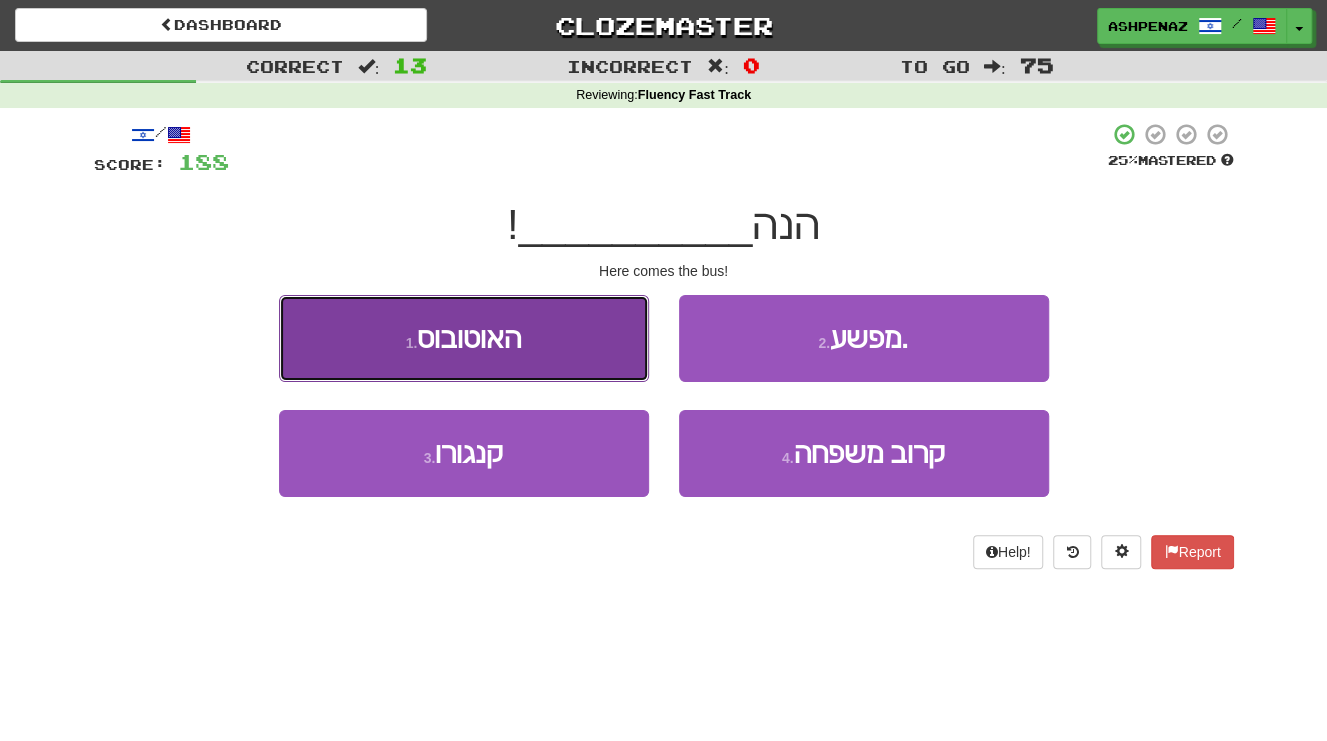 click on "1 .  האוטובוס" at bounding box center [464, 338] 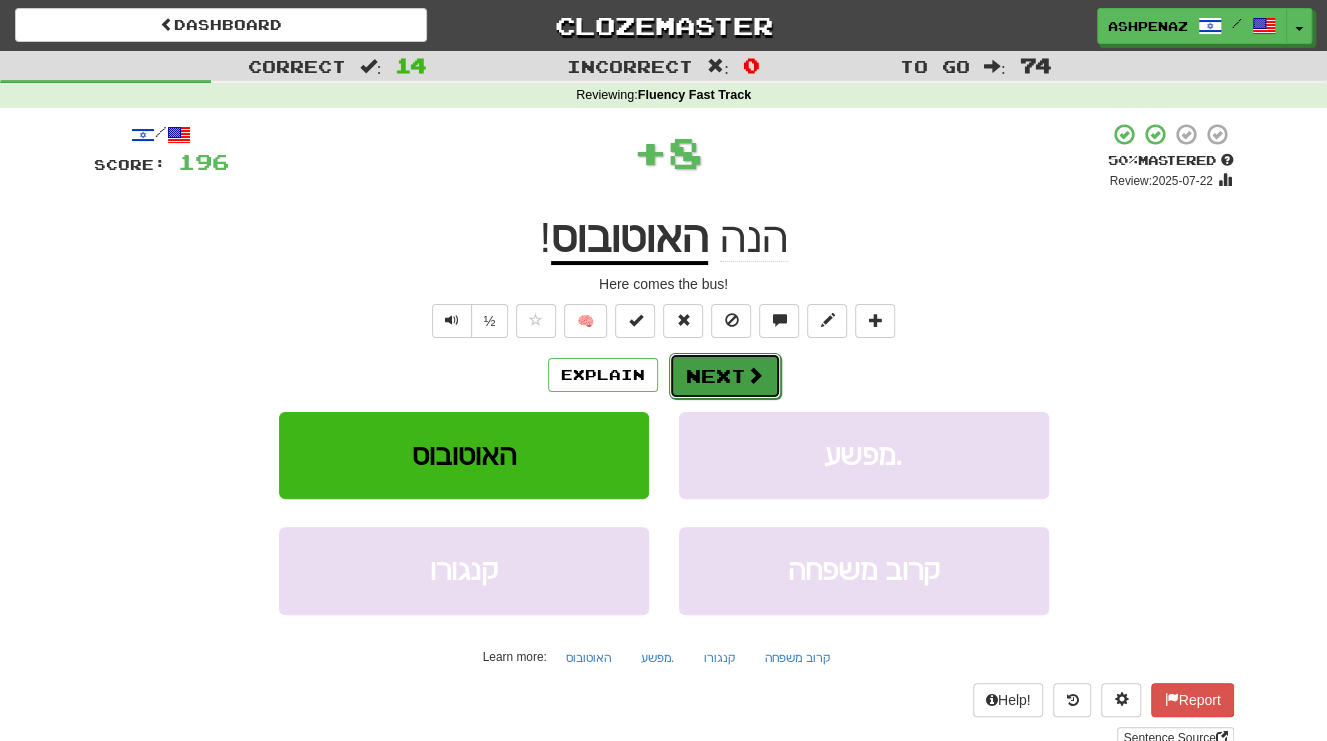 click on "Next" at bounding box center [725, 376] 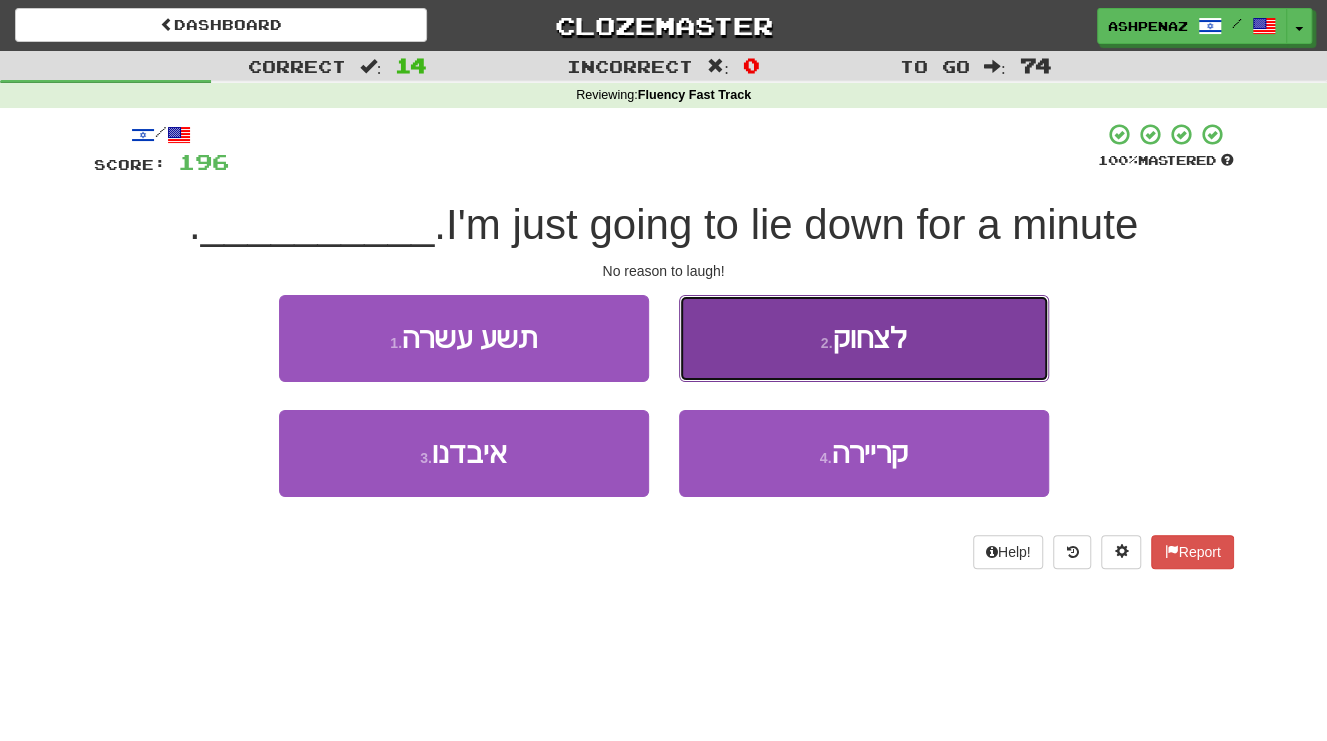 click on "2 .  לצחוק" at bounding box center (864, 338) 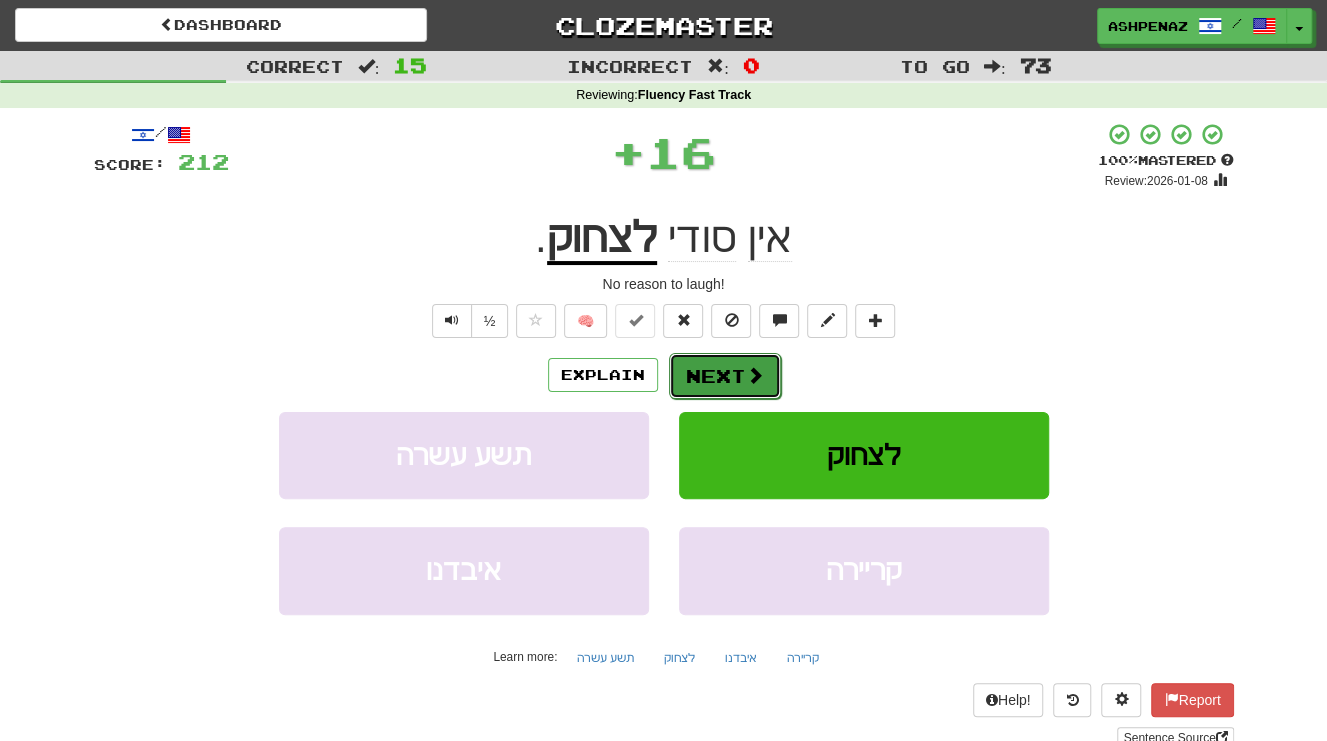 click on "Next" at bounding box center [725, 376] 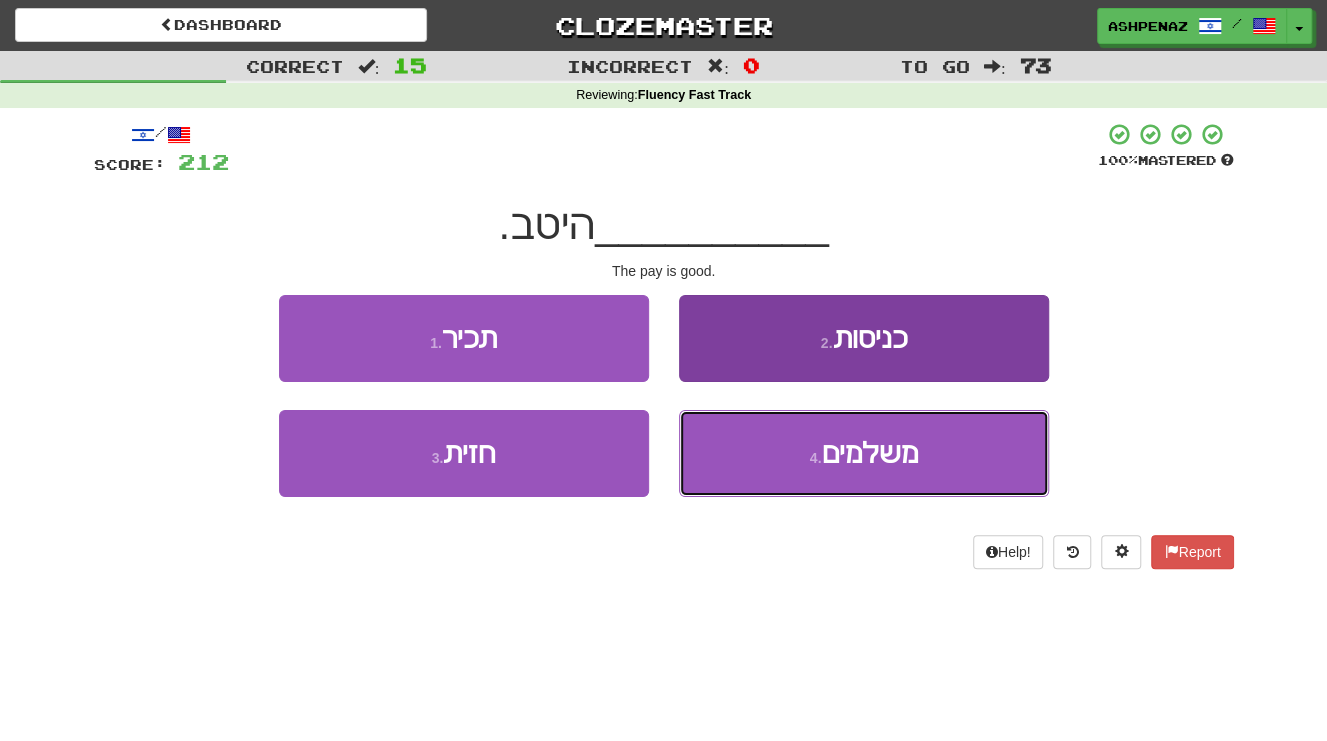 click on "4 .  משלמים" at bounding box center (864, 453) 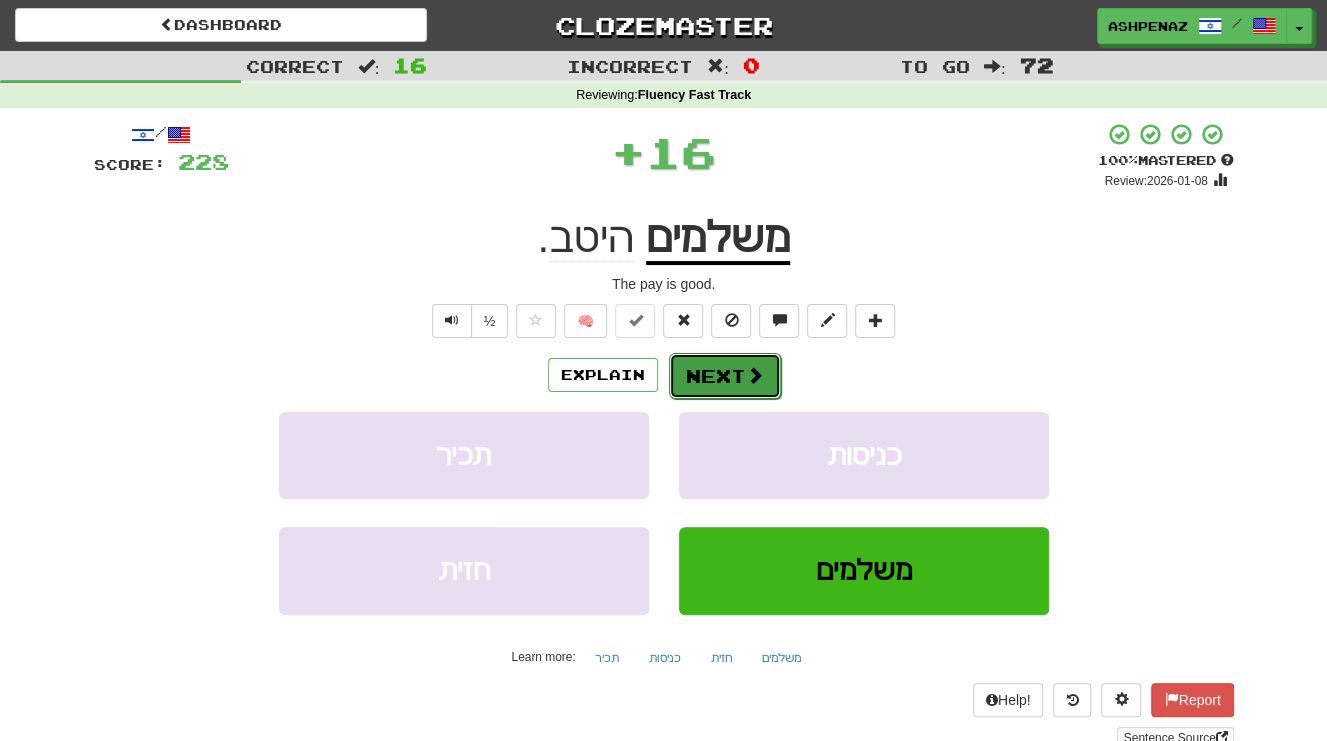 click on "Next" at bounding box center (725, 376) 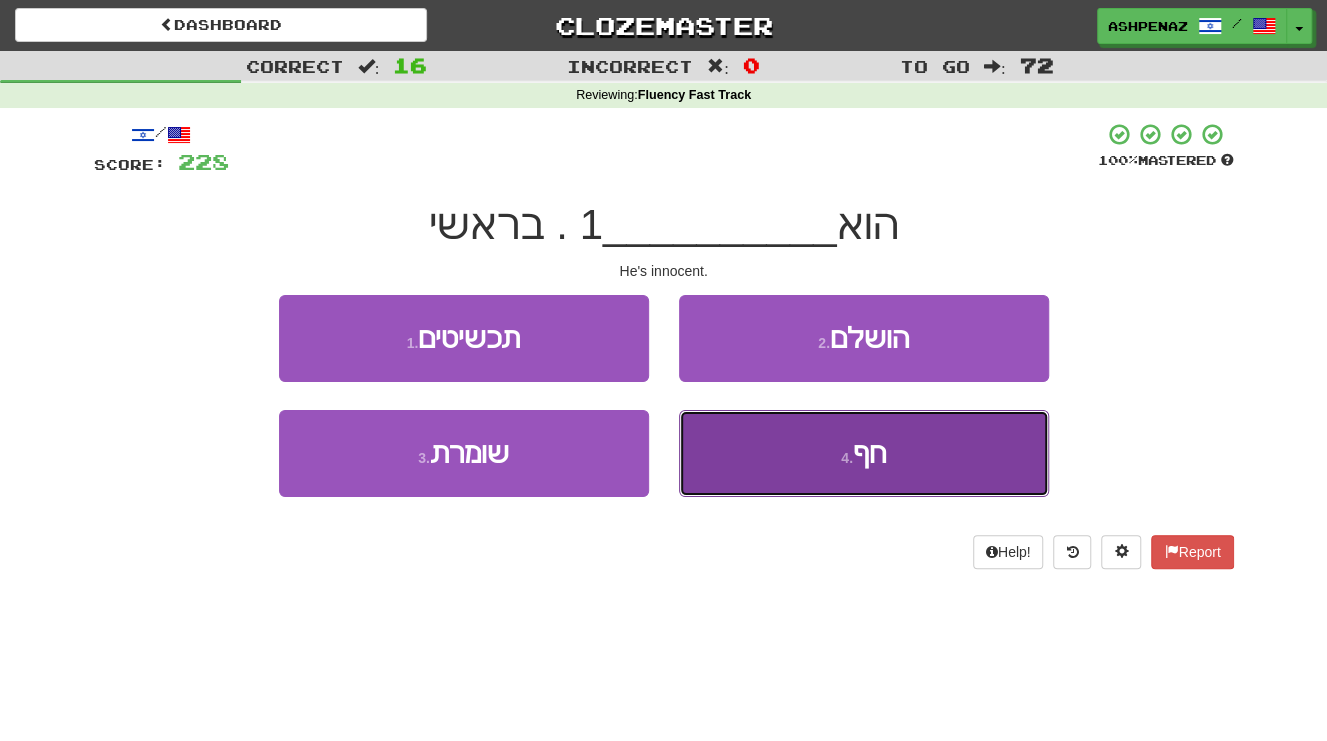 click on "4 .  חף" at bounding box center [864, 453] 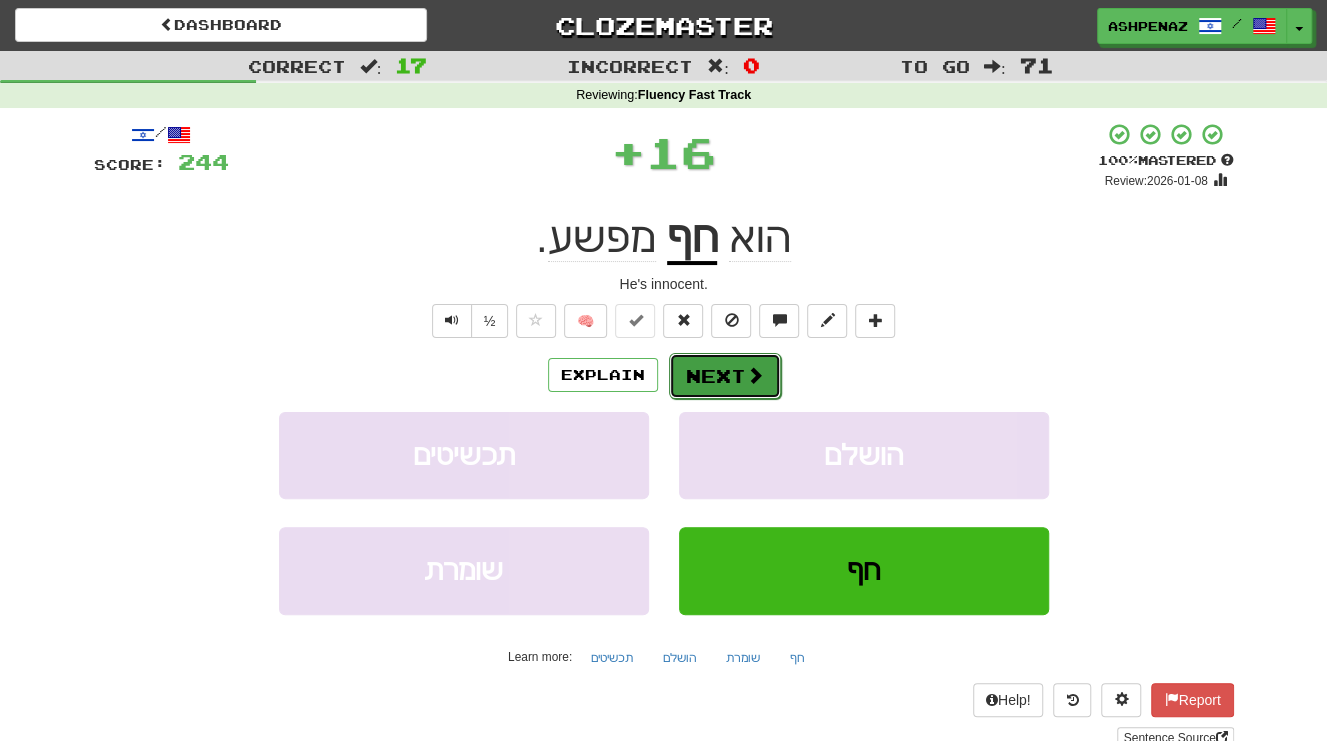click on "Next" at bounding box center (725, 376) 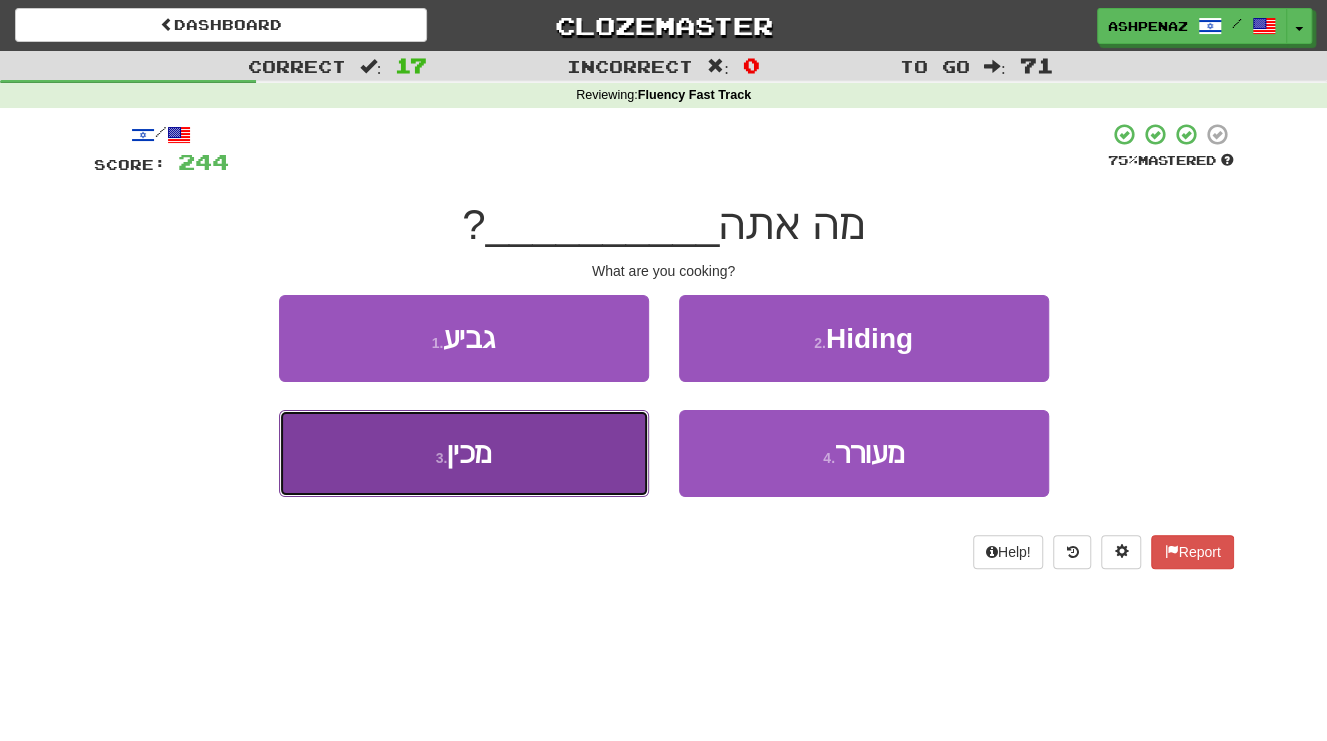 click on "3 .  מכין" at bounding box center (464, 453) 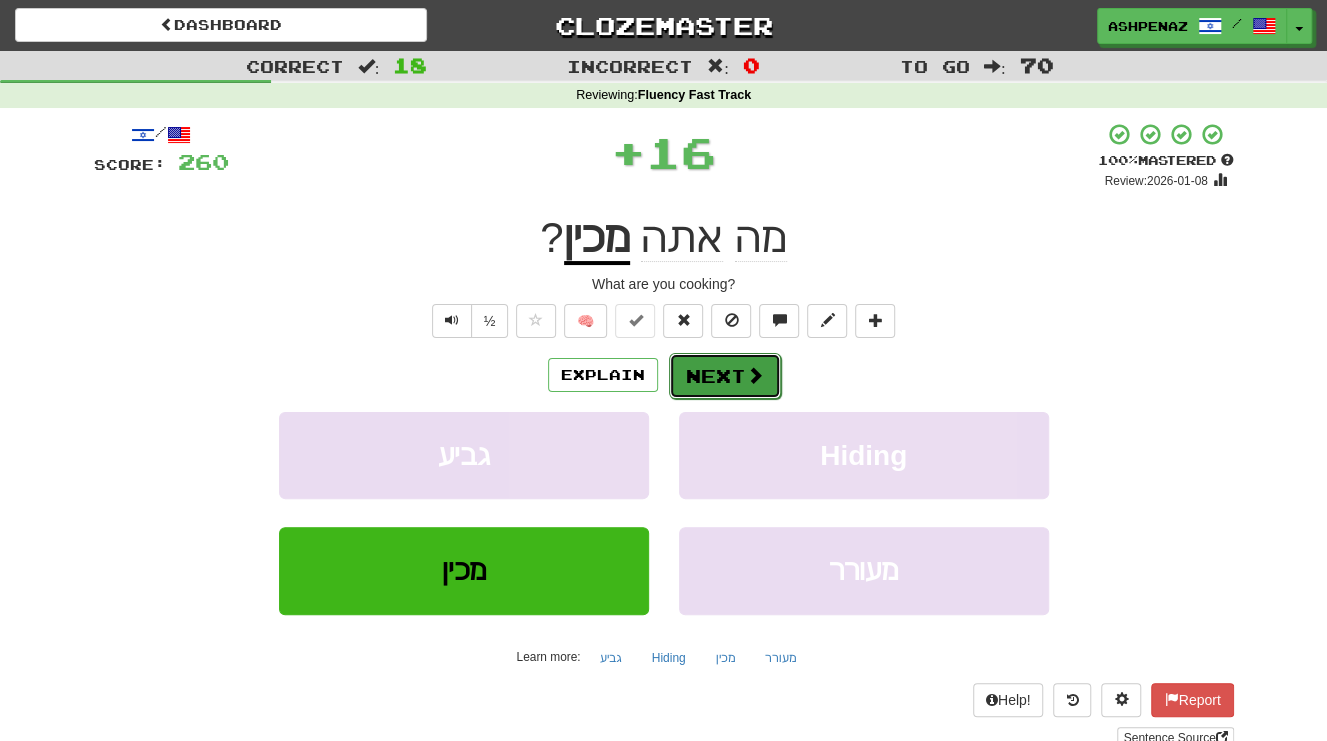 click at bounding box center (755, 375) 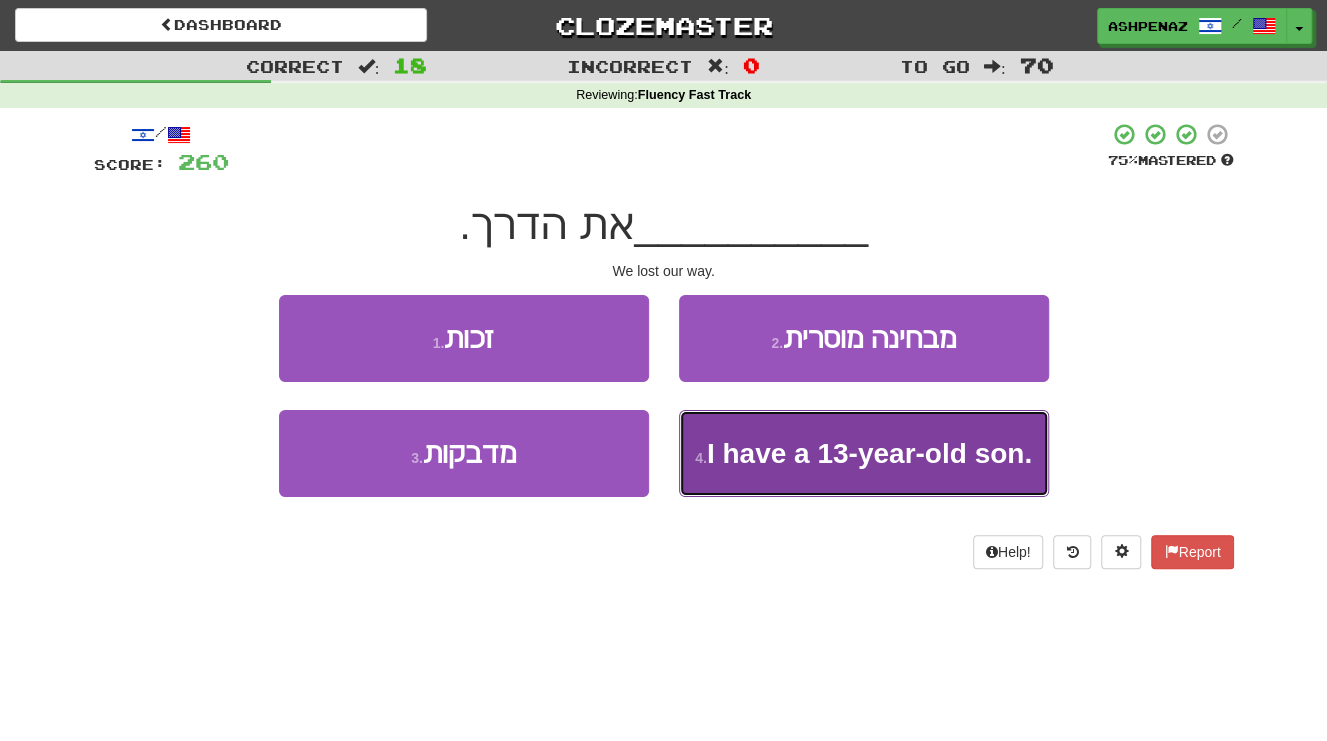 click on "4 .  איבדנו" at bounding box center [864, 453] 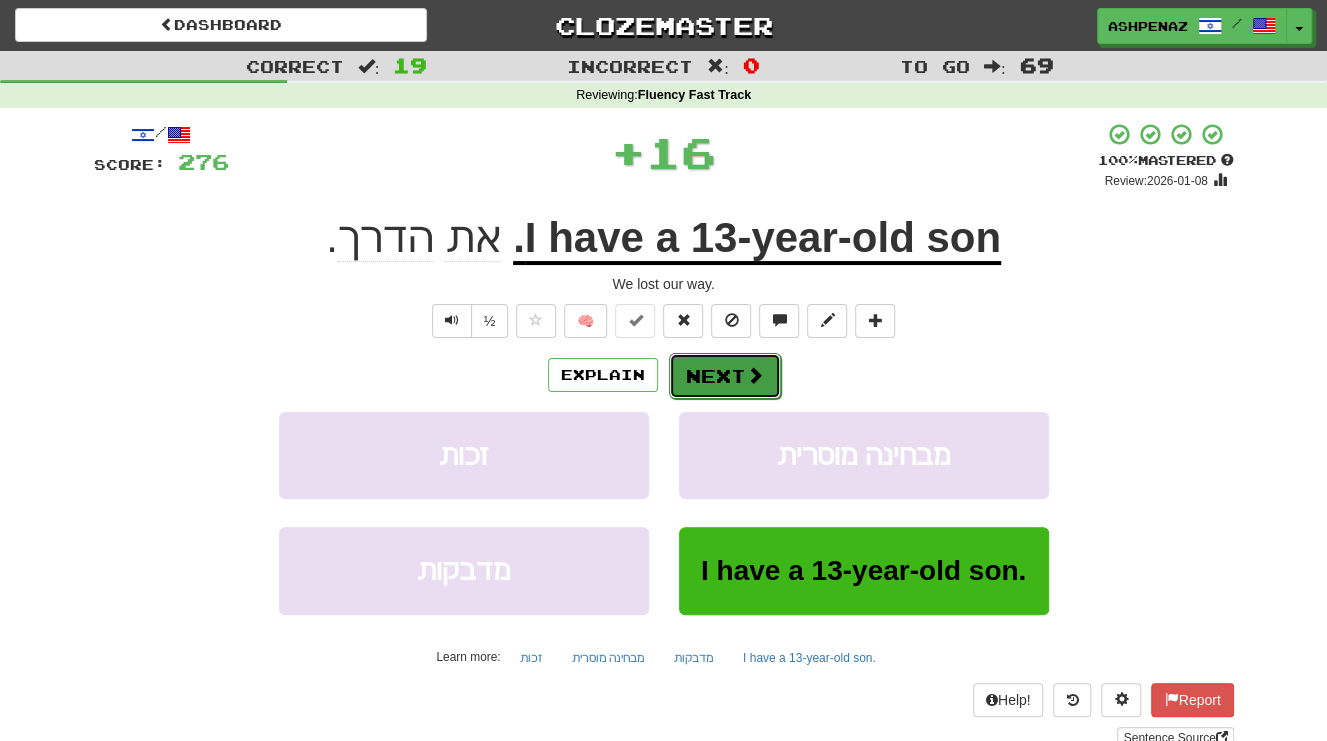 click on "Next" at bounding box center [725, 376] 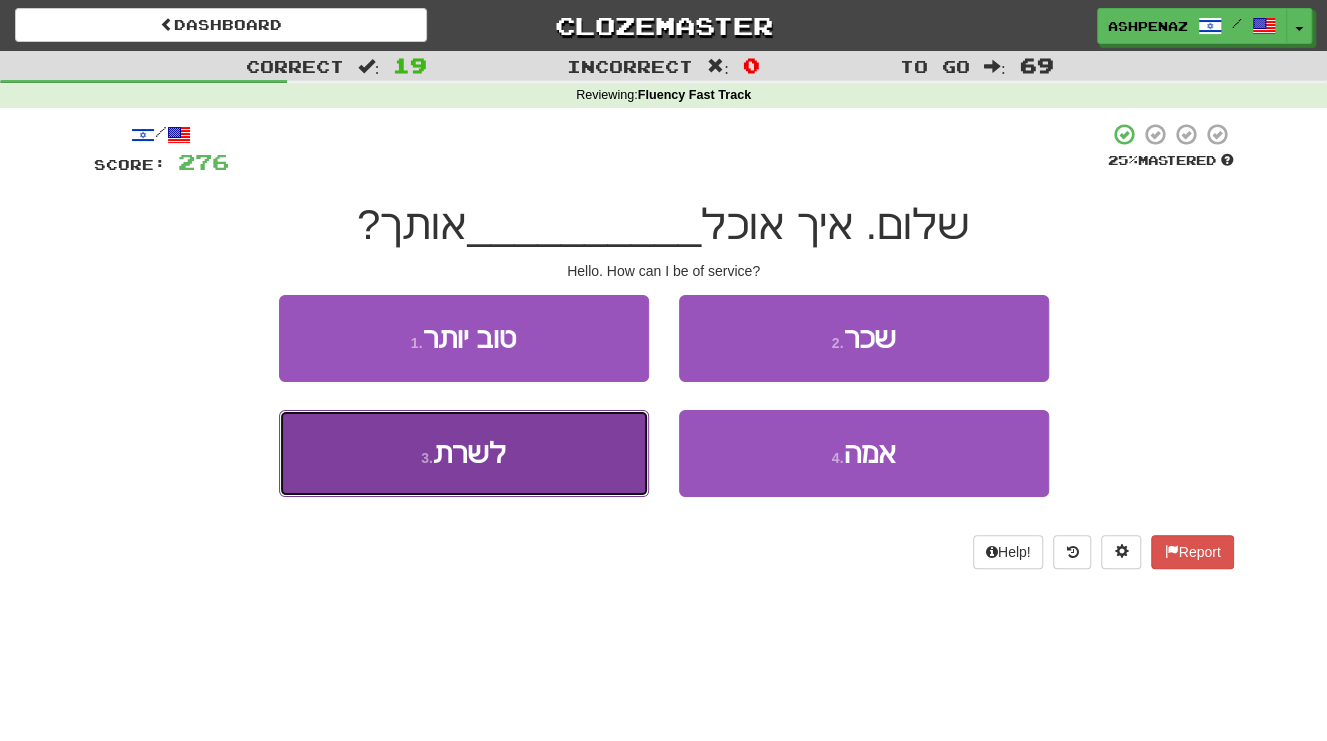 click on "3 .  לשרת" at bounding box center [464, 453] 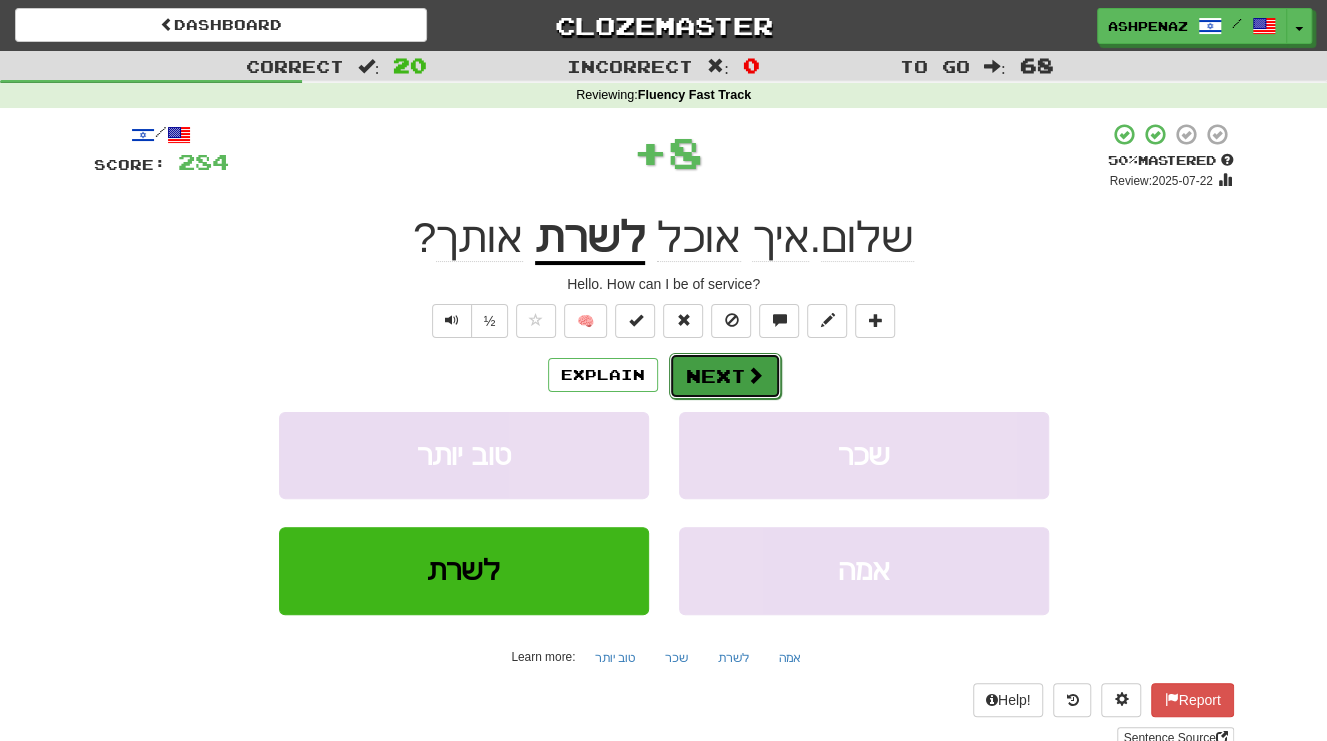 click at bounding box center [755, 375] 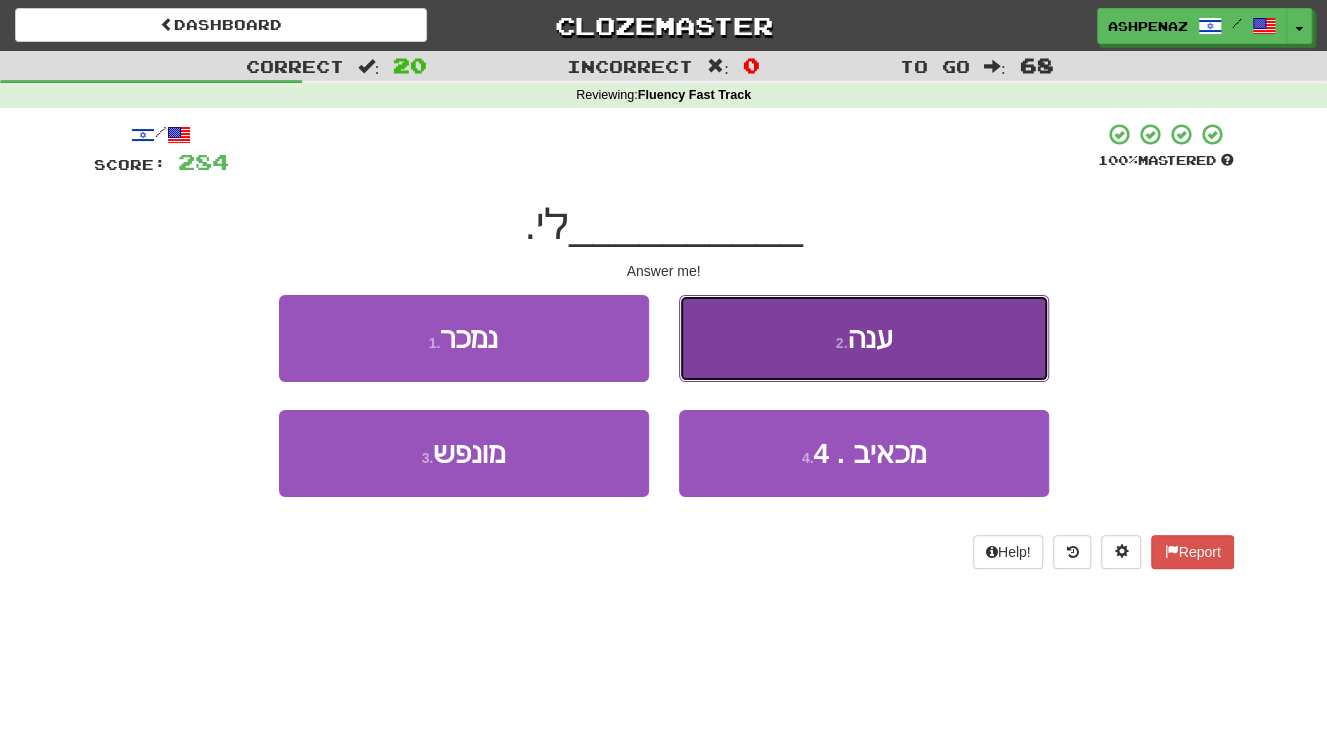 click on "2 .  ענה" at bounding box center (864, 338) 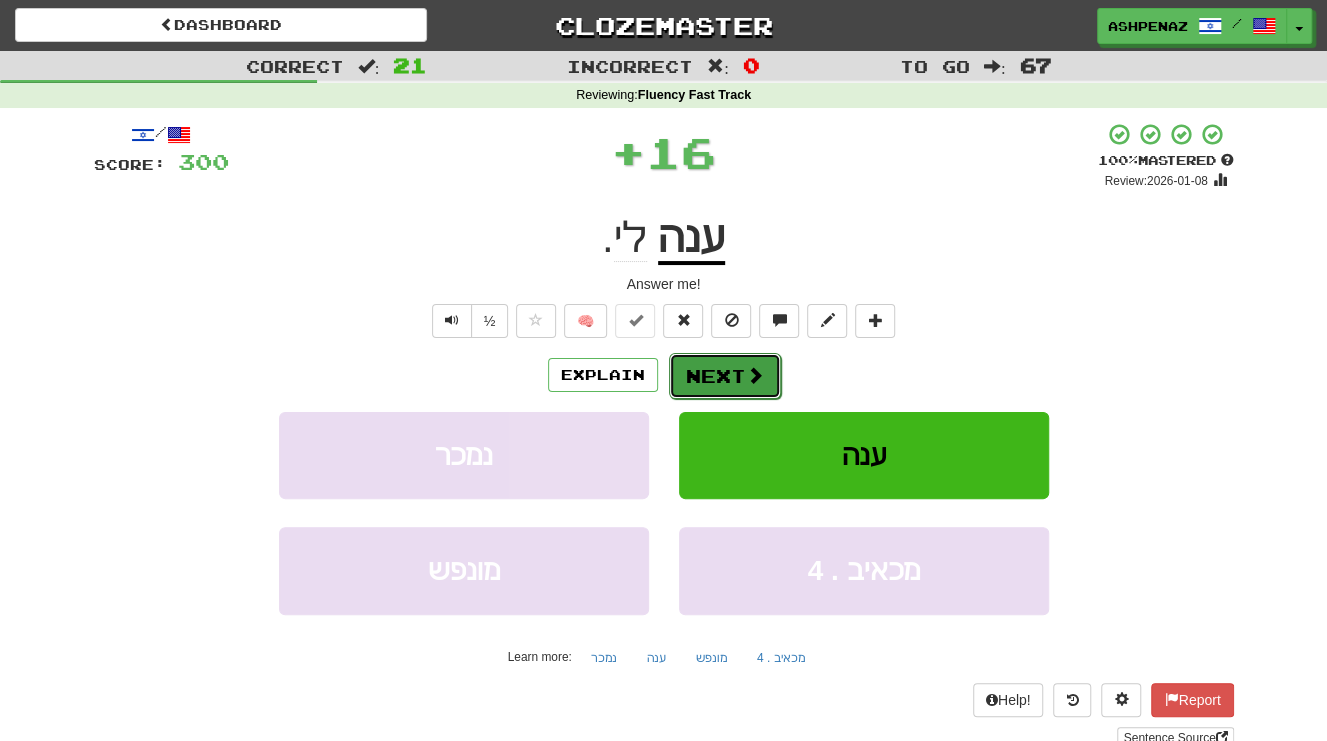 click on "Next" at bounding box center [725, 376] 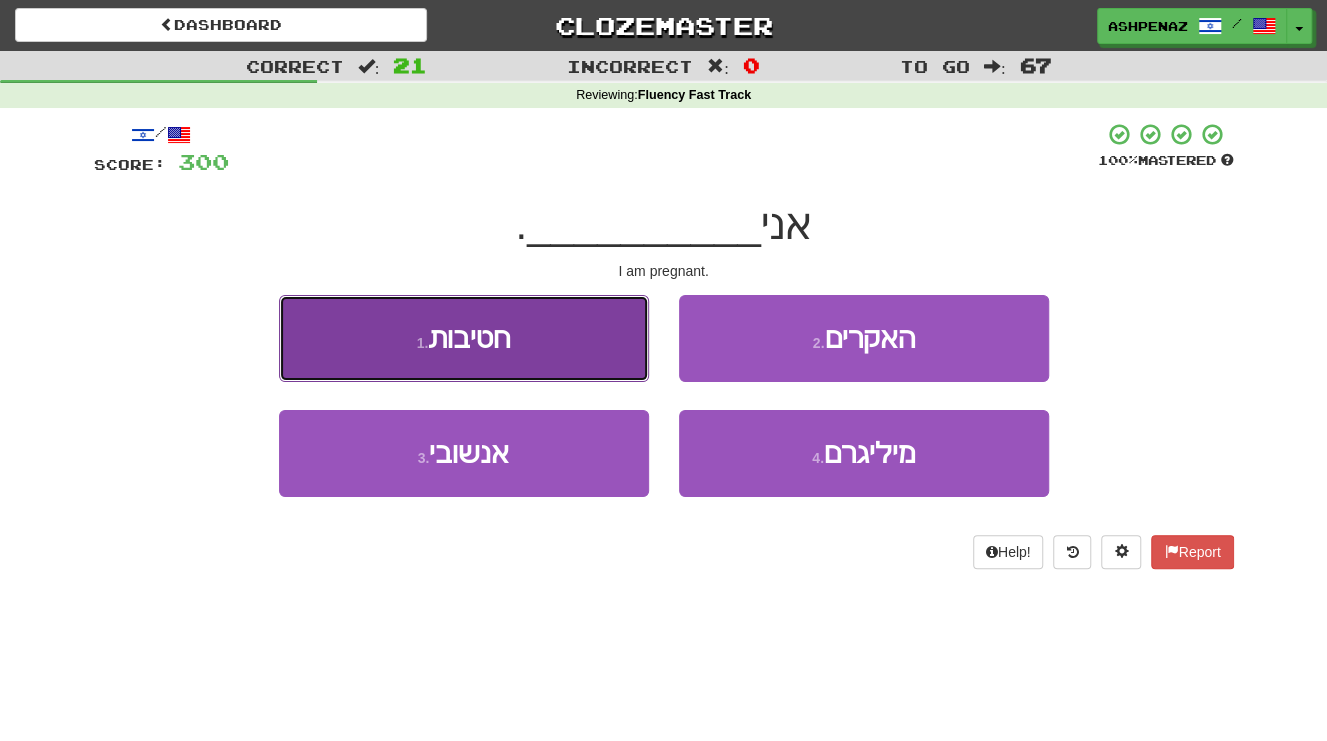 click on "1 .  בהיריון" at bounding box center (464, 338) 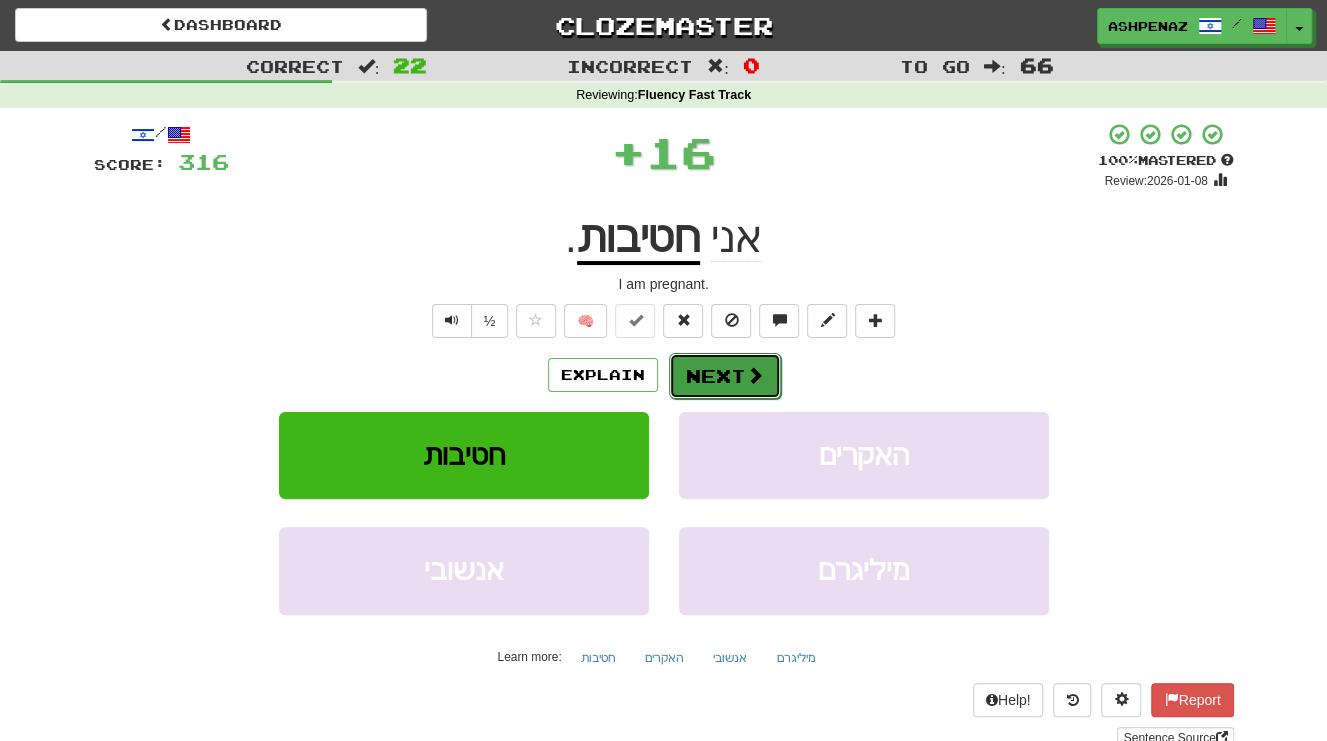 click on "Next" at bounding box center (725, 376) 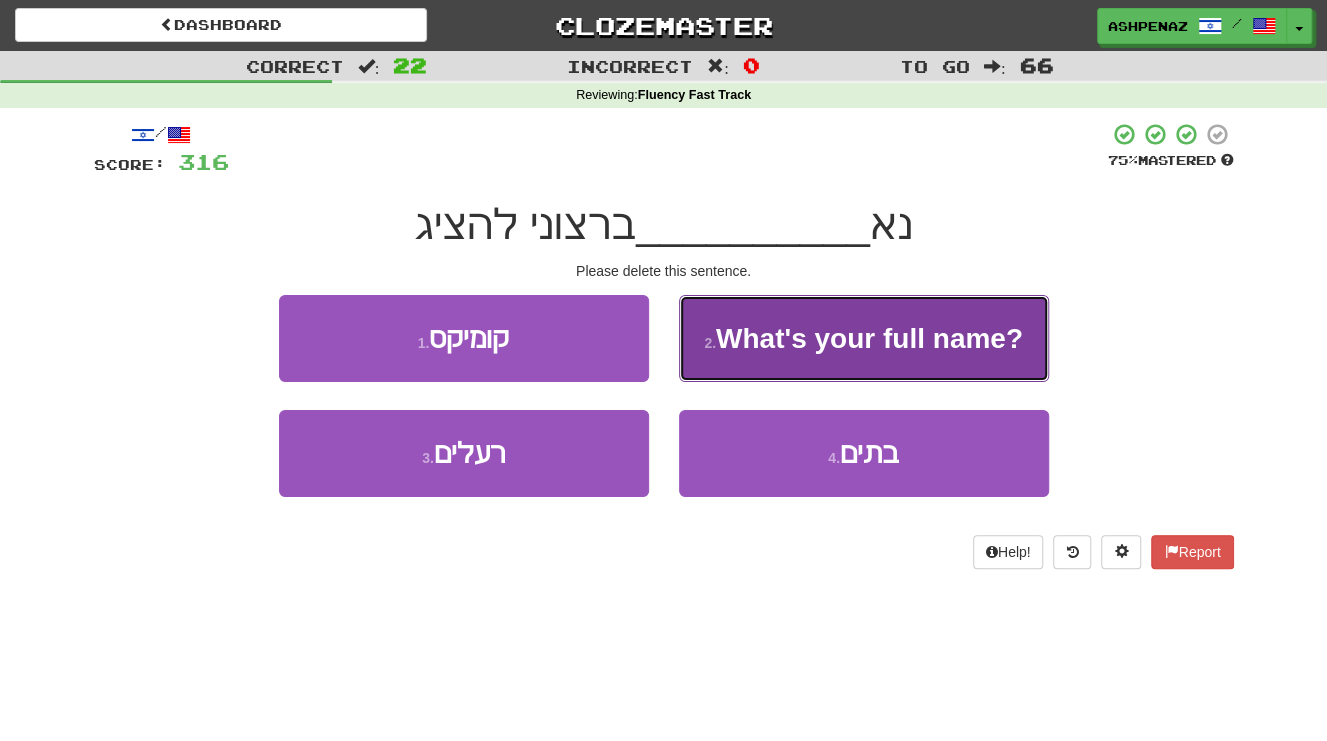 click on "למחוק" at bounding box center [869, 338] 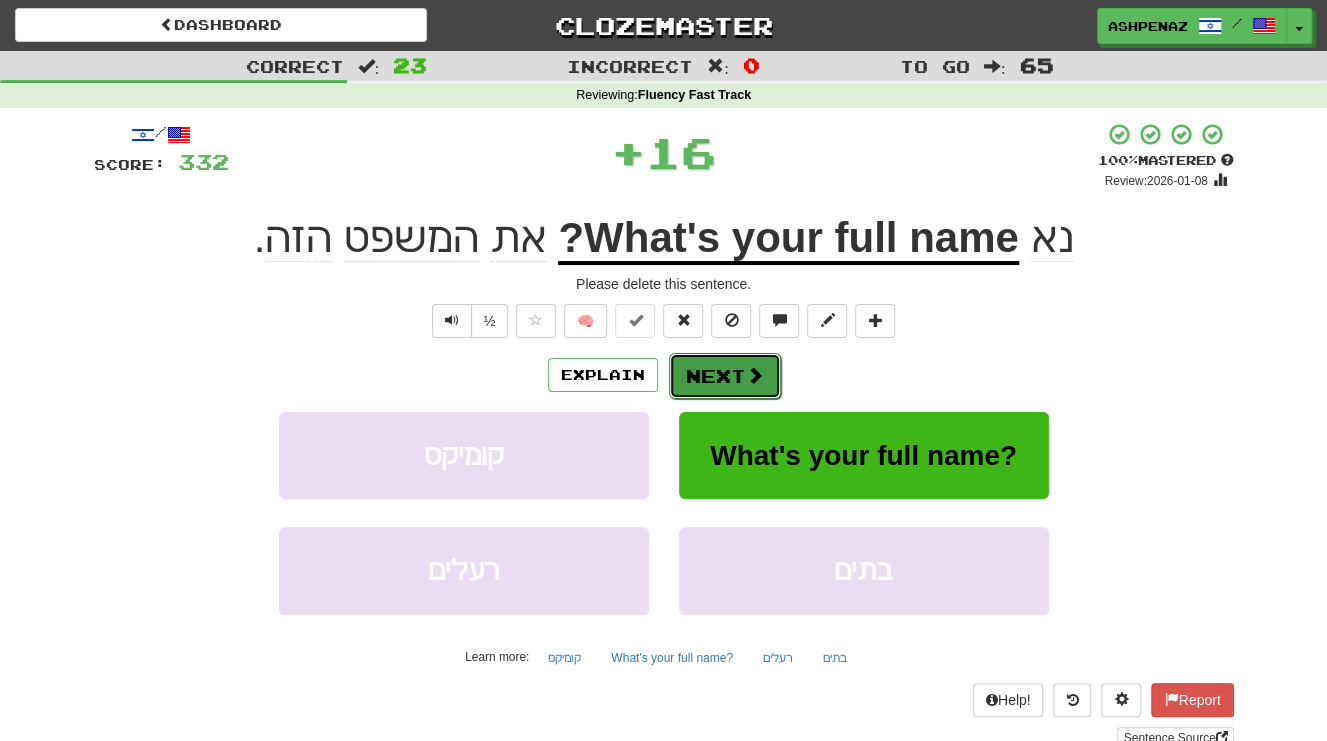 click on "Next" at bounding box center [725, 376] 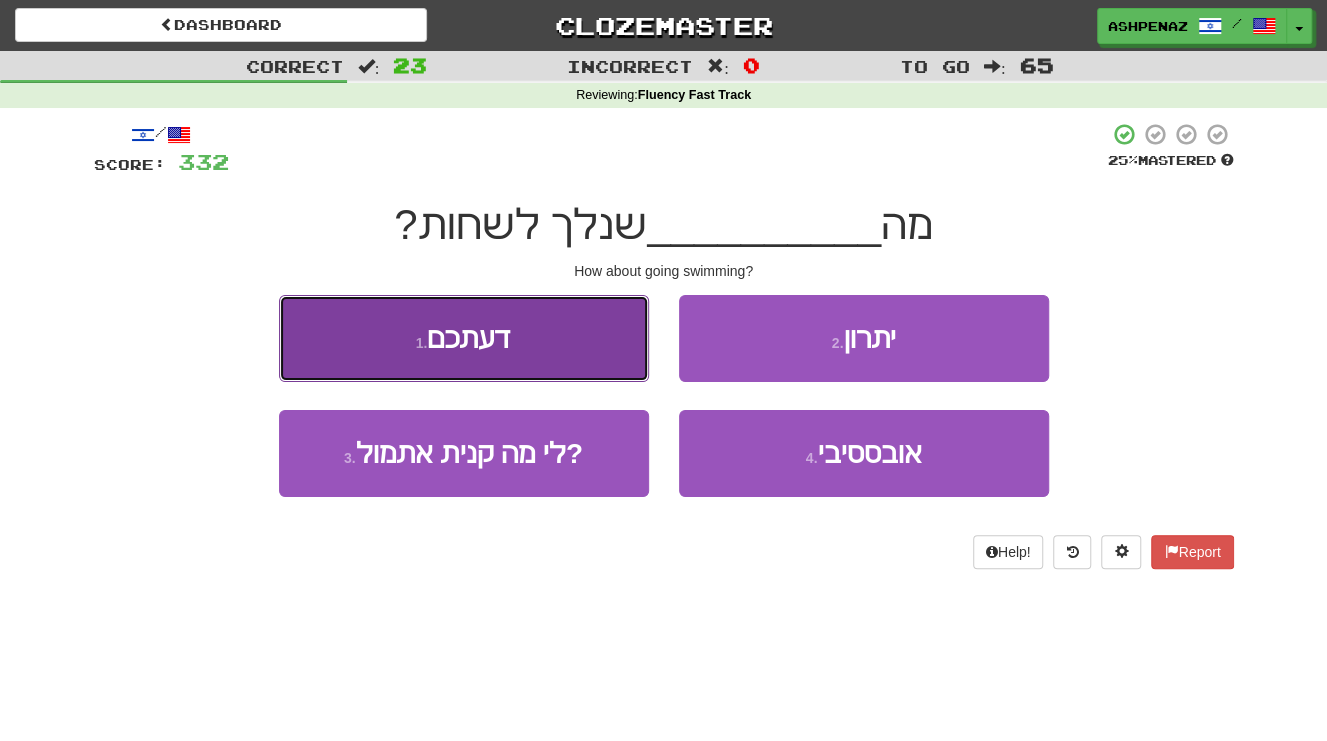 click on "1 .  דעתכם" at bounding box center [464, 338] 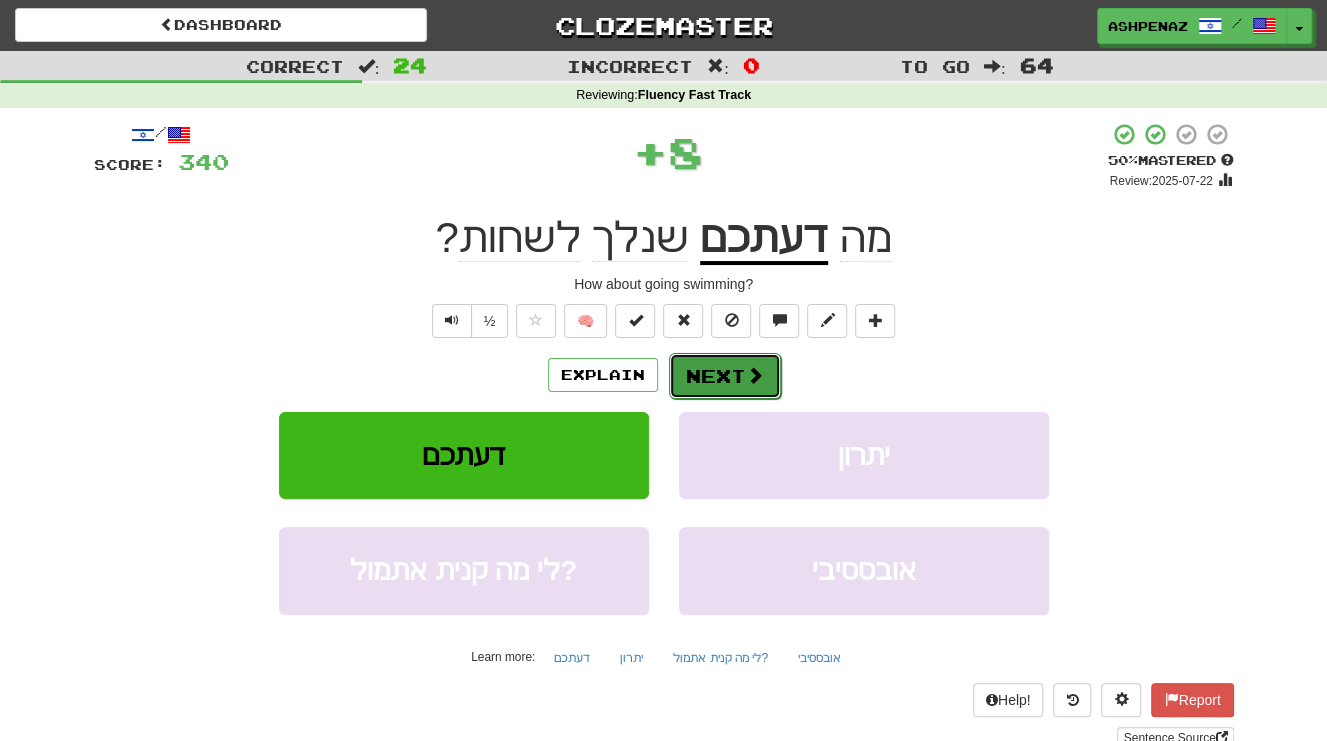 click on "Next" at bounding box center (725, 376) 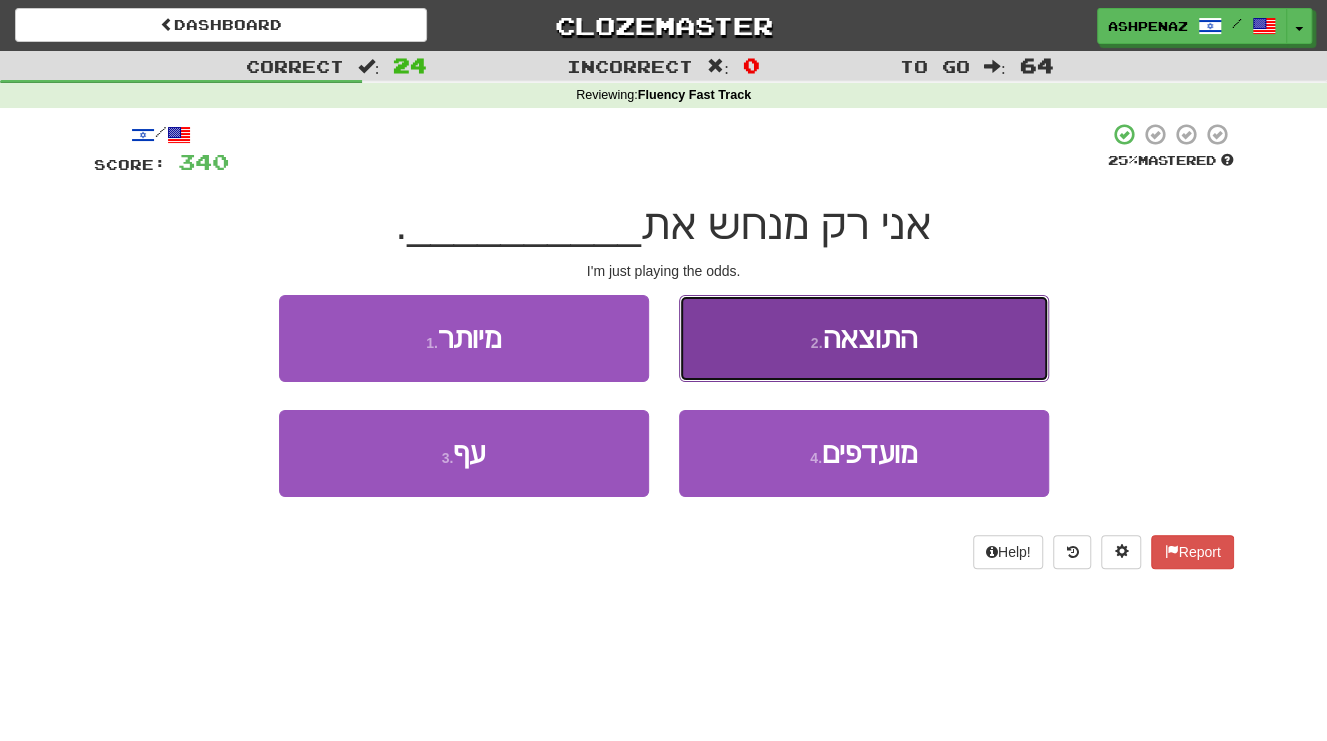 click on "2 .  התוצאה" at bounding box center [864, 338] 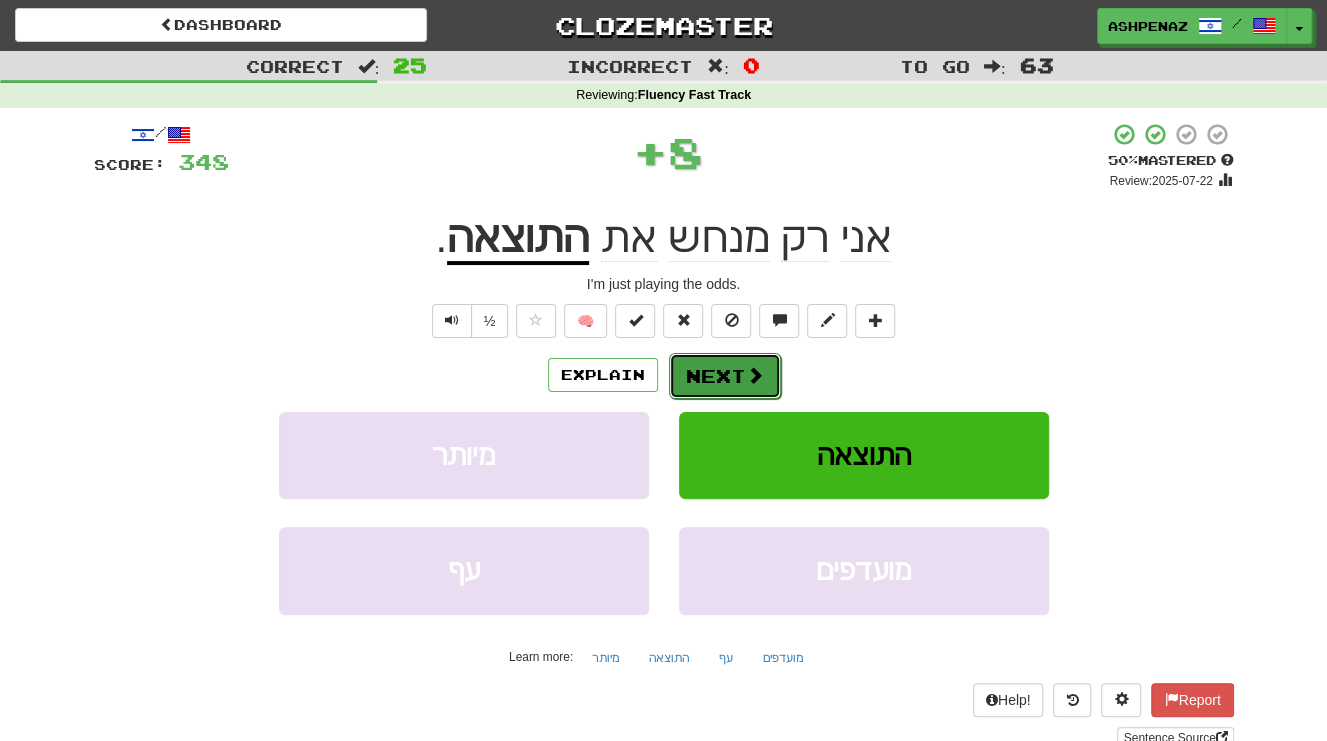 click at bounding box center [755, 375] 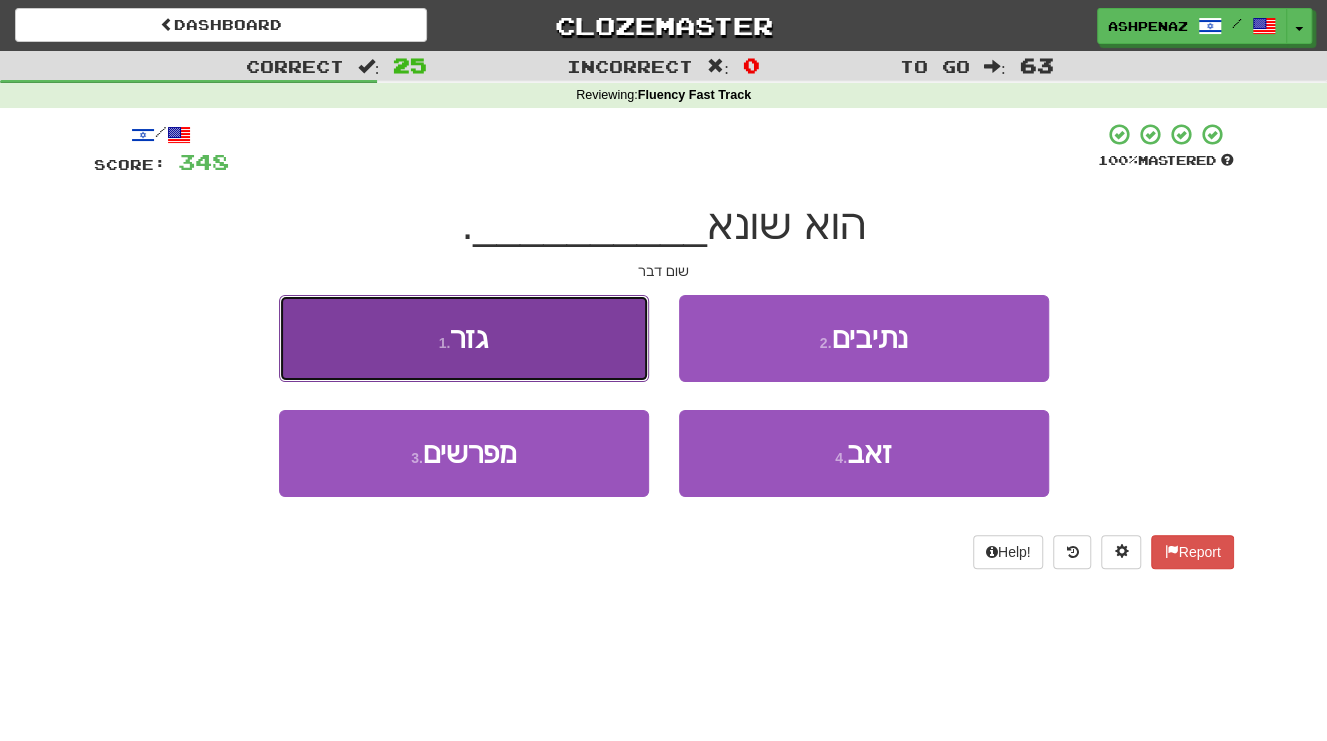 click on "1 .  גזר" at bounding box center [464, 338] 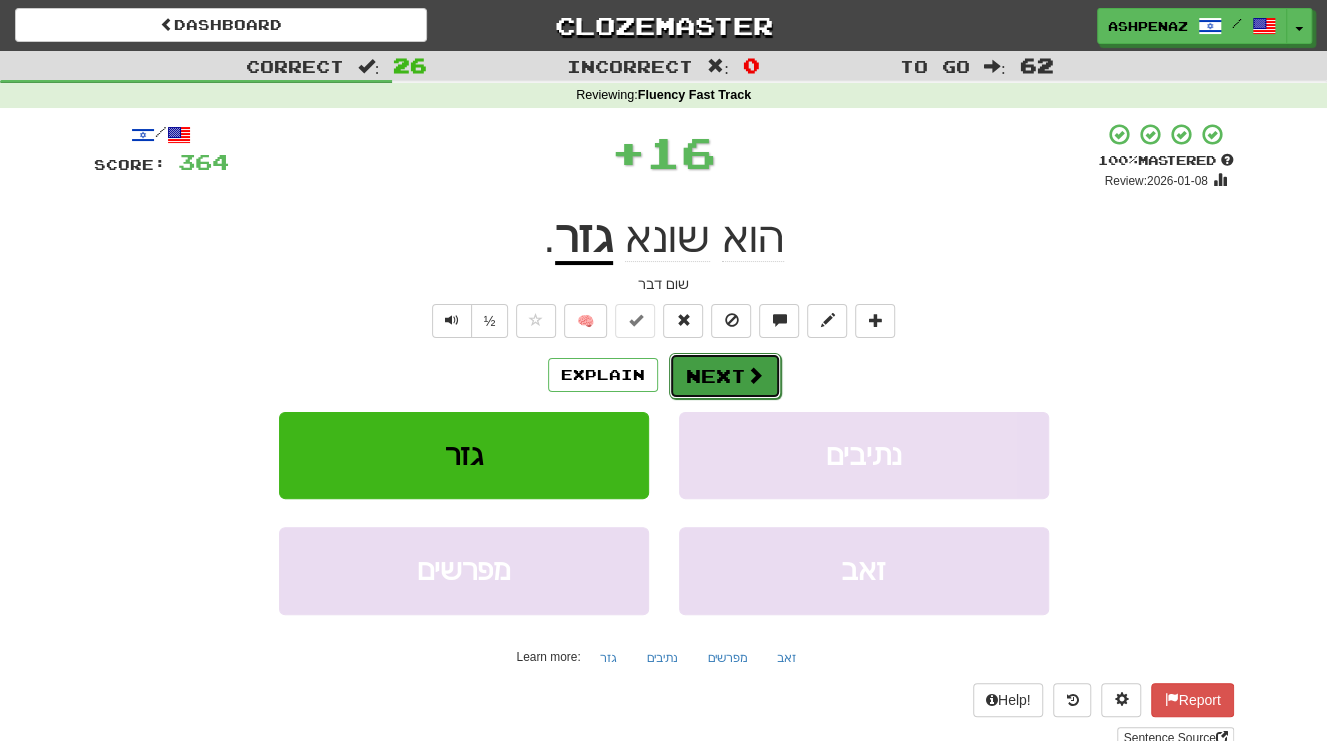click on "Next" at bounding box center (725, 376) 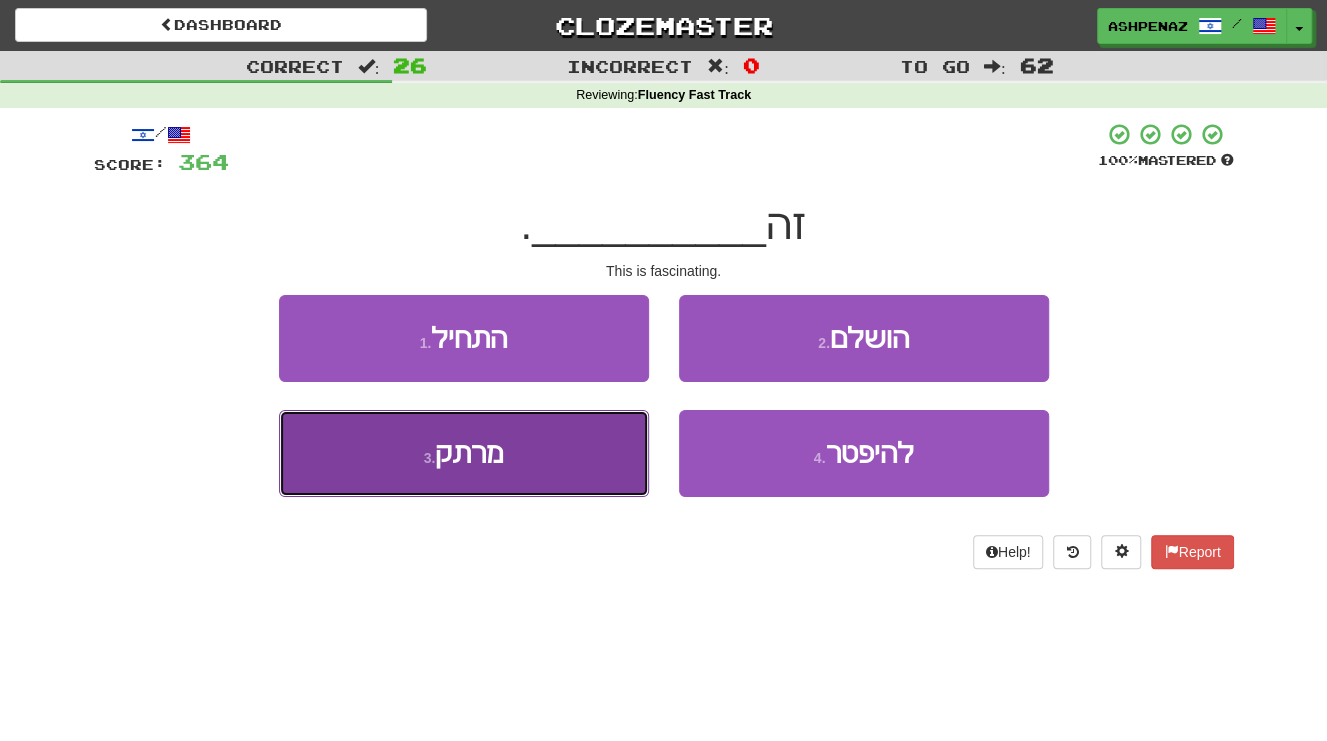 click on "3 .  מרתק" at bounding box center (464, 453) 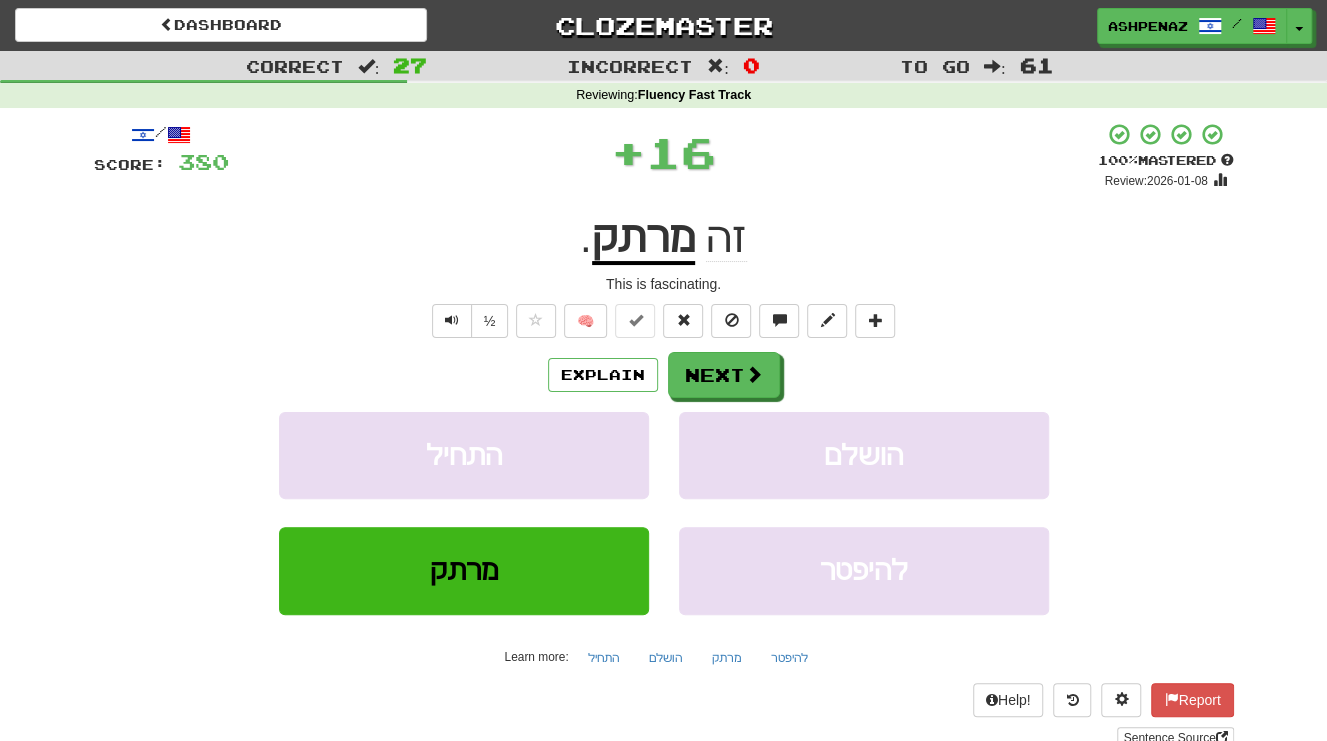 click on "מרתק" at bounding box center [643, 239] 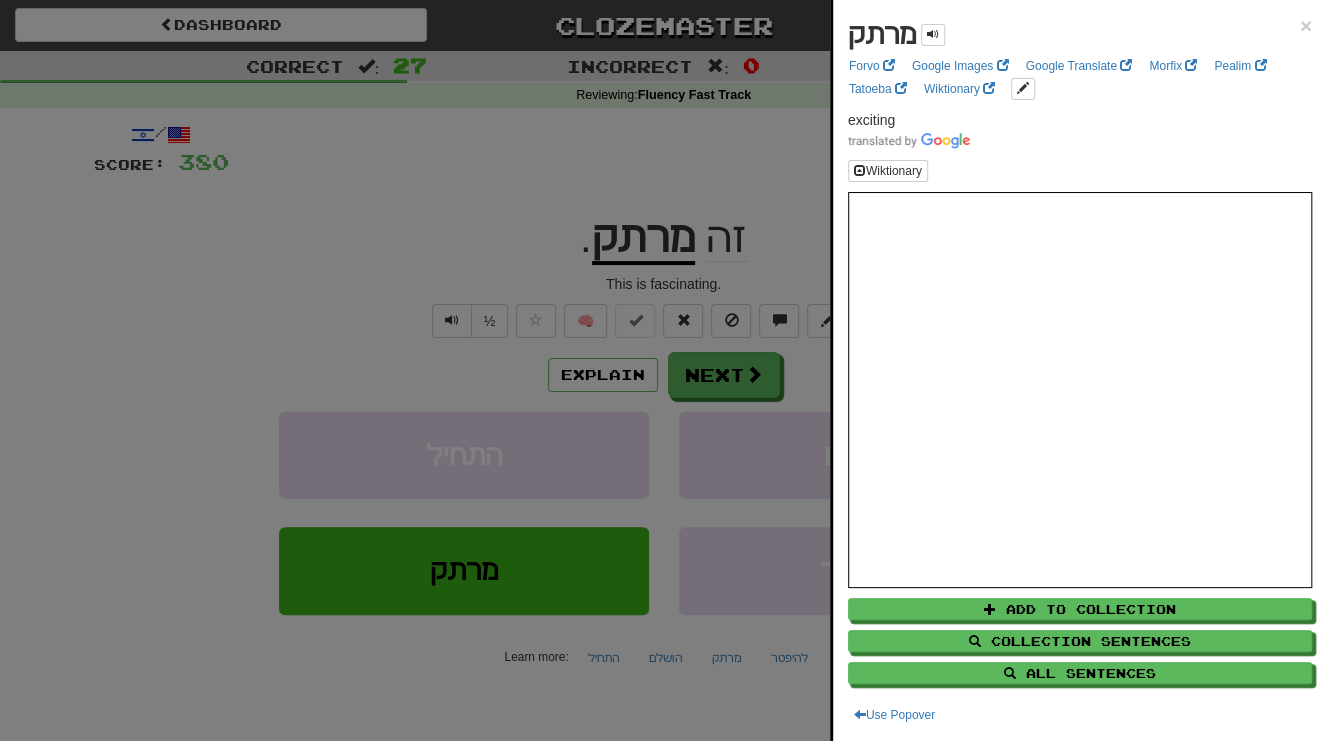 click at bounding box center [663, 370] 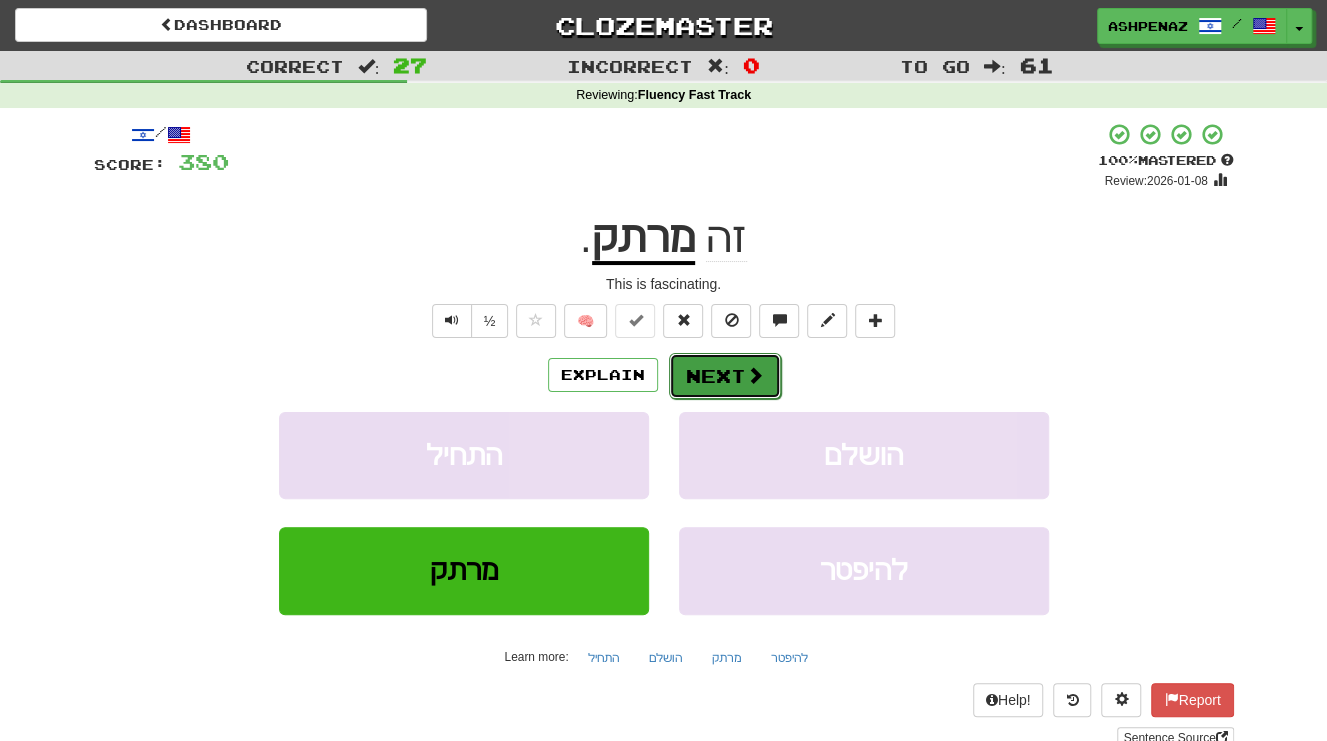 click on "Next" at bounding box center [725, 376] 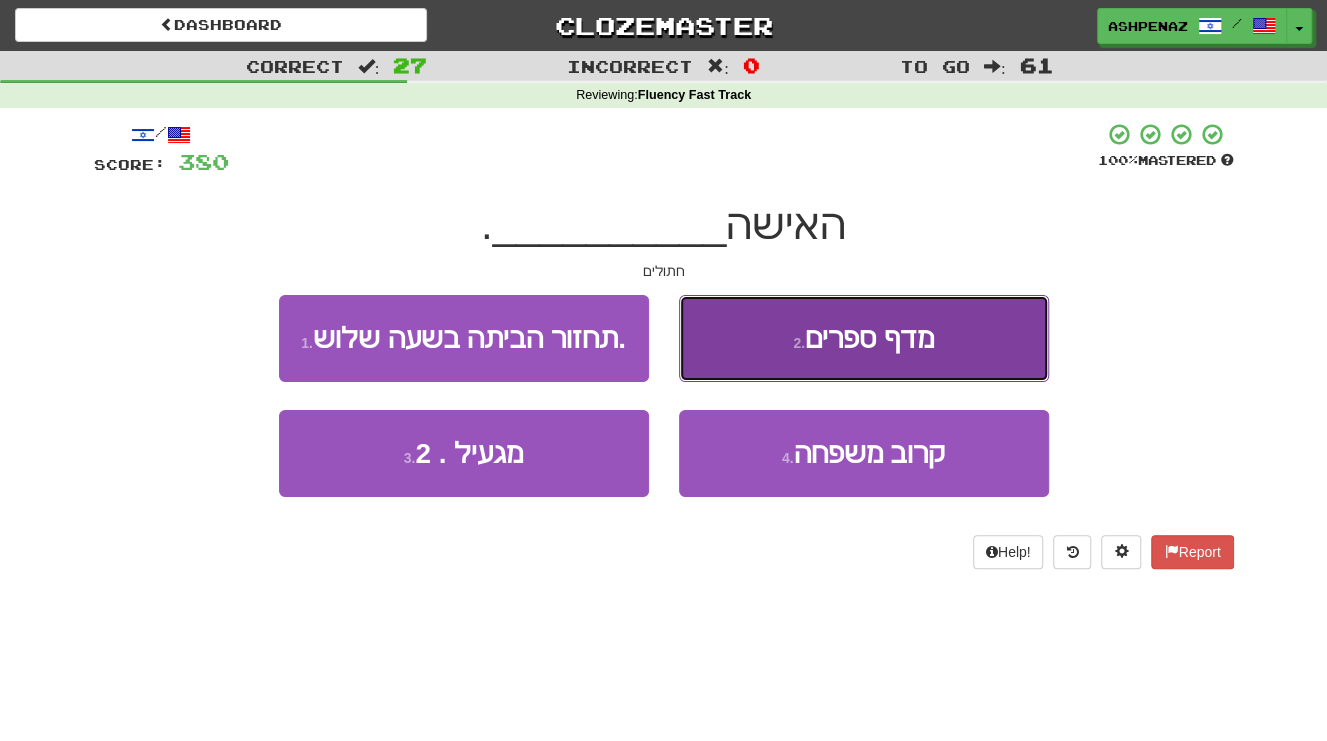 click on "2 .  שמנה" at bounding box center [864, 338] 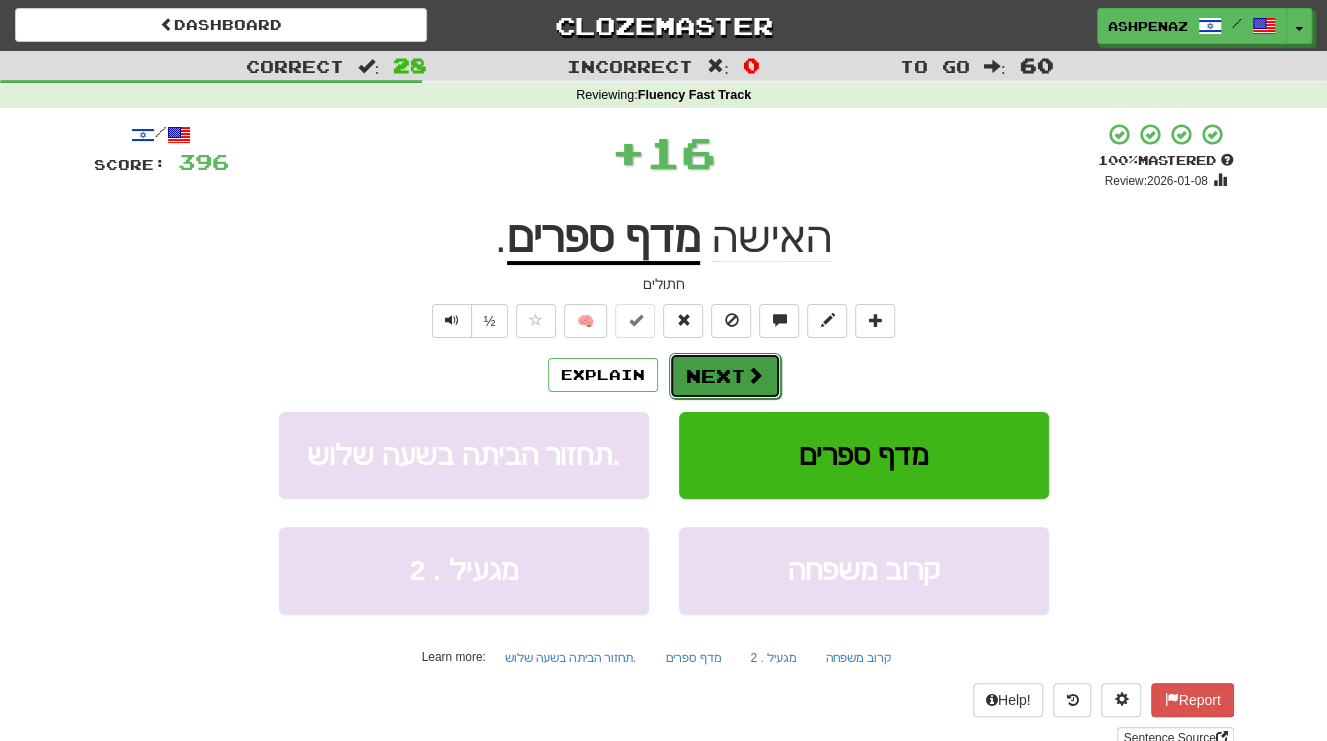 click at bounding box center (755, 375) 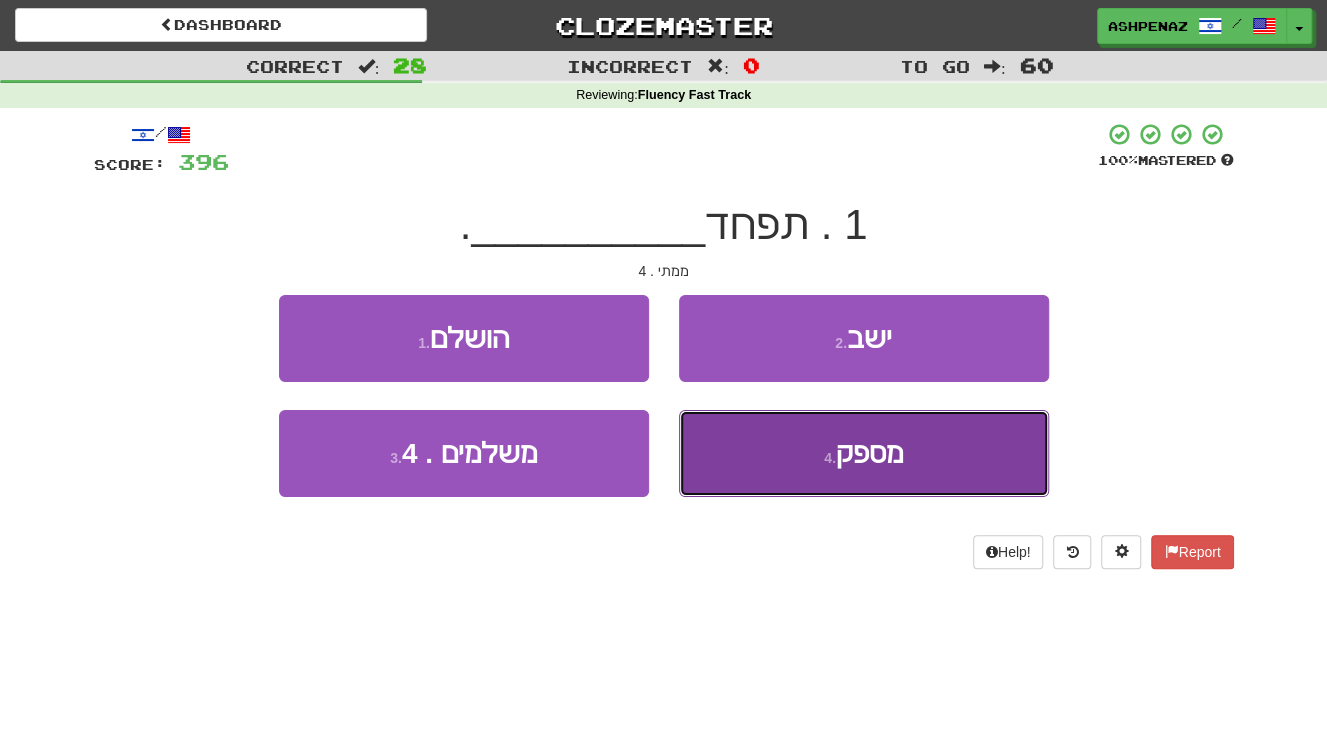 click on "4 .  מספק" at bounding box center [864, 453] 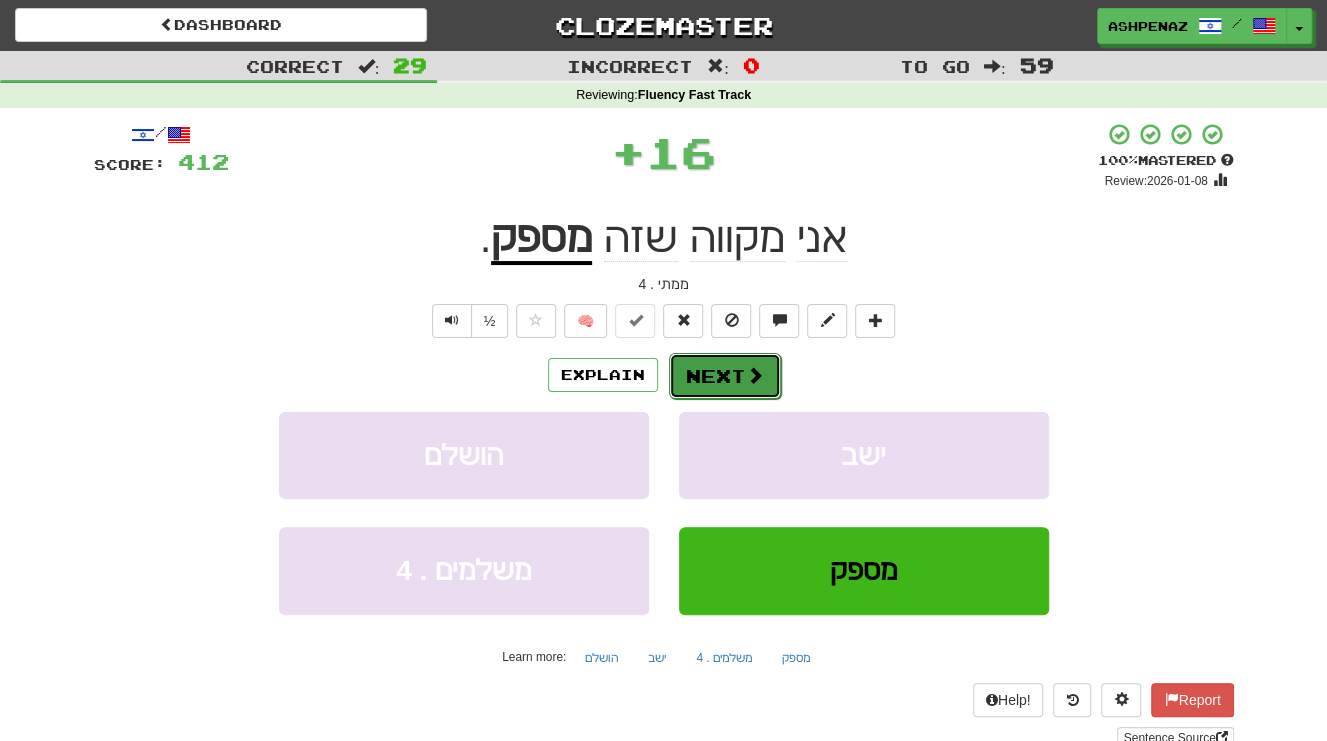 click on "Next" at bounding box center (725, 376) 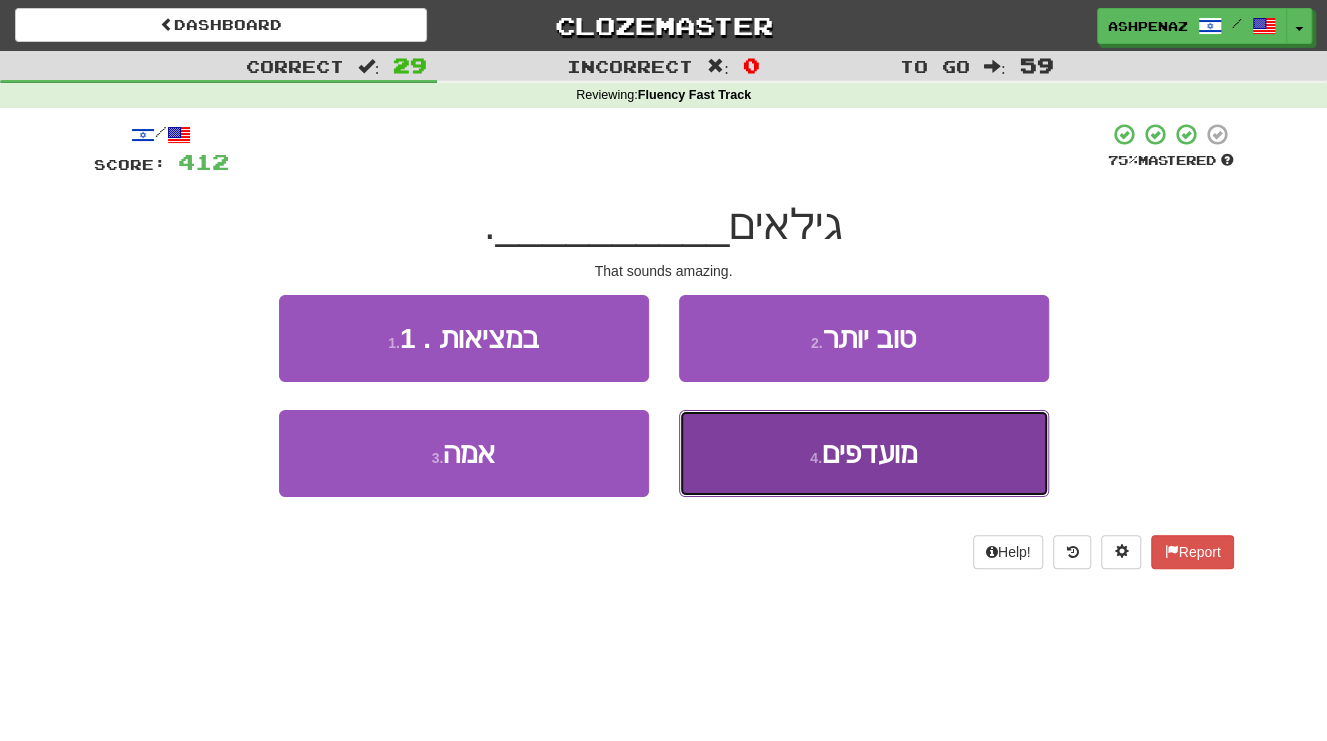 click on "4 .  מועדפים" at bounding box center [864, 453] 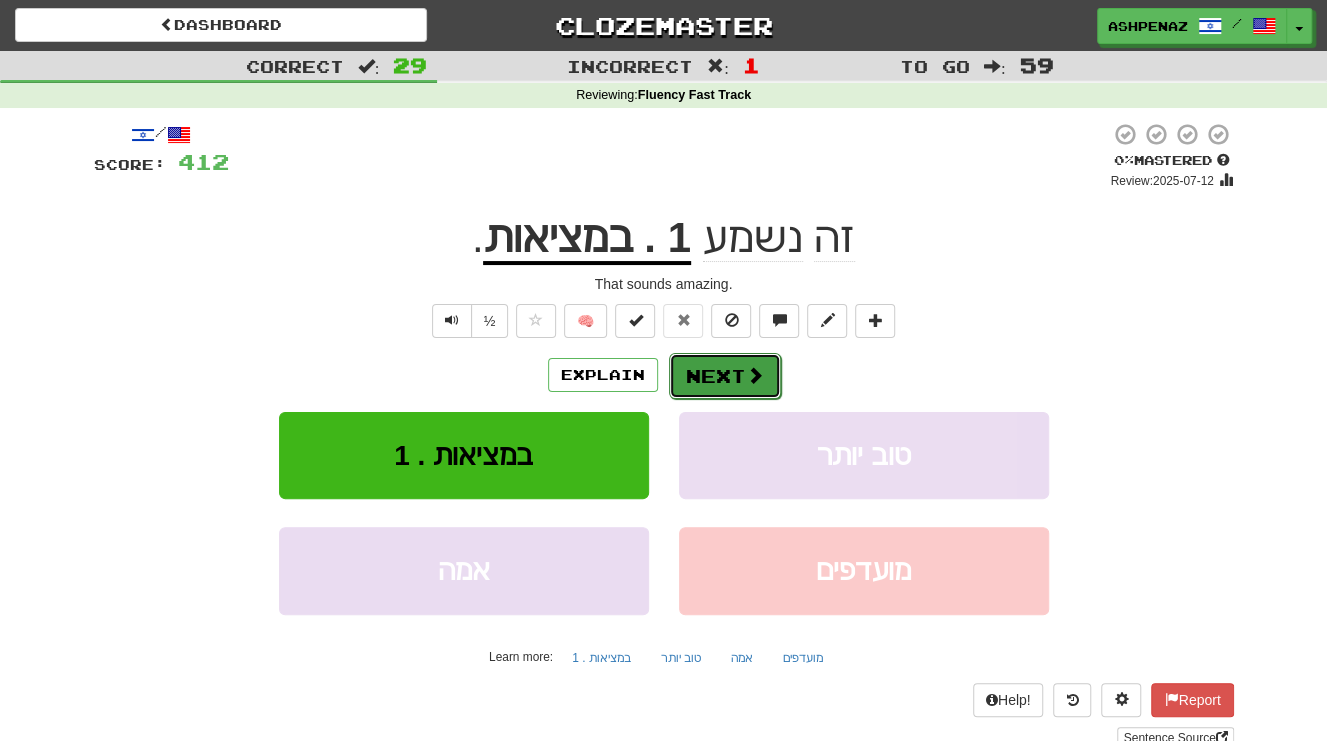 click on "Next" at bounding box center [725, 376] 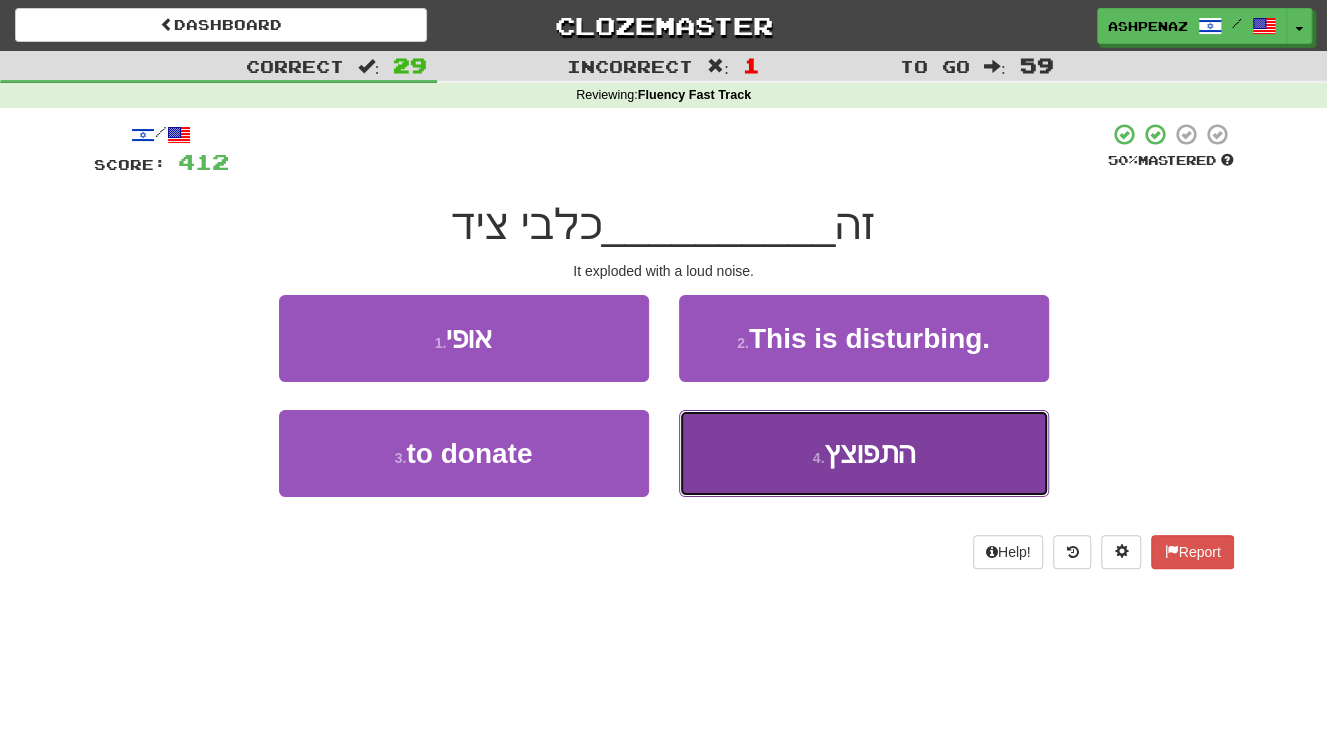 click on "4 ." at bounding box center [819, 458] 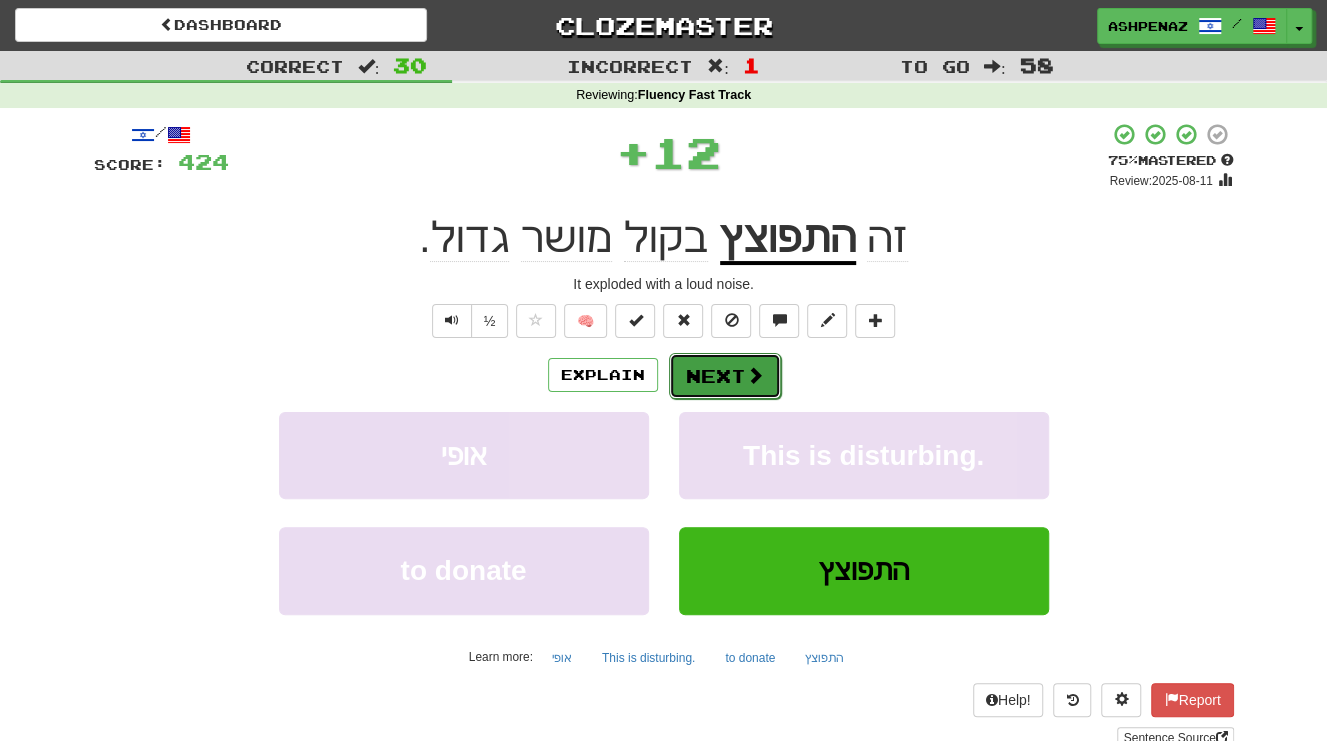 click at bounding box center (755, 375) 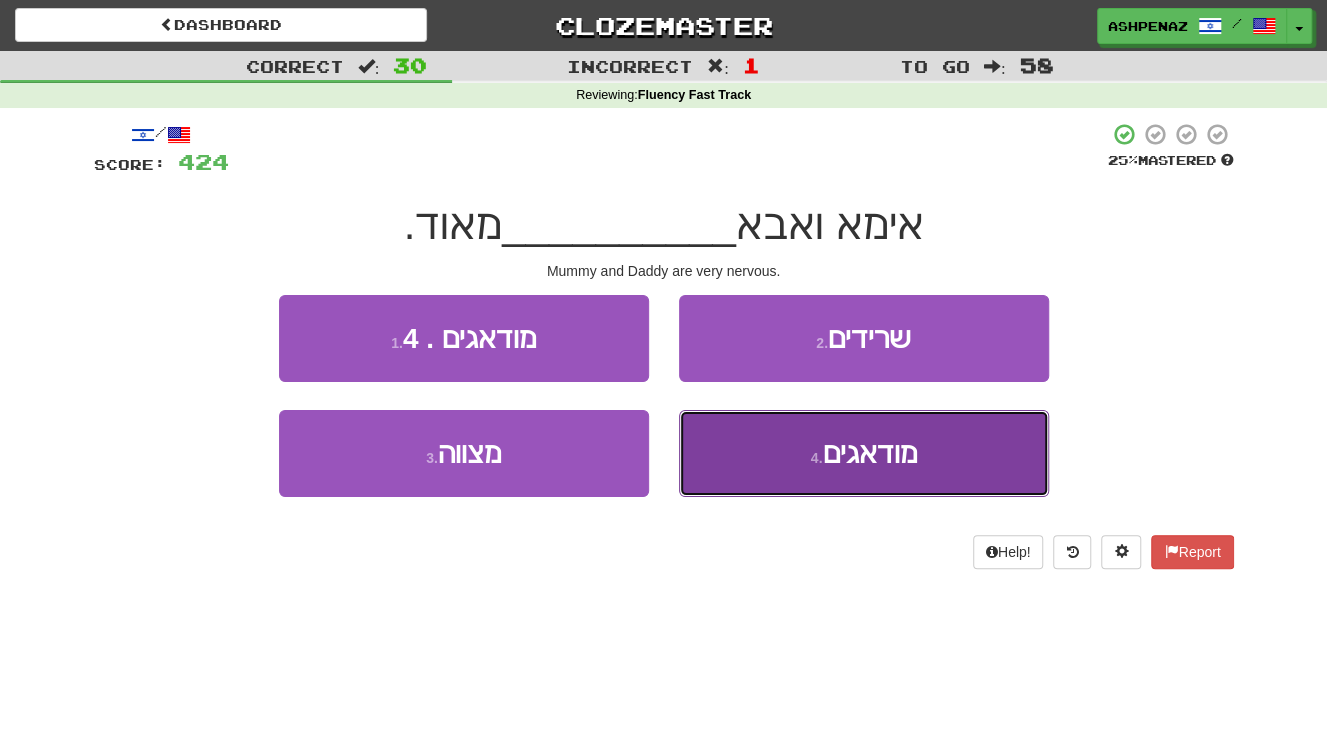 click on "4 .  מודאגים" at bounding box center [864, 453] 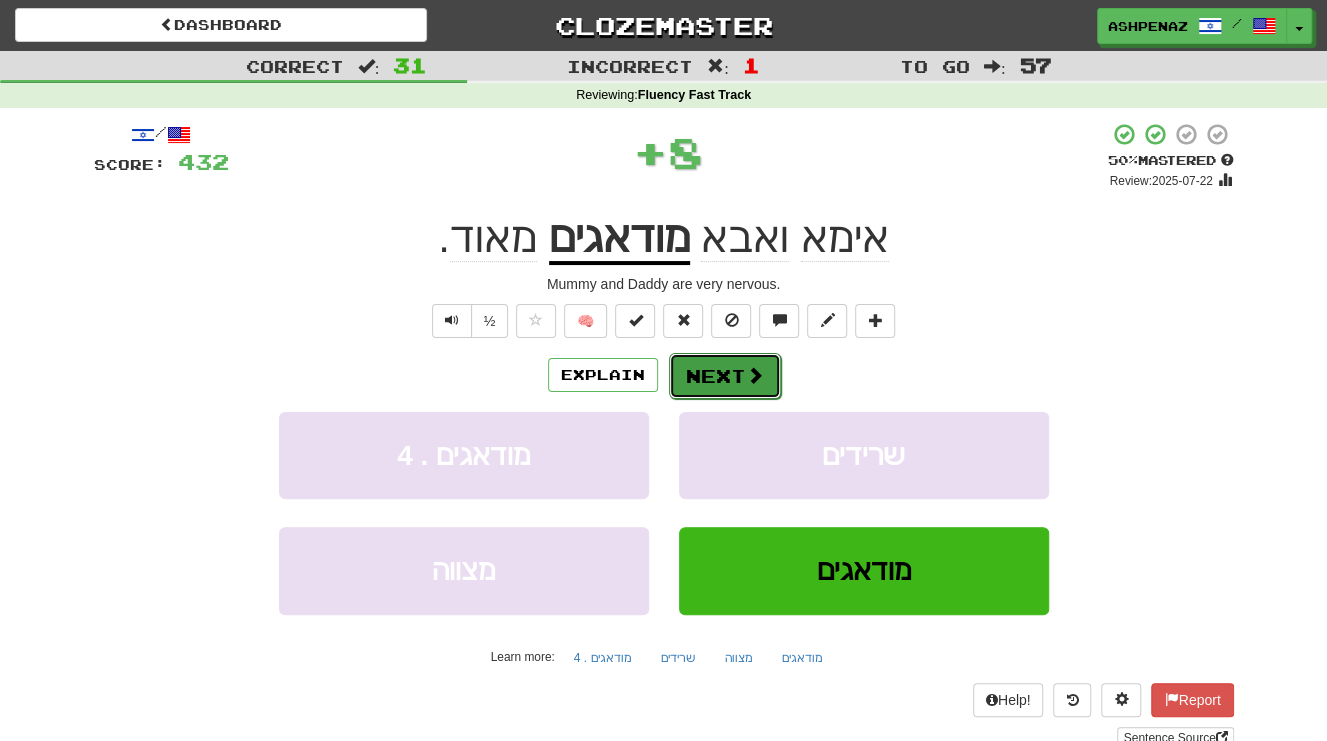 click on "Next" at bounding box center (725, 376) 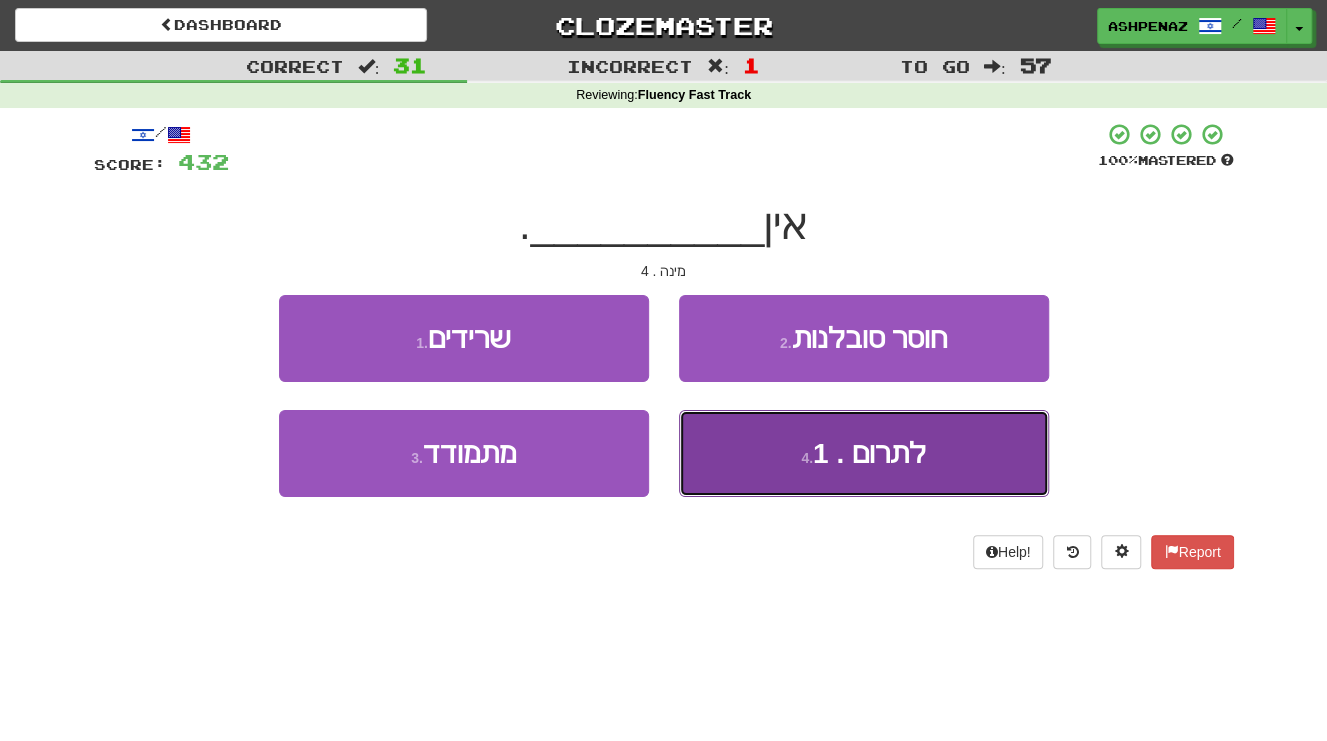 click on "4 .  תחליף" at bounding box center (864, 453) 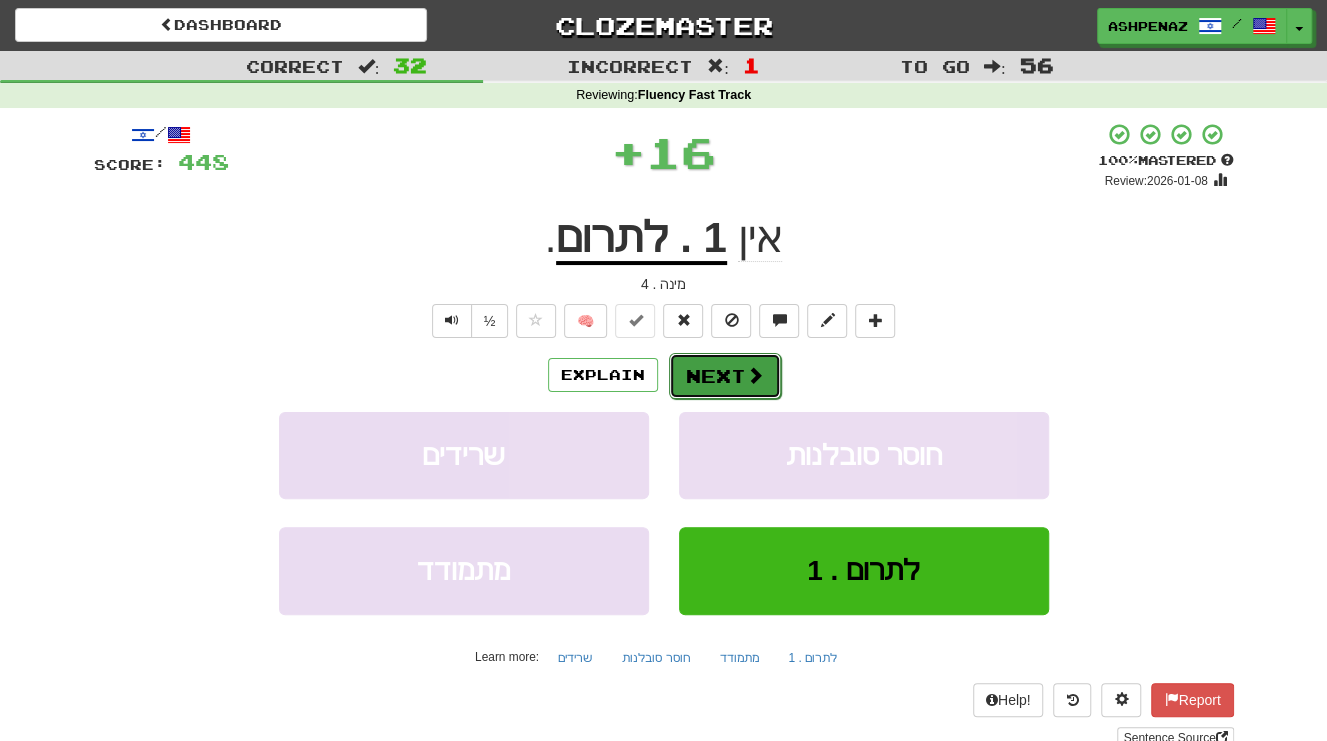 click on "Next" at bounding box center (725, 376) 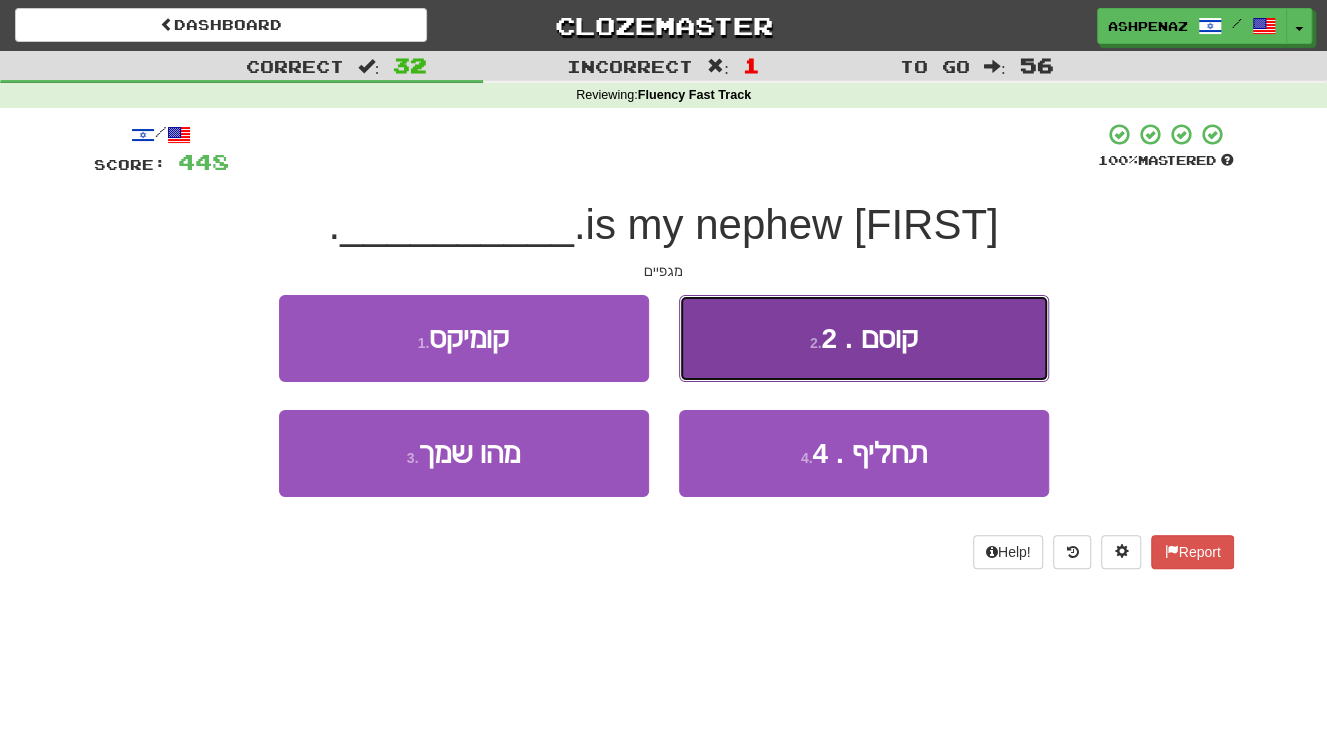 click on "2 .  להיפגע" at bounding box center [864, 338] 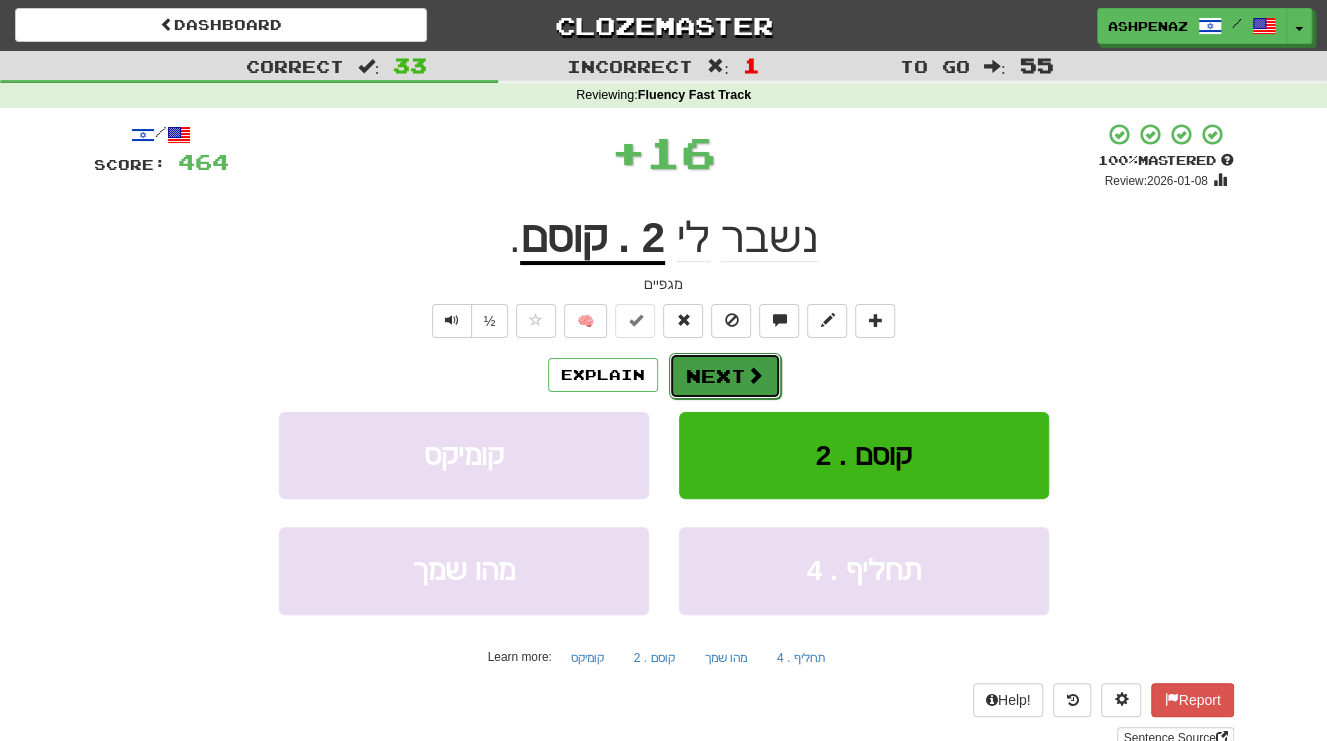 click on "Next" at bounding box center (725, 376) 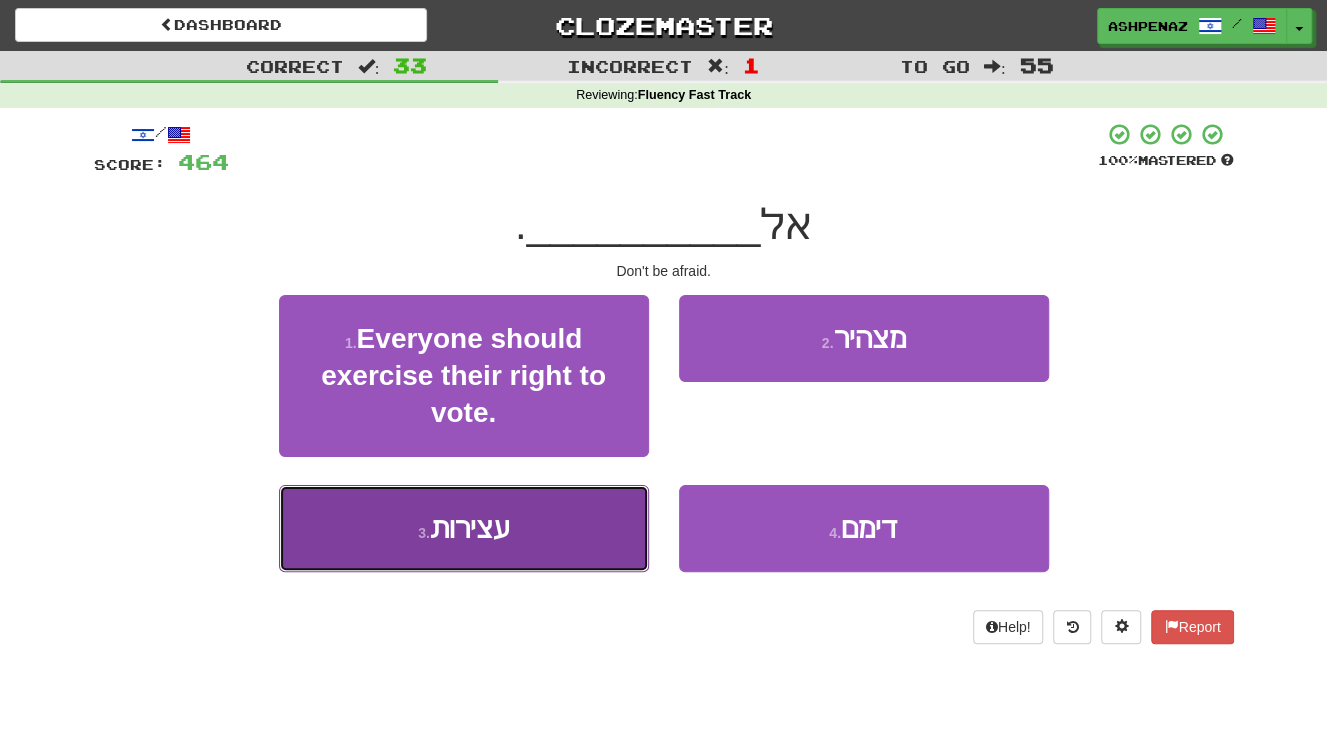 click on "3 .  מגפיים" at bounding box center [464, 528] 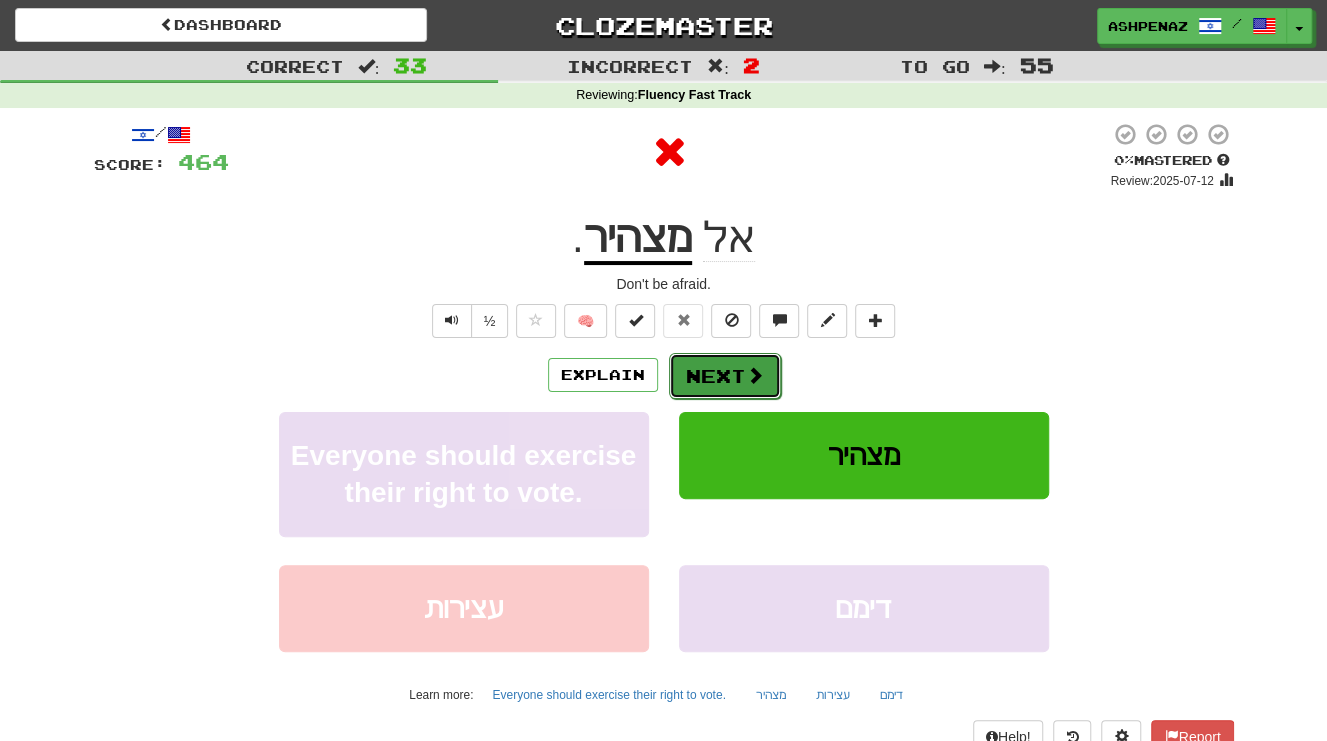 click on "Next" at bounding box center (725, 376) 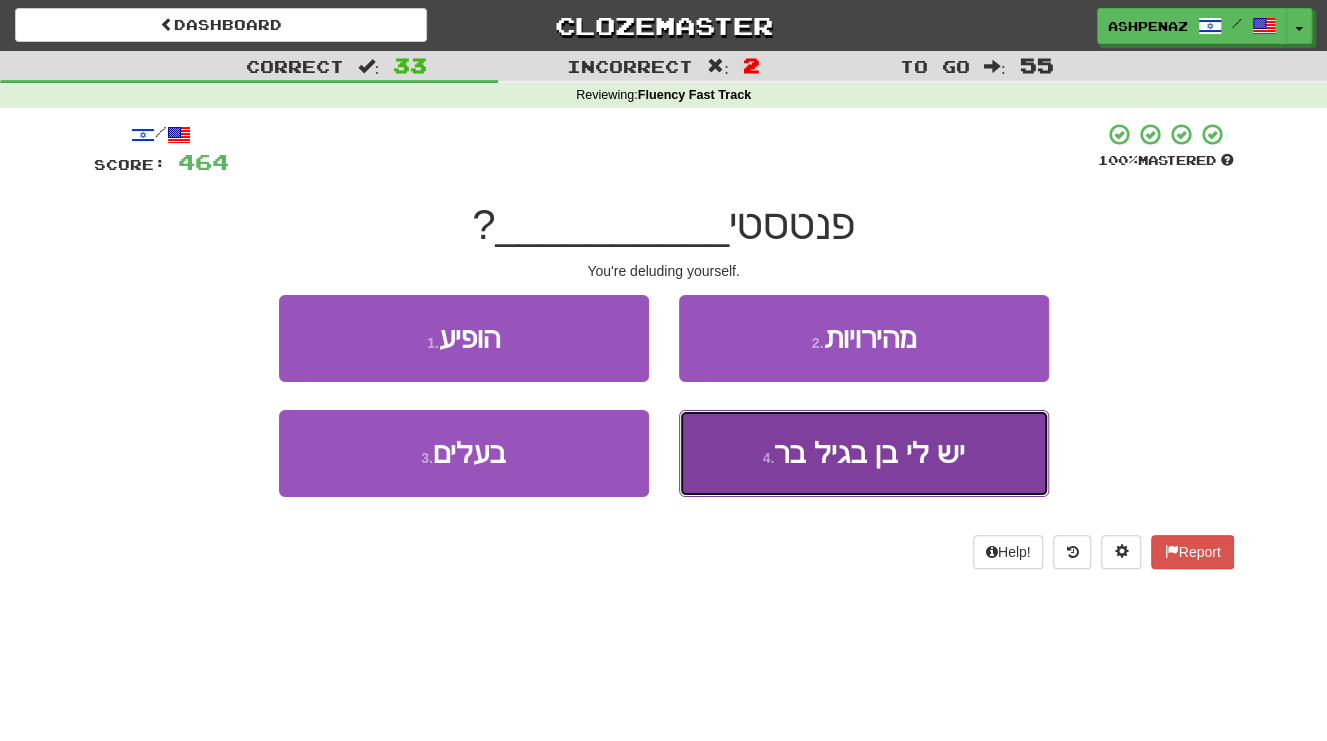 click on "4 .  המלא" at bounding box center (864, 453) 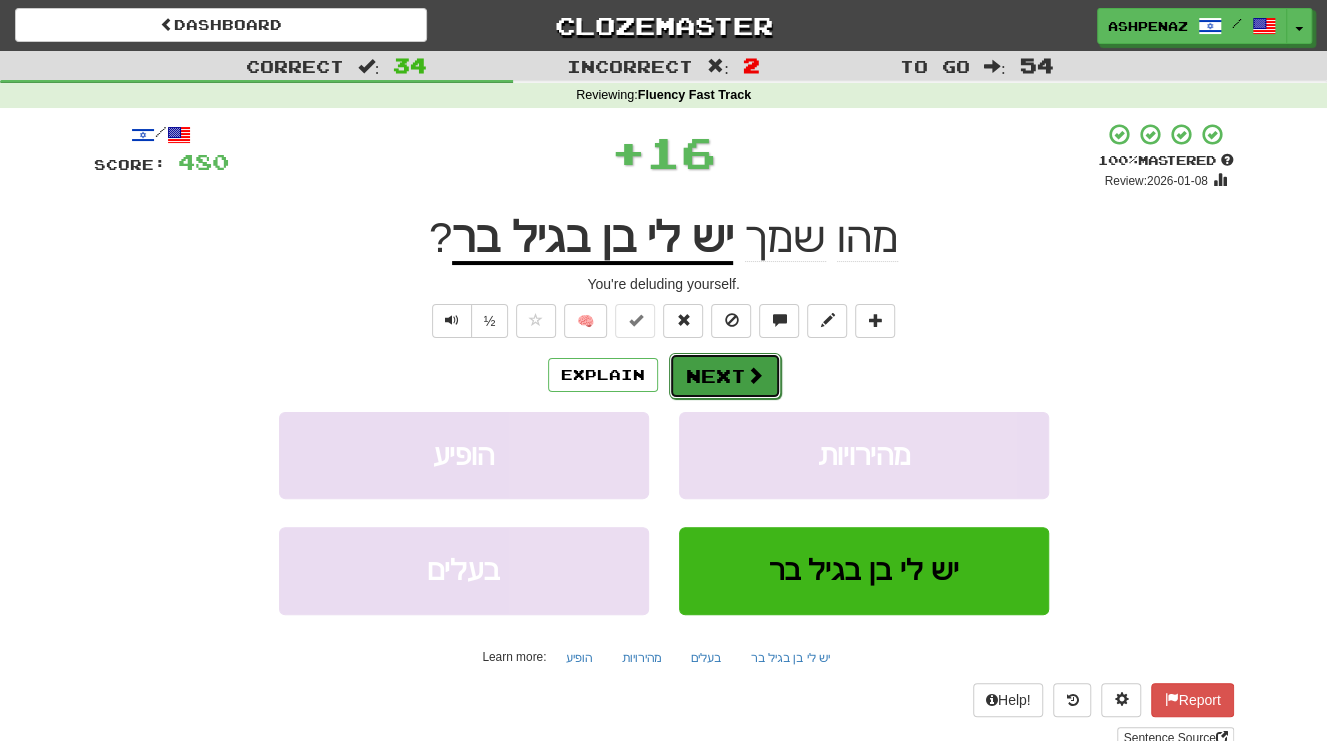 click on "Next" at bounding box center (725, 376) 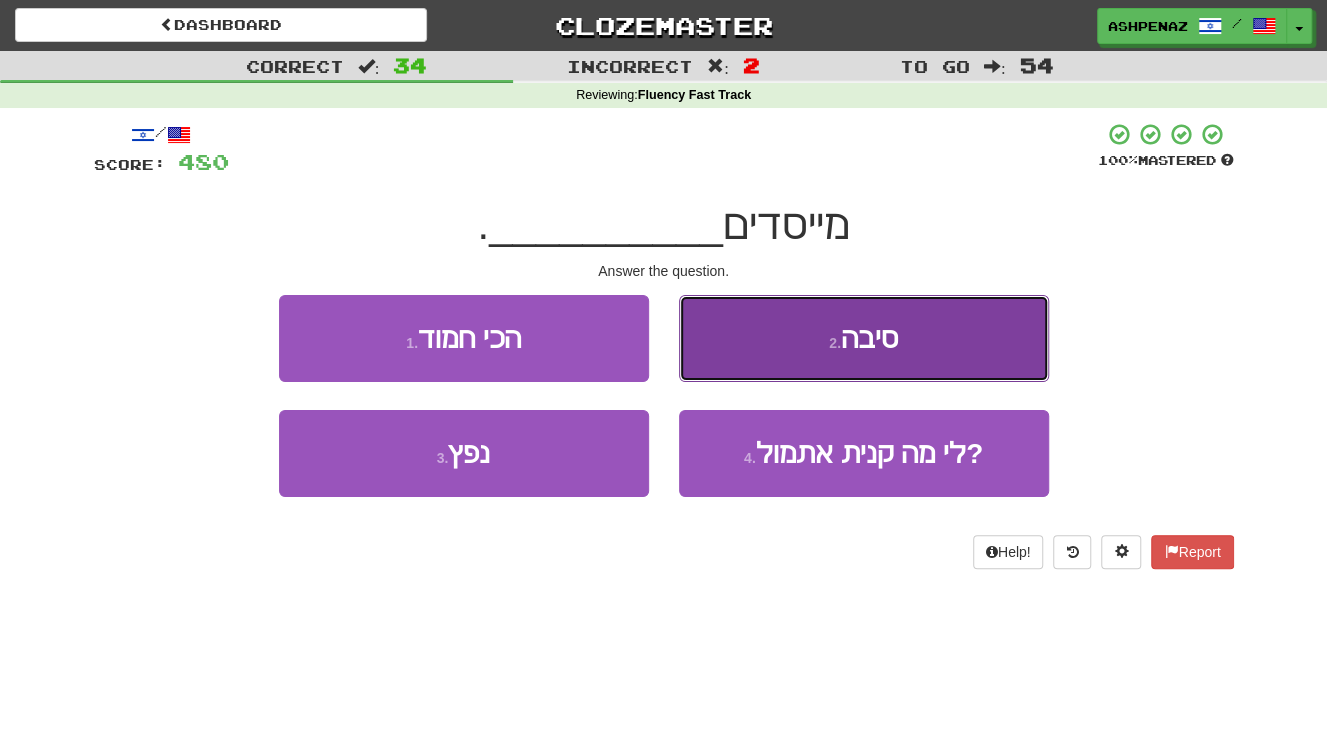 click on "2 .  לשאלה" at bounding box center (864, 338) 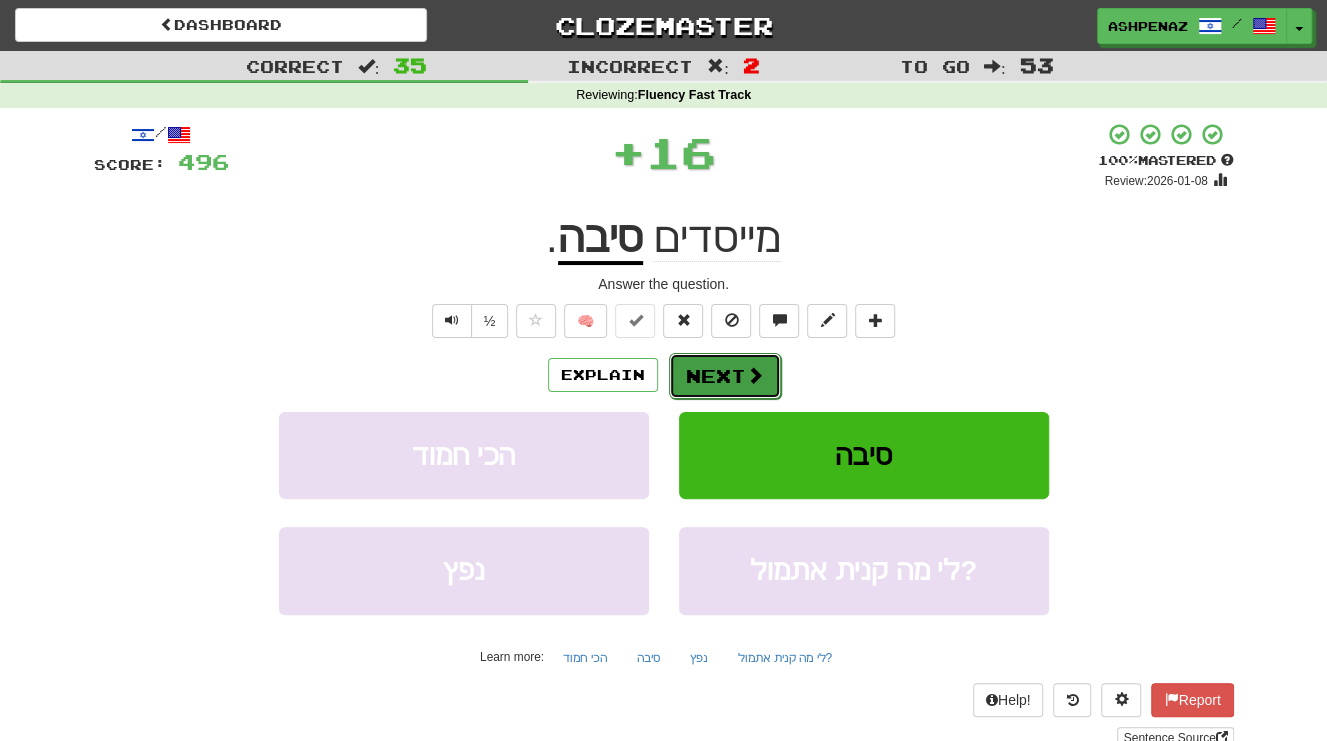 click on "Next" at bounding box center (725, 376) 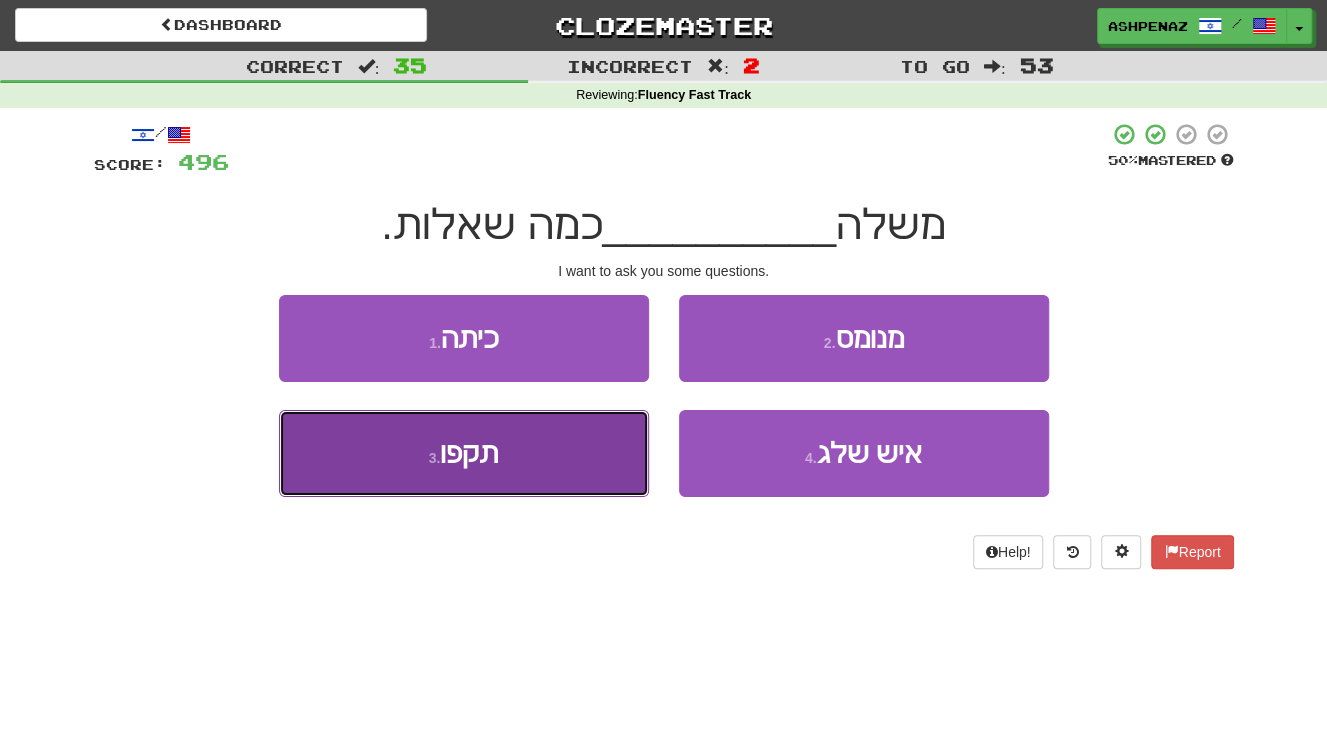 click on "3 .  בפניכם" at bounding box center [464, 453] 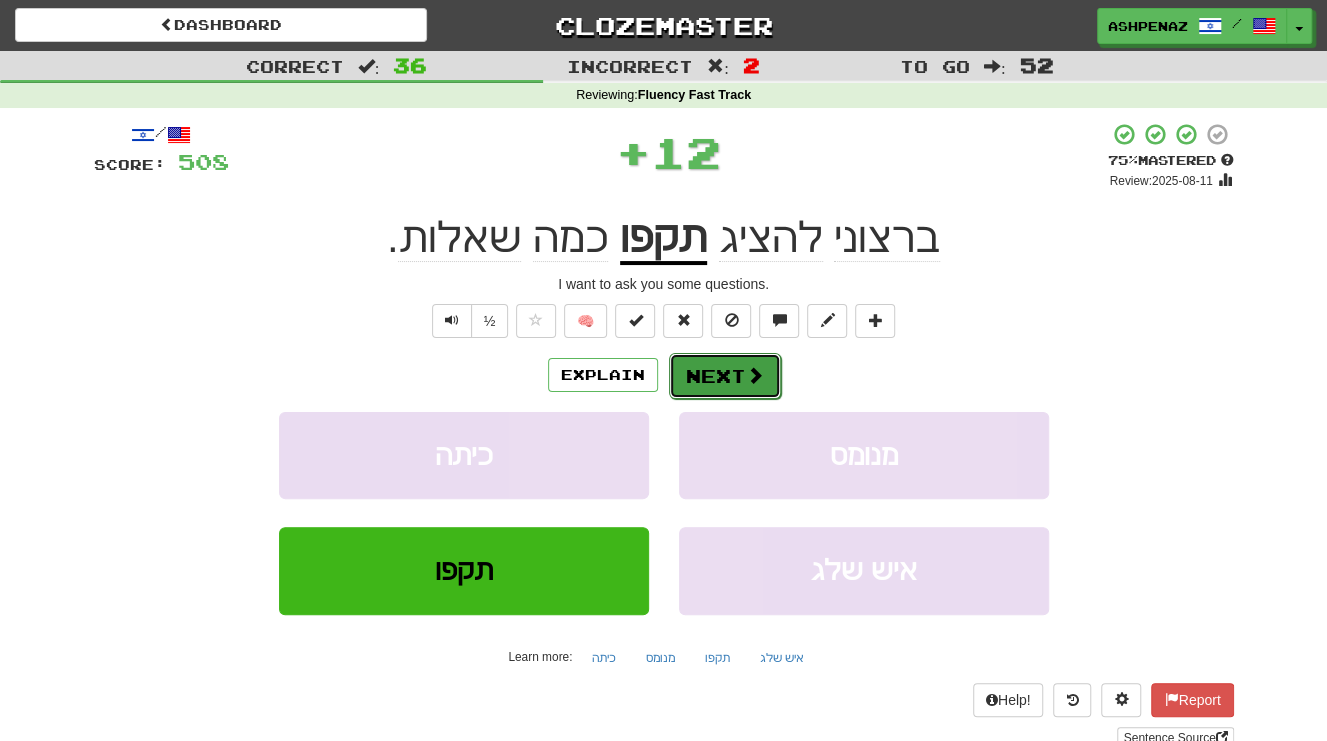 click on "Next" at bounding box center (725, 376) 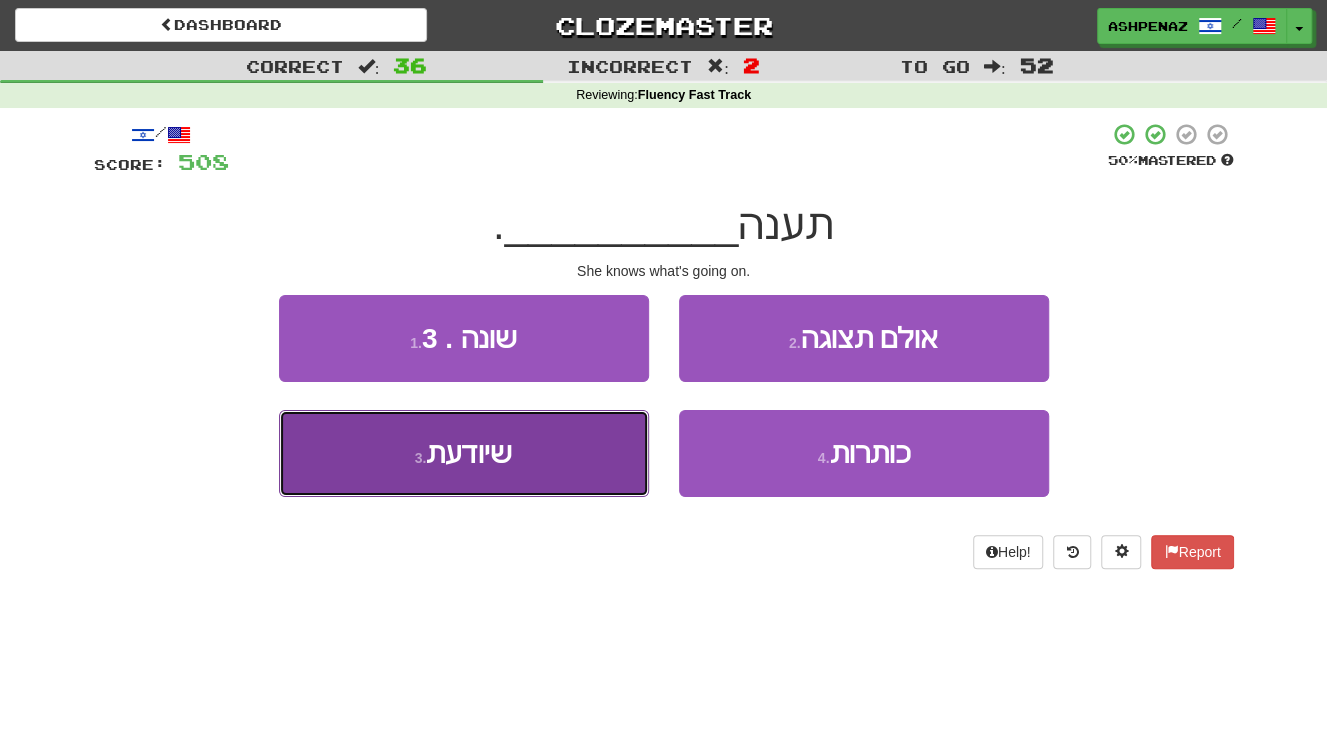 click on "3 .  שיודעת" at bounding box center (464, 453) 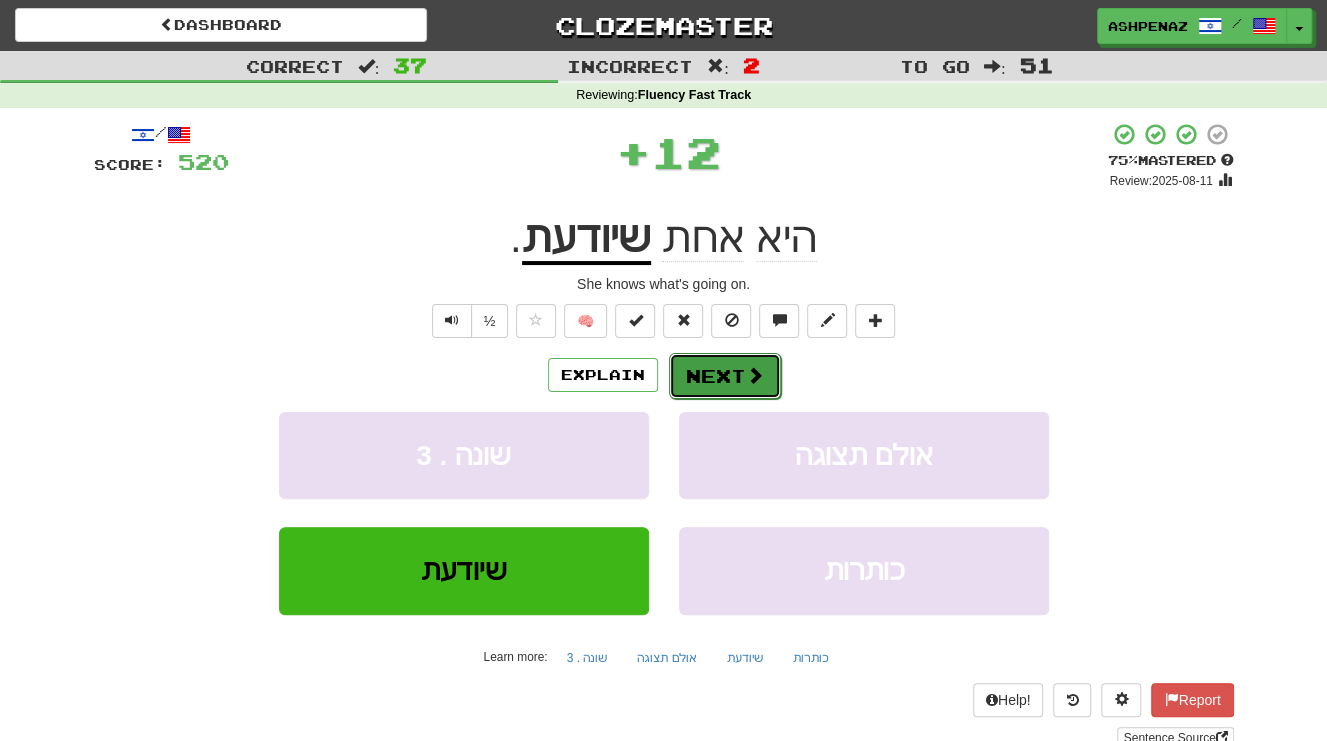 click on "Next" at bounding box center (725, 376) 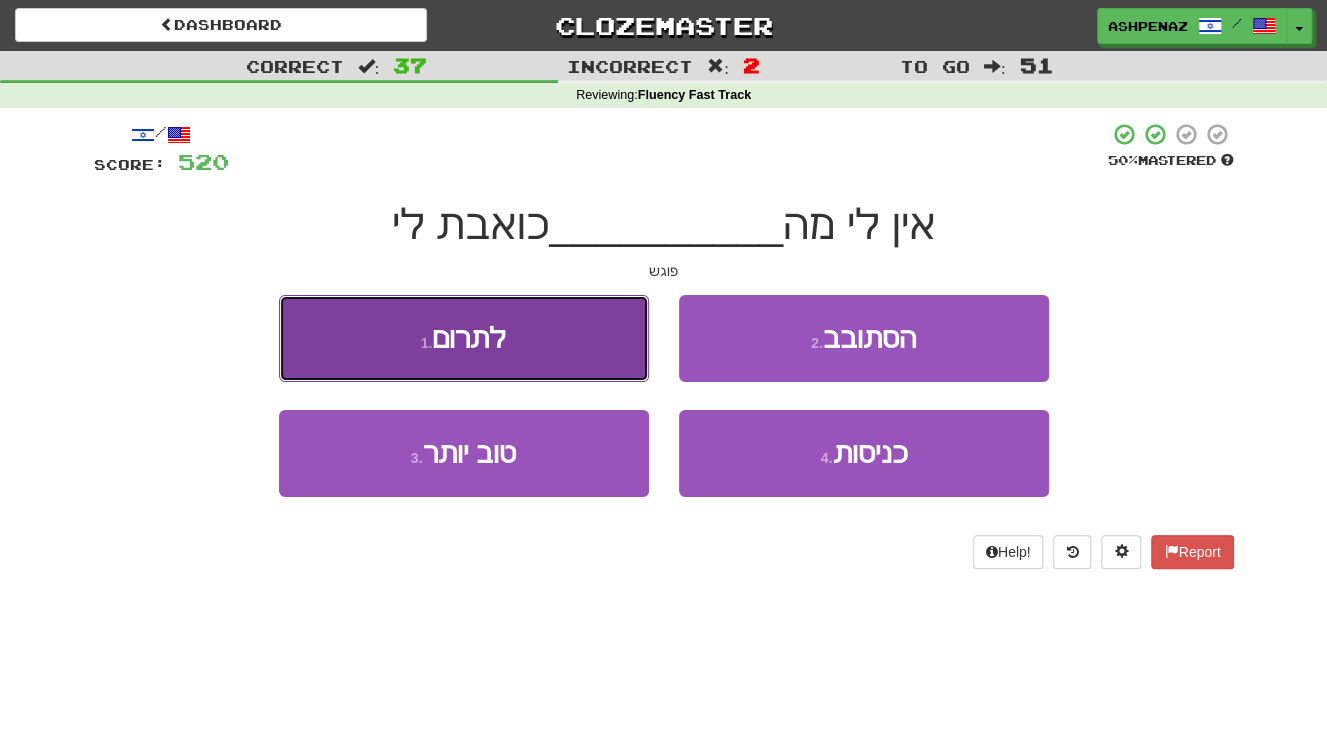click on "1 .  לתרום" at bounding box center [464, 338] 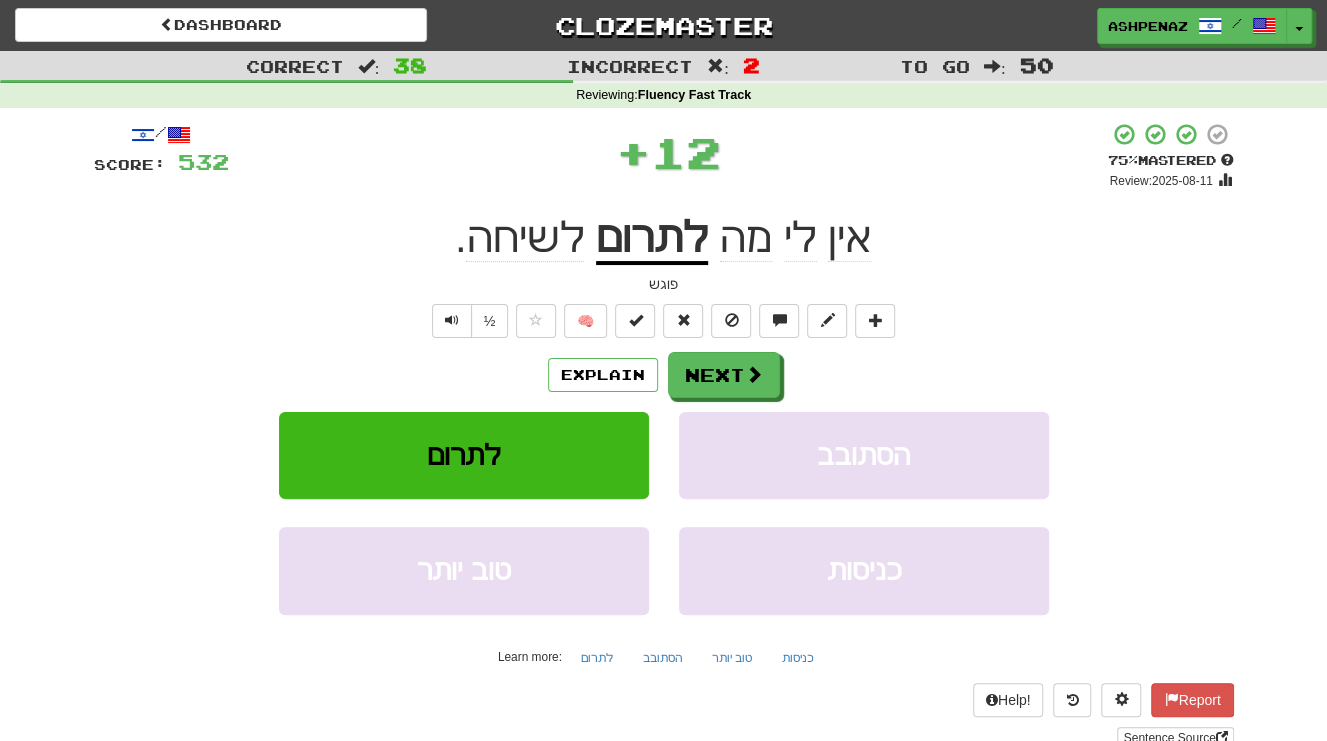 click on "לתרום" at bounding box center (652, 239) 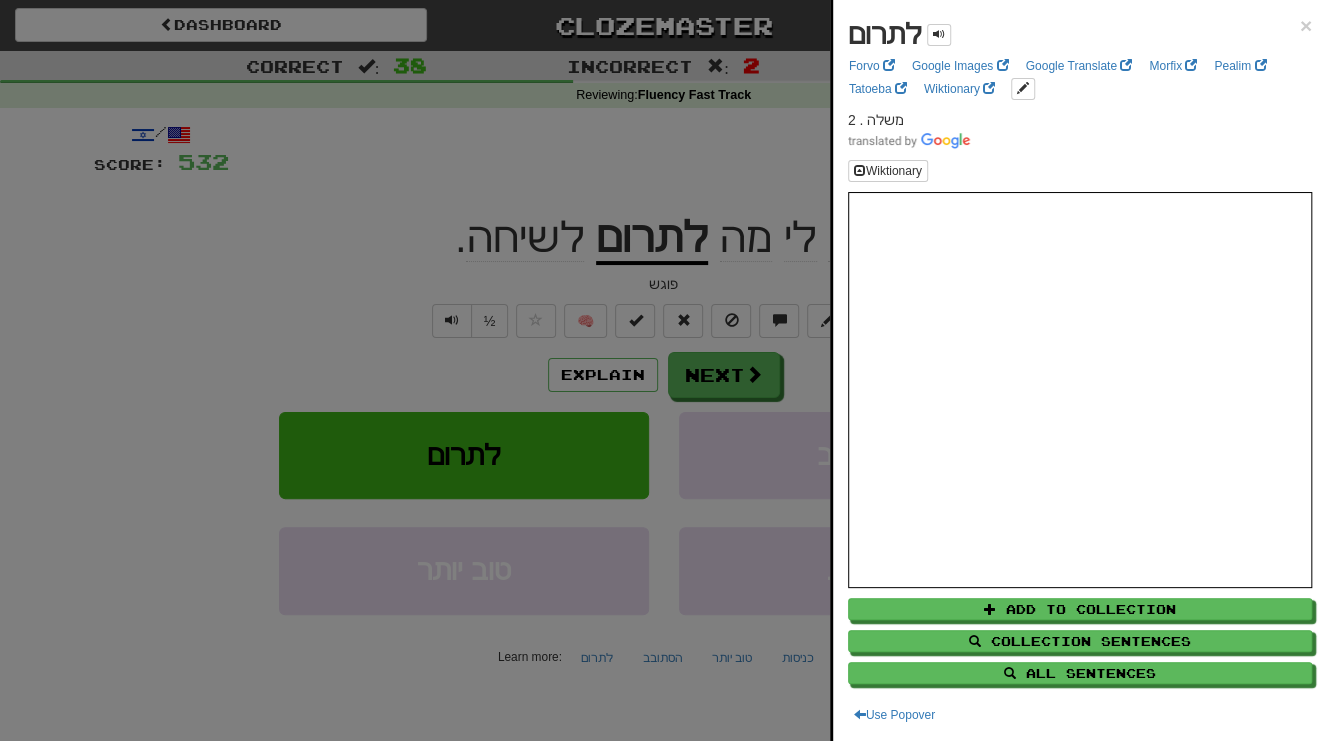 click at bounding box center (663, 370) 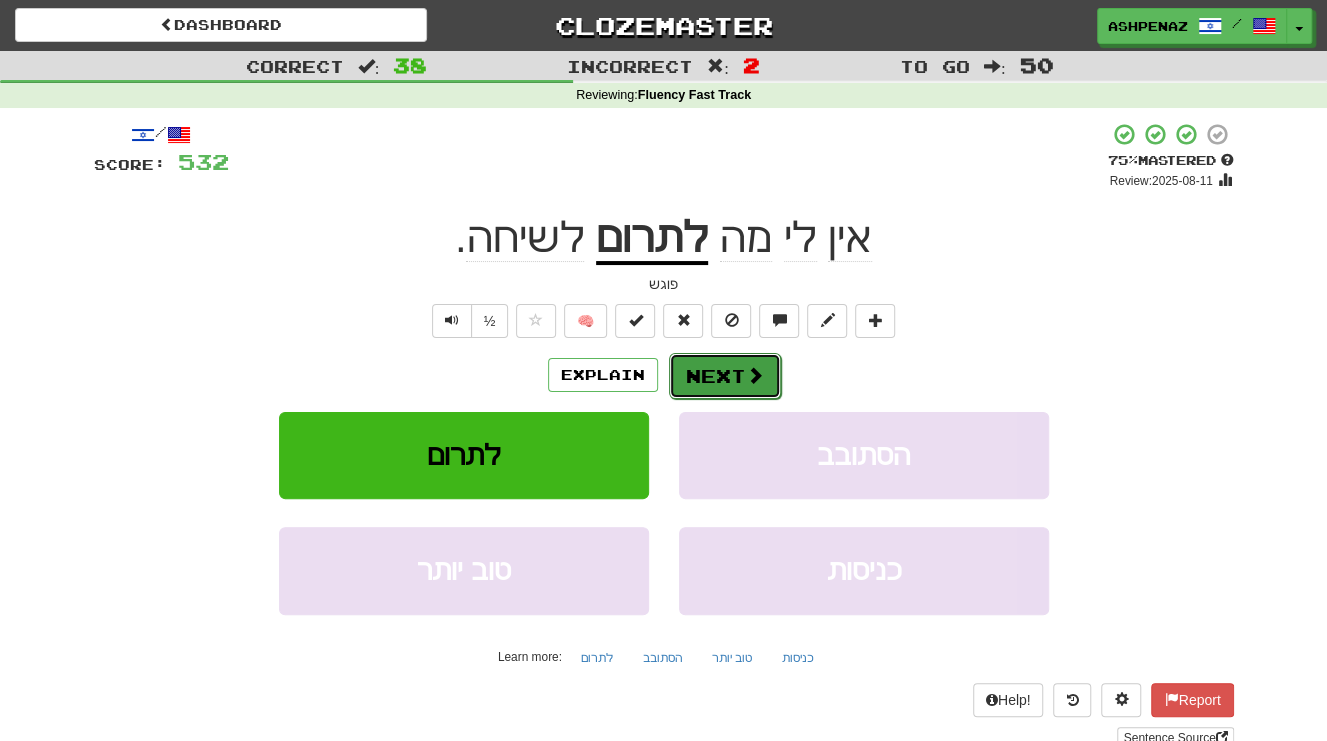 click on "Next" at bounding box center [725, 376] 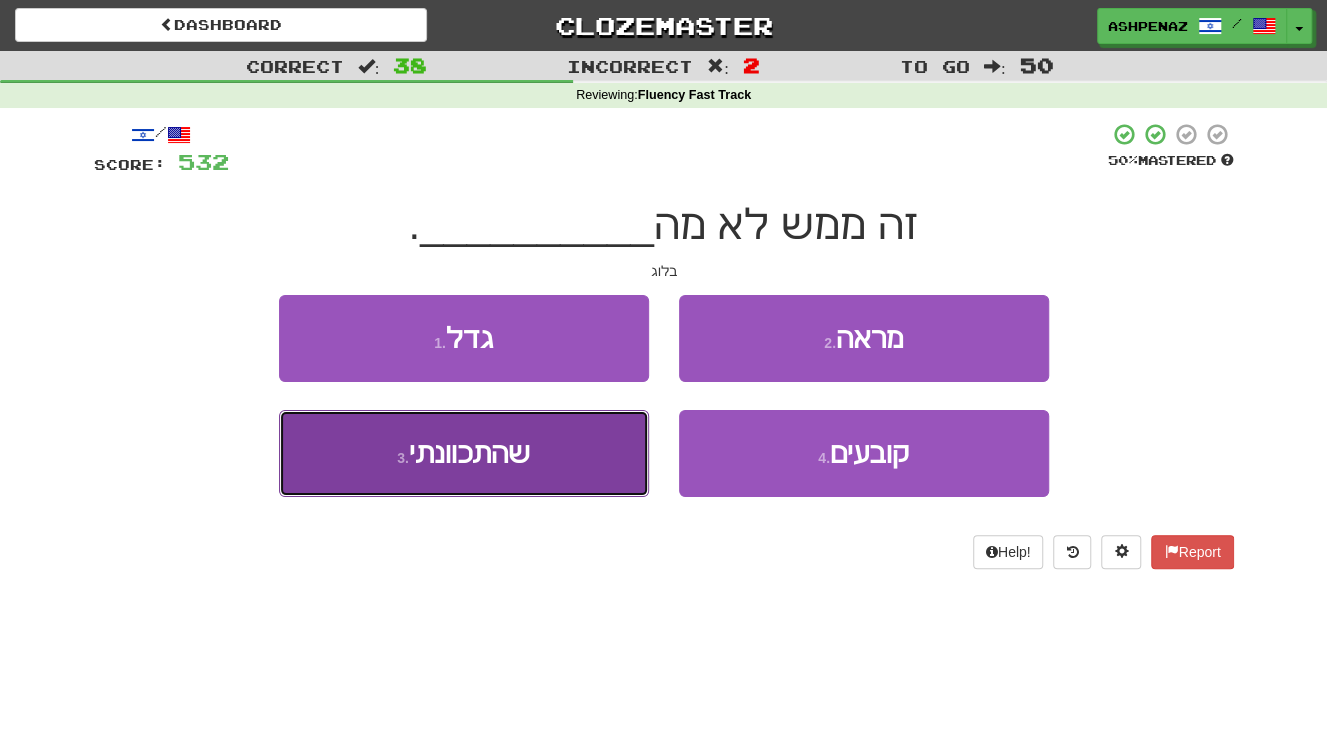 click on "3 .  שהתכוונתי" at bounding box center (464, 453) 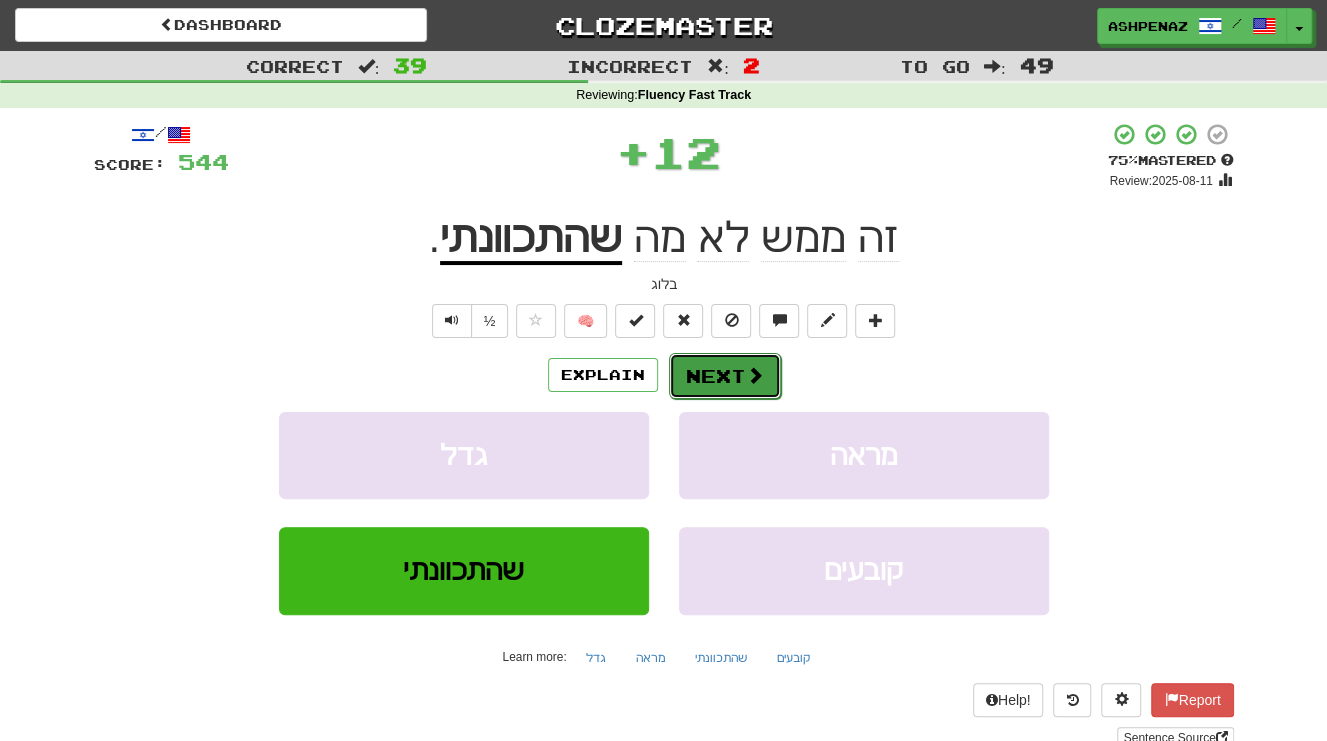 click on "Next" at bounding box center [725, 376] 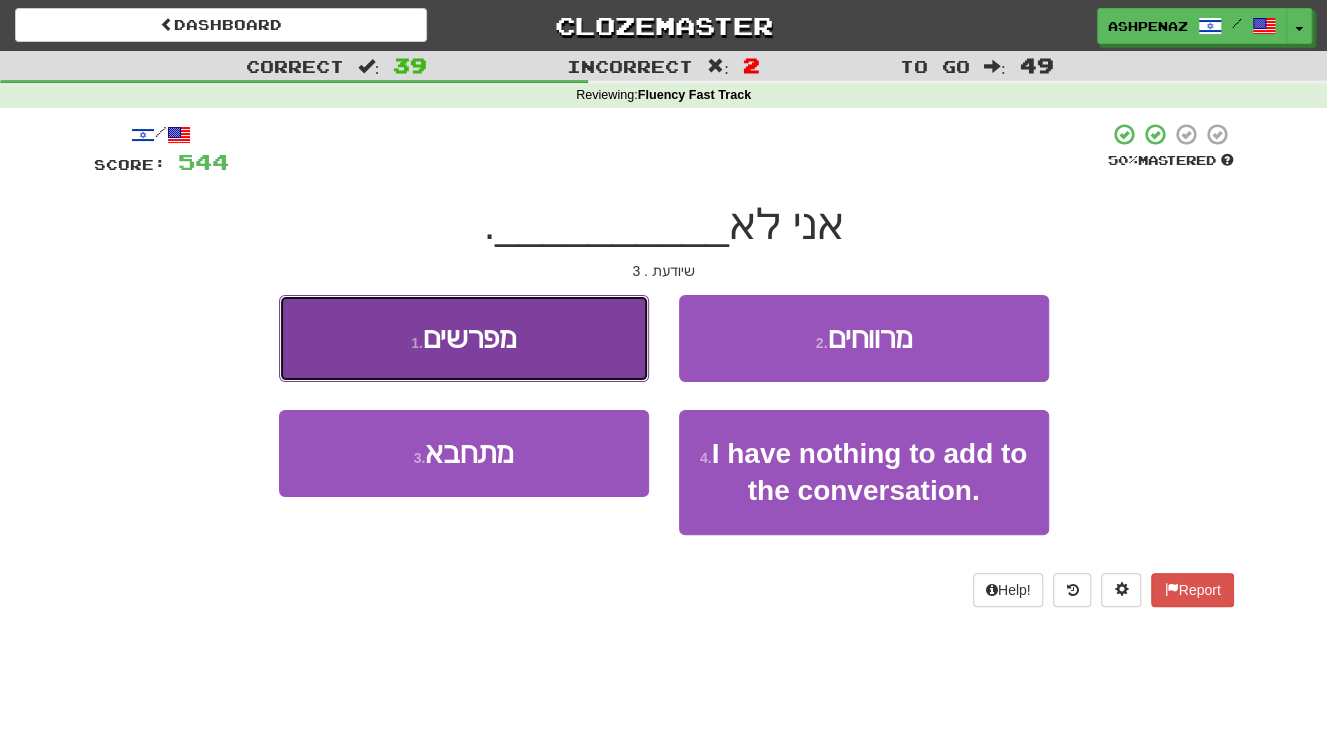 click on "1 .  מפרשים" at bounding box center (464, 338) 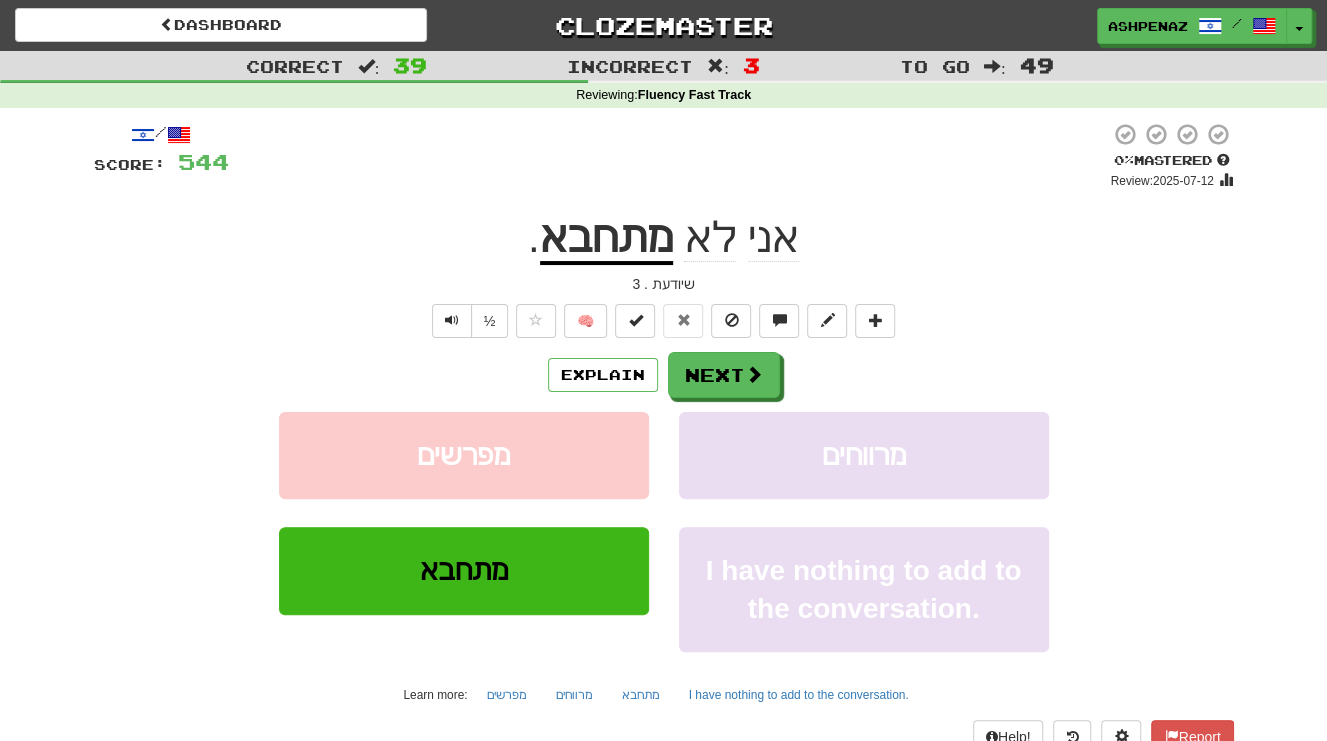 click on "מתחבא" at bounding box center [606, 239] 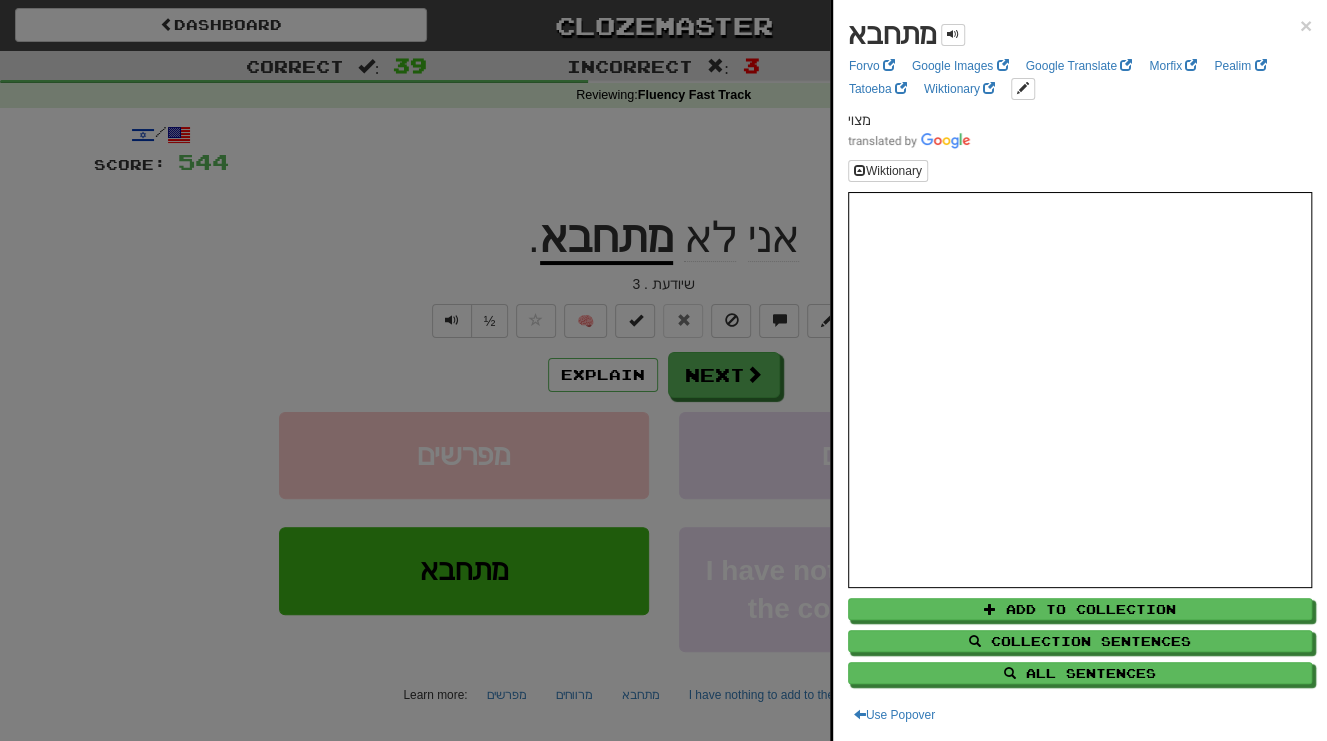 click at bounding box center (663, 370) 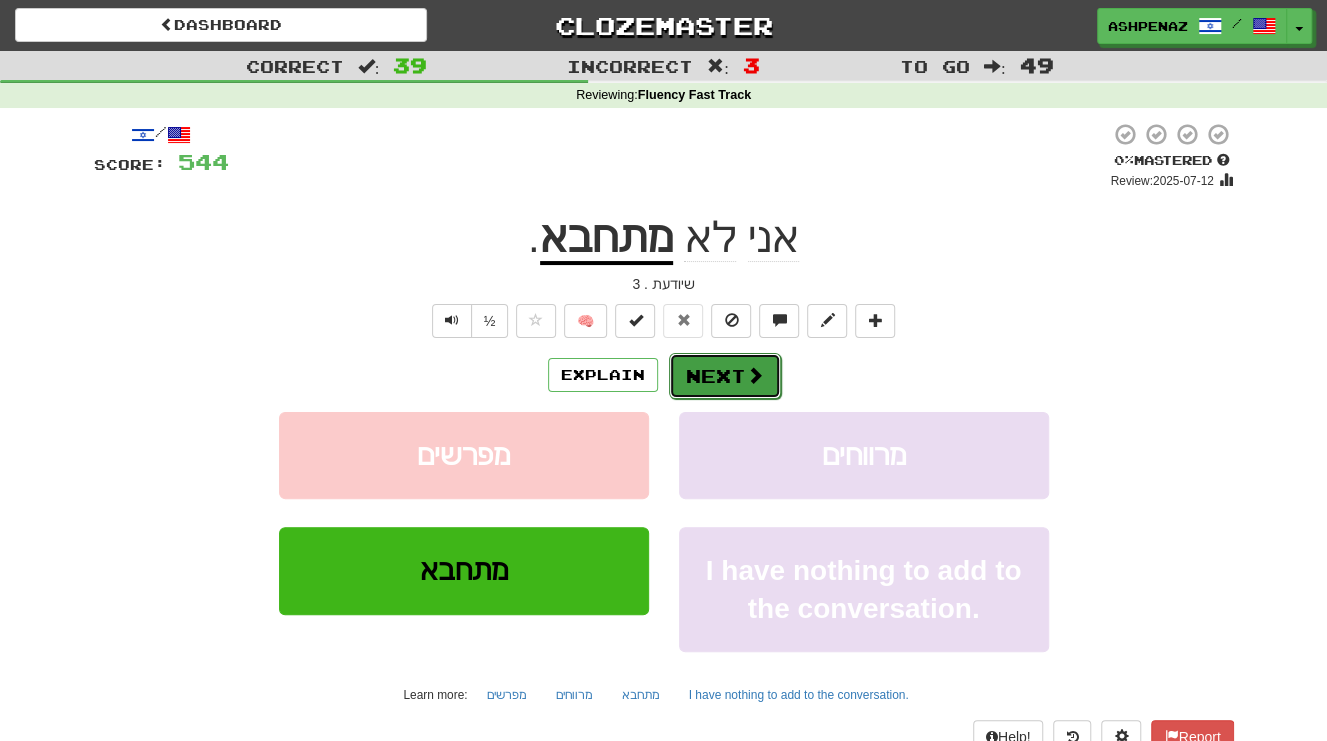 click on "Next" at bounding box center [725, 376] 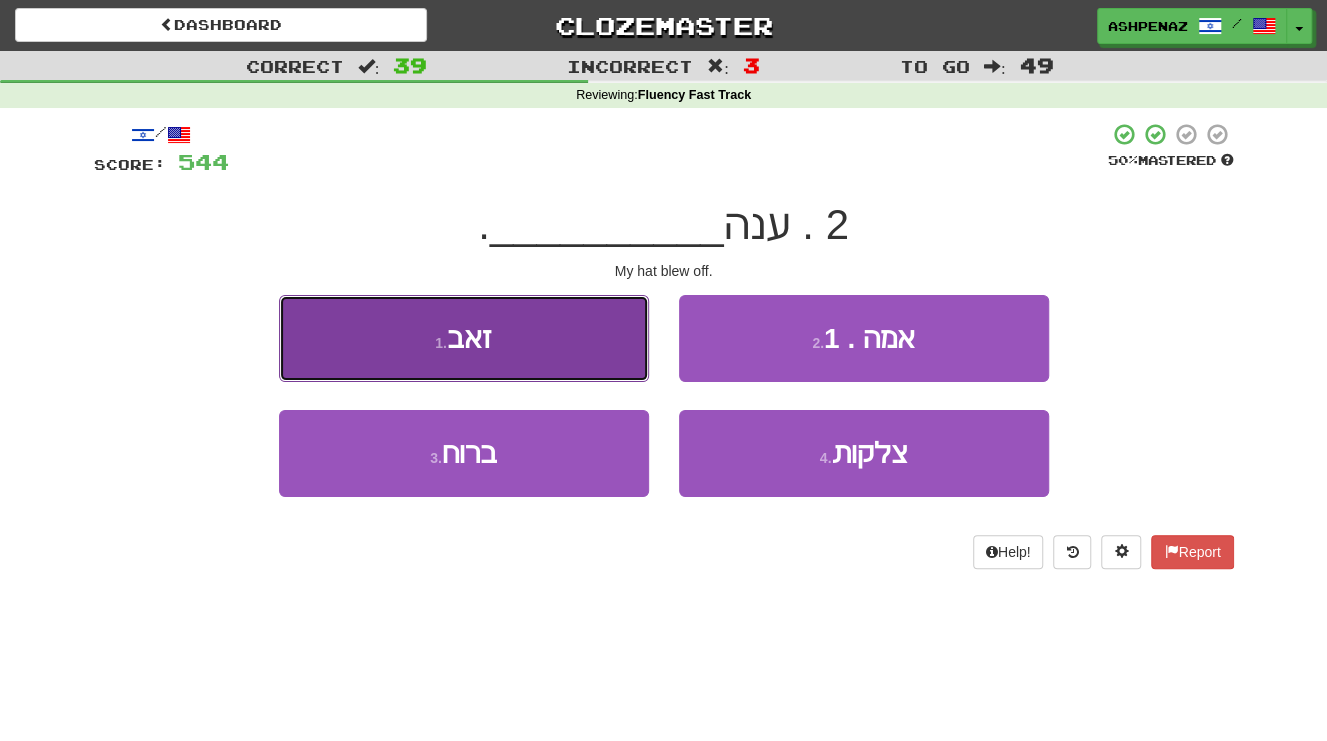click on "1 .  עבירה" at bounding box center (464, 338) 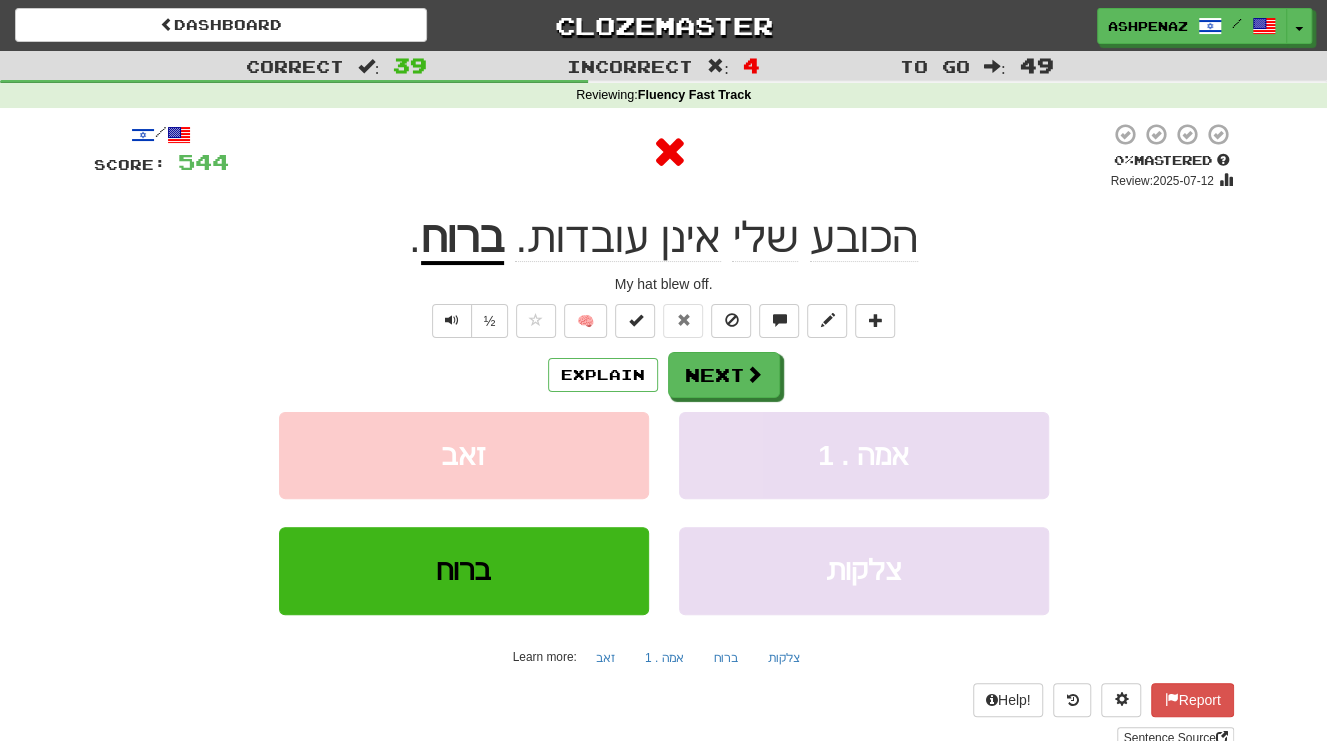 click on "ברוח" at bounding box center (462, 239) 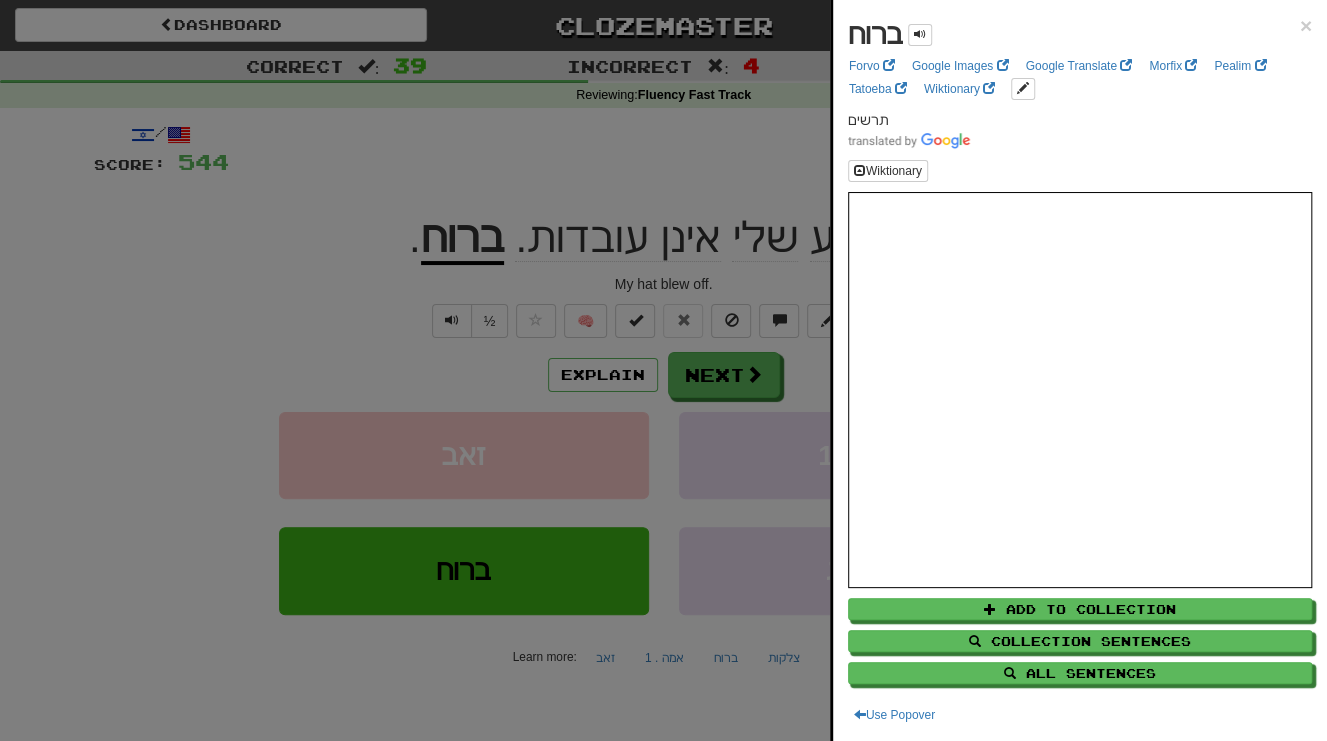 click at bounding box center [663, 370] 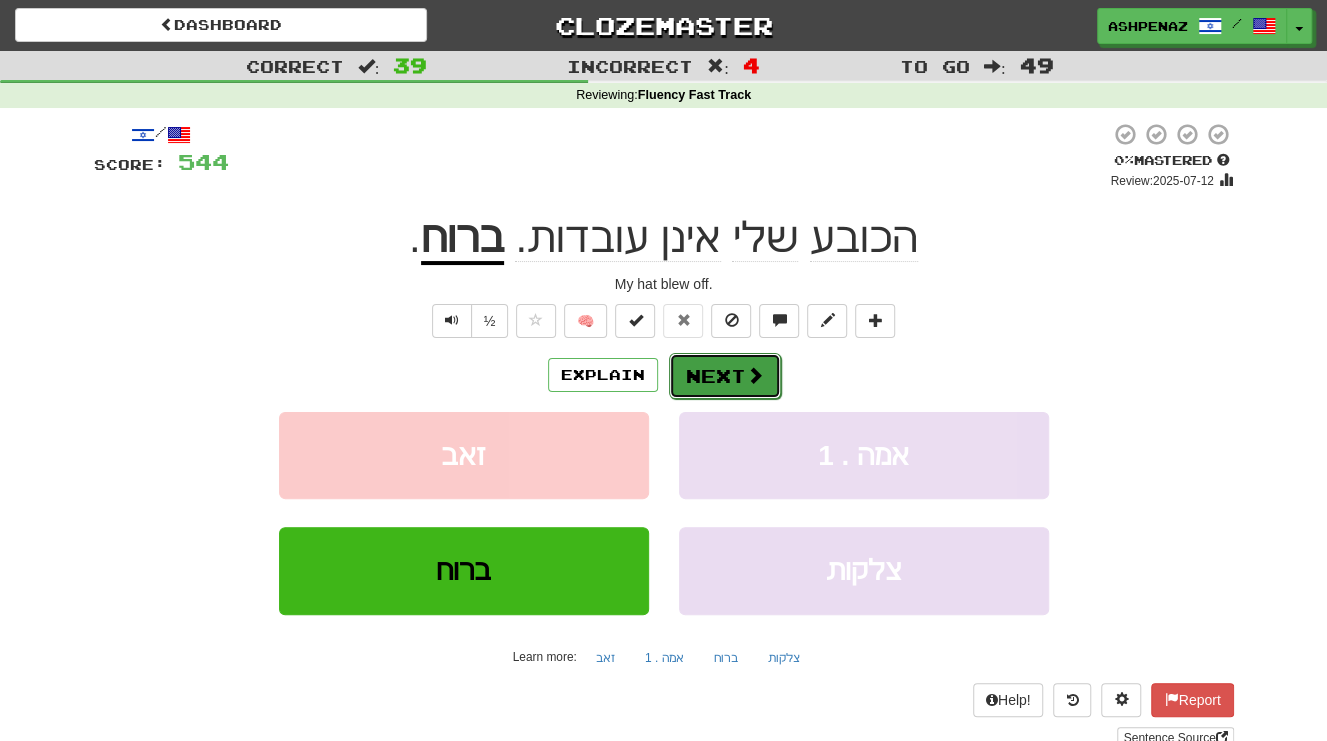 click on "Next" at bounding box center (725, 376) 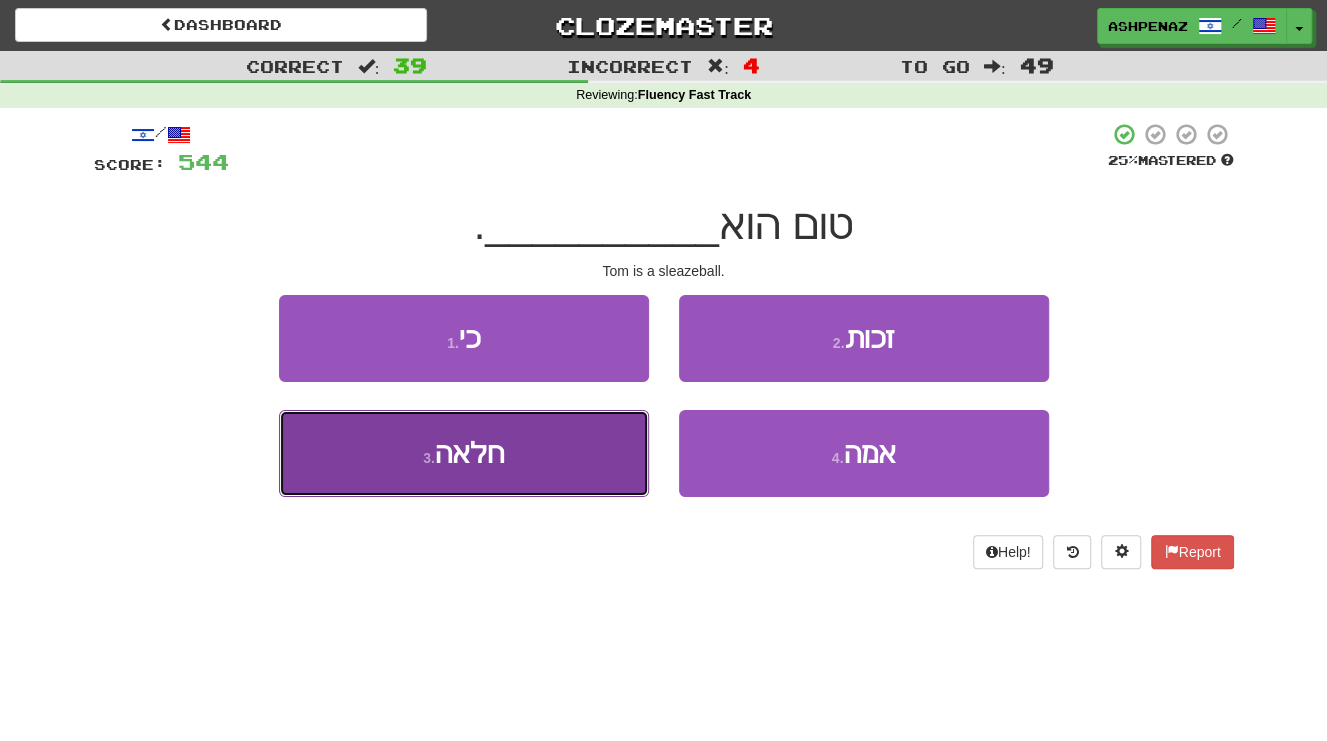 click on "3 .  חלאה" at bounding box center [464, 453] 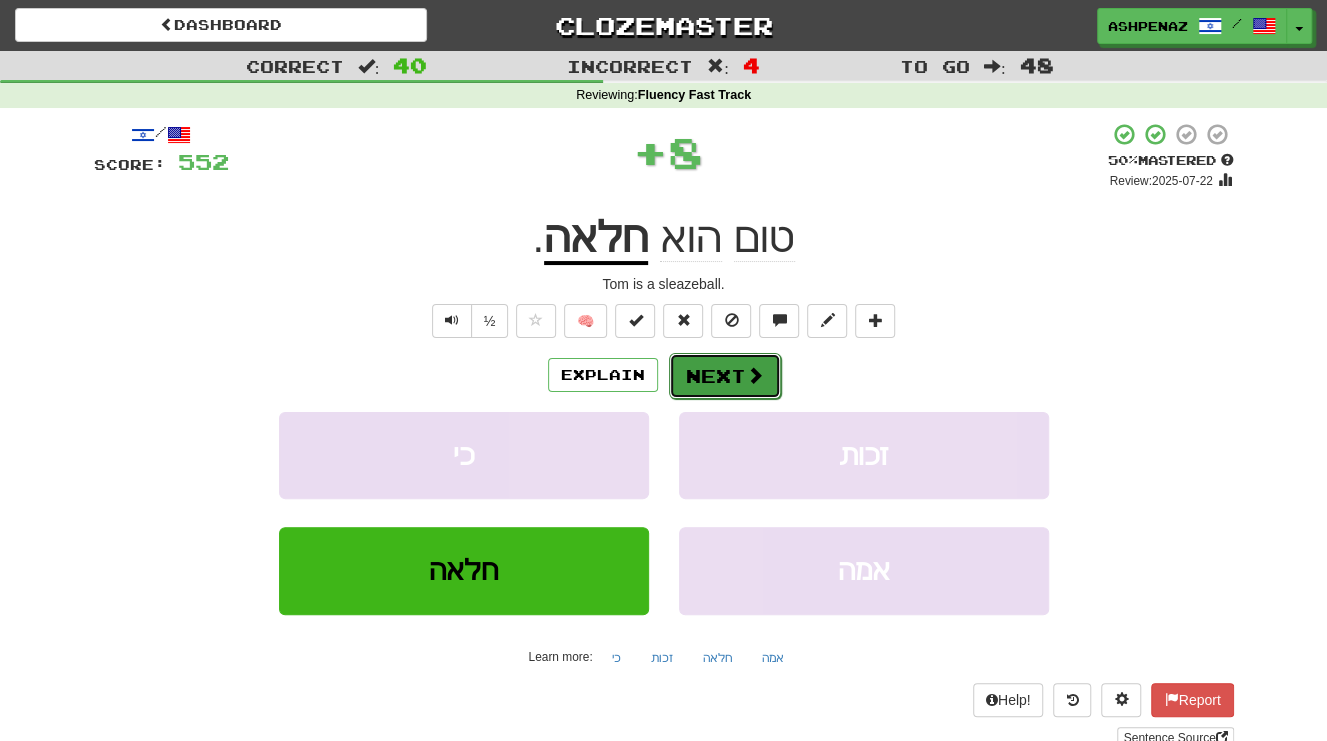 click on "Next" at bounding box center (725, 376) 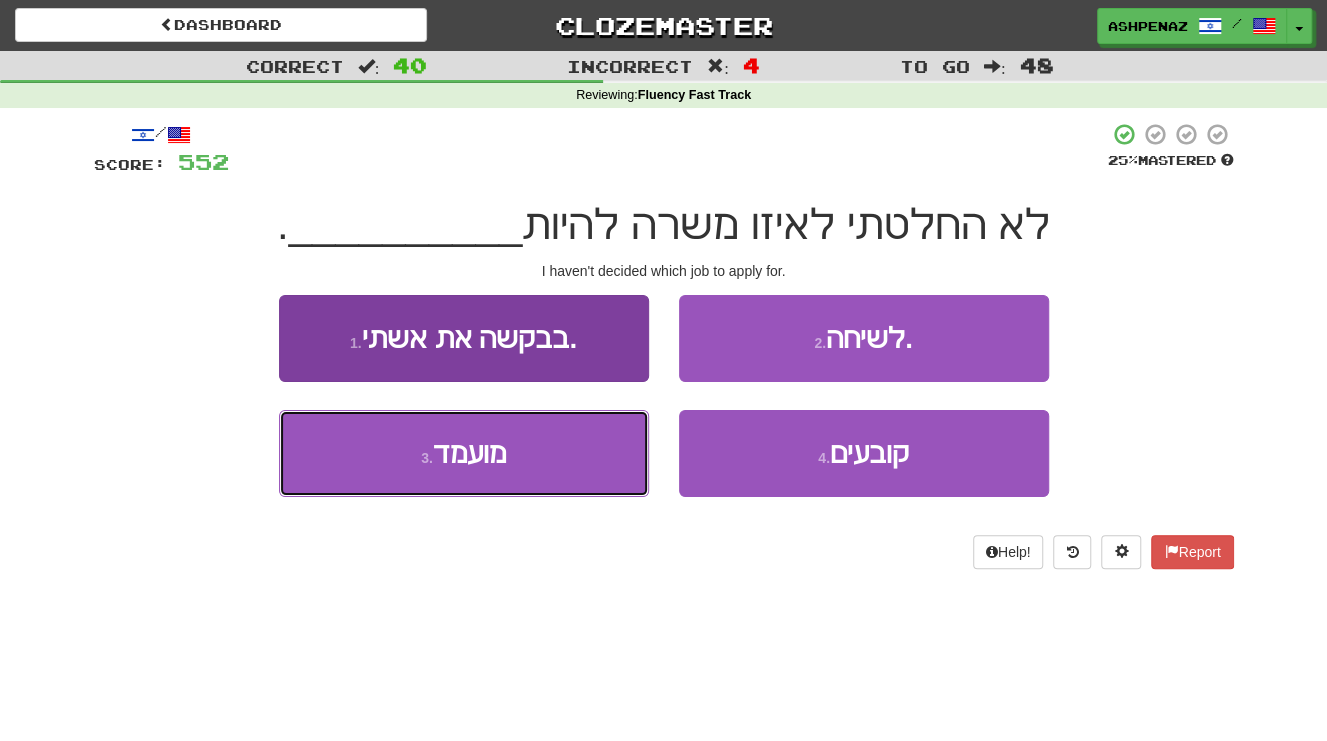 click on "3 .  מועמד" at bounding box center [464, 453] 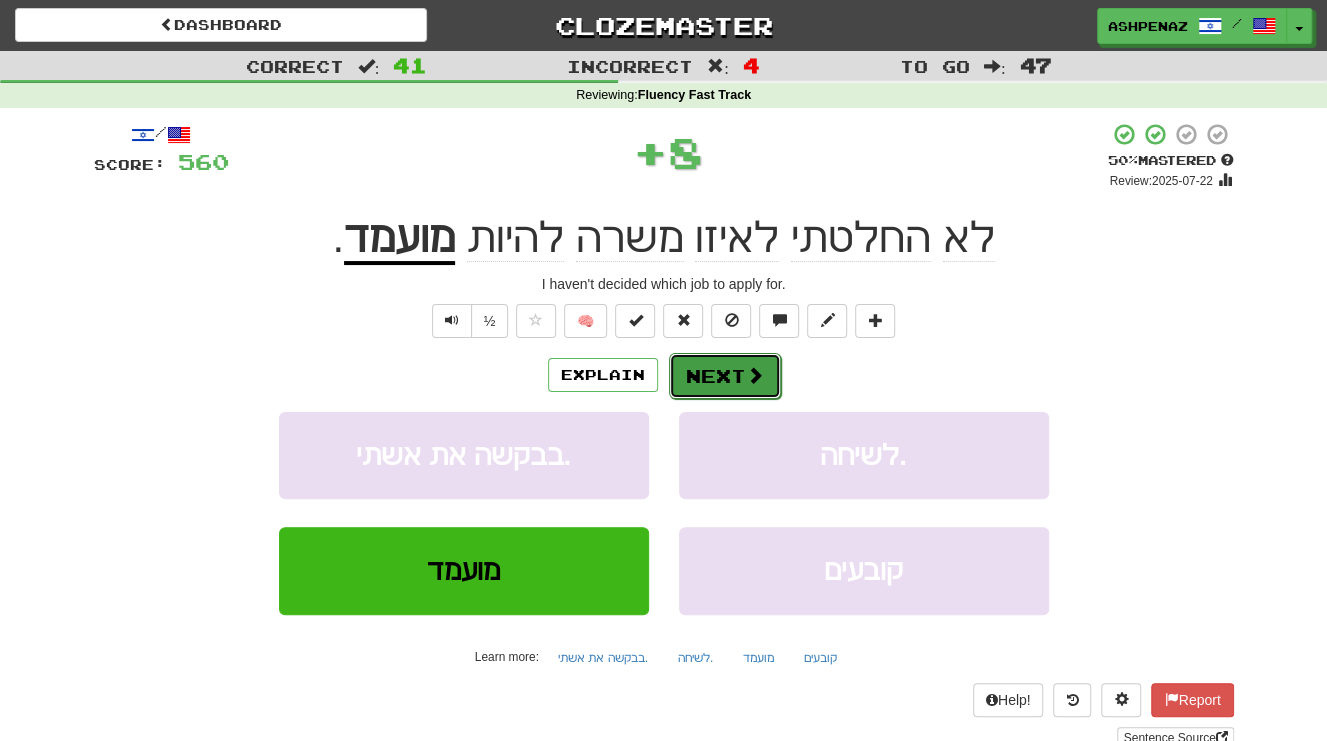 click on "Next" at bounding box center (725, 376) 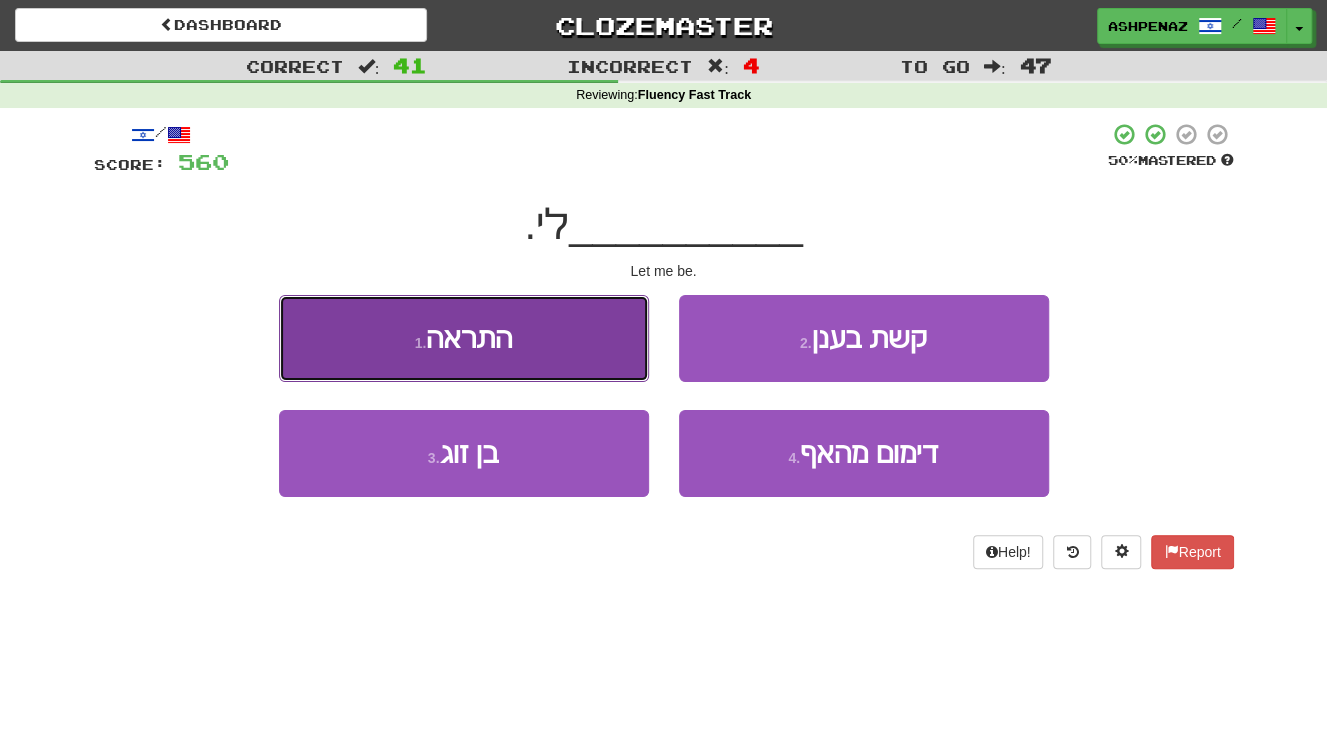 click on "1 .  תניחי" at bounding box center (464, 338) 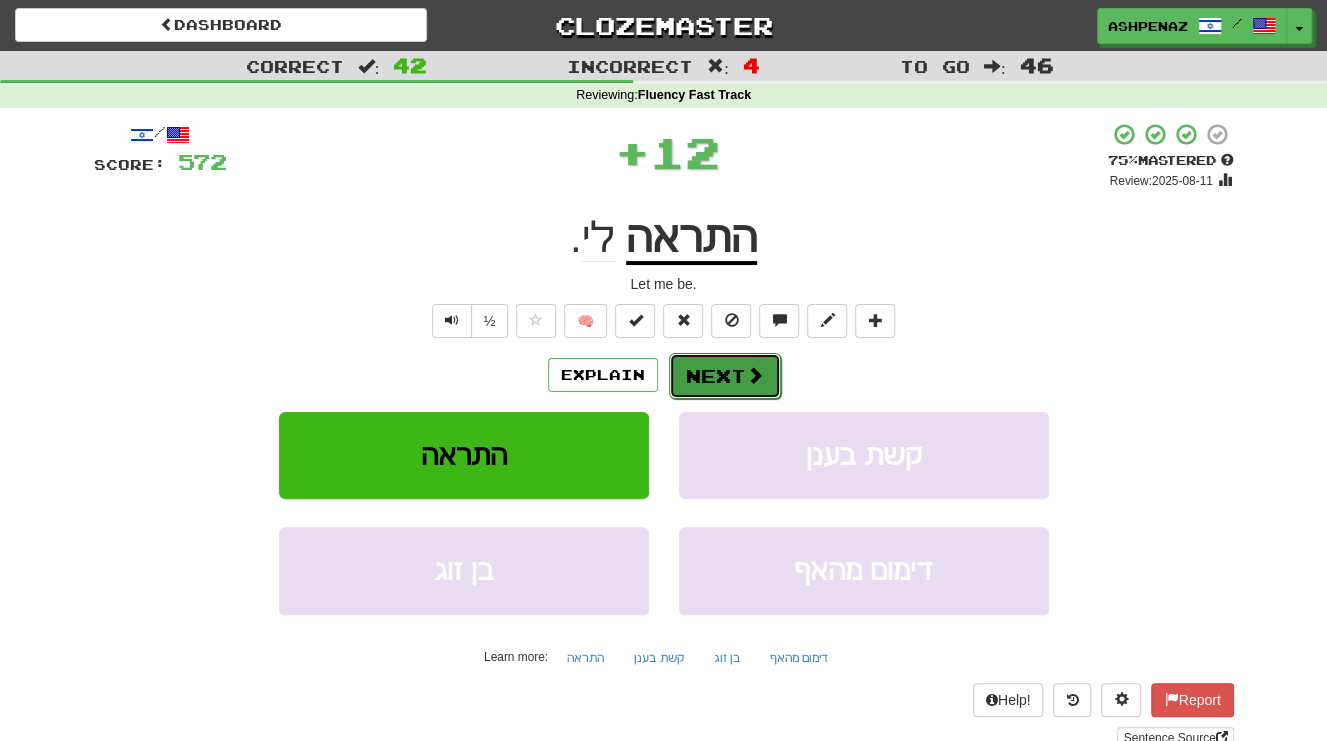 click on "Next" at bounding box center (725, 376) 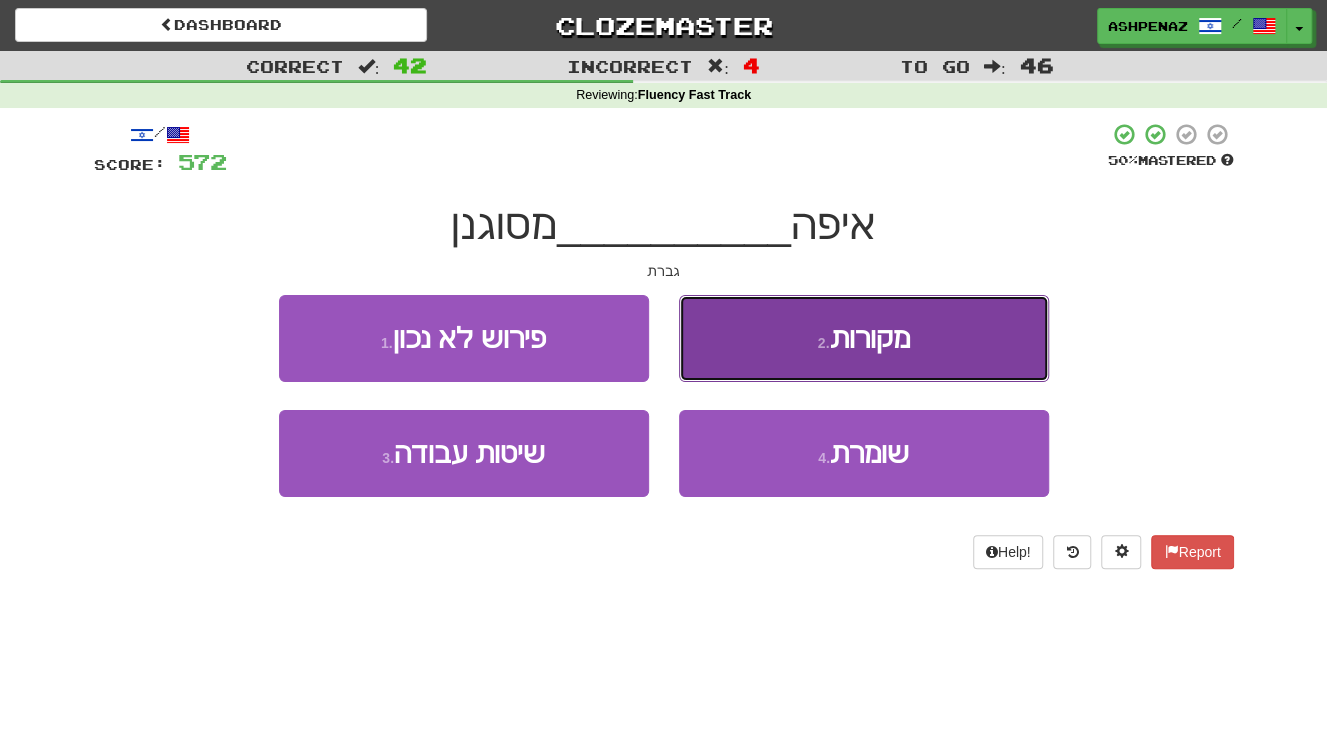 click on "2 .  מקורות" at bounding box center (864, 338) 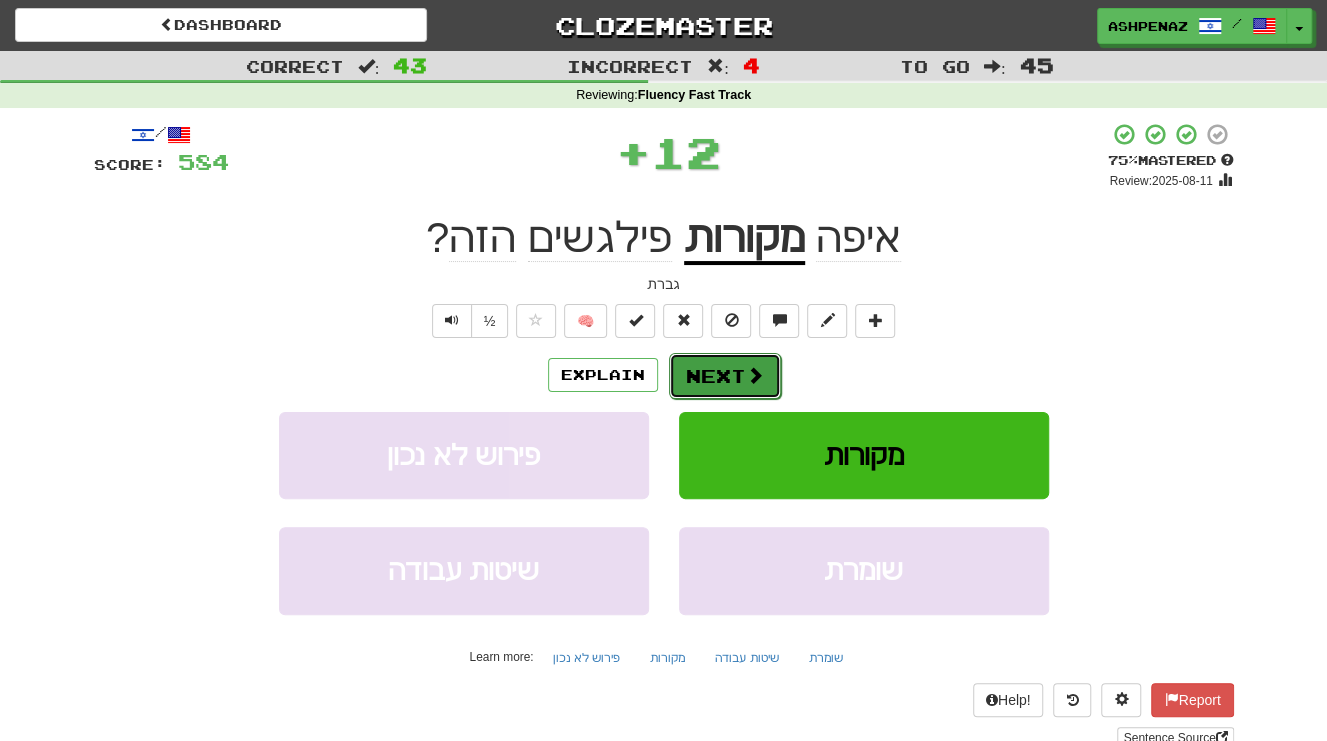 click on "Next" at bounding box center (725, 376) 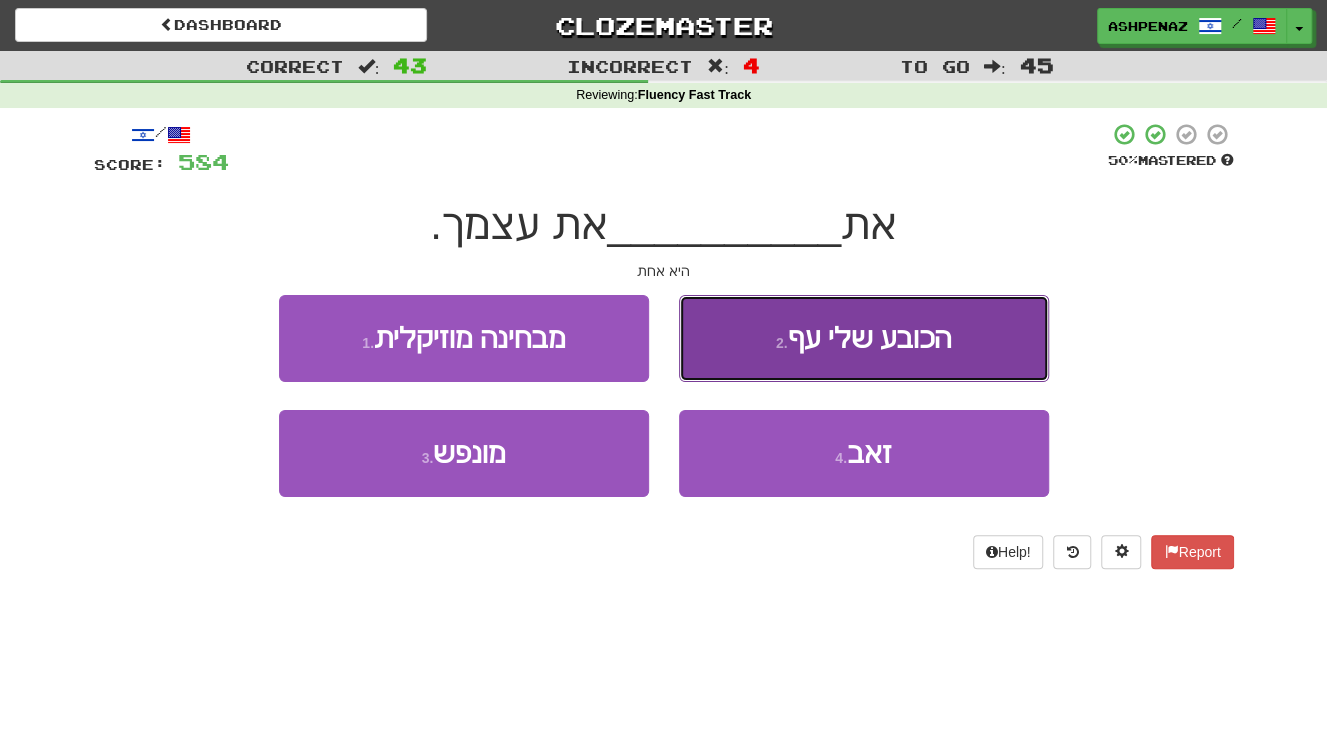 click on "2 .  משלה" at bounding box center [864, 338] 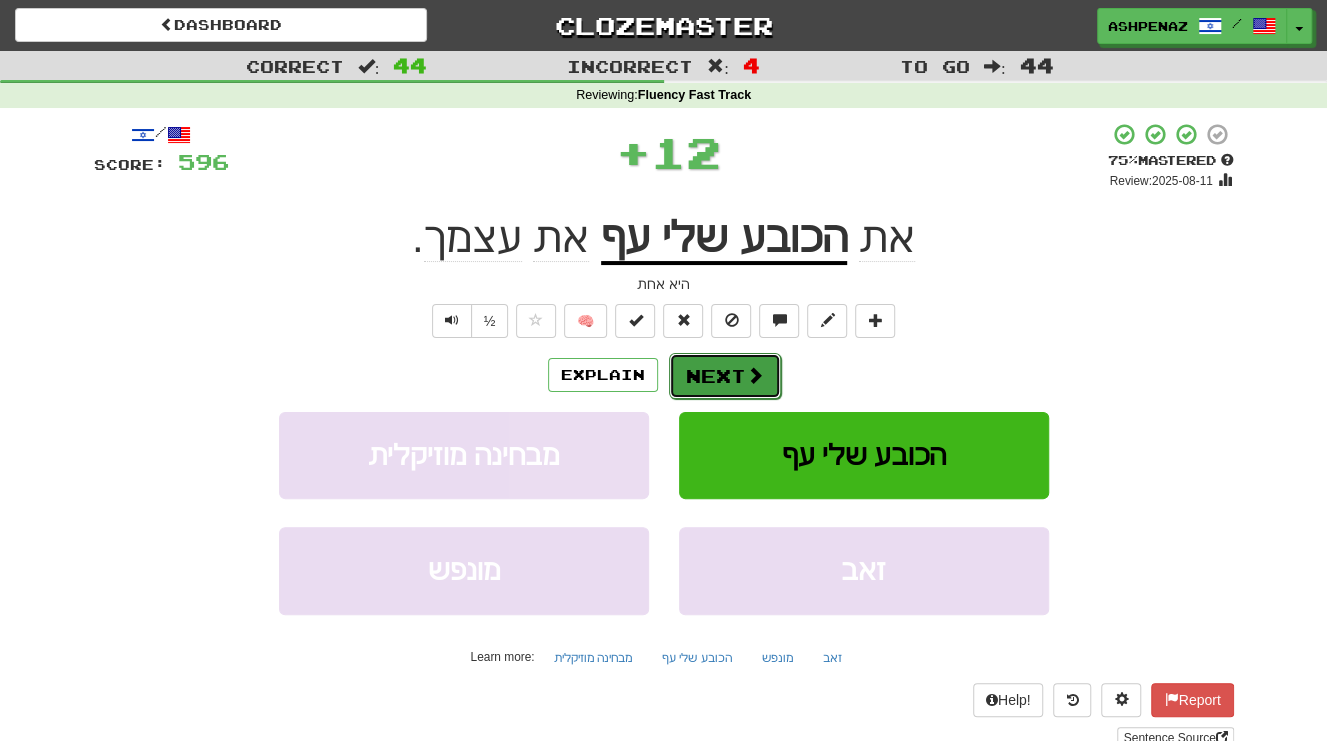 click on "Next" at bounding box center (725, 376) 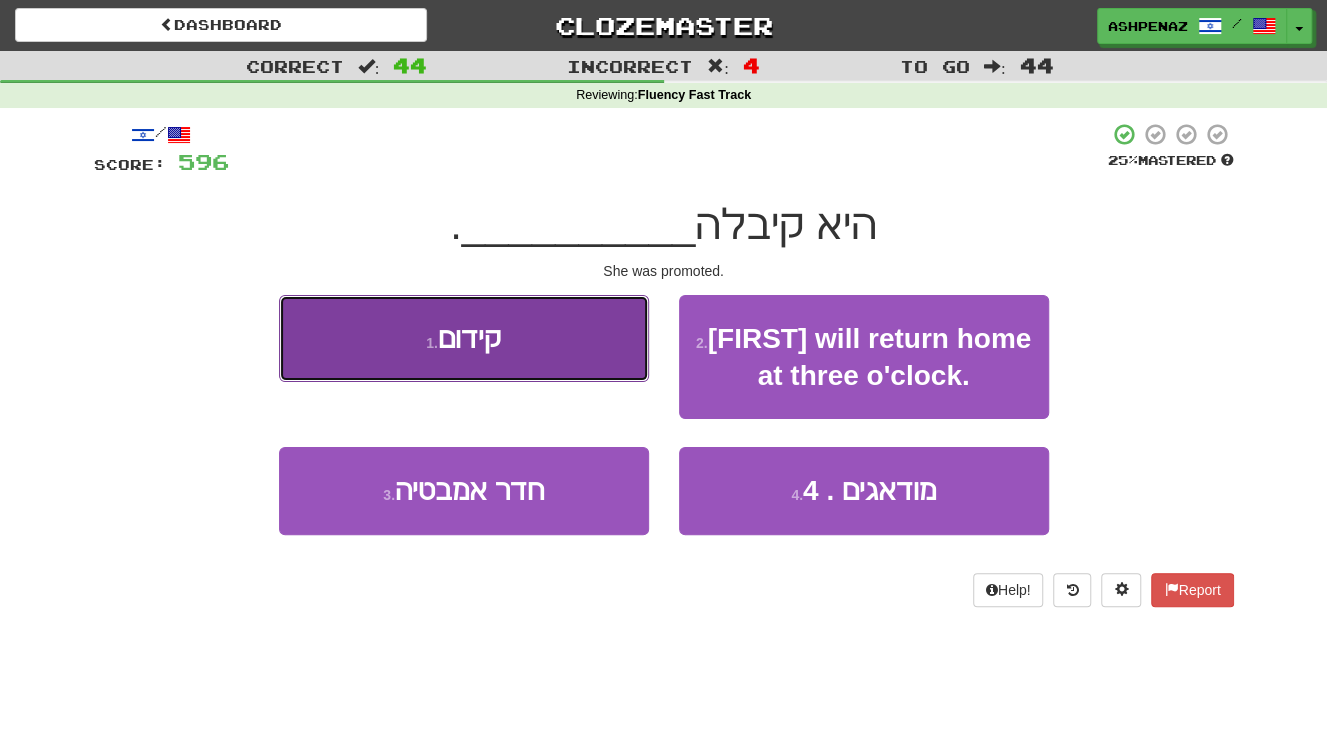 click on "1 .  קידום" at bounding box center [464, 338] 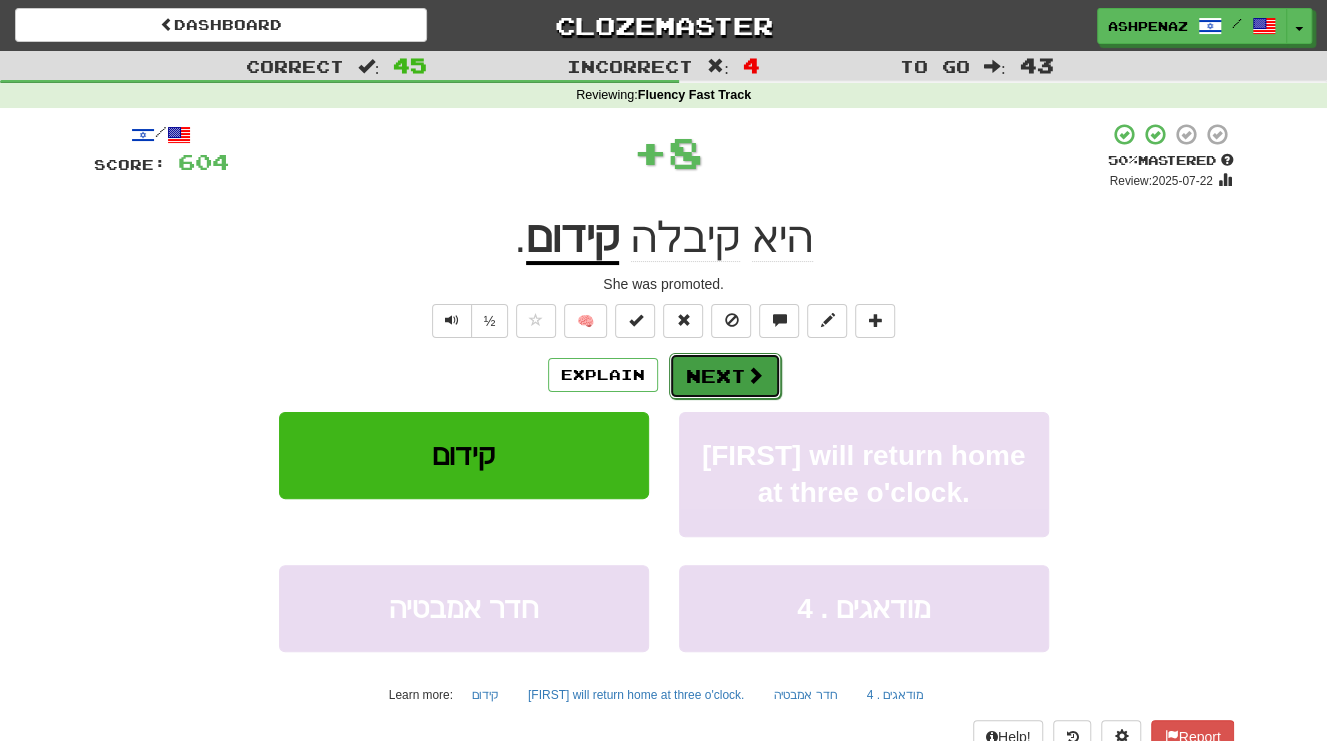 click on "Next" at bounding box center (725, 376) 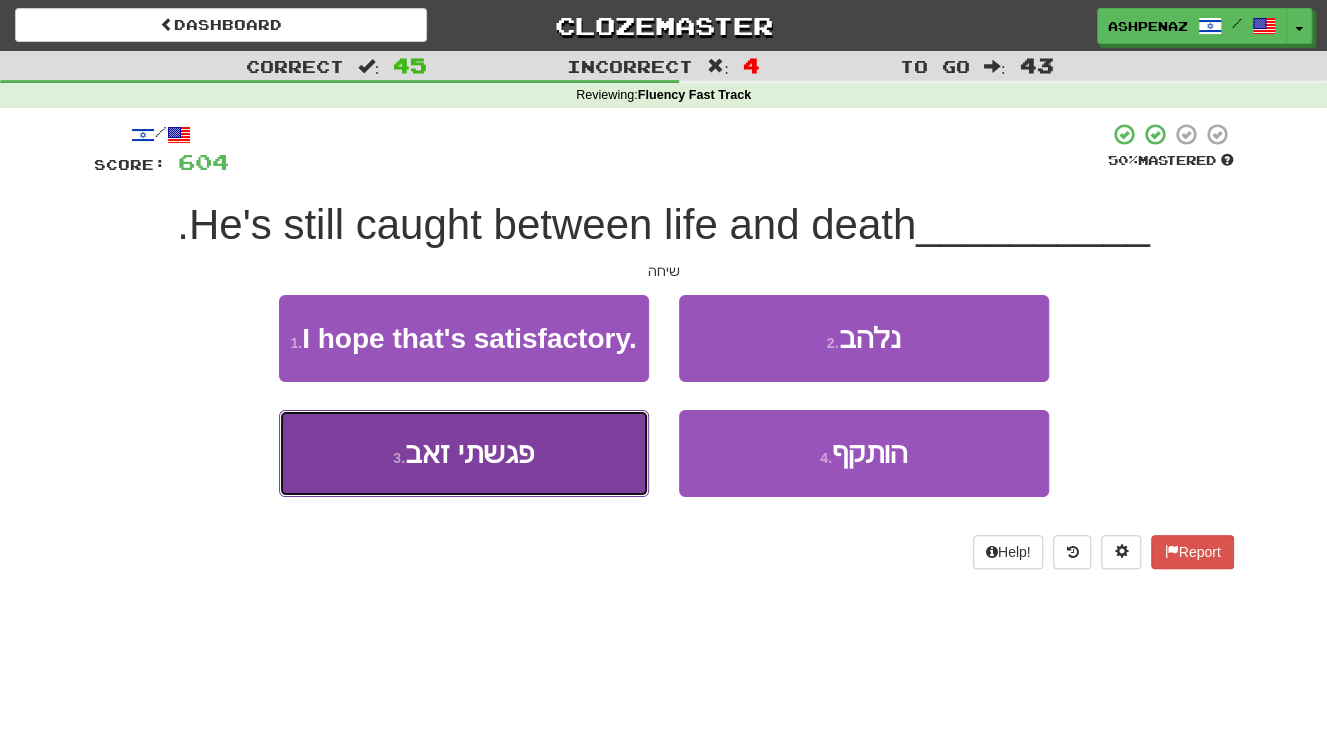 click on "3 .  תכיר" at bounding box center (464, 453) 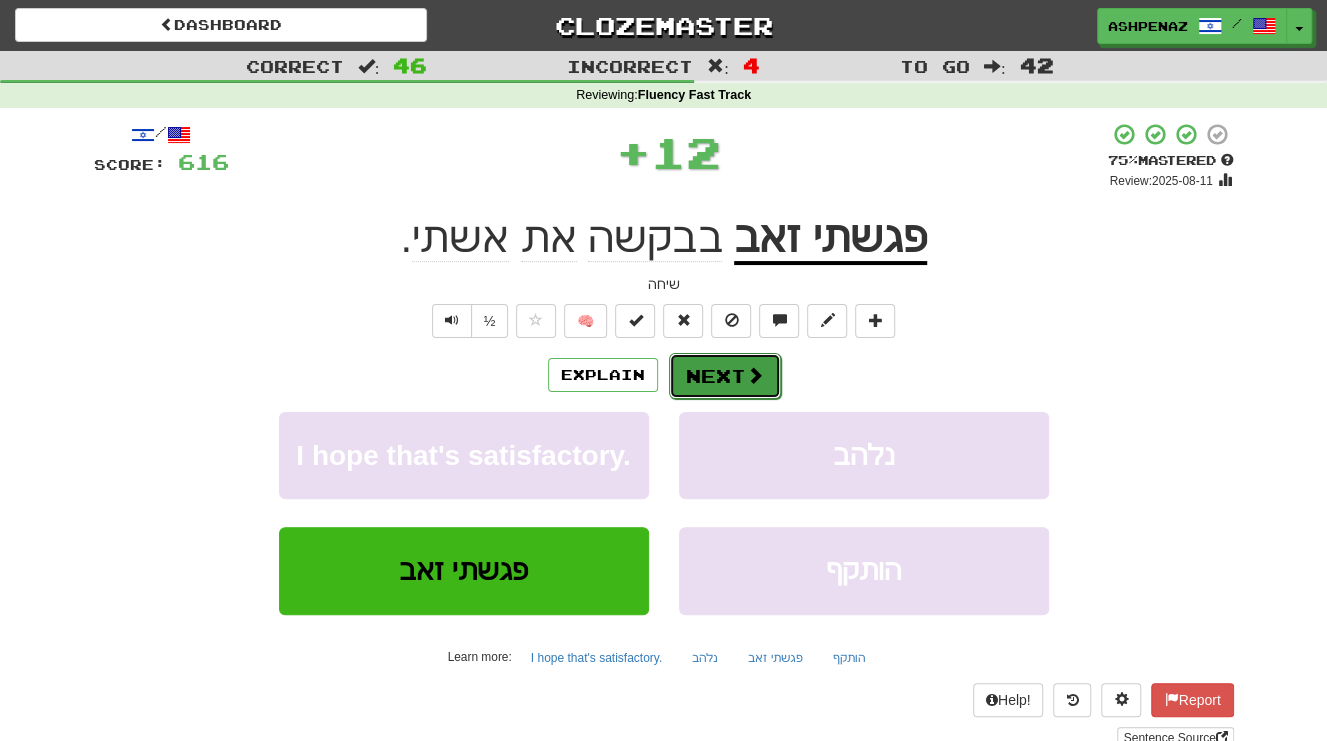 click on "Next" at bounding box center [725, 376] 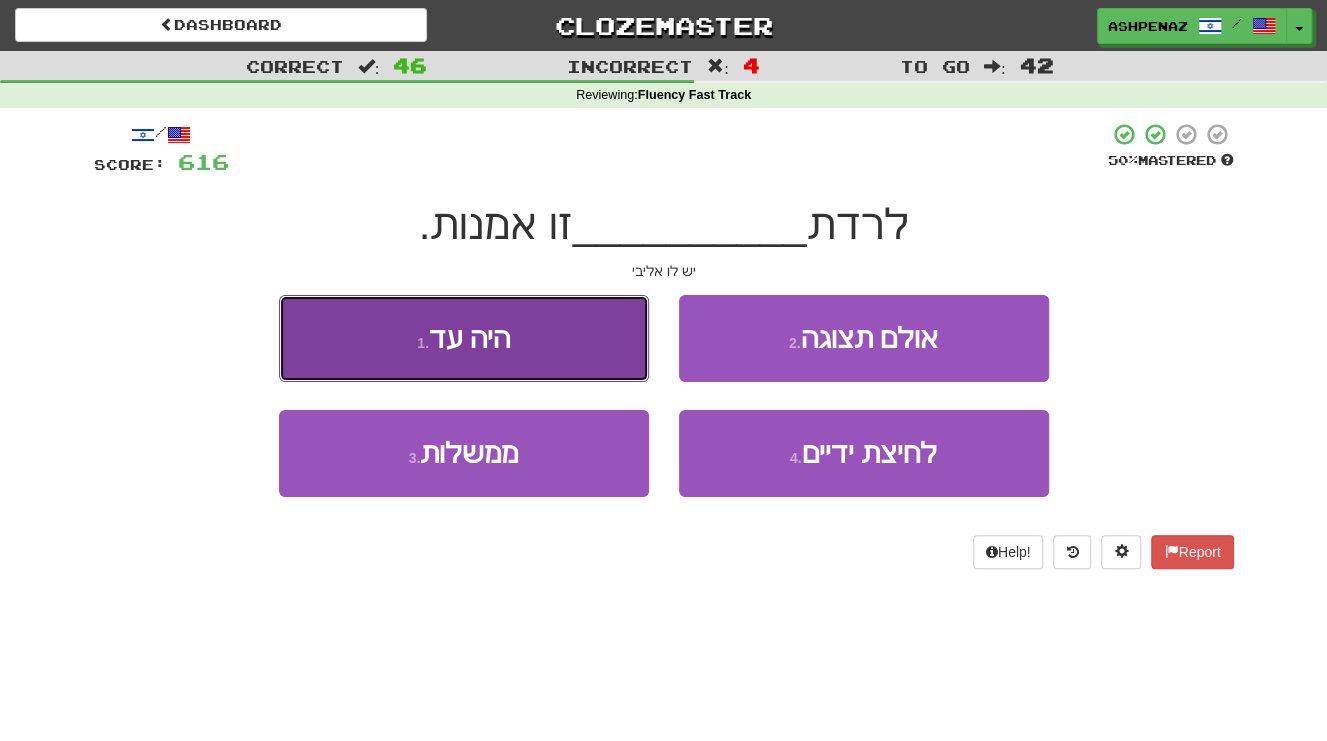 click on "1 .  למישהי" at bounding box center [464, 338] 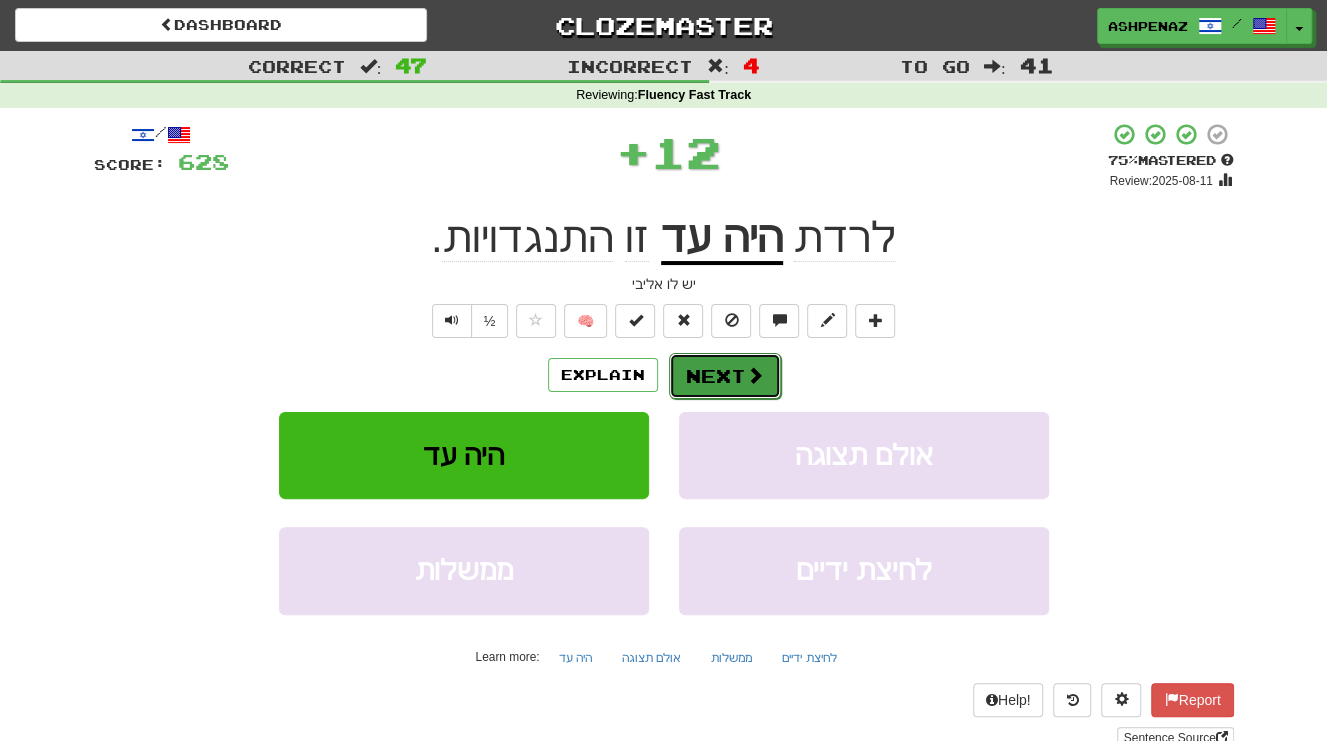 click on "Next" at bounding box center (725, 376) 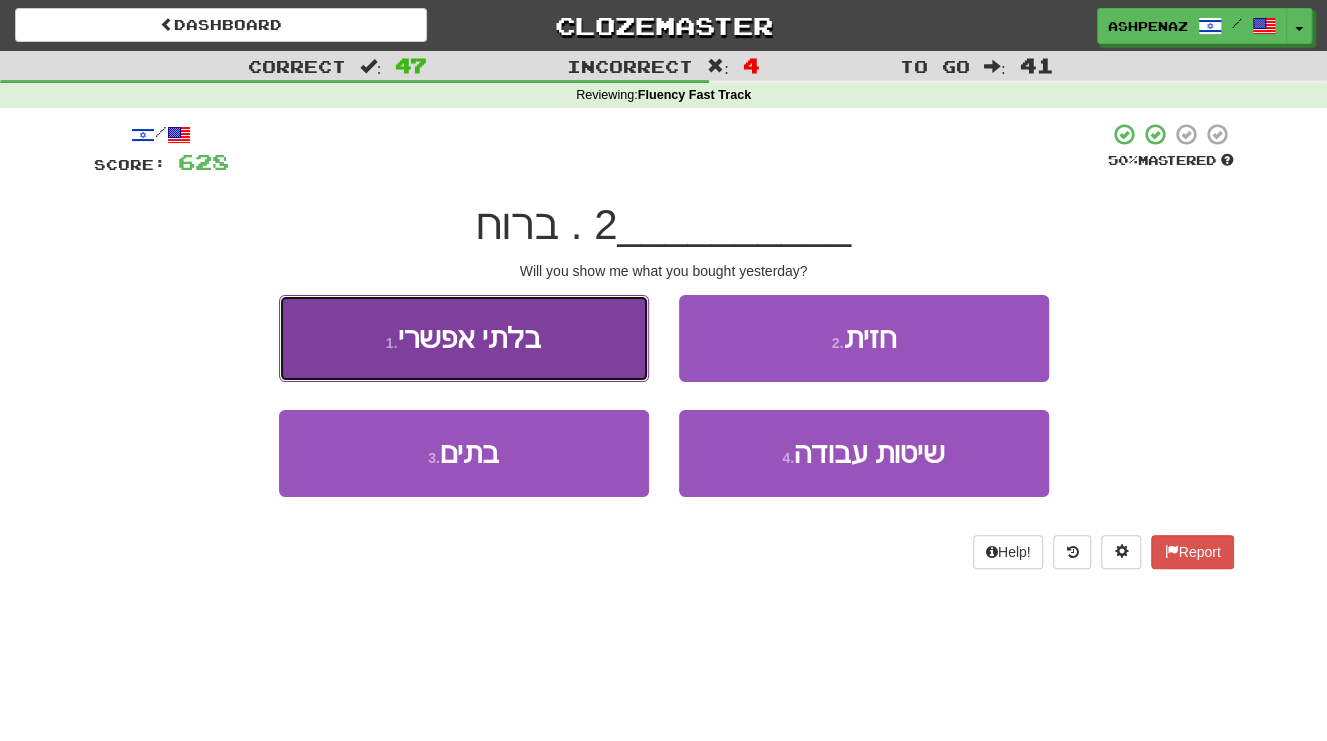 click on "1 .  התראה" at bounding box center [464, 338] 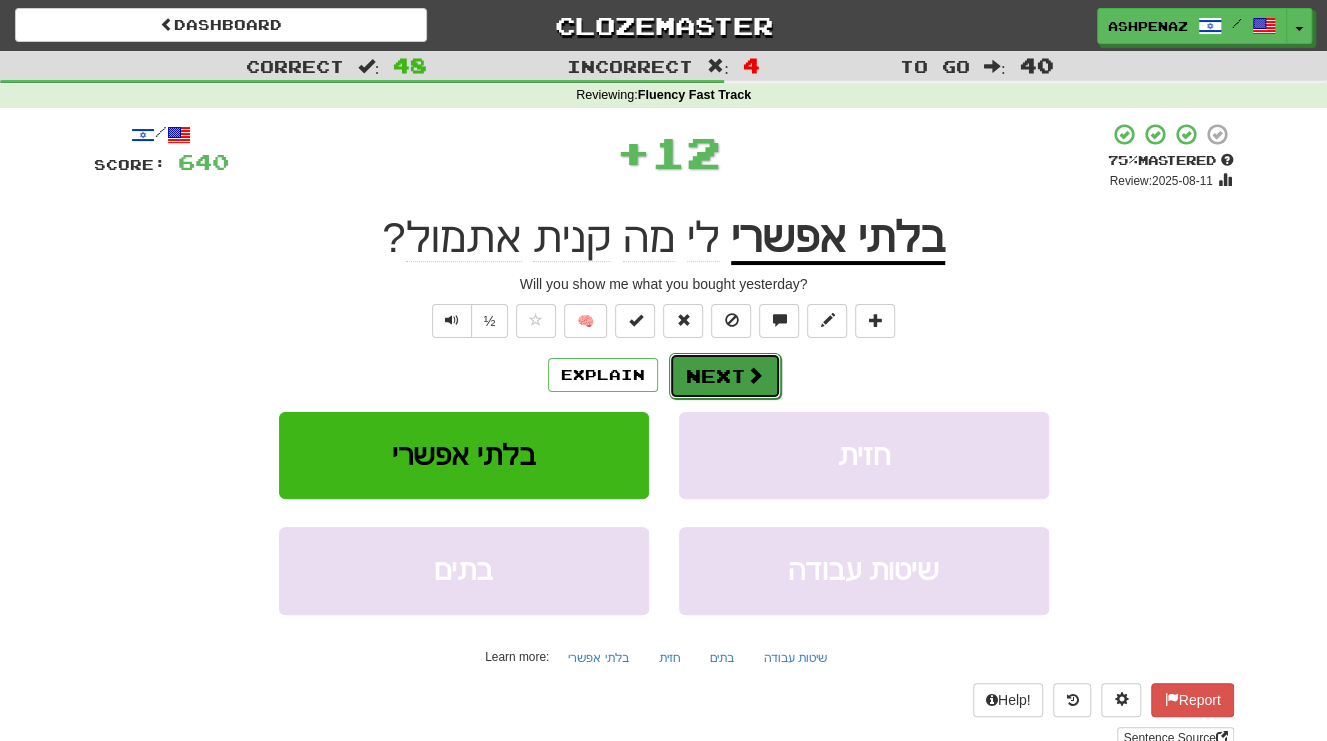 click on "Next" at bounding box center (725, 376) 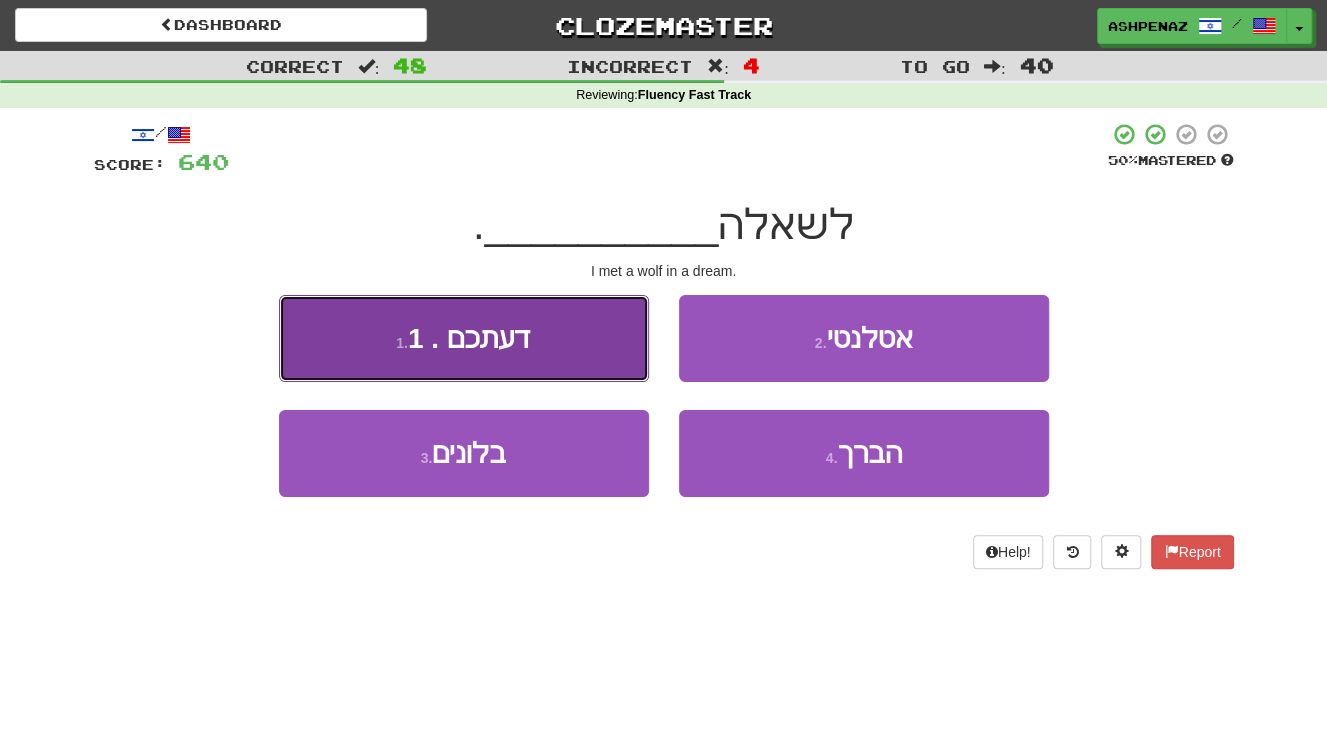 click on "1 .  בחלום" at bounding box center [464, 338] 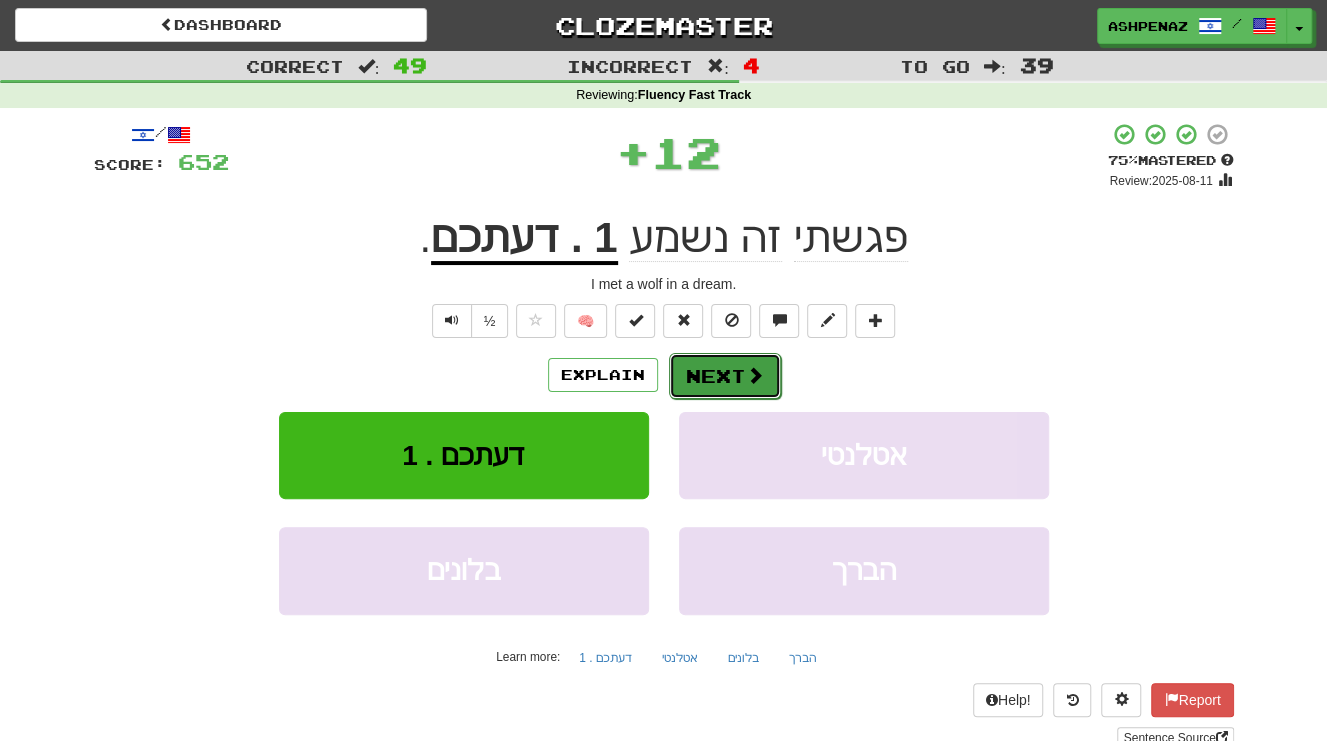 click on "Next" at bounding box center (725, 376) 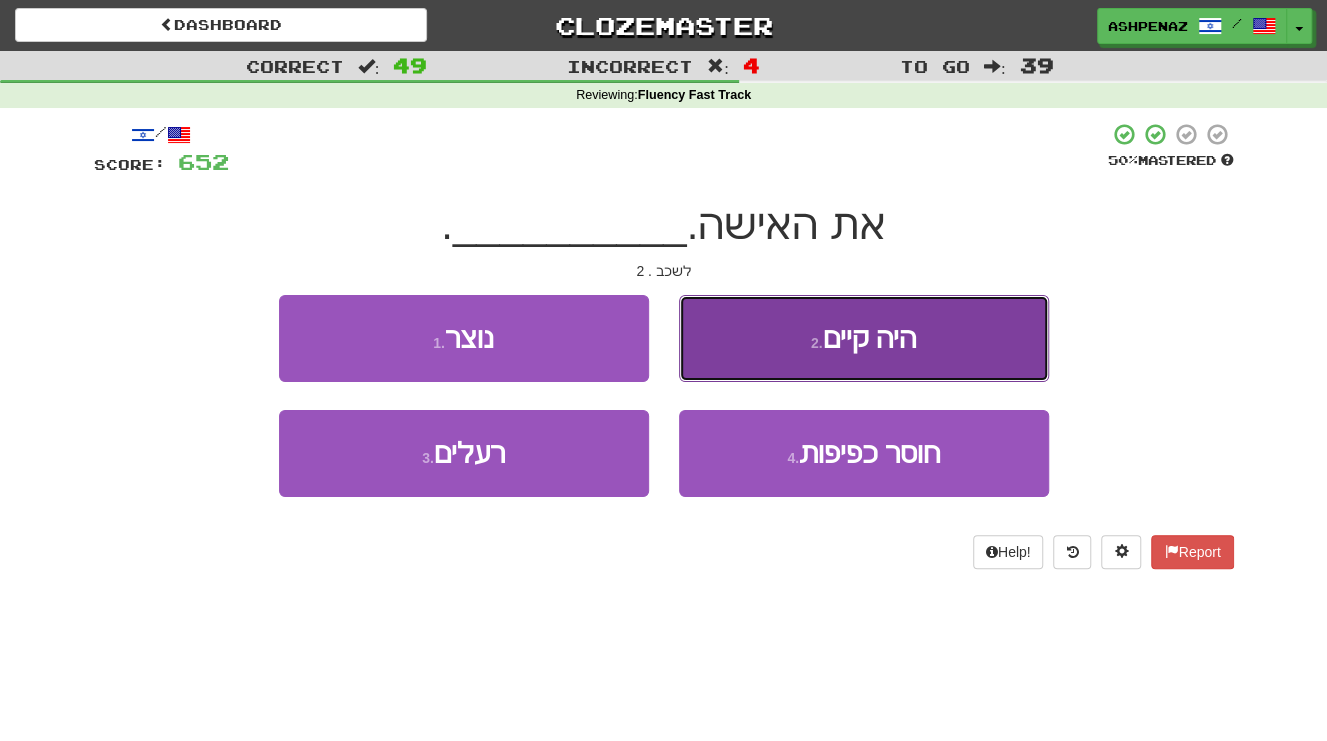 click on "2 .  ההצבעה" at bounding box center (864, 338) 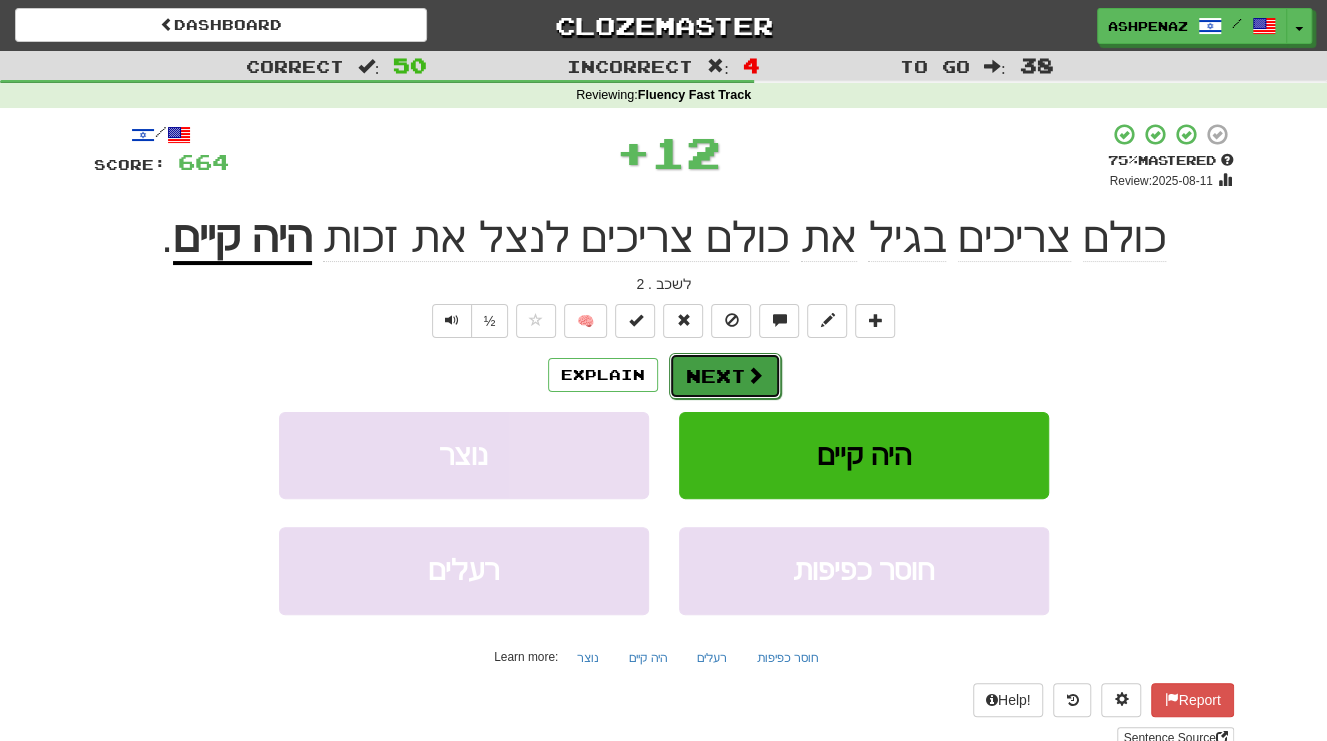 click on "Next" at bounding box center (725, 376) 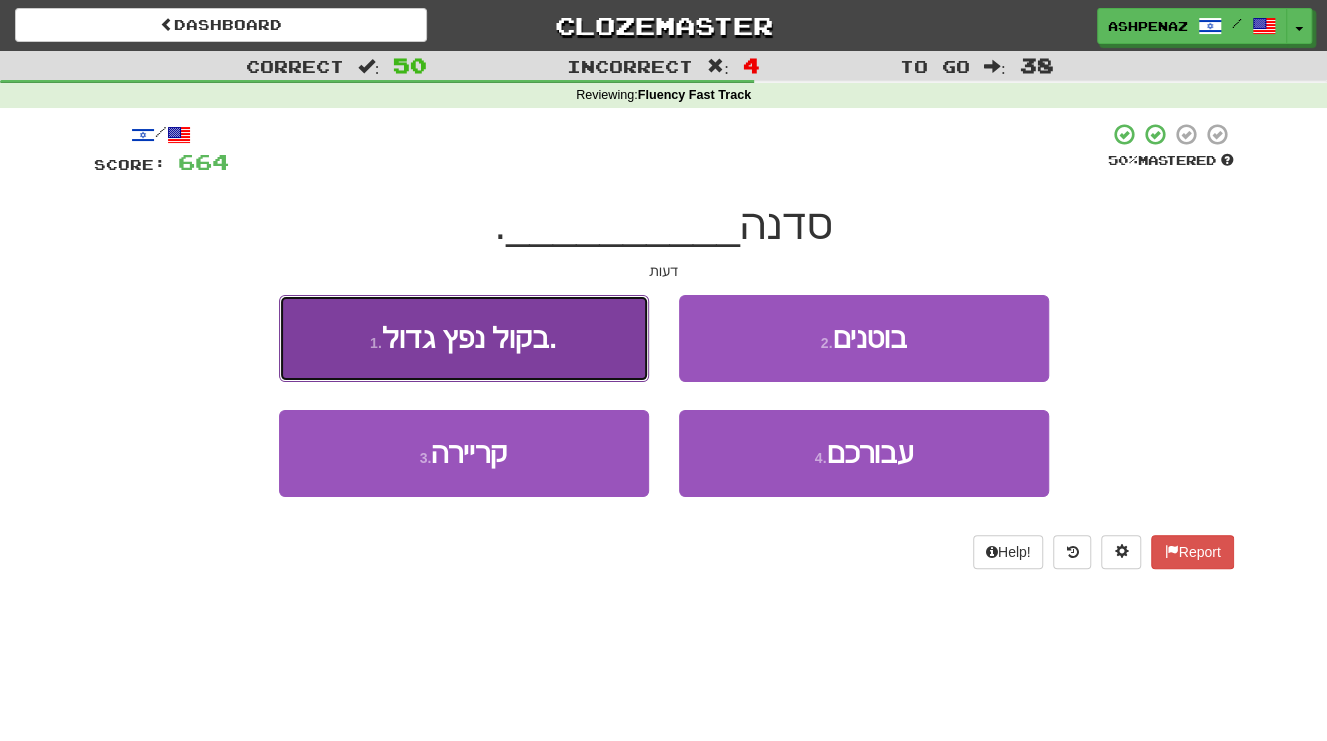 click on "1 .  מצווה" at bounding box center (464, 338) 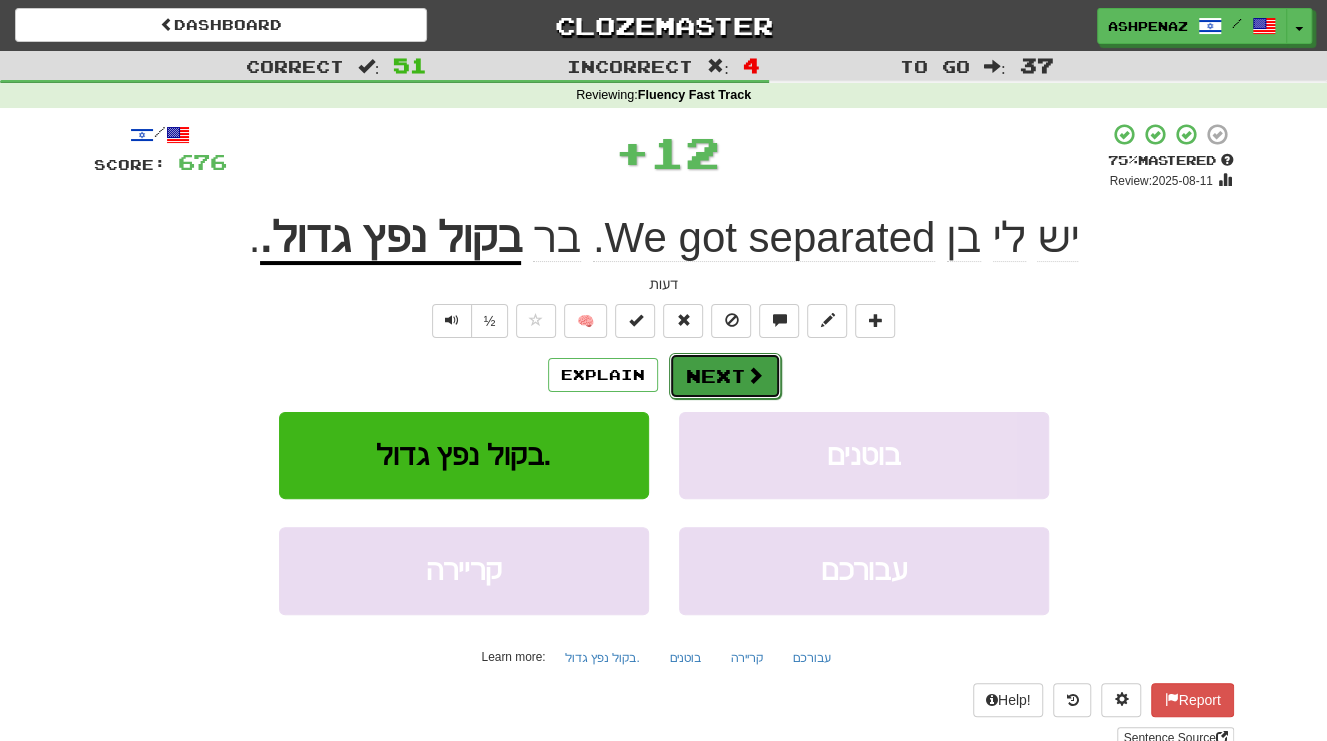 click on "Next" at bounding box center (725, 376) 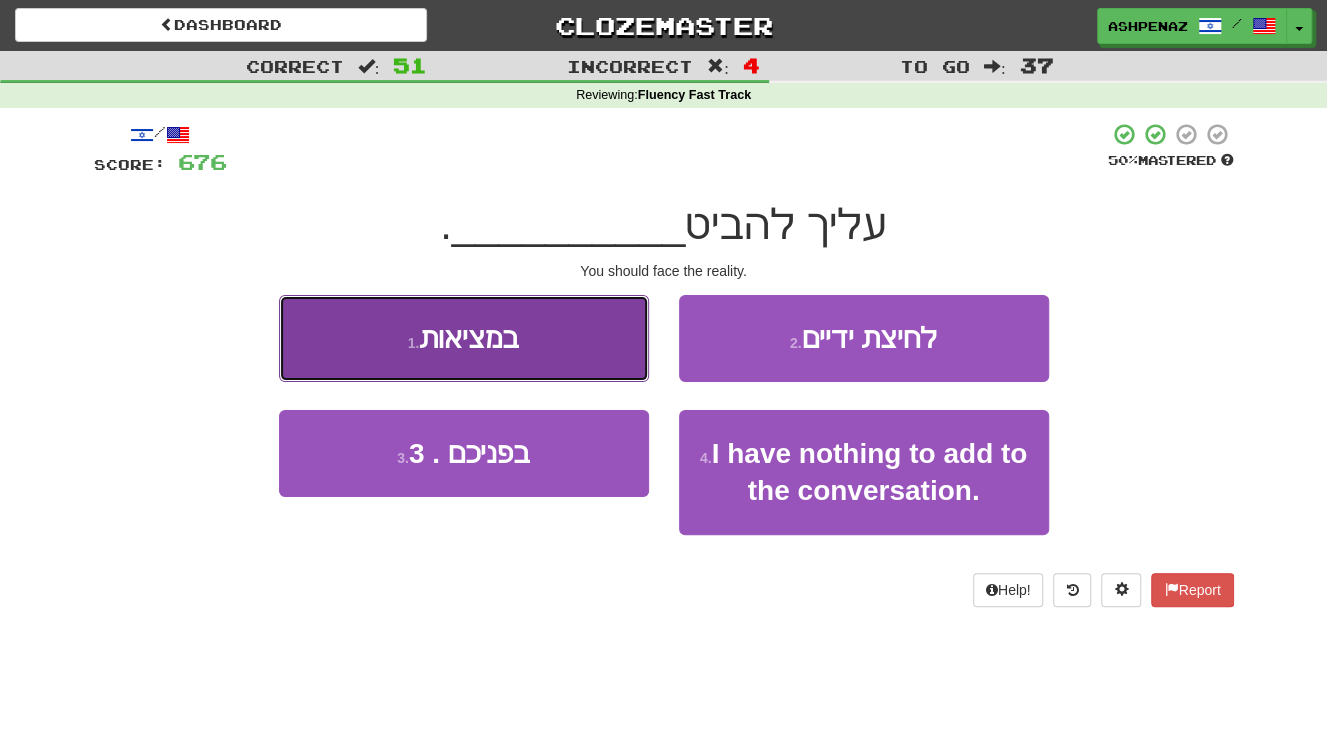 click on "1 .  במציאות" at bounding box center (464, 338) 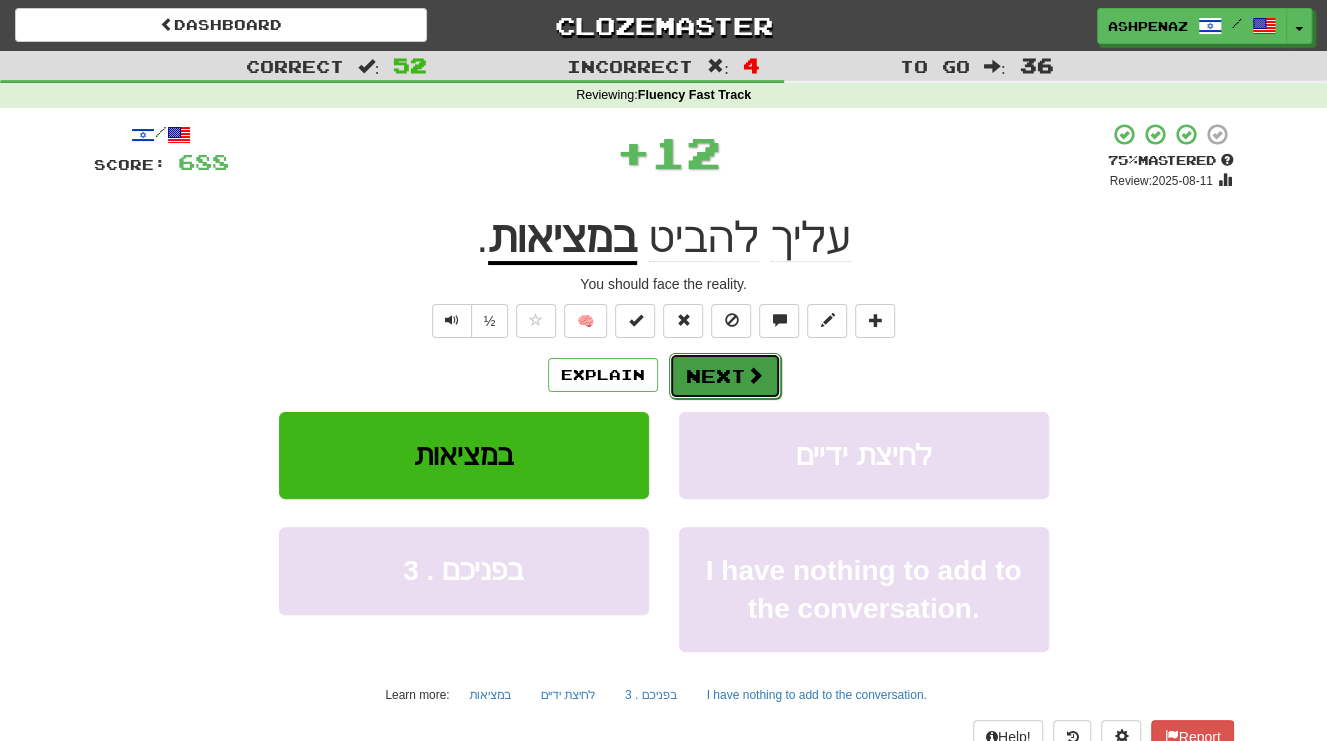 click on "Next" at bounding box center [725, 376] 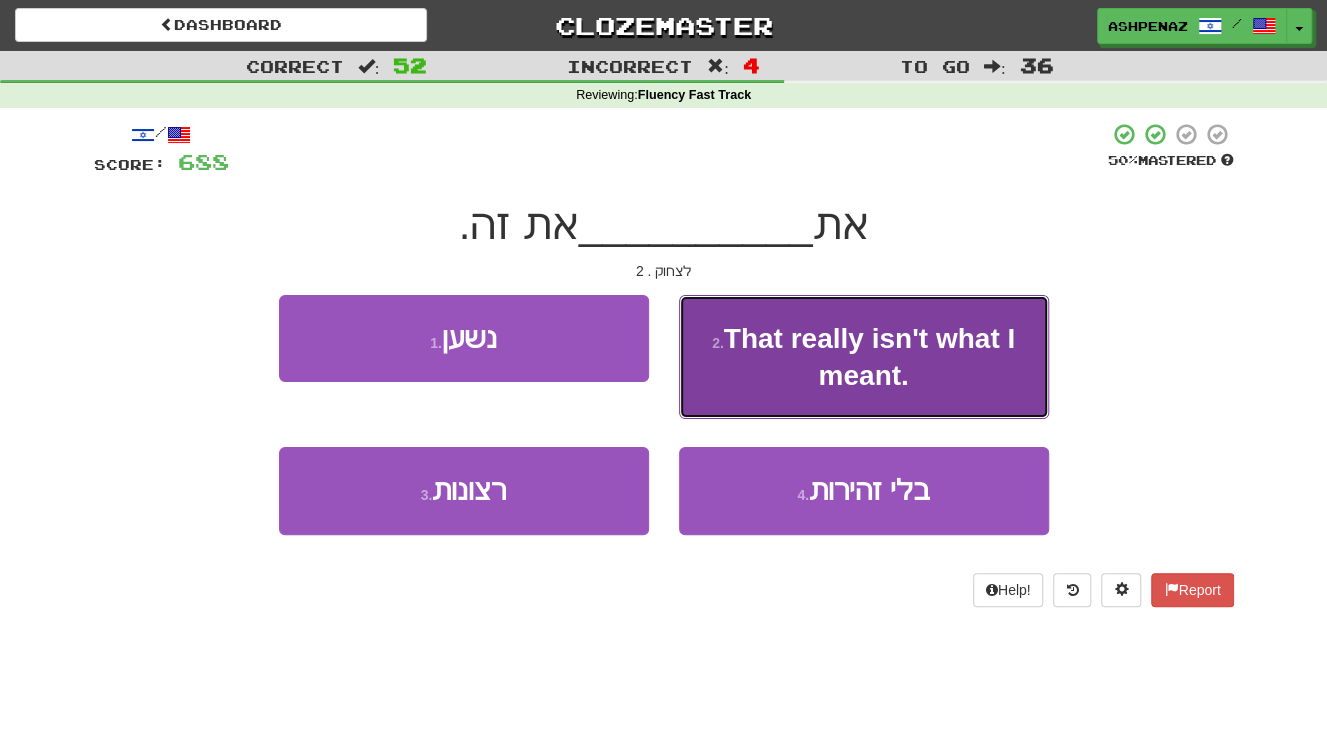 click on "2 .  מאבדת" at bounding box center (864, 357) 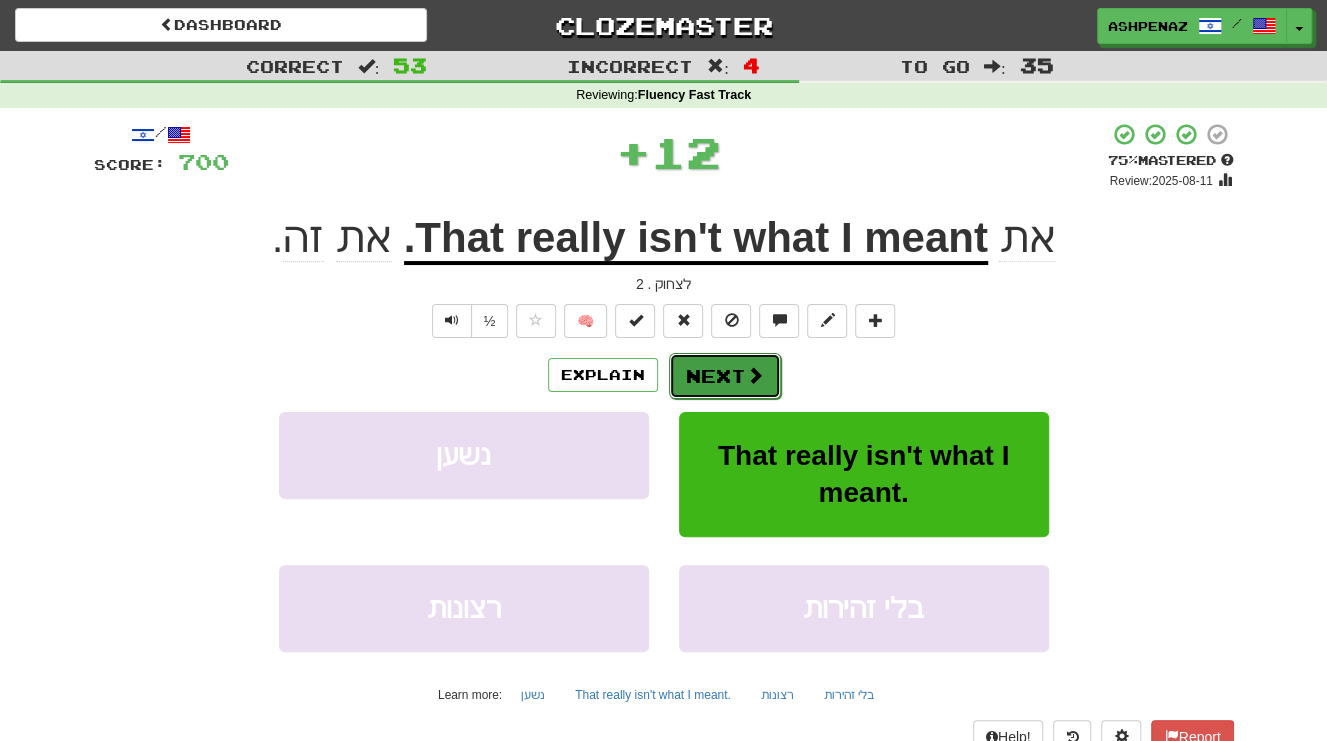 click on "Next" at bounding box center [725, 376] 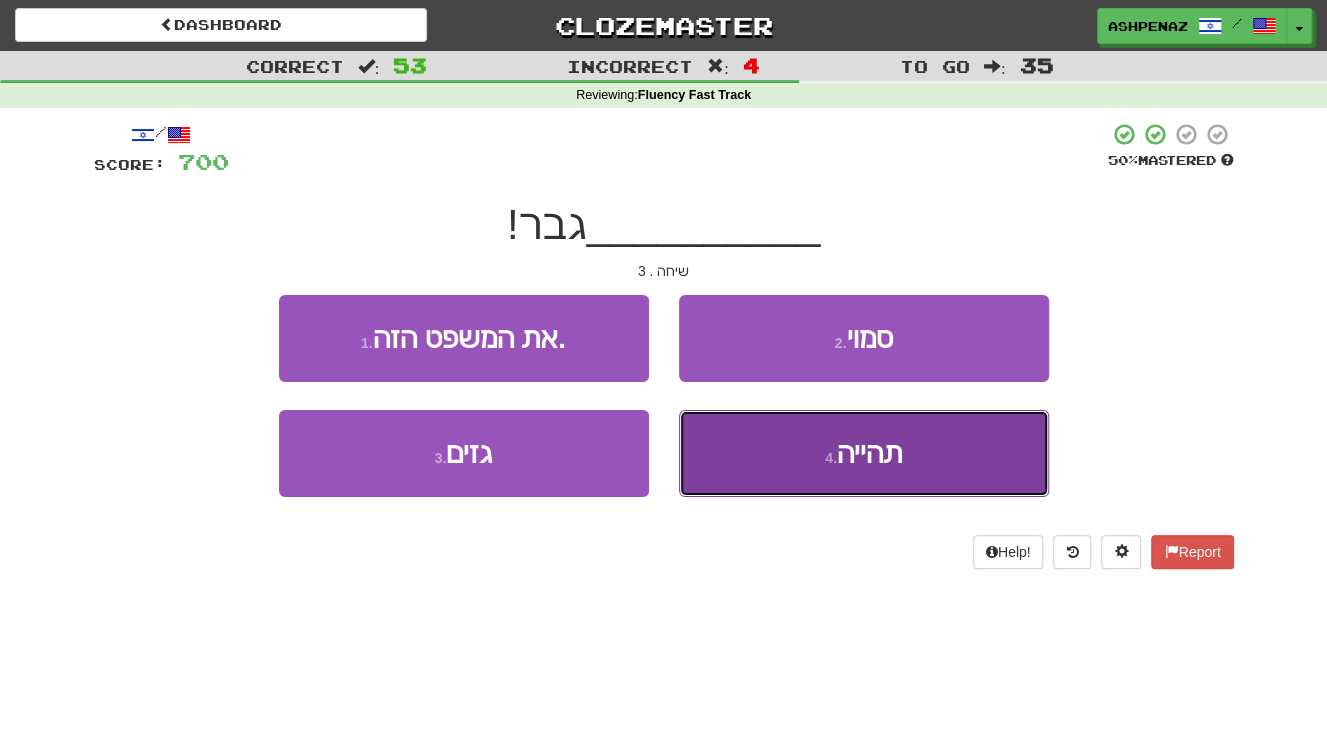 click on "תהייה" at bounding box center [869, 453] 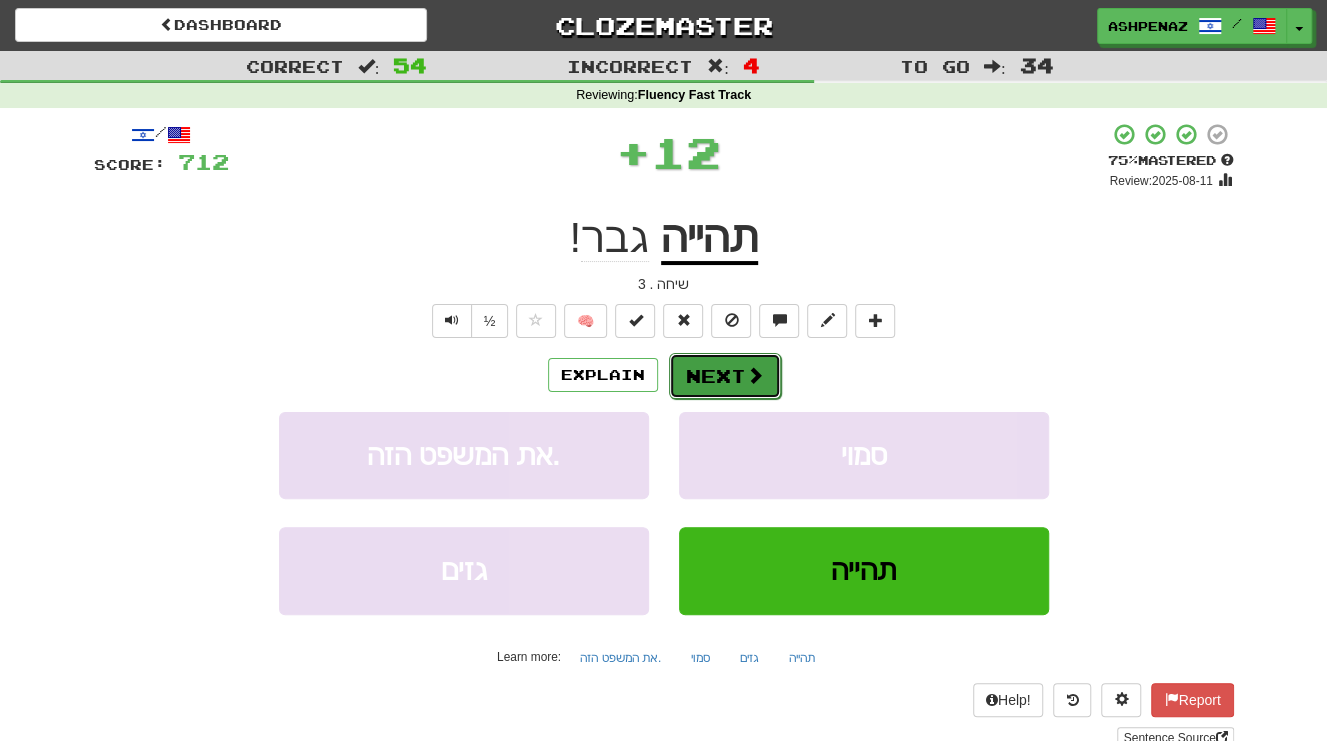 click at bounding box center [755, 375] 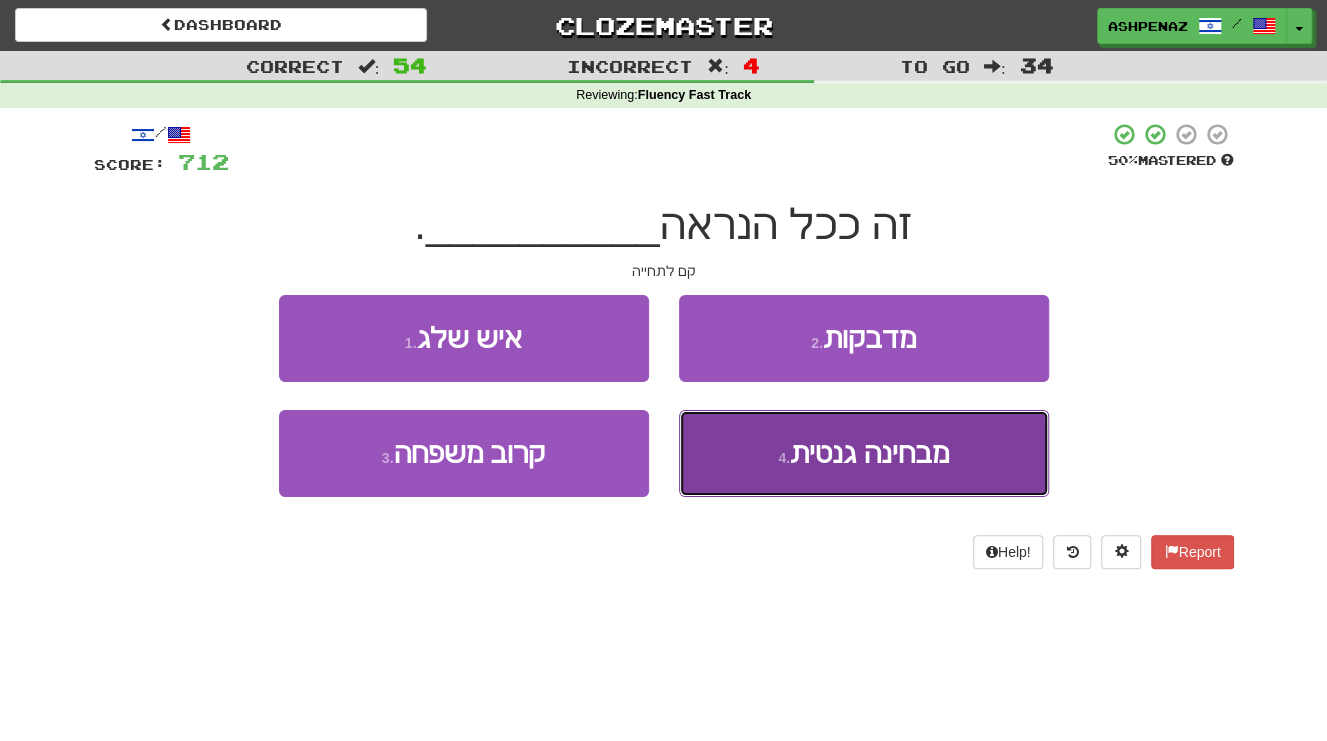 click on "4 .  עבורכם" at bounding box center (864, 453) 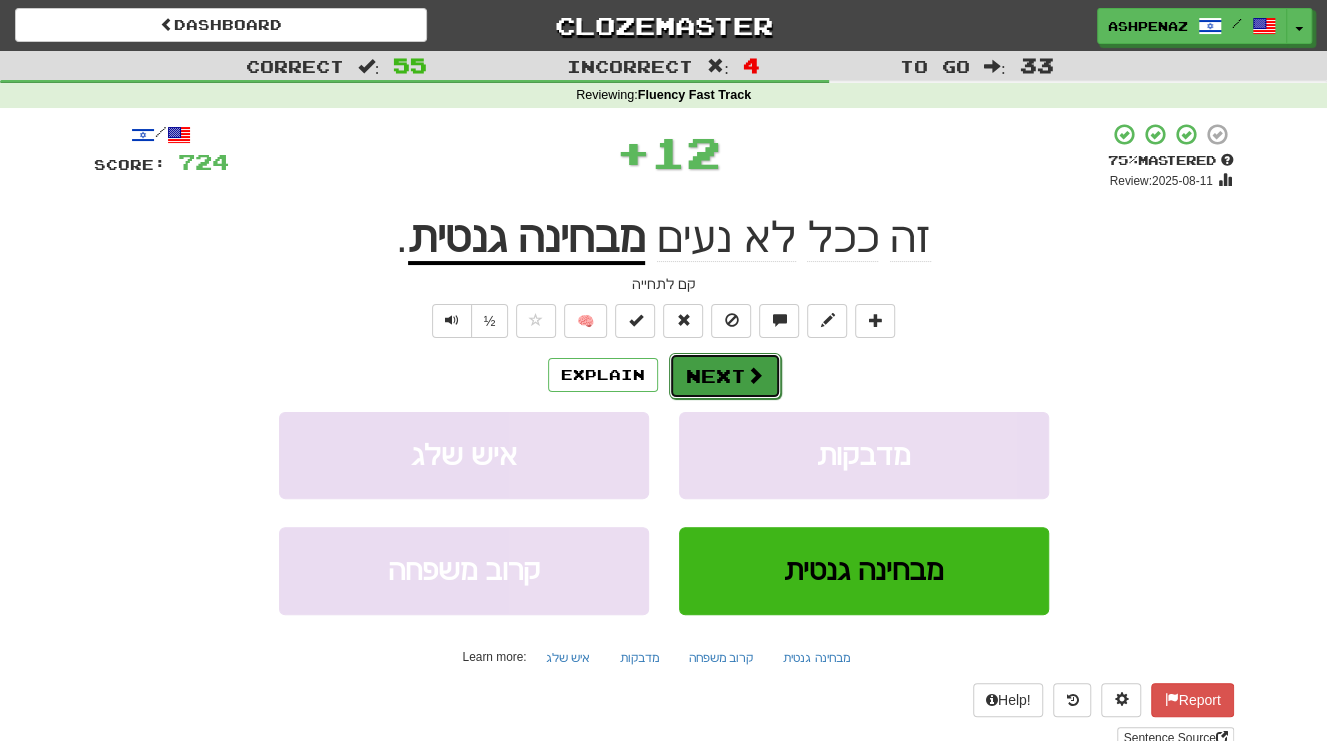 click at bounding box center (755, 375) 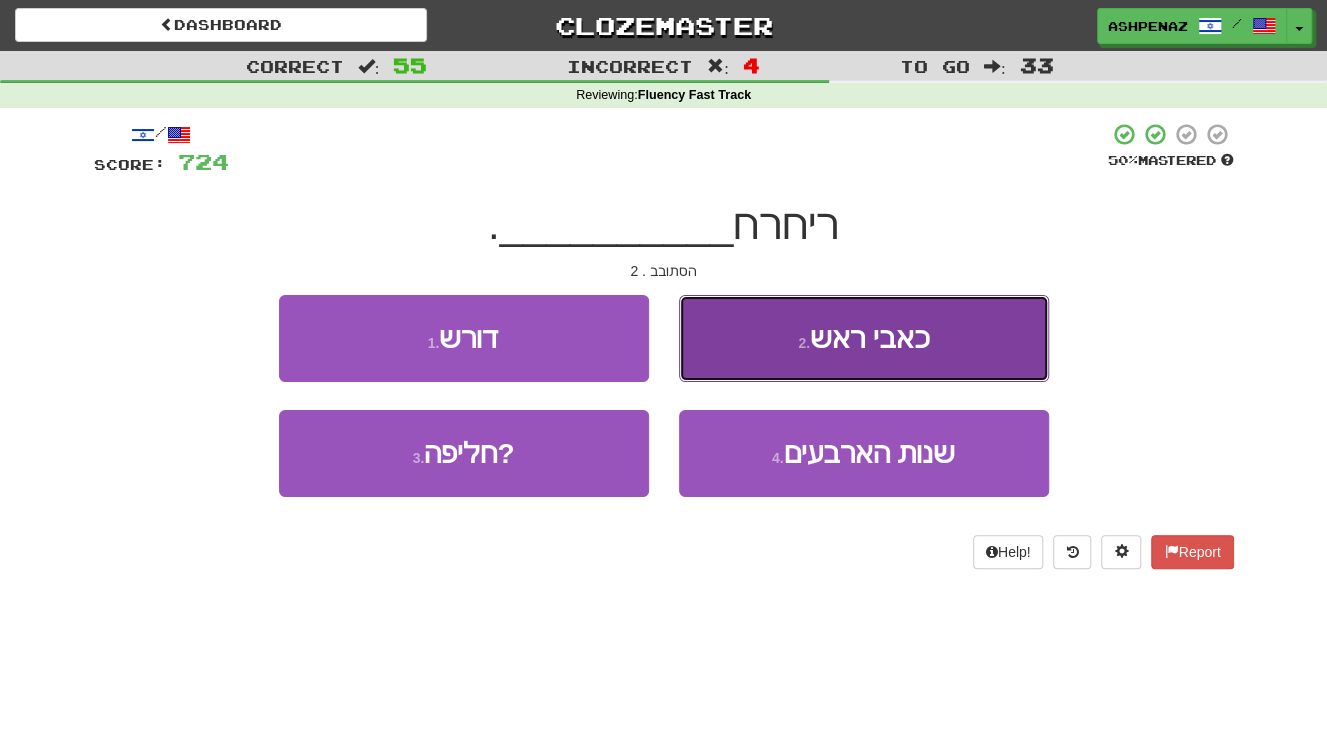 click on "2 .  השכל" at bounding box center (864, 338) 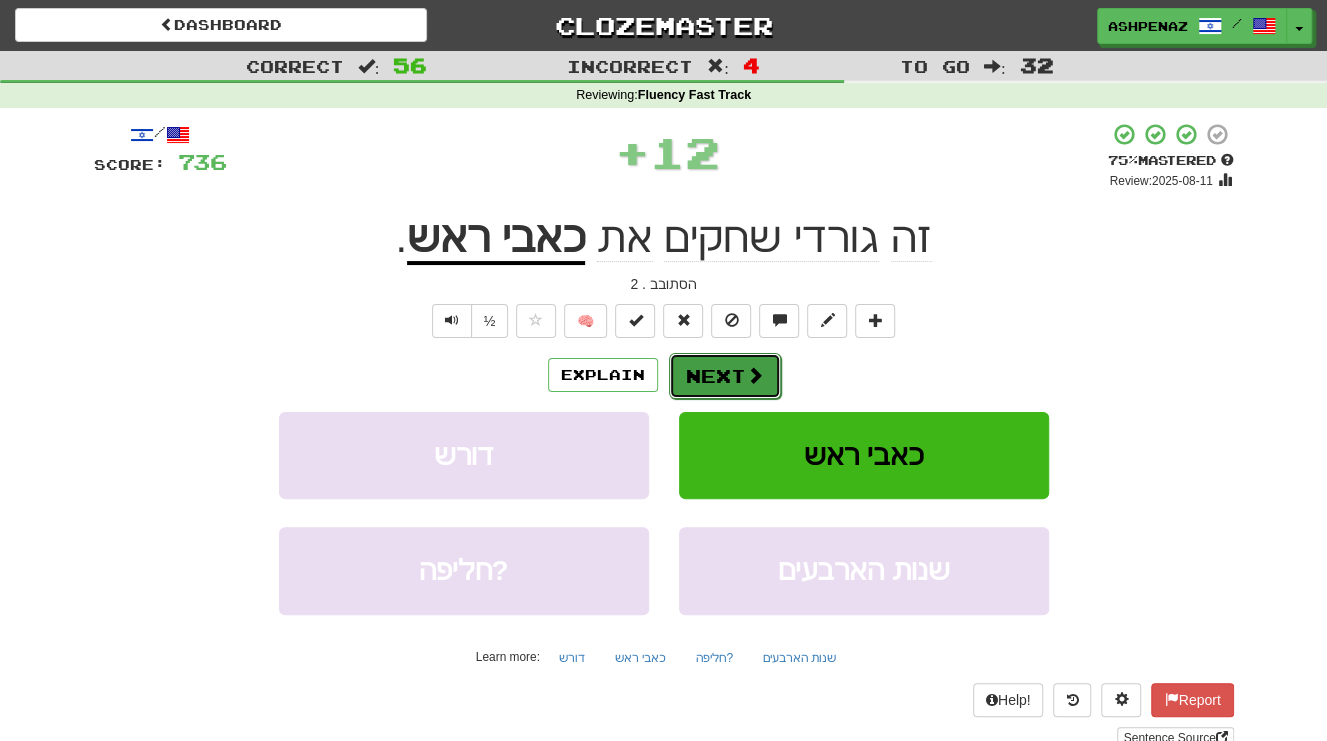 click at bounding box center (755, 375) 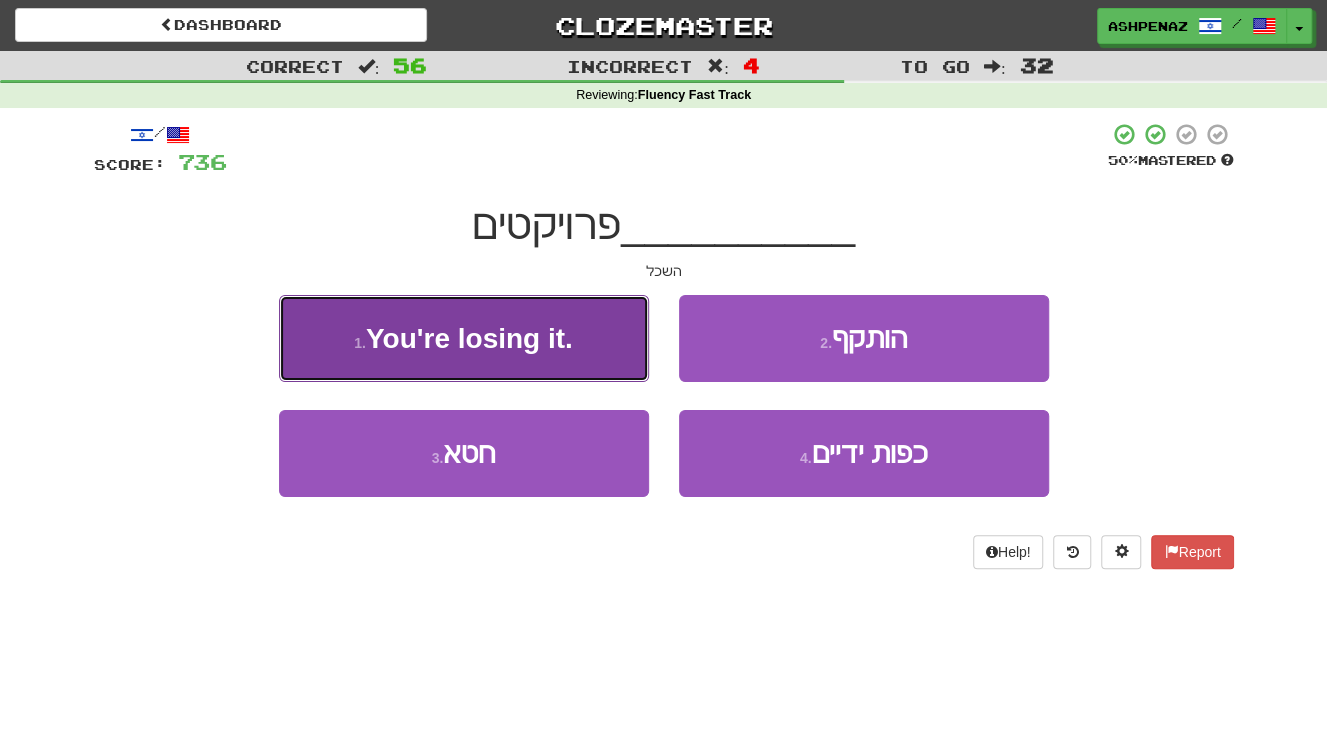 click on "1 .  דעות" at bounding box center (464, 338) 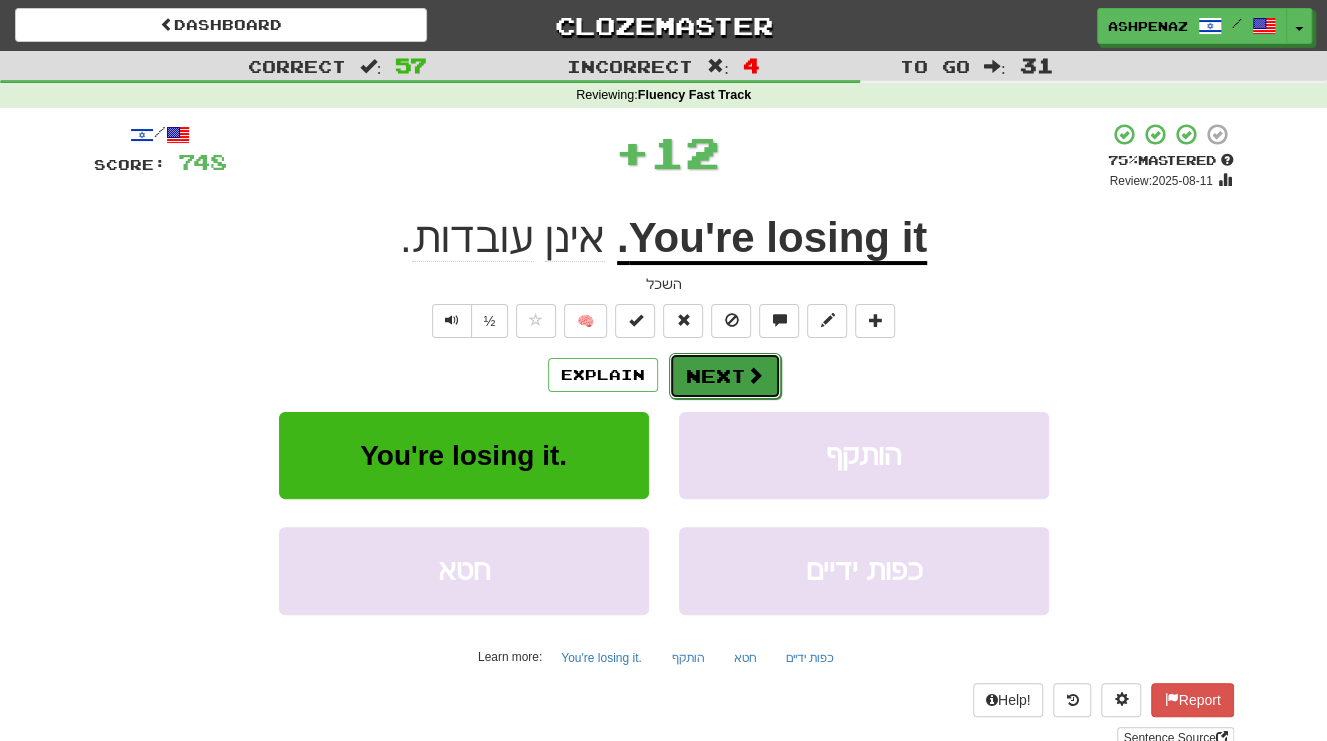 click on "Next" at bounding box center (725, 376) 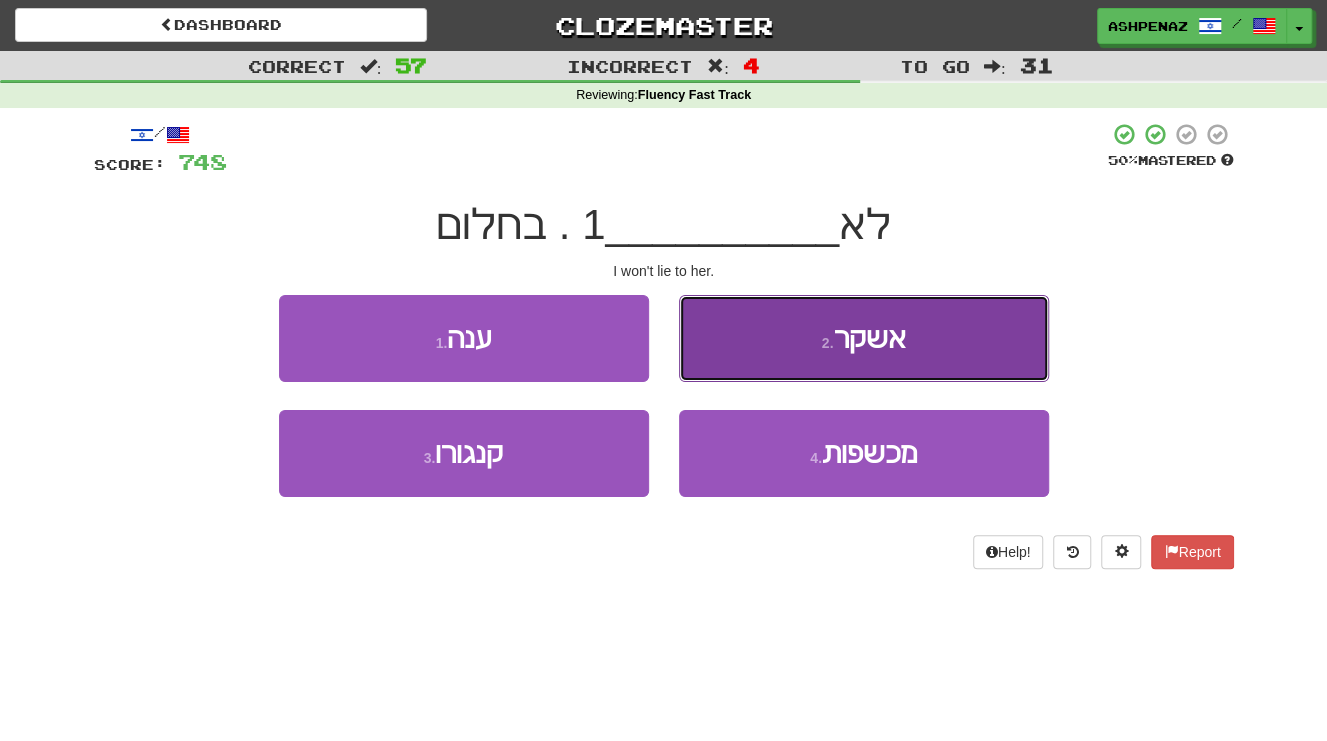 click on "2 .  אשקר" at bounding box center (864, 338) 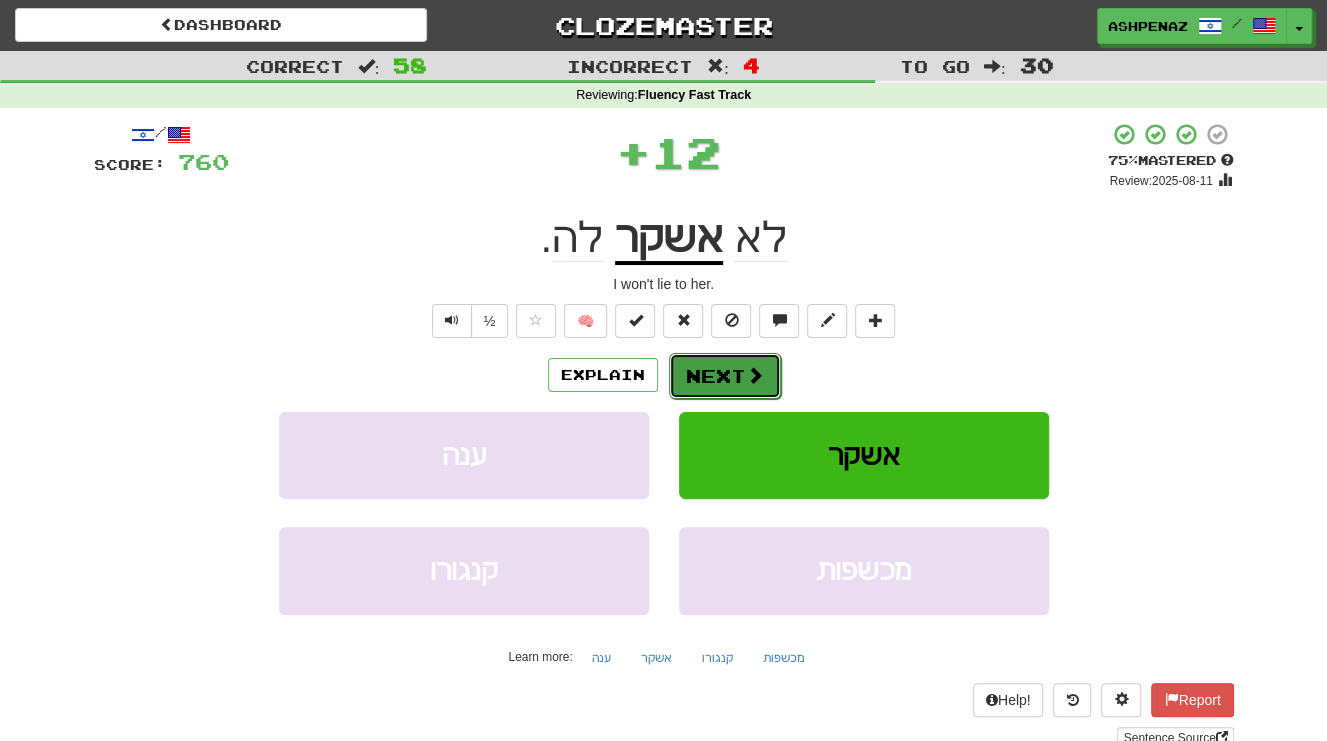 click on "Next" at bounding box center [725, 376] 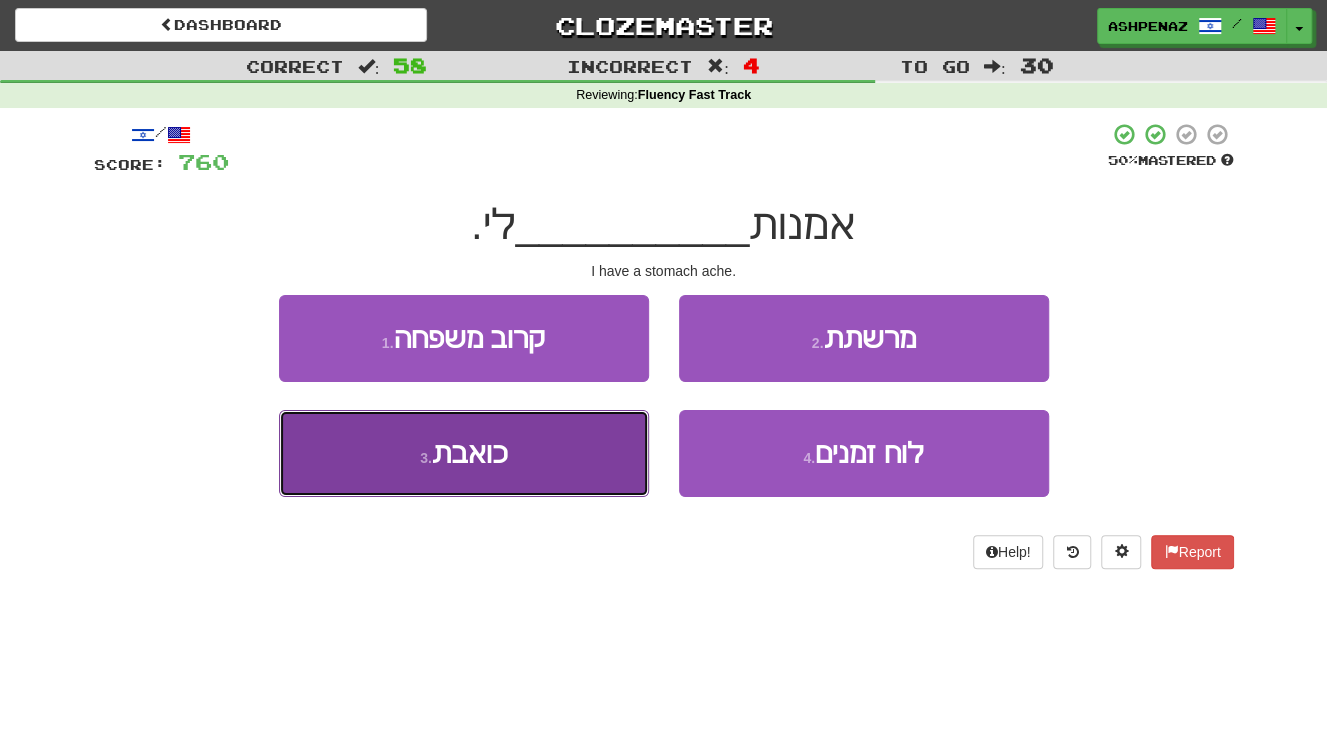 click on "3 .  כואבת" at bounding box center [464, 453] 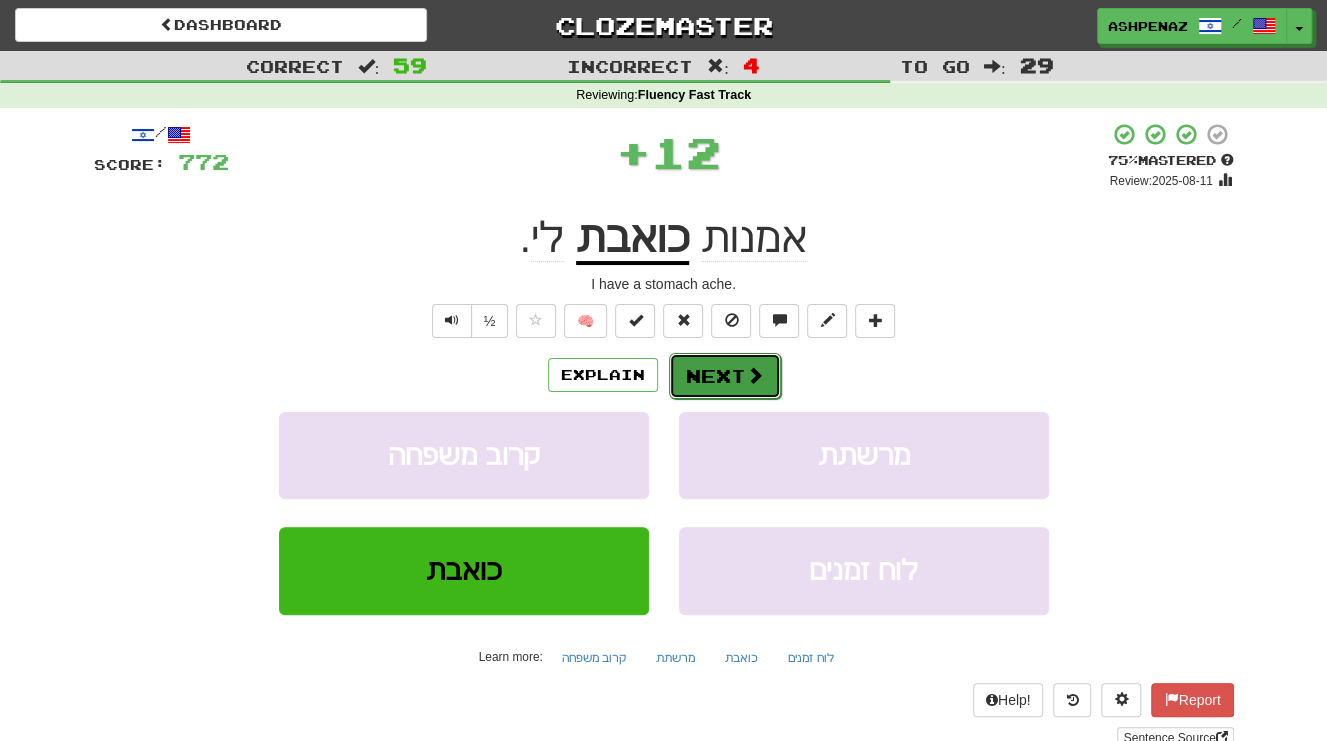 click on "Next" at bounding box center (725, 376) 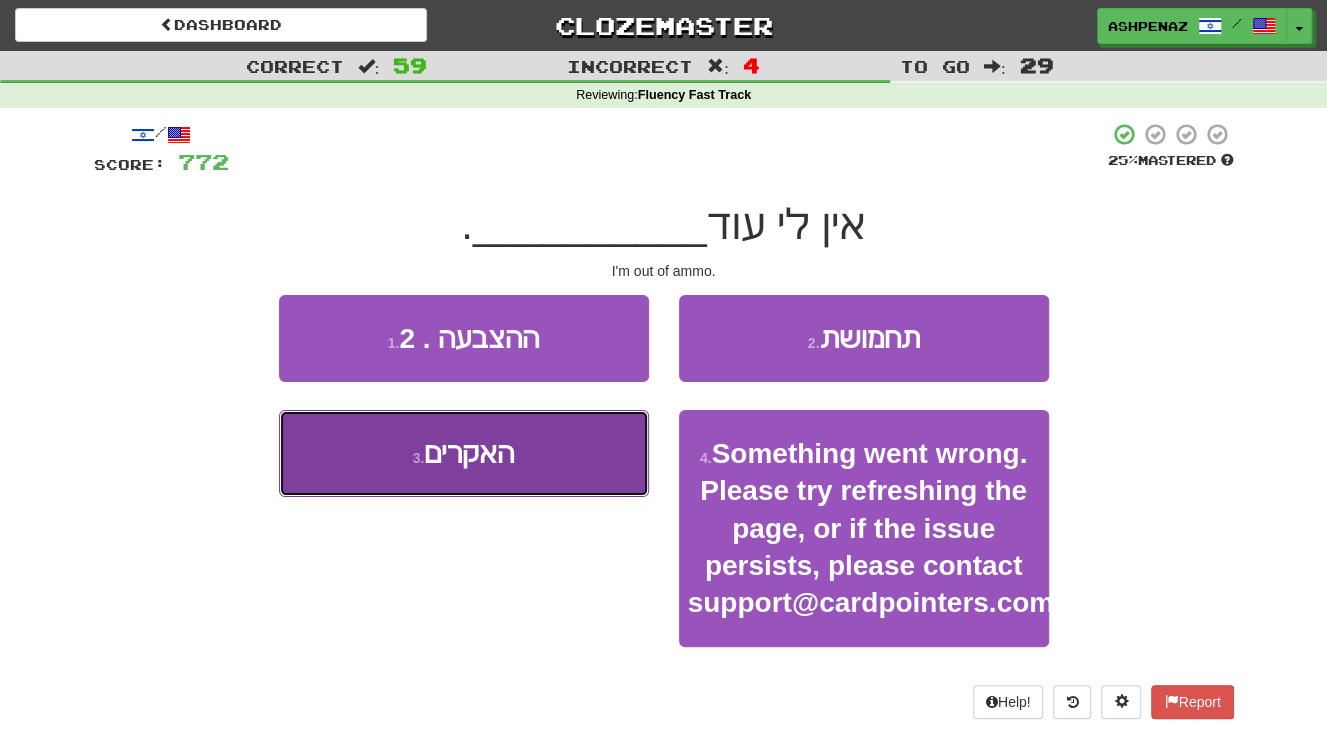 click on "3 .  הרצאות" at bounding box center (464, 453) 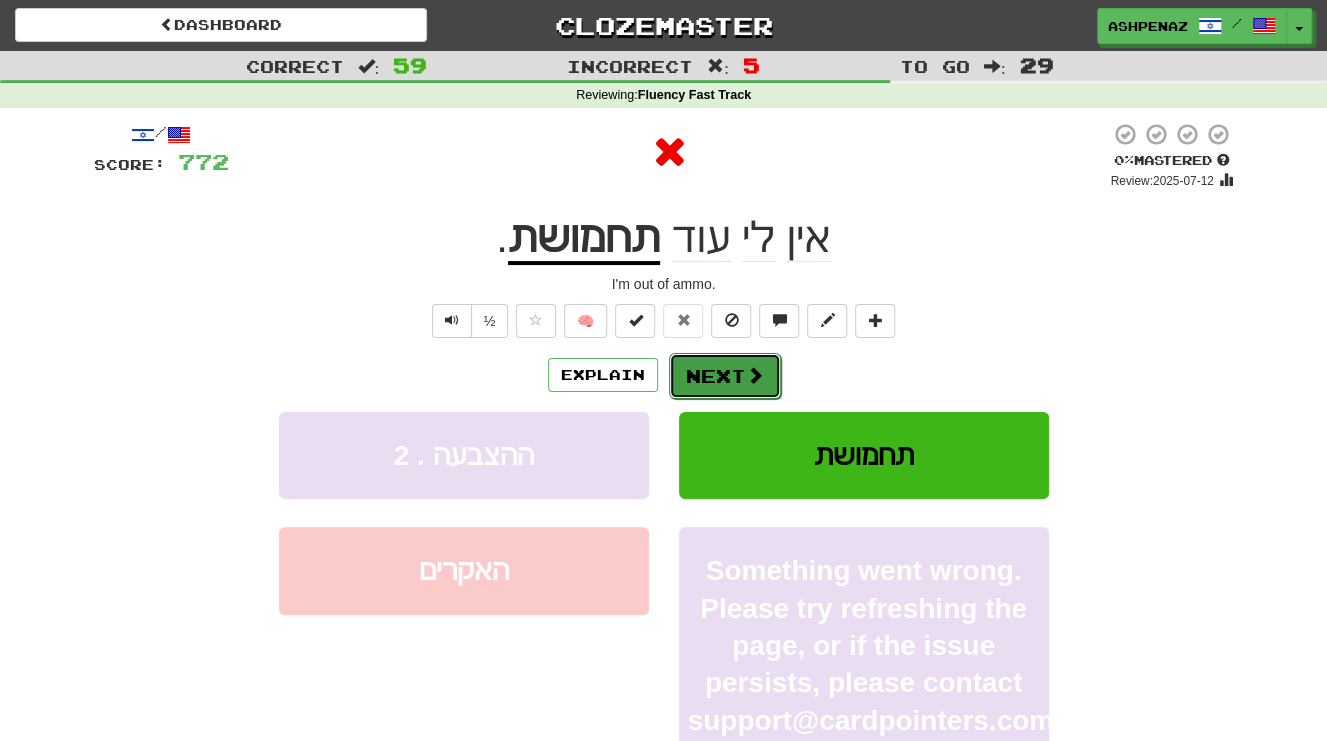 click on "Next" at bounding box center [725, 376] 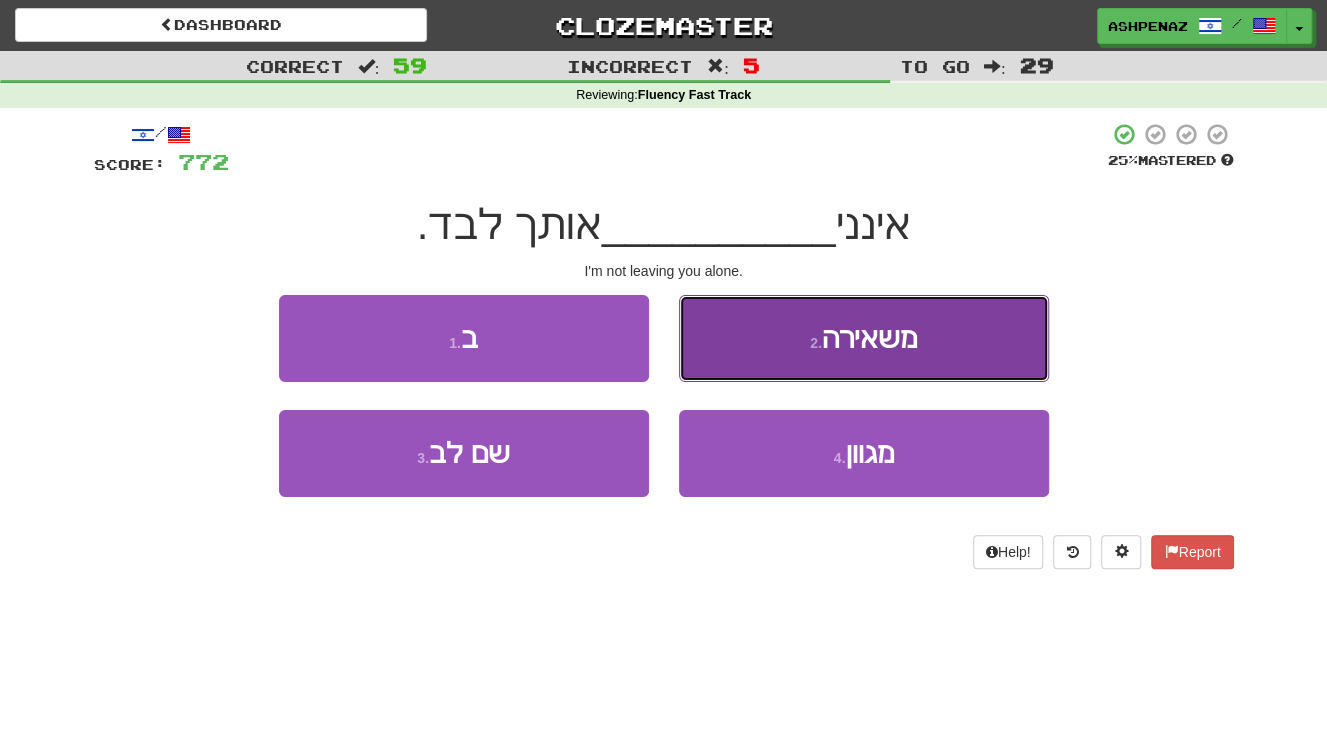 click on "2 ." at bounding box center [816, 343] 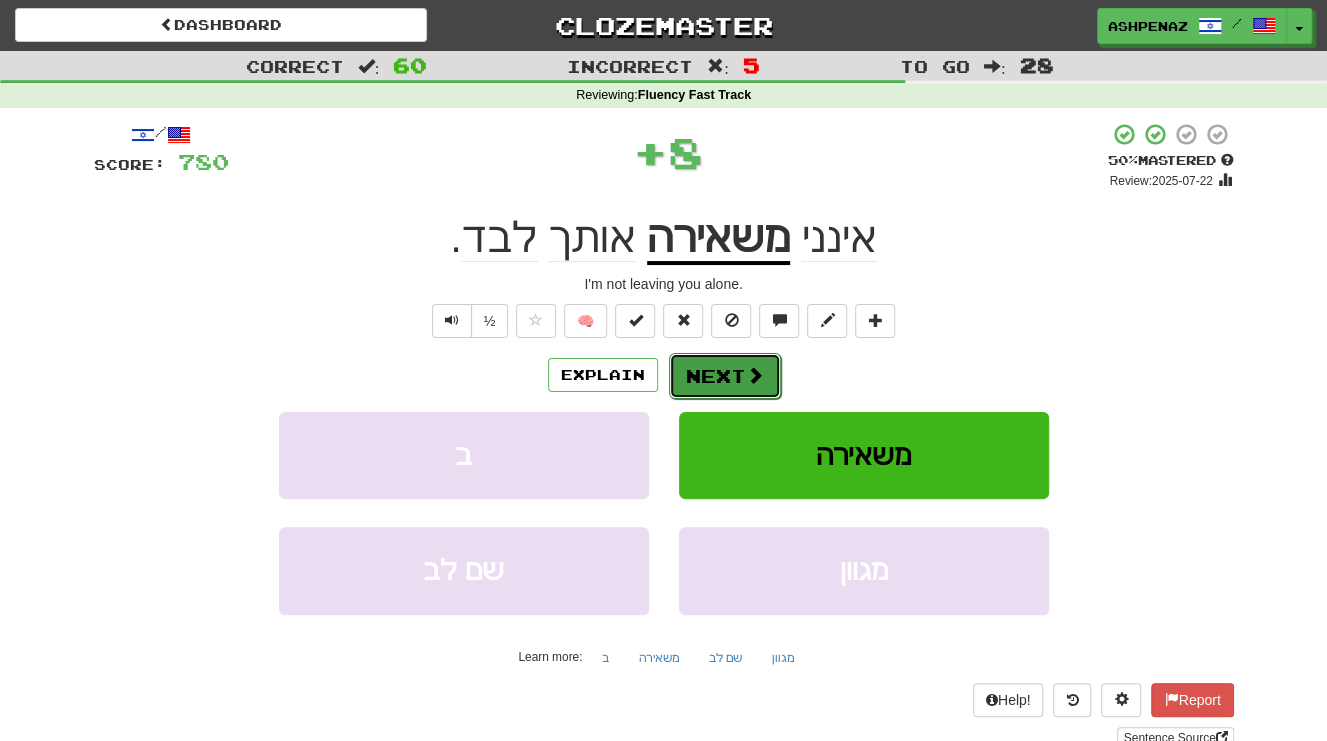 click at bounding box center [755, 375] 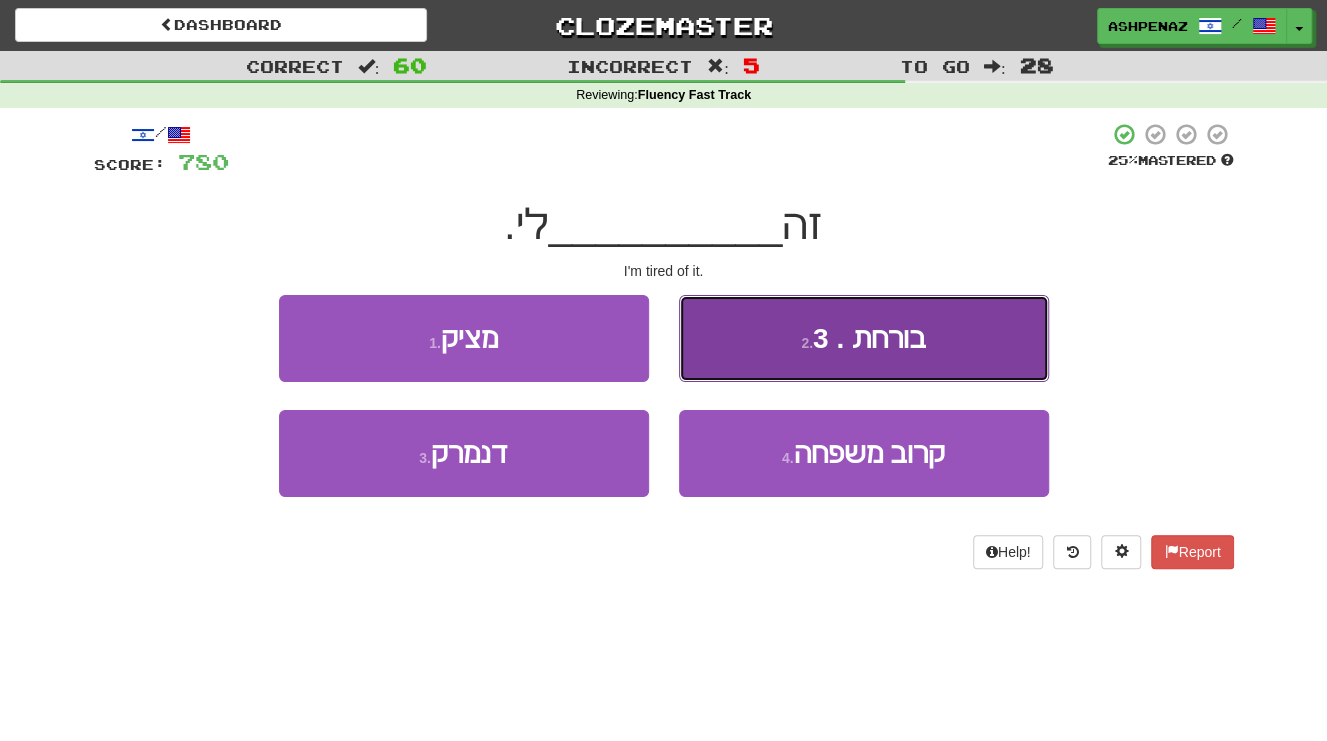 click on "2 .  הסתובב" at bounding box center (864, 338) 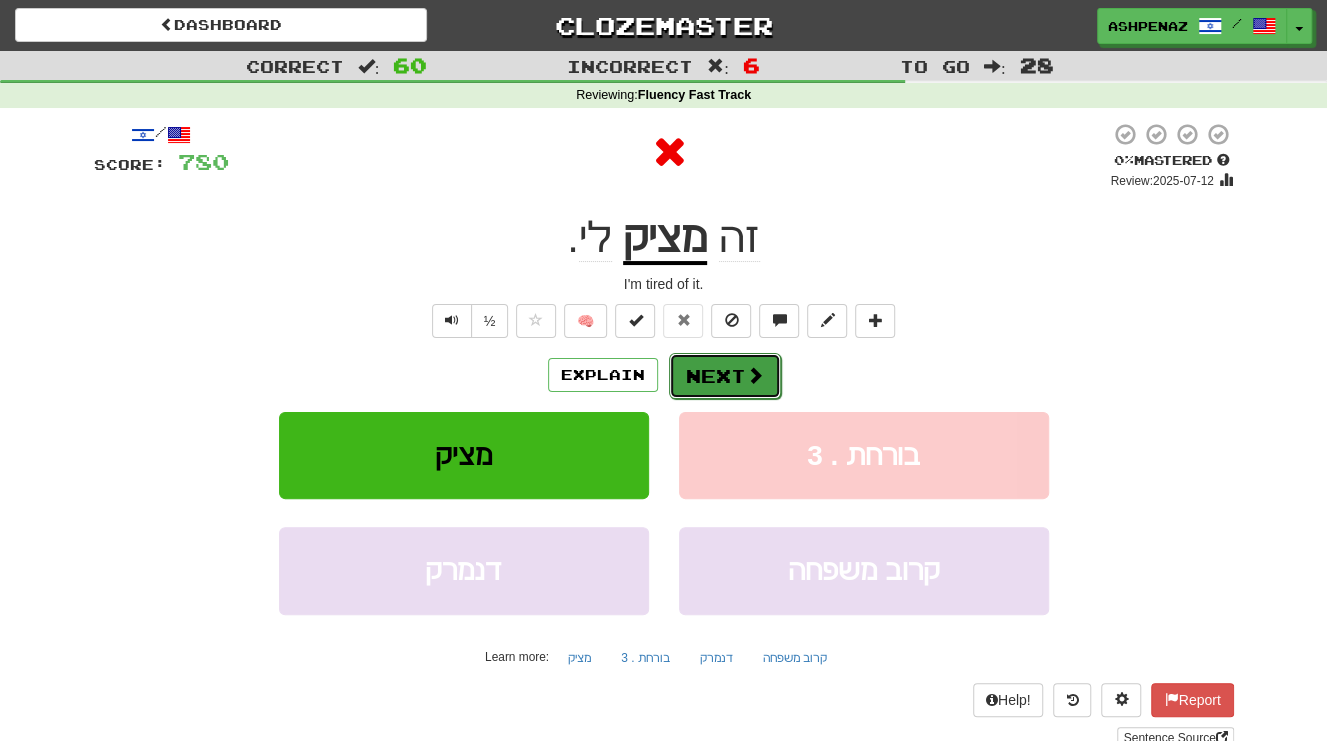 click on "Next" at bounding box center (725, 376) 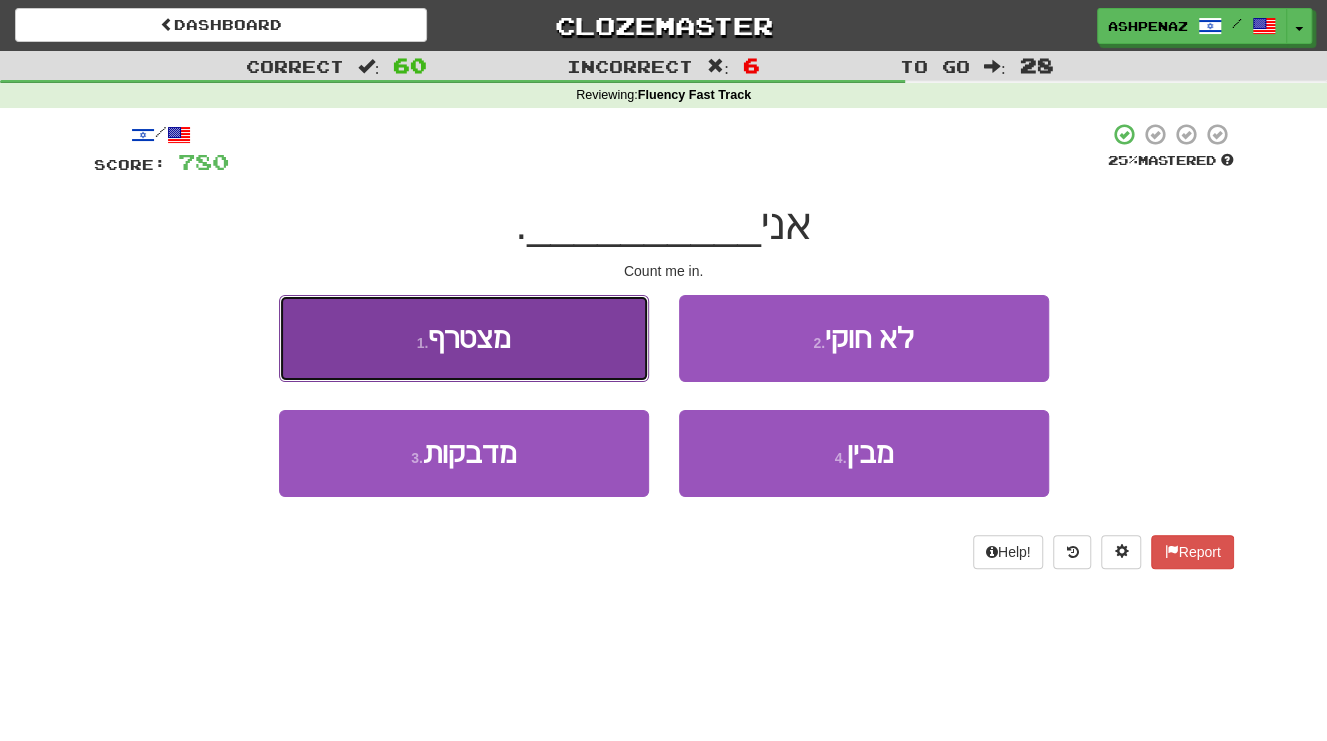 click on "1 .  מצטרף" at bounding box center (464, 338) 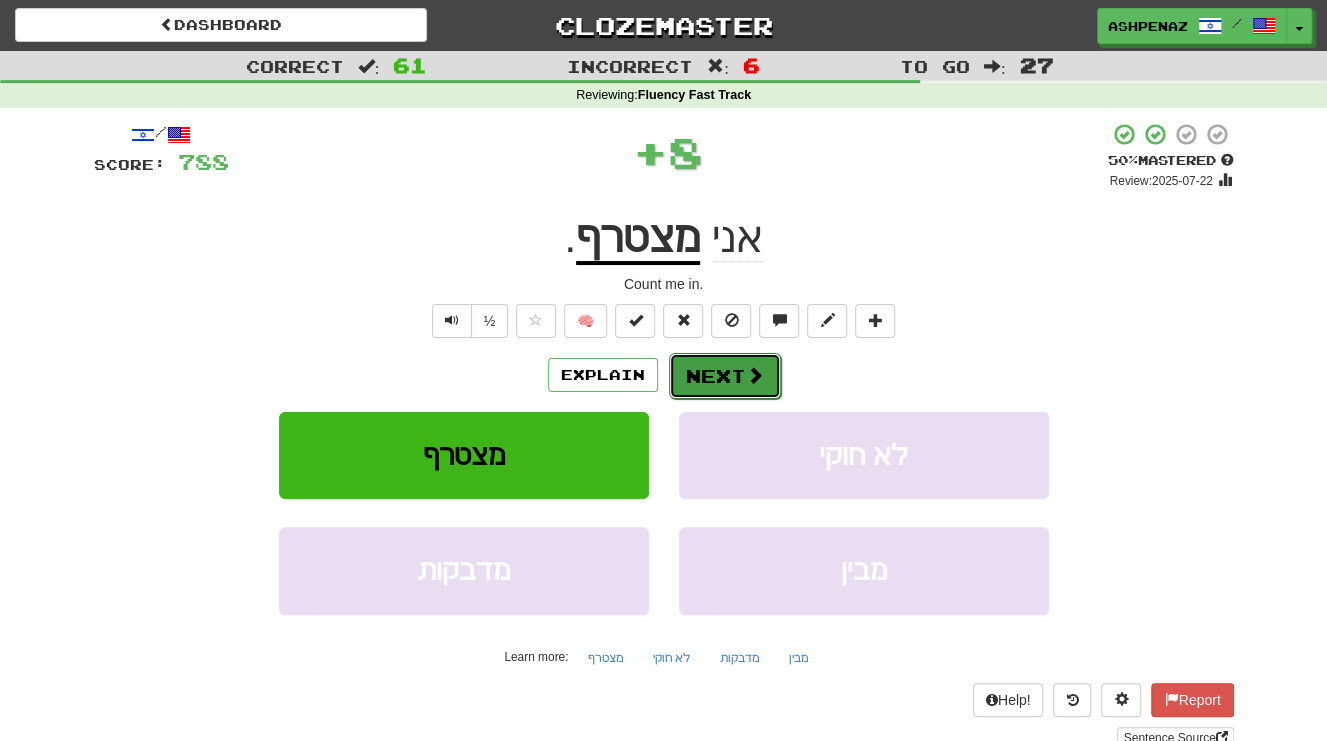 click on "Next" at bounding box center (725, 376) 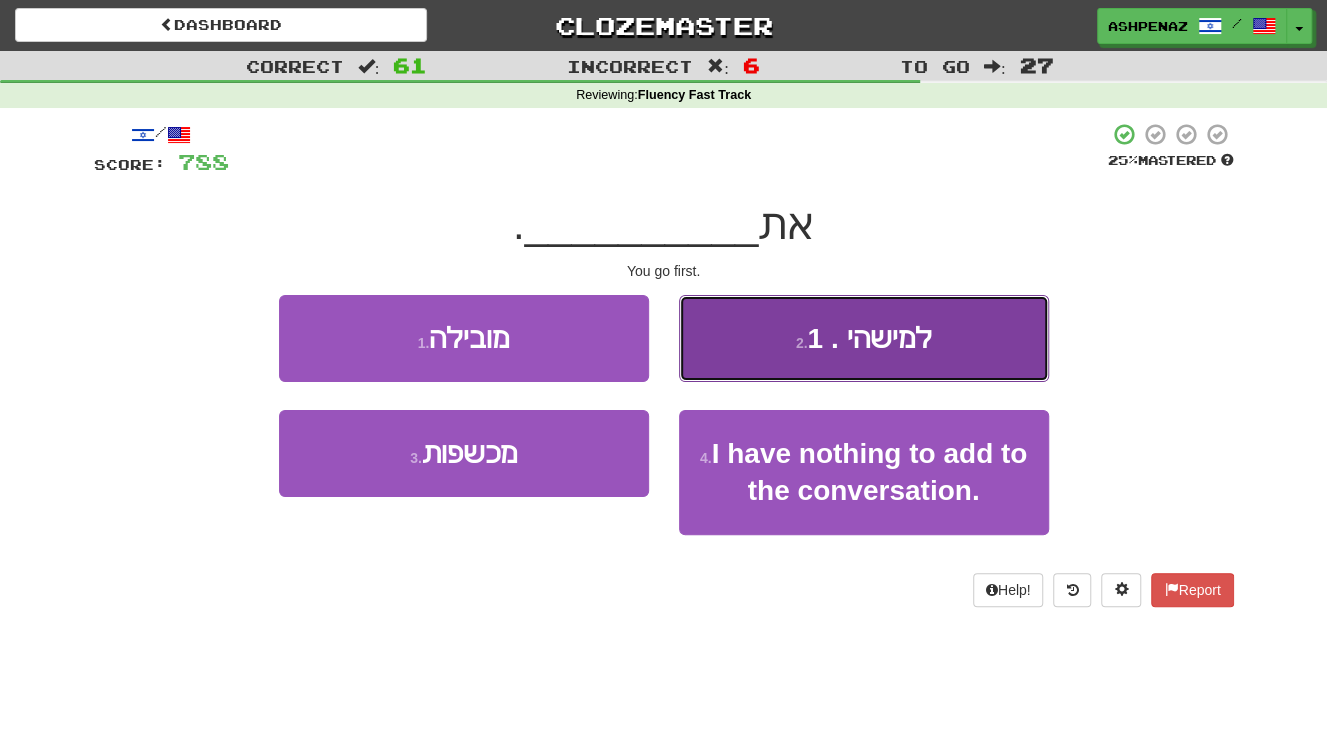 click on "2 .  חוות" at bounding box center [864, 338] 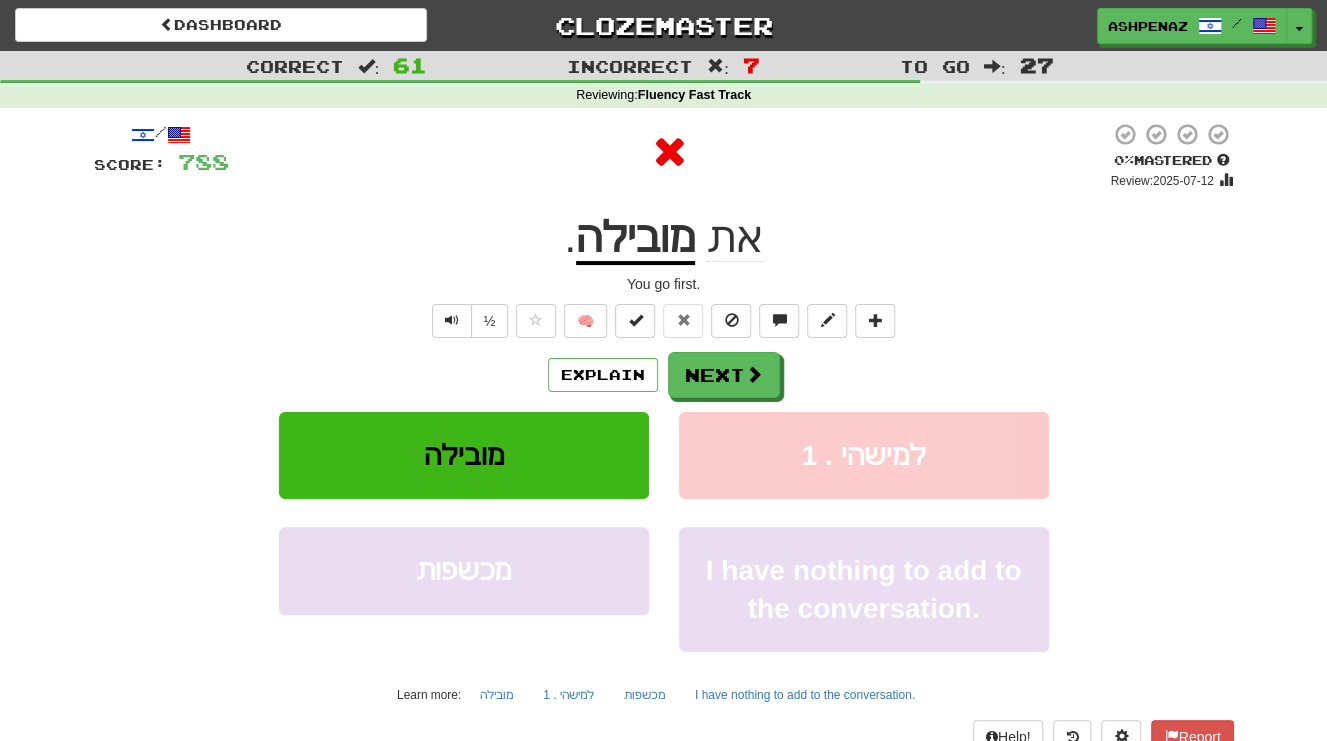 click on "מובילה" at bounding box center (635, 239) 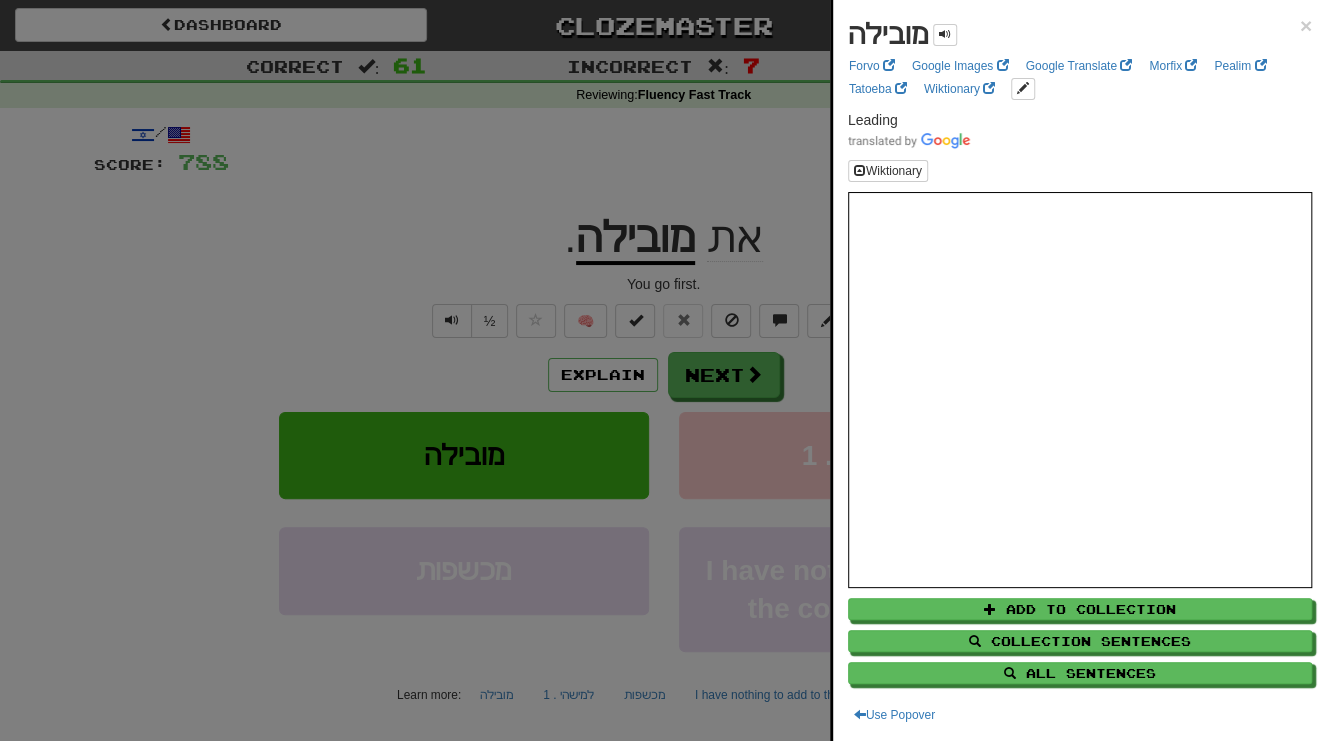 click at bounding box center (663, 370) 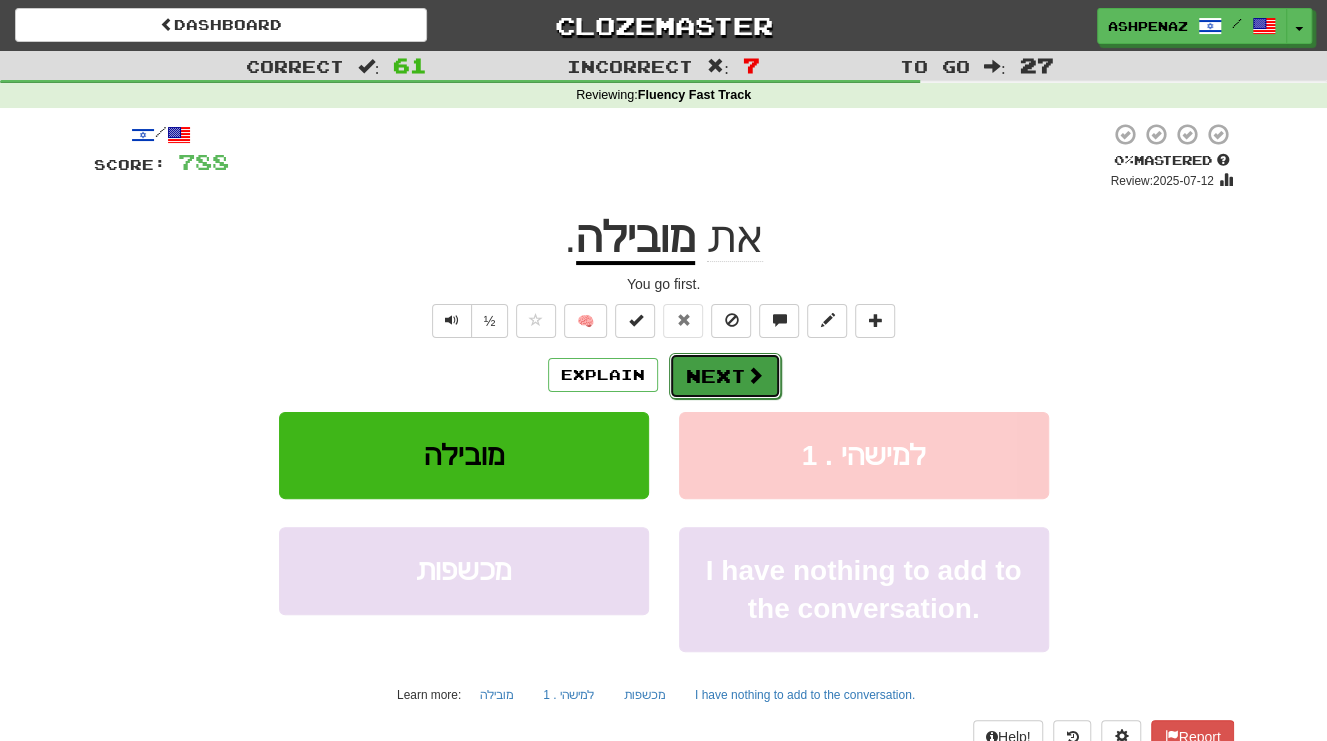 click at bounding box center [755, 375] 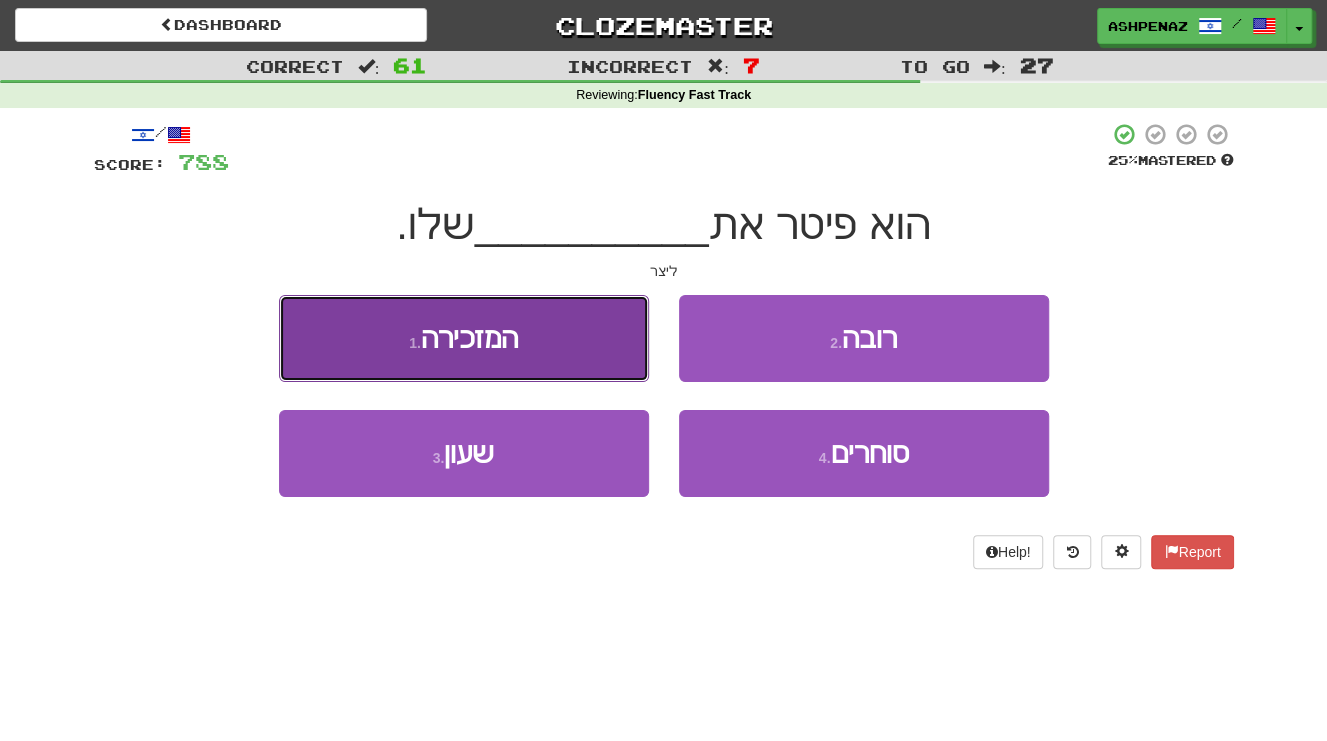 click on "1 .  המזכירה" at bounding box center (464, 338) 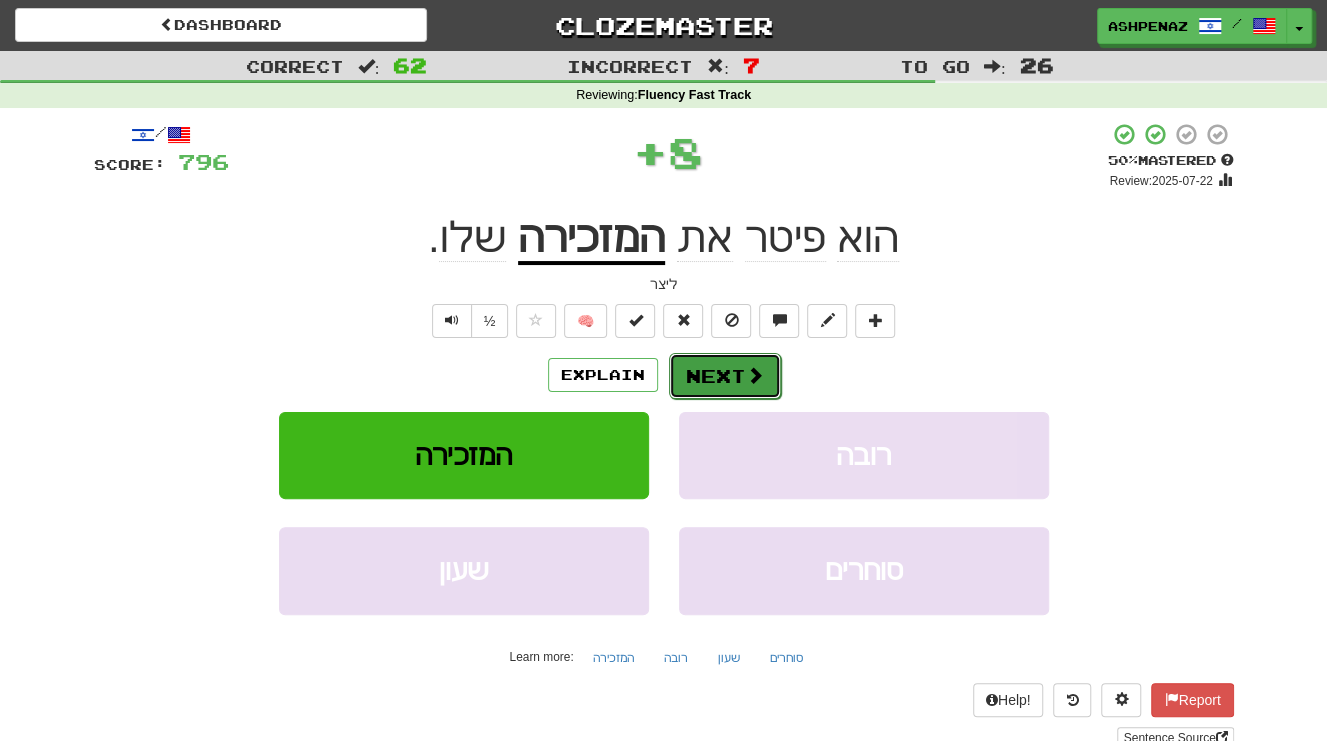 click on "Next" at bounding box center [725, 376] 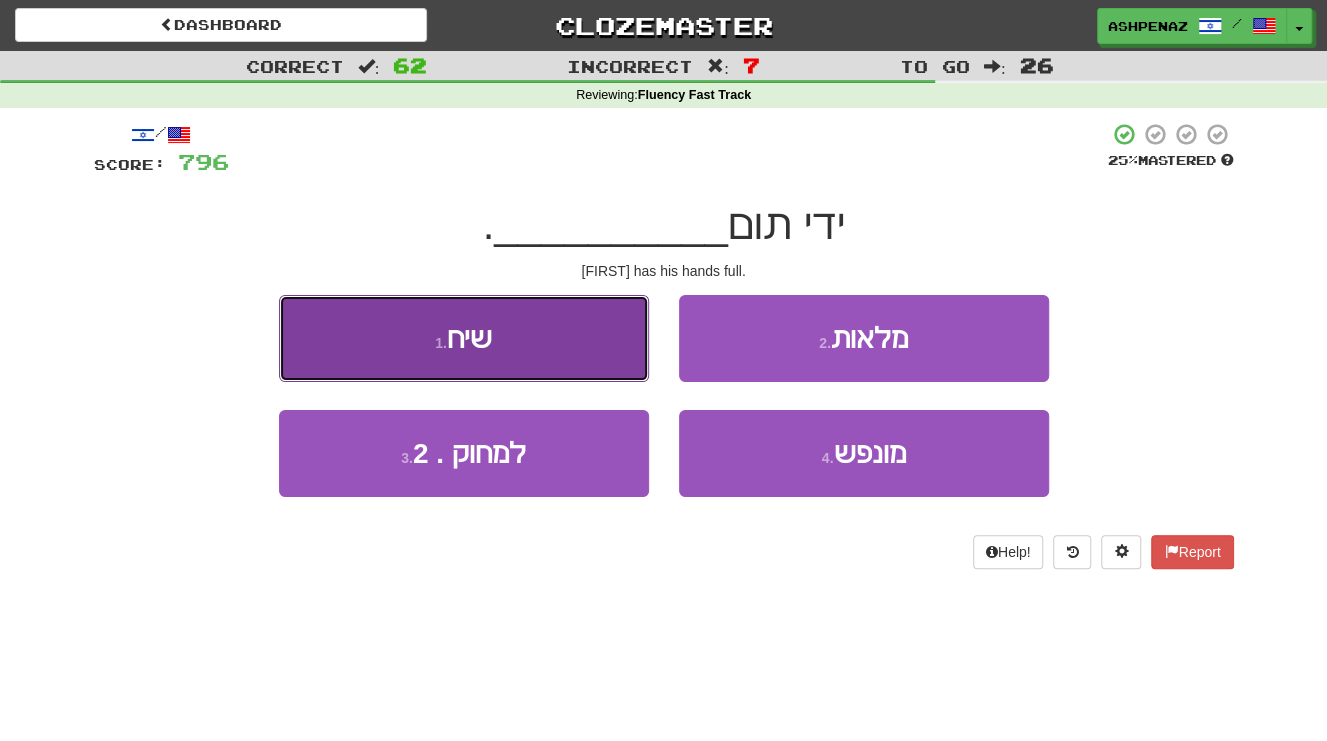 click on "1 .  שיח" at bounding box center [464, 338] 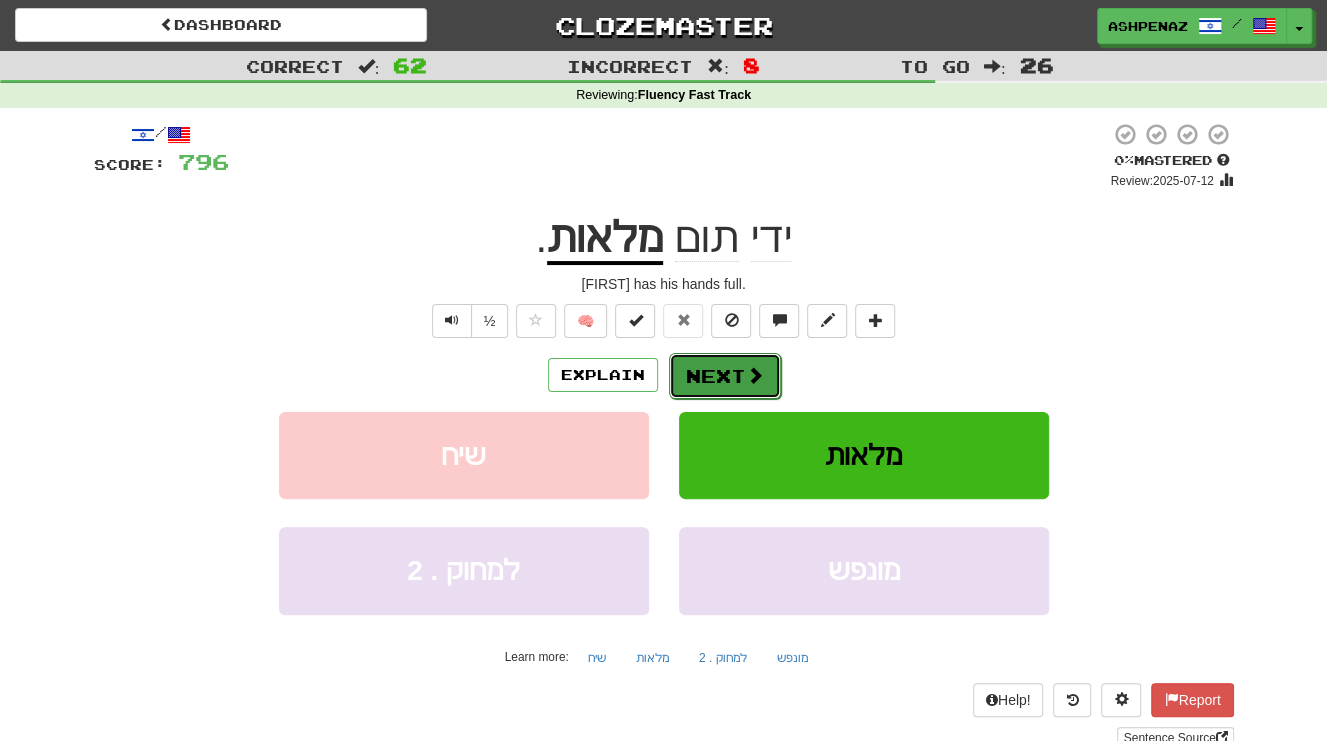 click at bounding box center [755, 375] 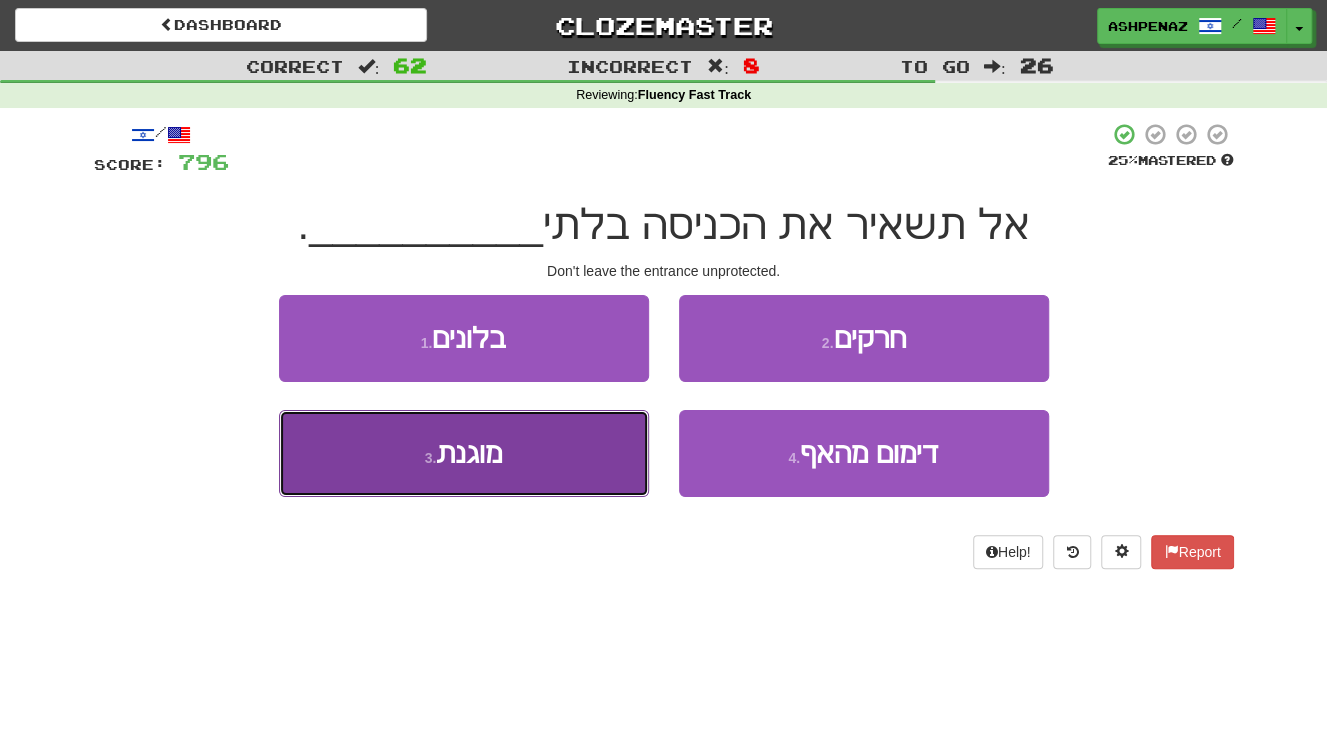 click on "3 .  מוגנת" at bounding box center (464, 453) 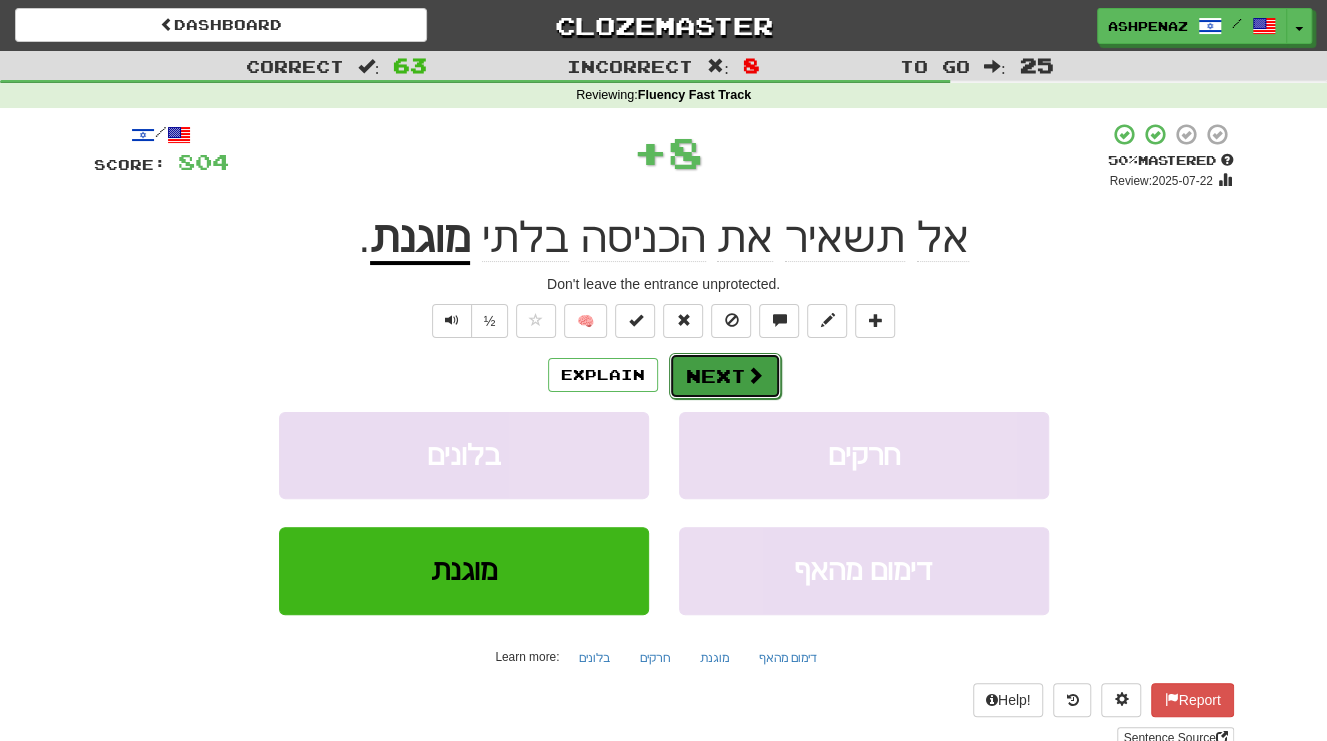 click on "Next" at bounding box center [725, 376] 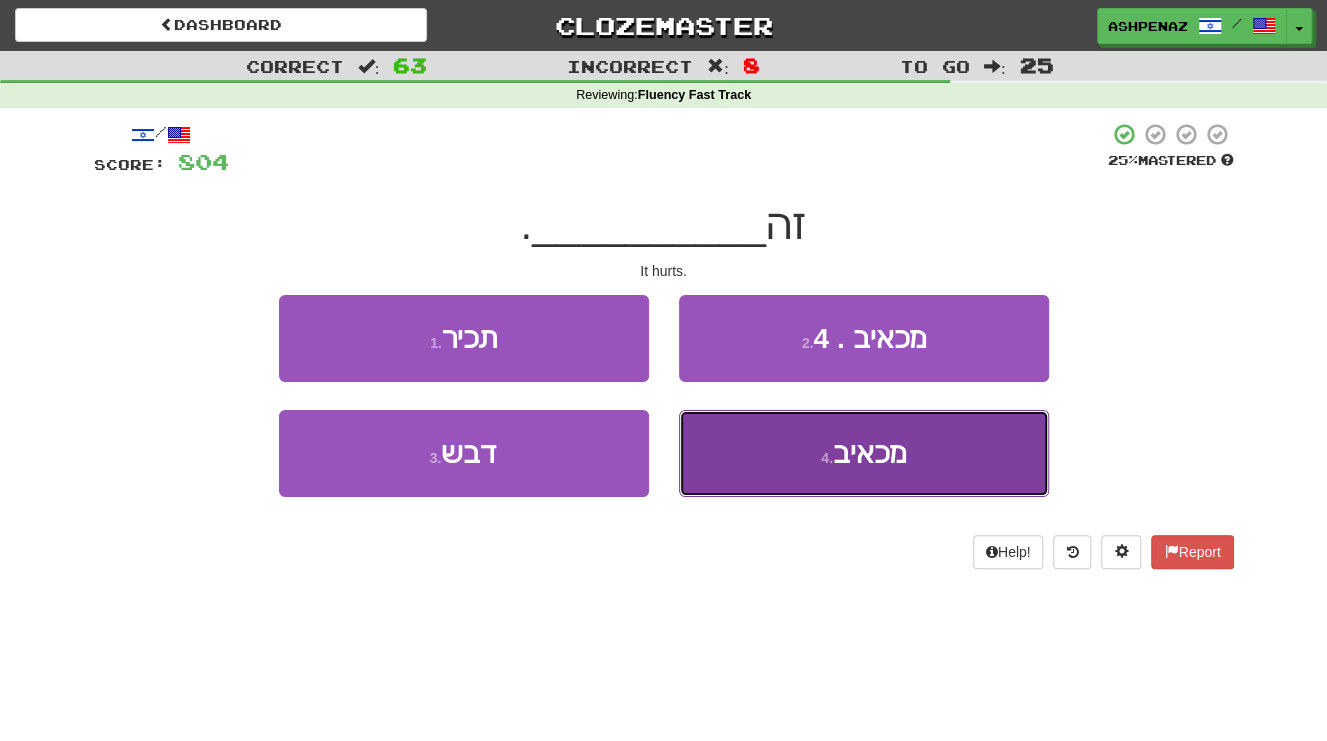 click on "4 .  מכאיב" at bounding box center (864, 453) 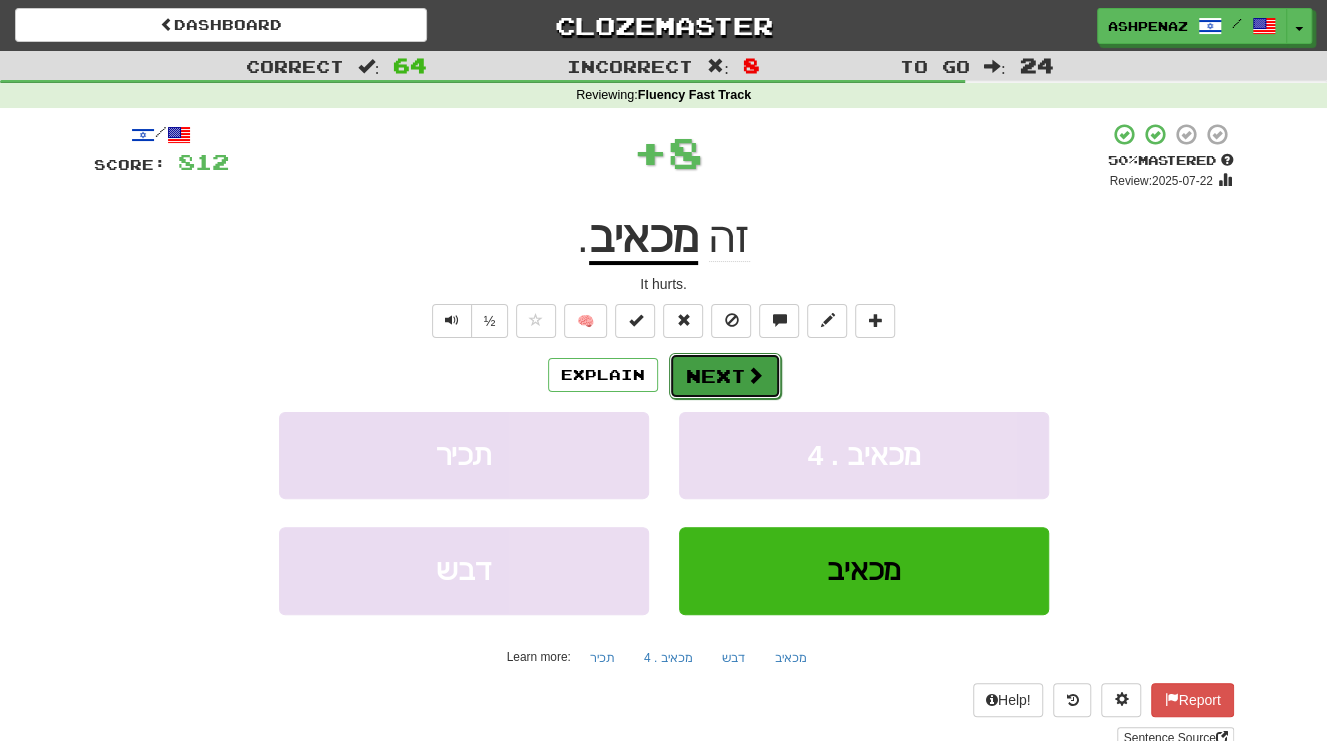 click on "Next" at bounding box center (725, 376) 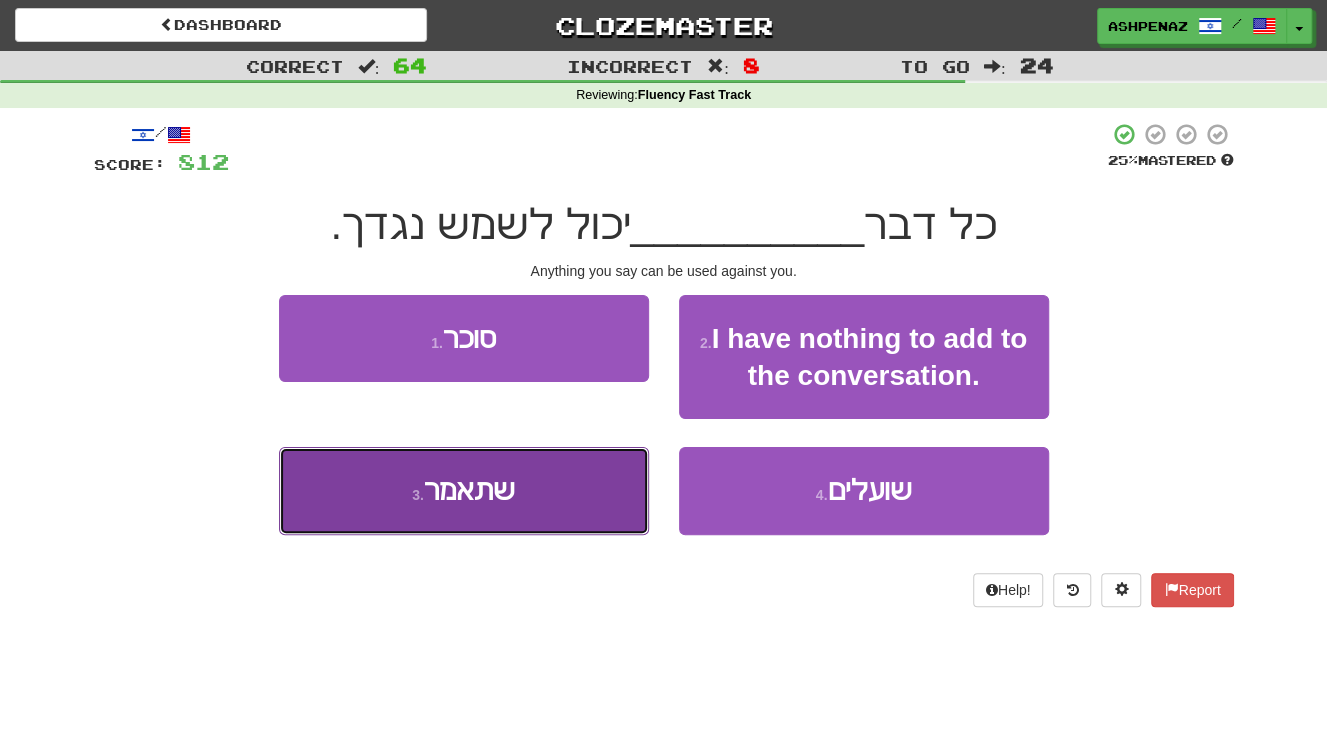 click on "3 .  שתאמר" at bounding box center (464, 490) 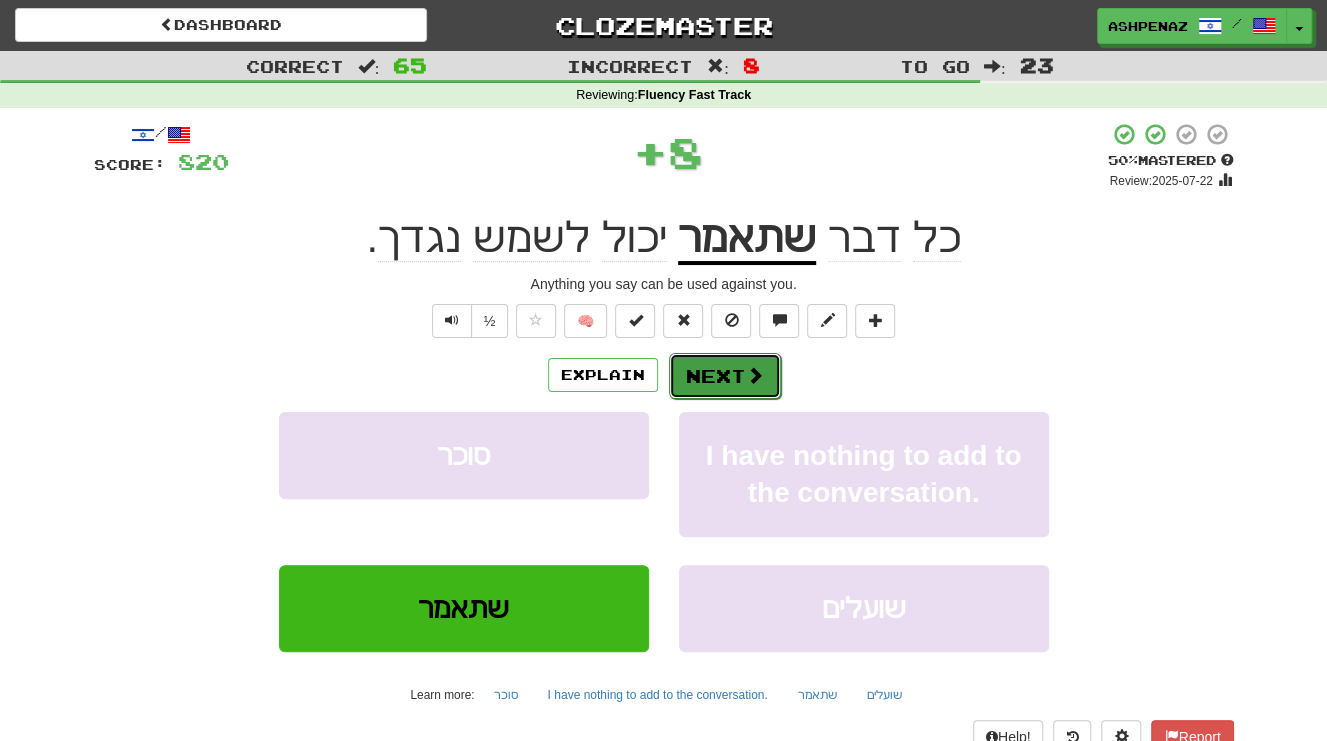 click on "Next" at bounding box center (725, 376) 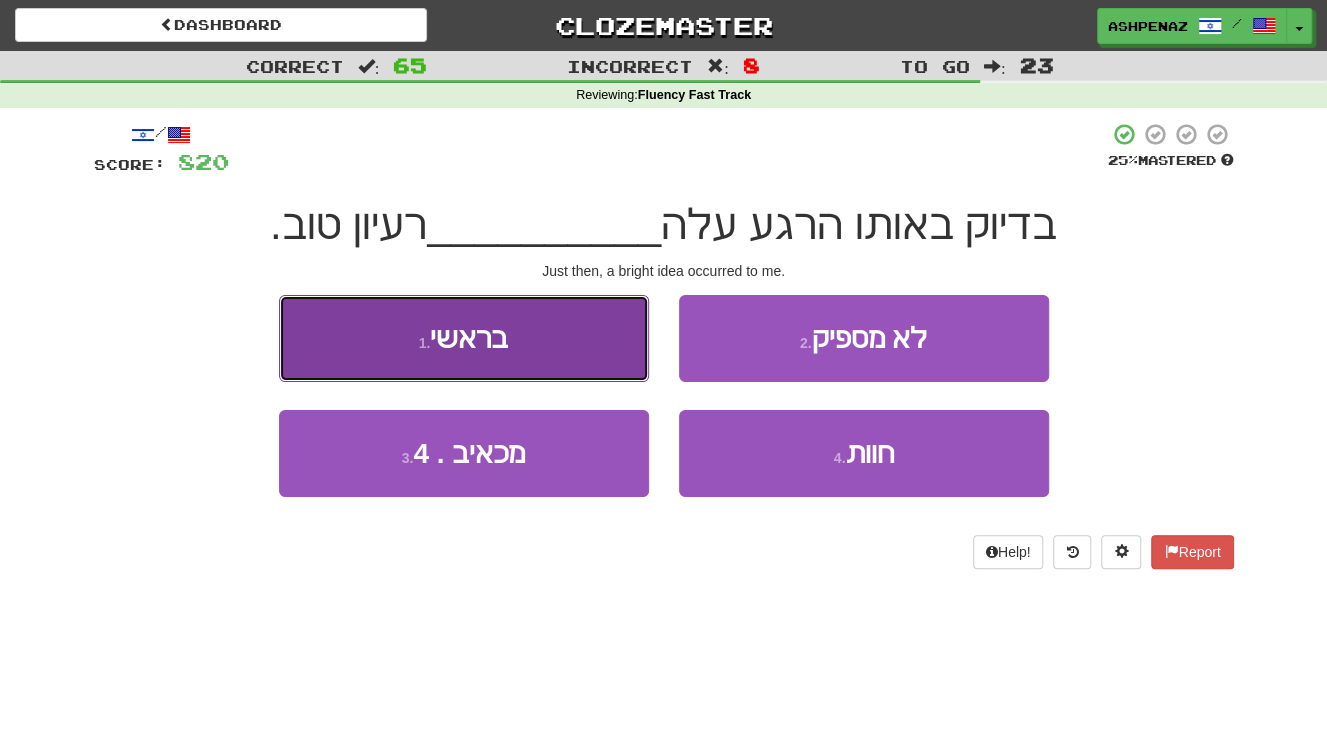 click on "1 .  בראשי" at bounding box center (464, 338) 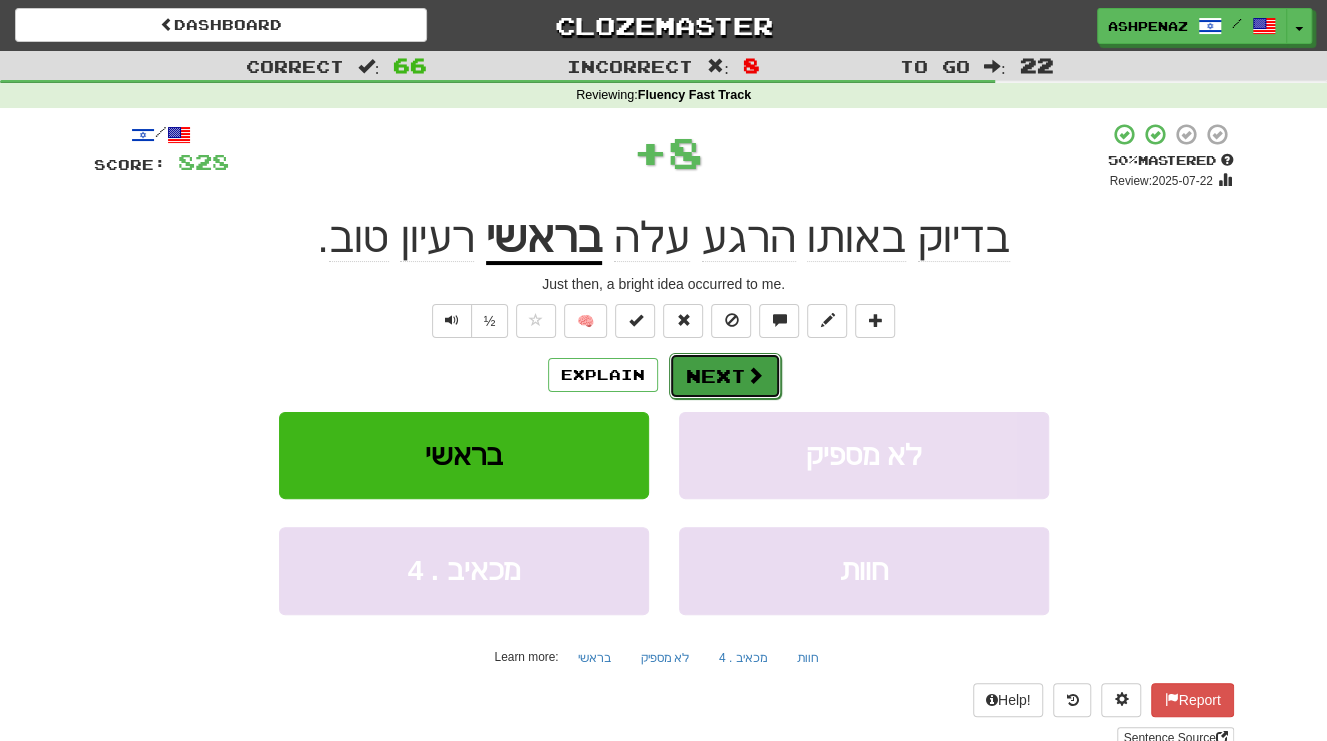 click on "Next" at bounding box center (725, 376) 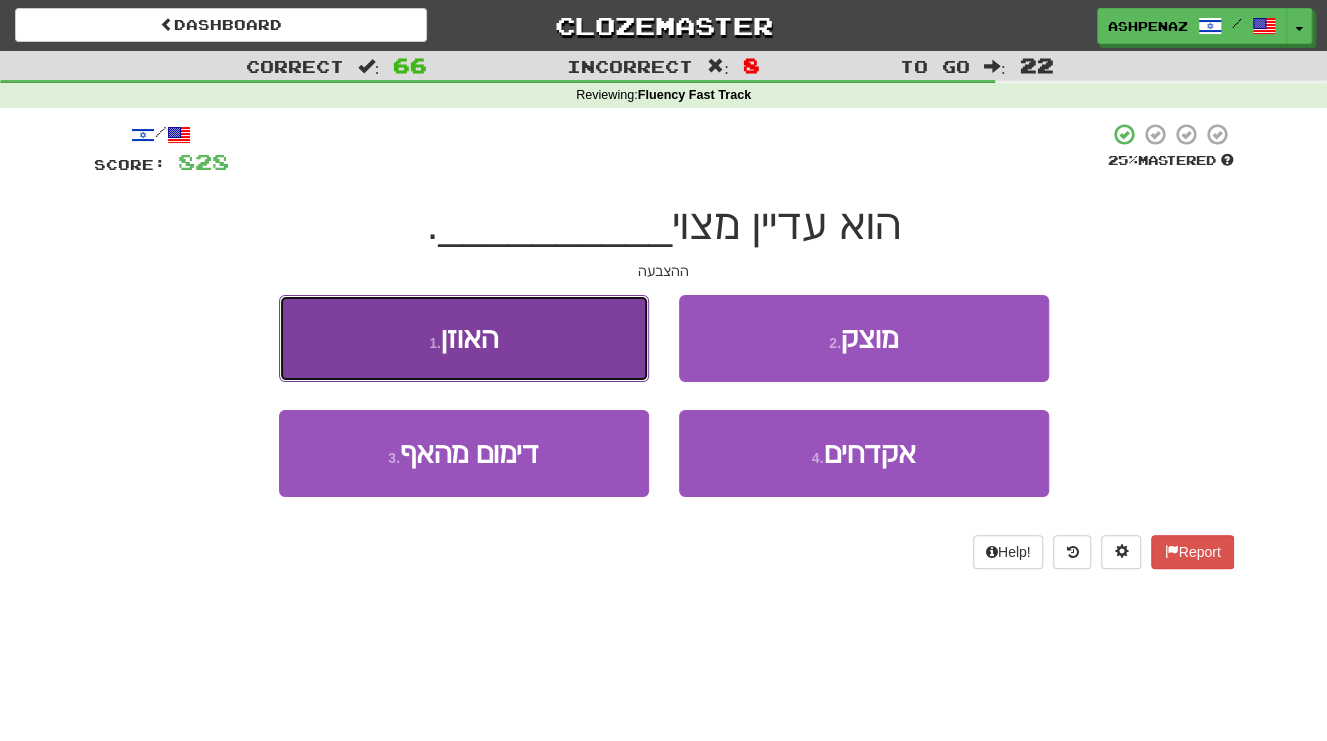 click on "1 .  האוזן" at bounding box center (464, 338) 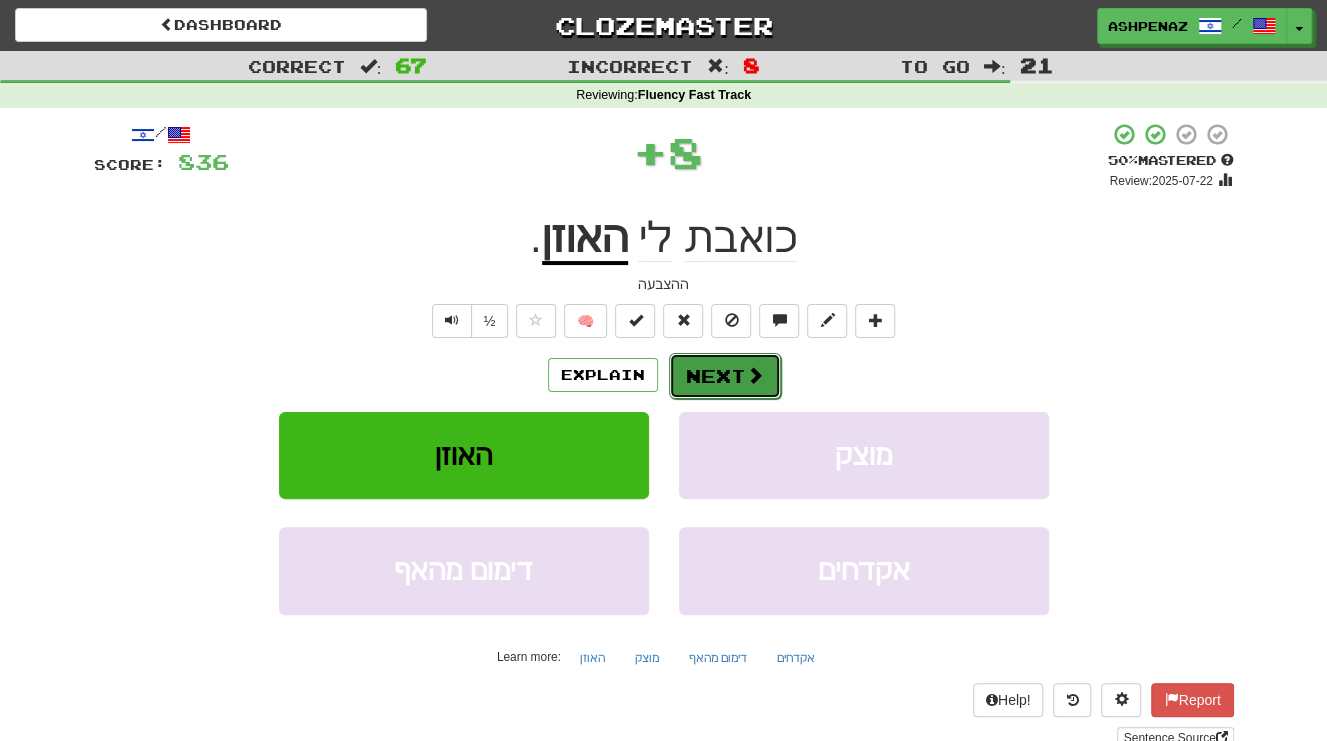 click on "Next" at bounding box center (725, 376) 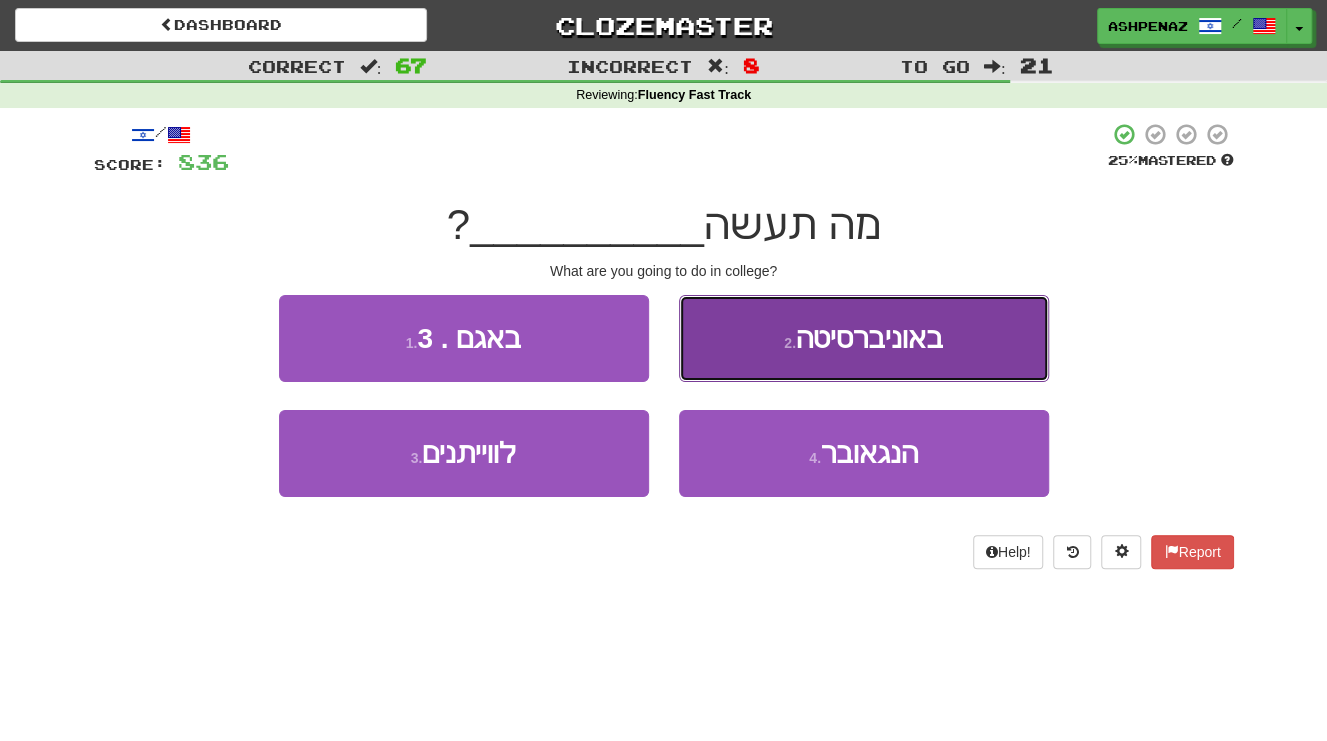 click on "2 .  באוניברסיטה" at bounding box center (864, 338) 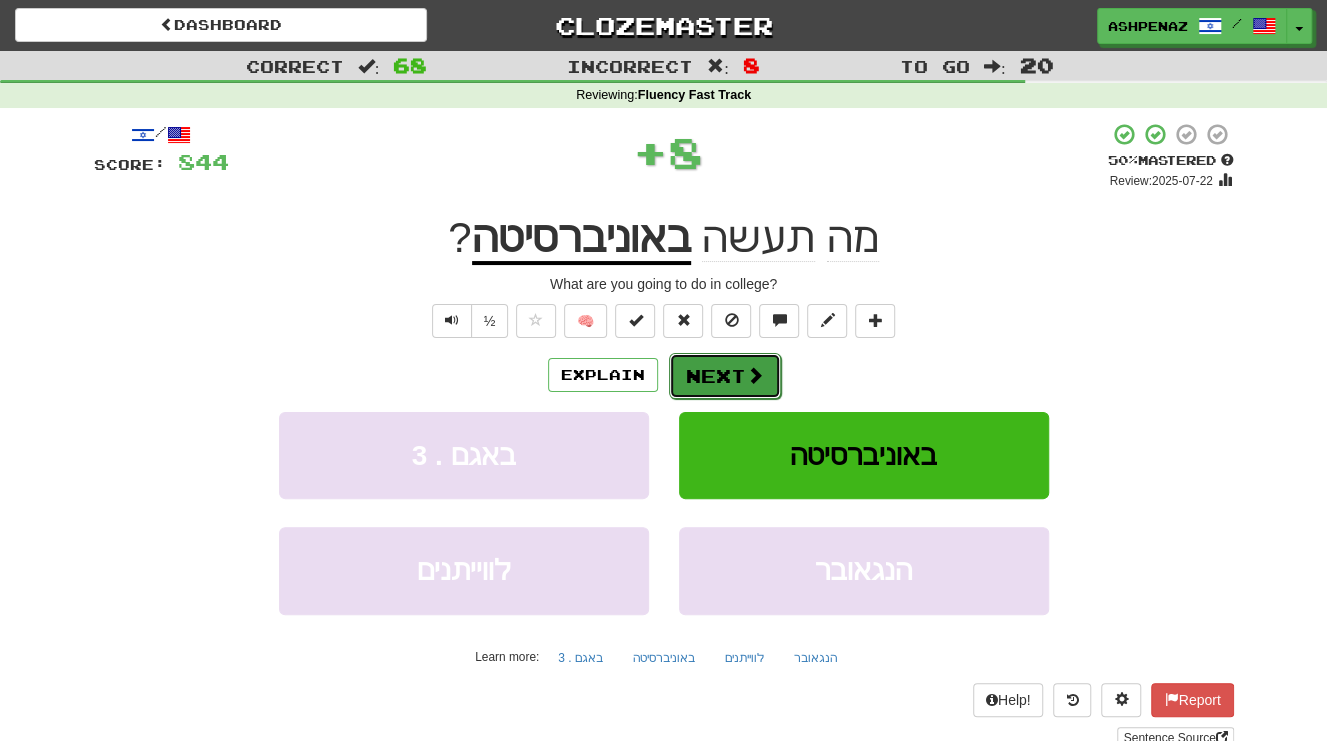 click at bounding box center (755, 375) 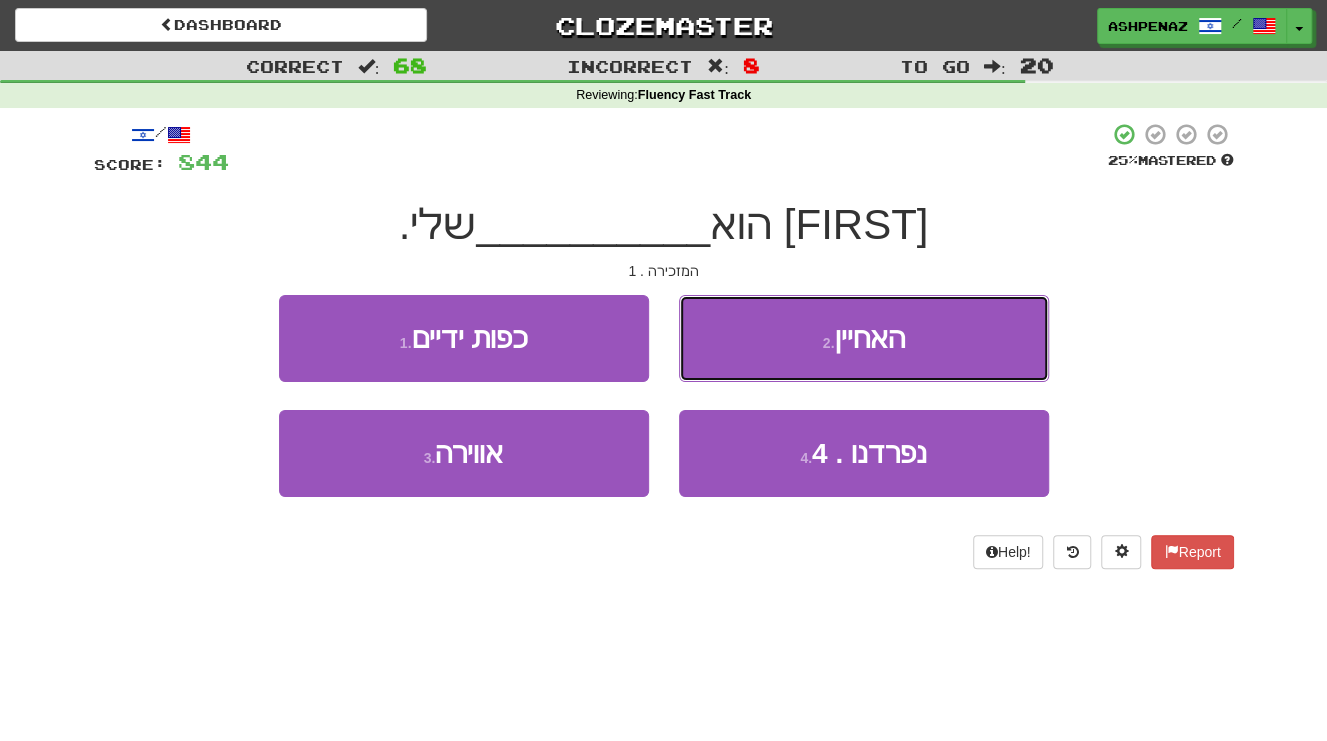 click on "2 .  האחיין" at bounding box center (864, 338) 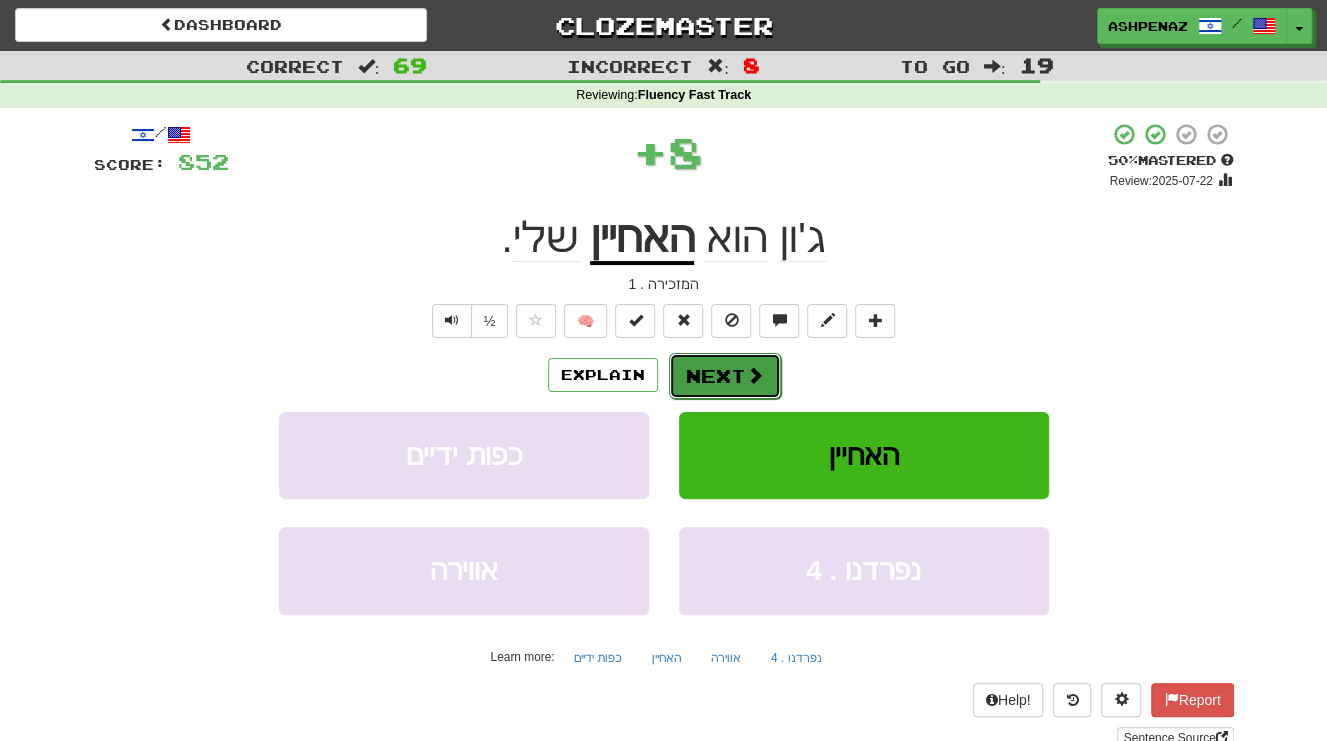 drag, startPoint x: 759, startPoint y: 367, endPoint x: 748, endPoint y: 372, distance: 12.083046 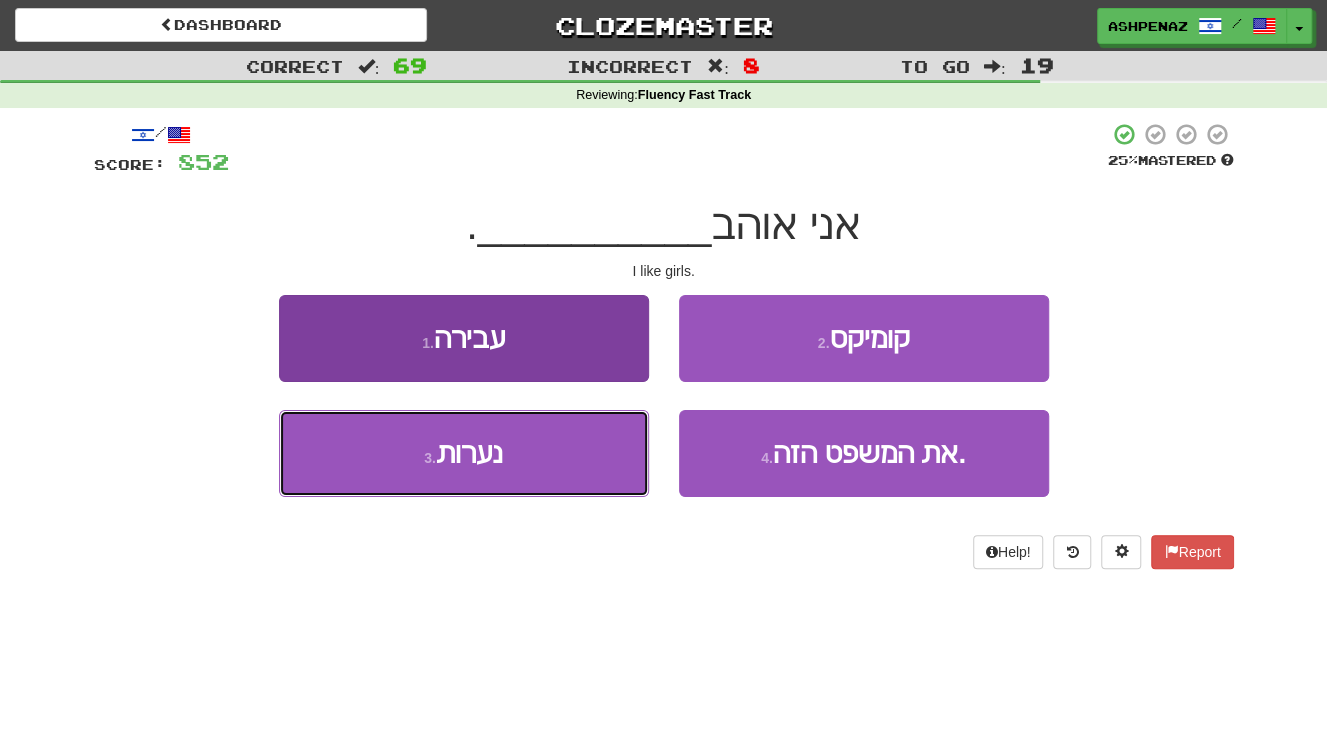 click on "3 .  נערות" at bounding box center [464, 453] 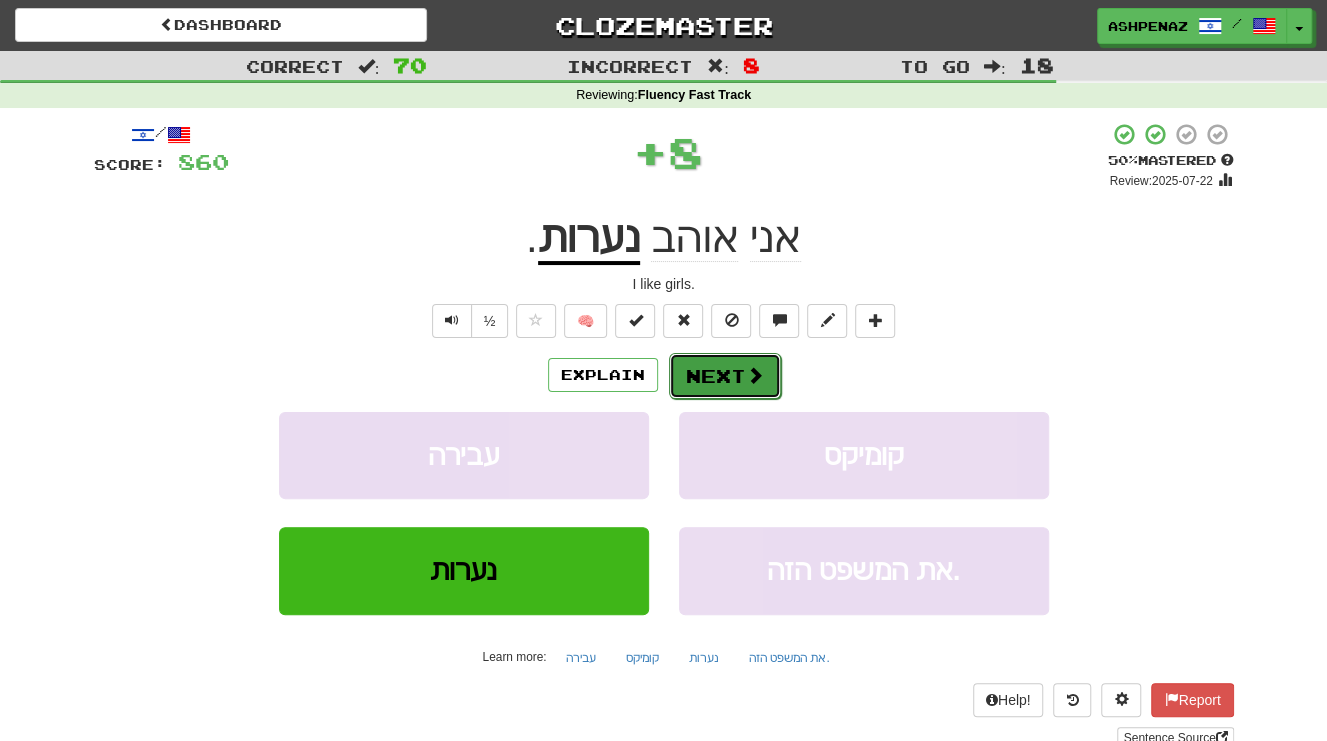 click on "Next" at bounding box center [725, 376] 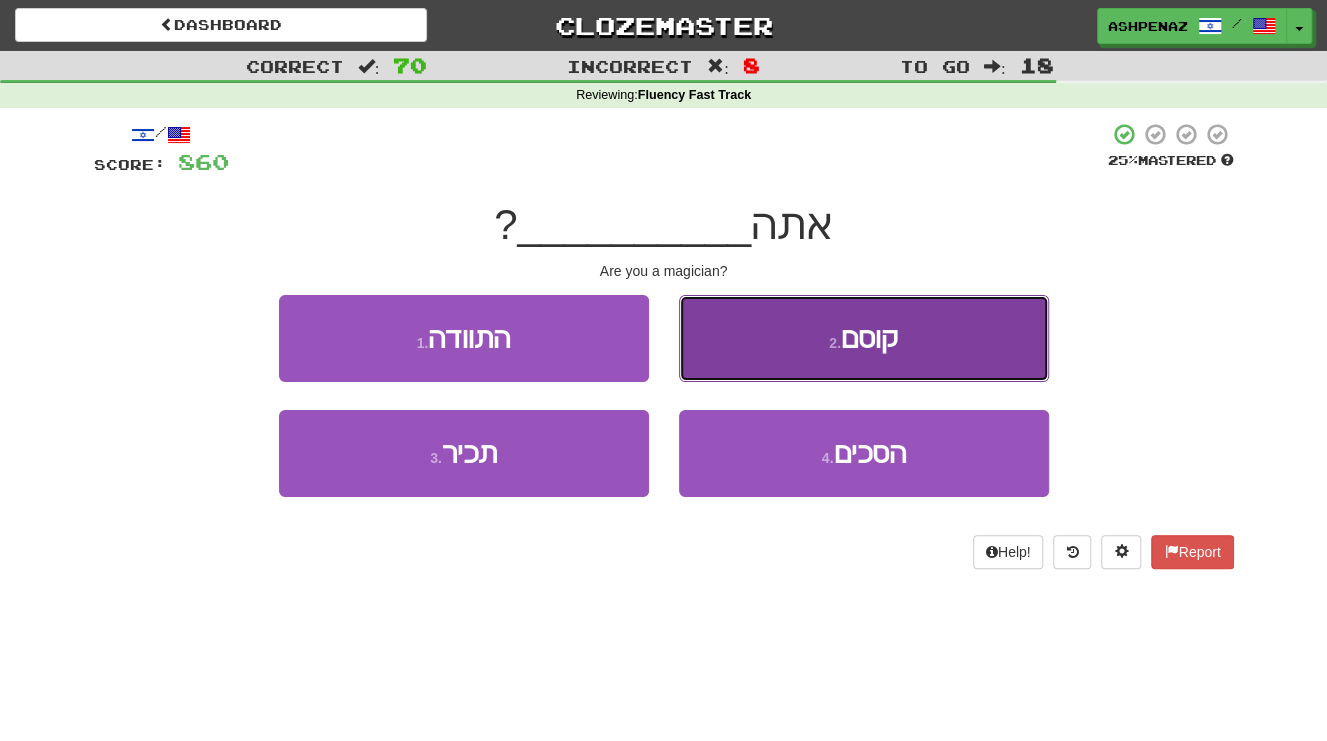 click on "2 ." at bounding box center [835, 343] 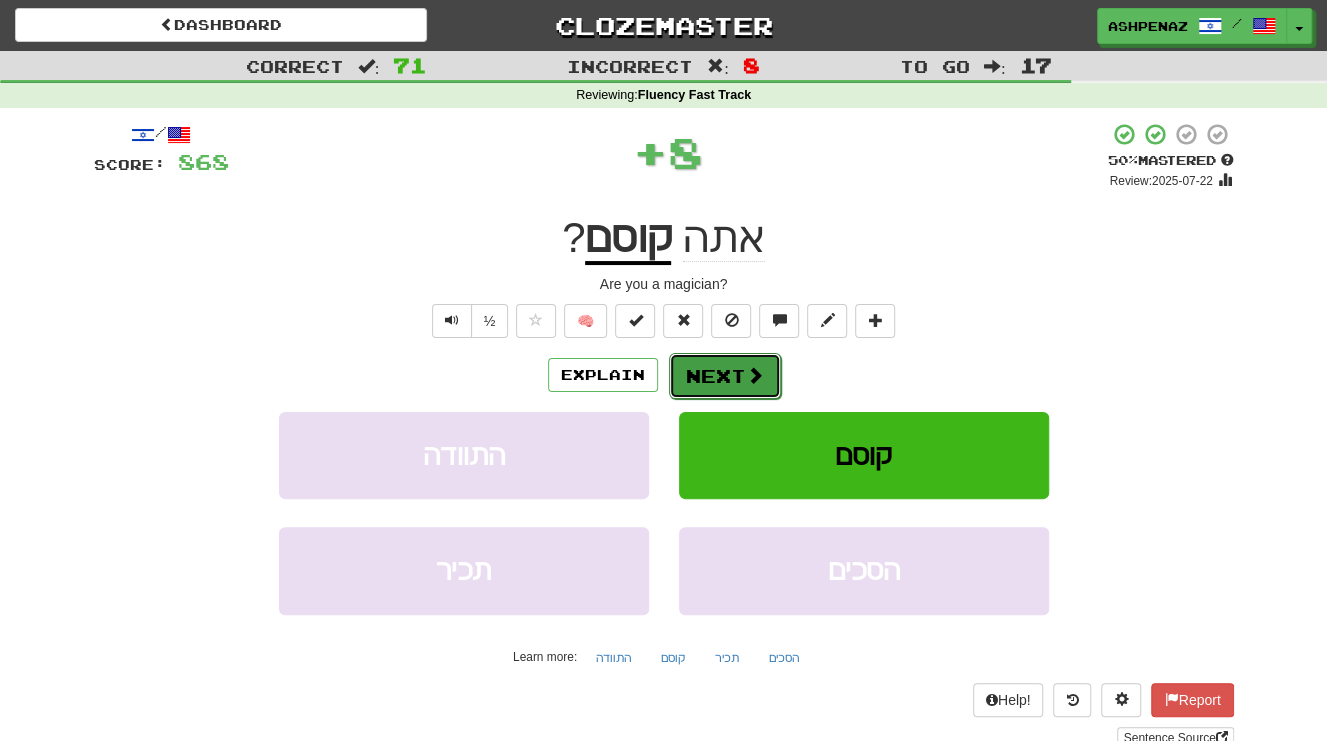 click on "Next" at bounding box center (725, 376) 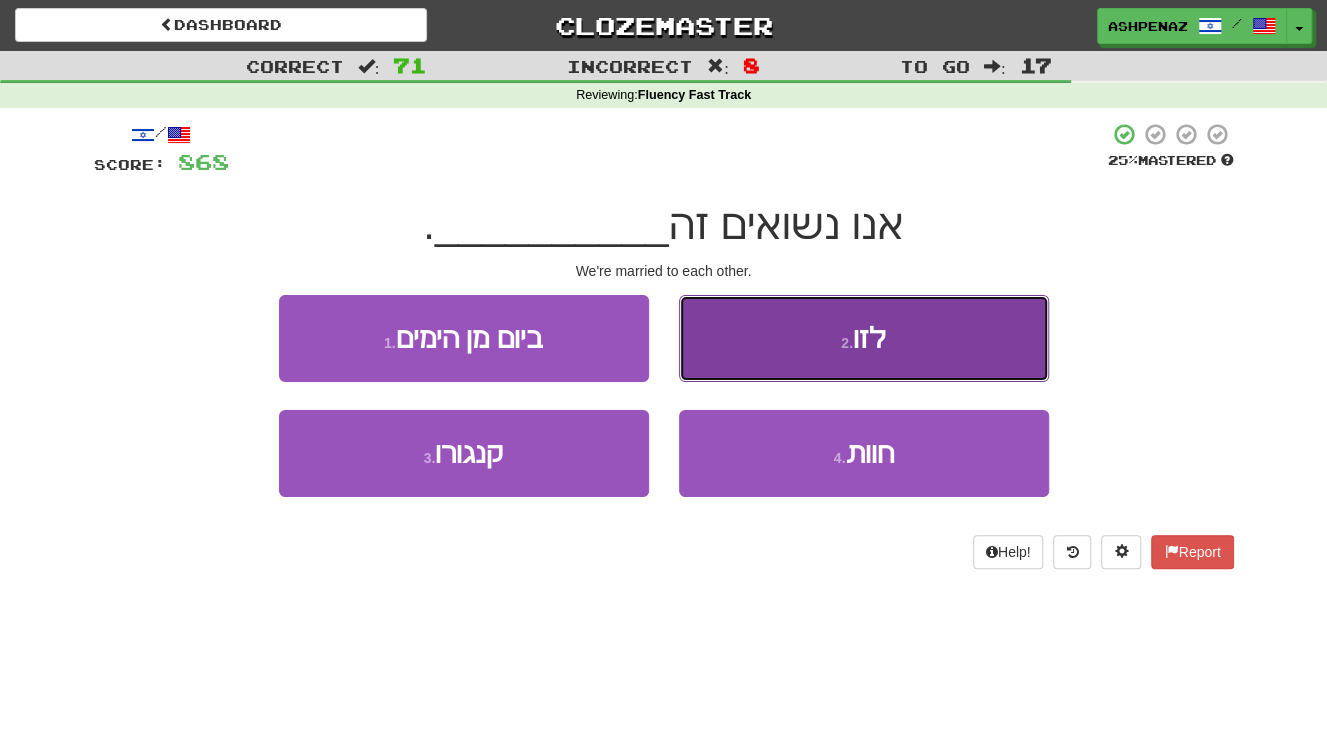 click on "2 .  לזו" at bounding box center [864, 338] 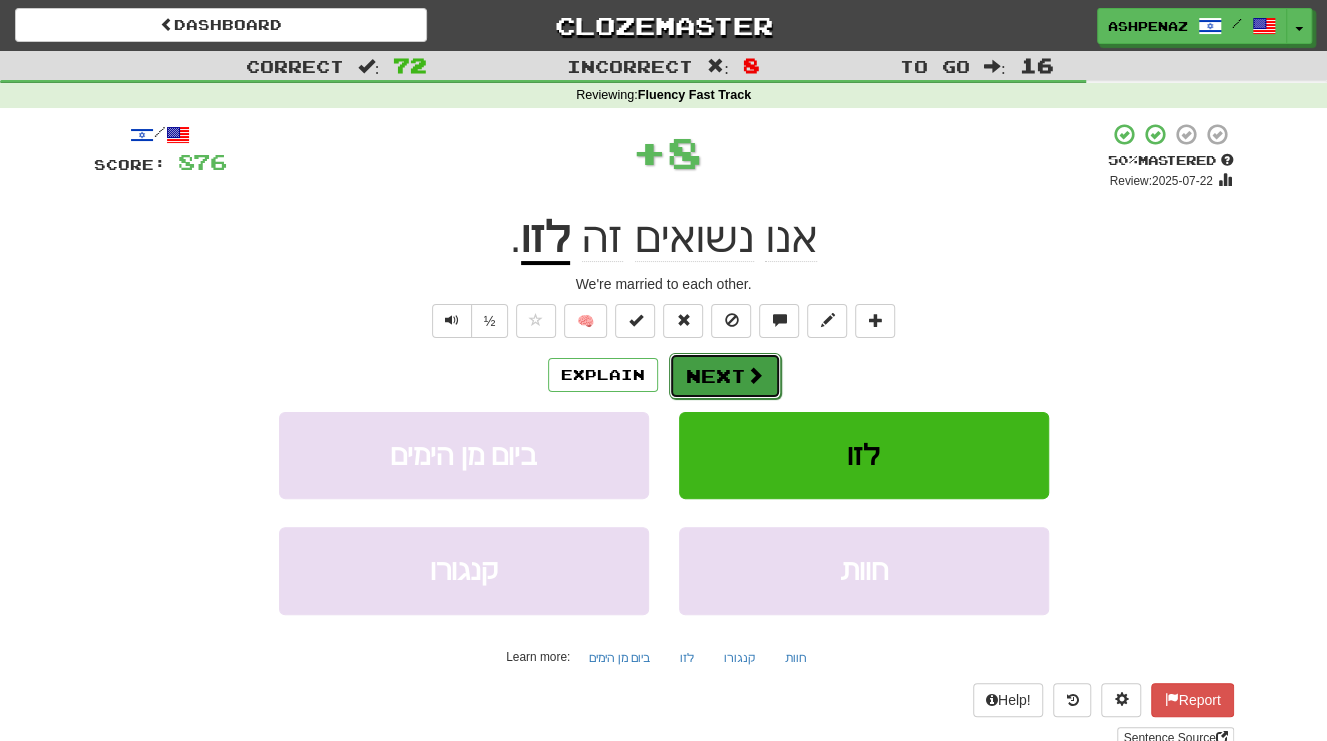 click on "Next" at bounding box center (725, 376) 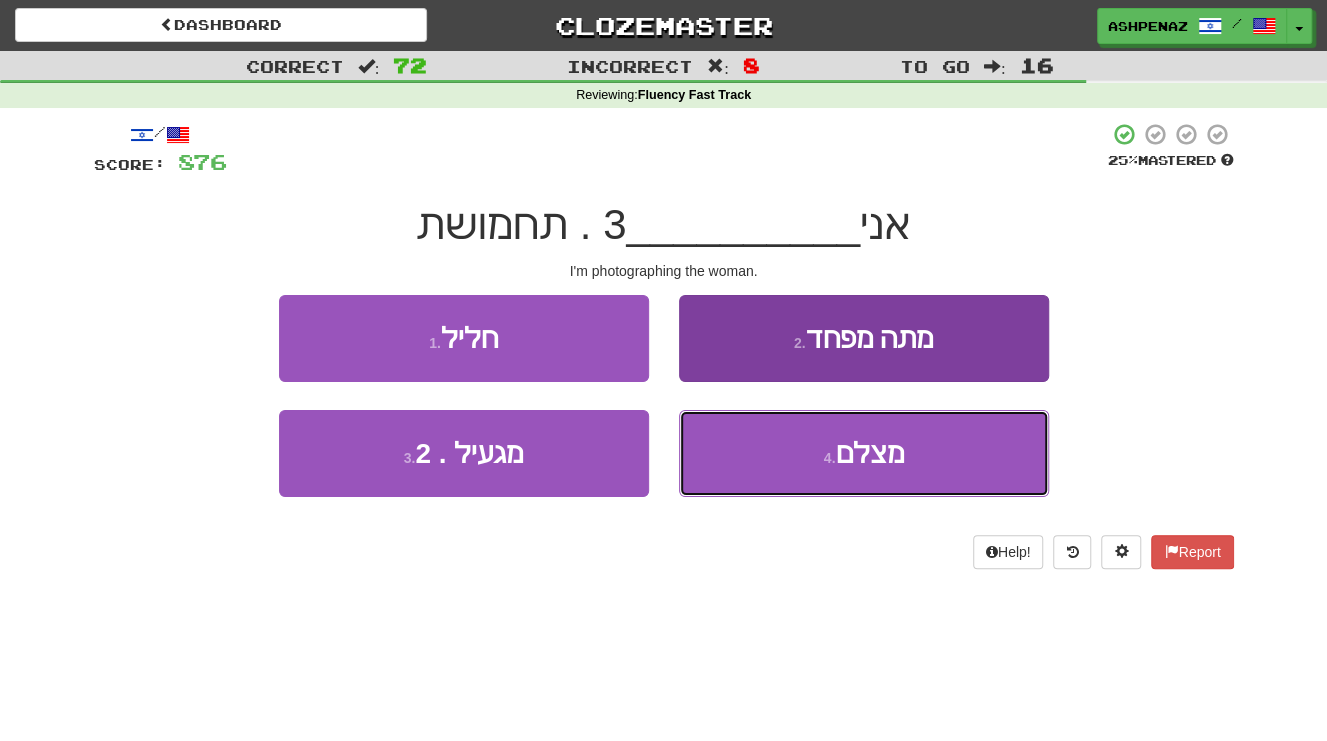 click on "4 .  מצלם" at bounding box center [864, 453] 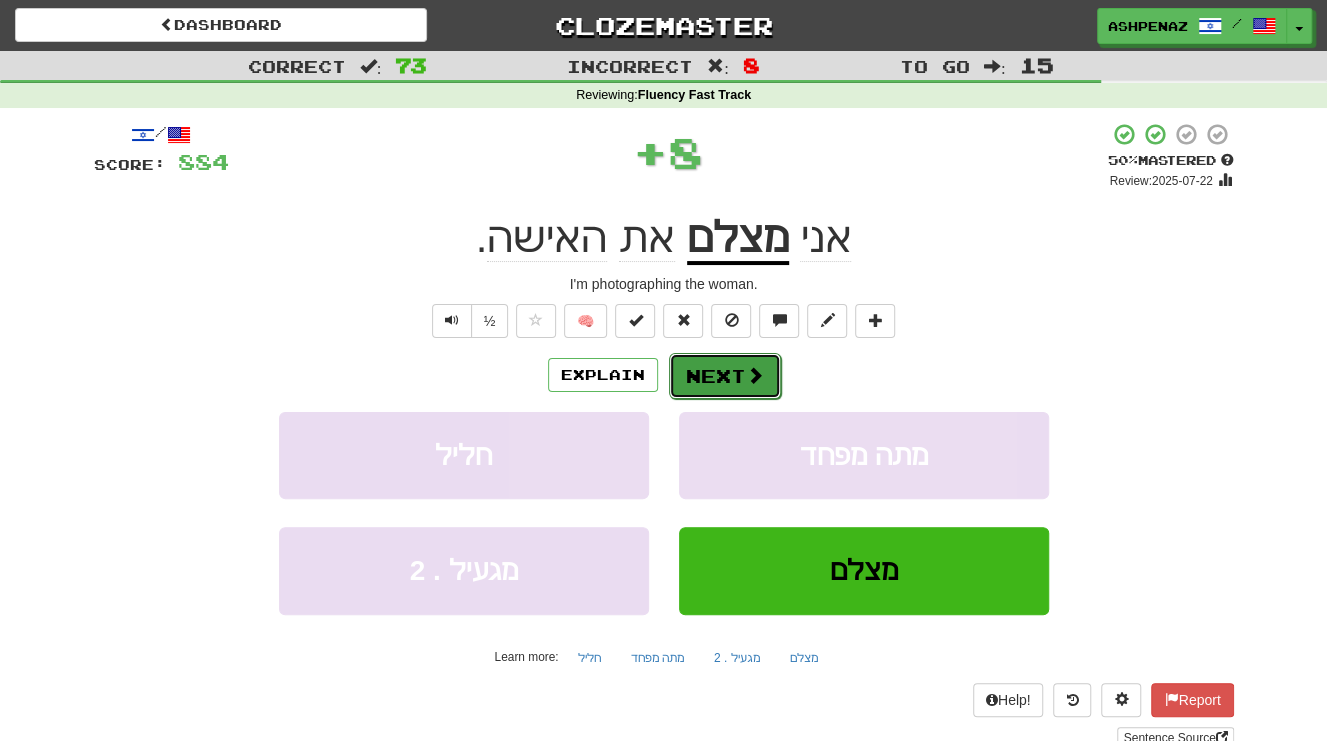click on "Next" at bounding box center (725, 376) 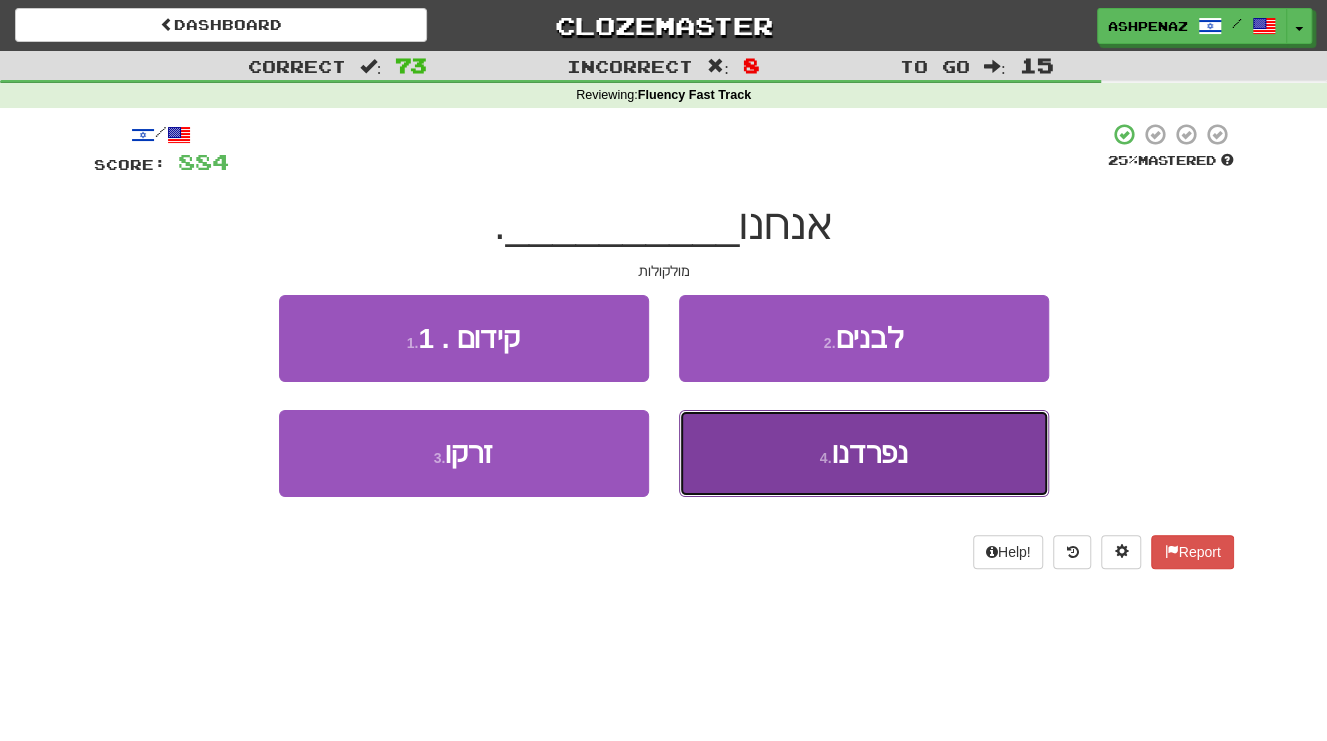 click on "נפרדנו" at bounding box center [869, 453] 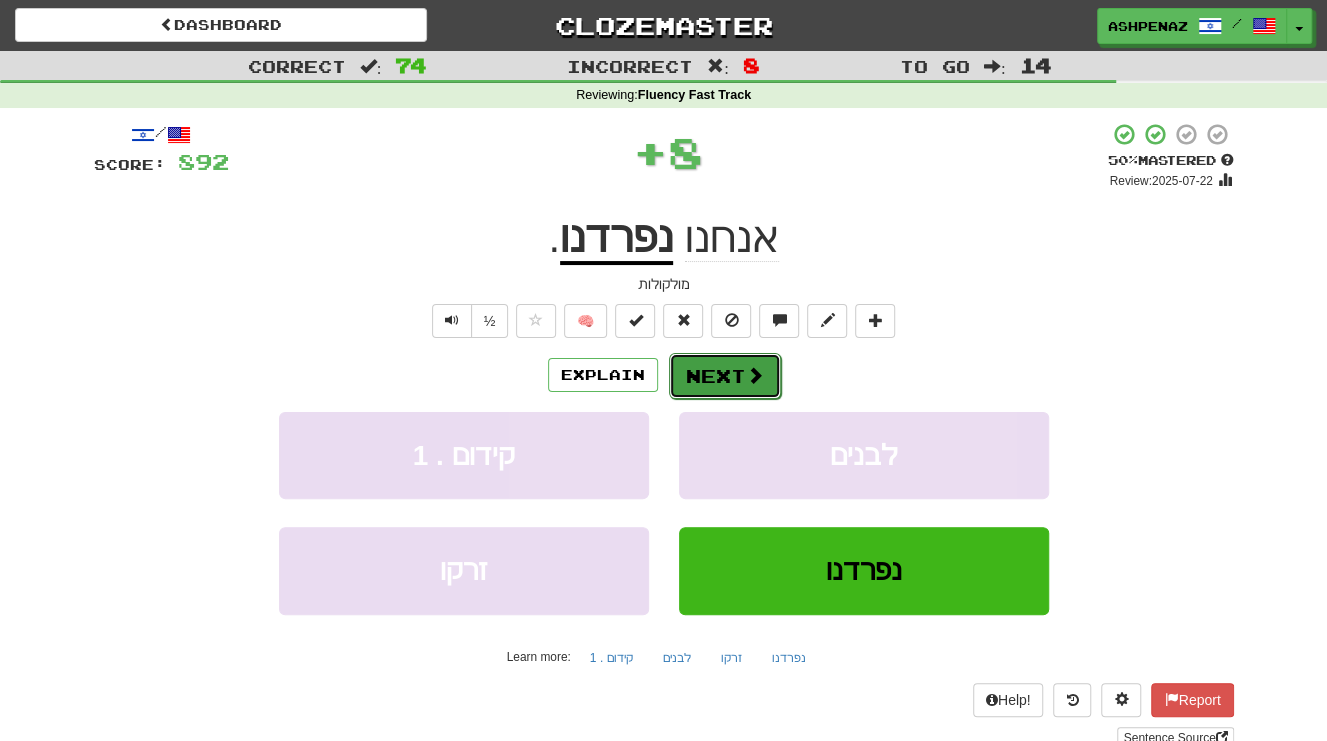 click at bounding box center (755, 375) 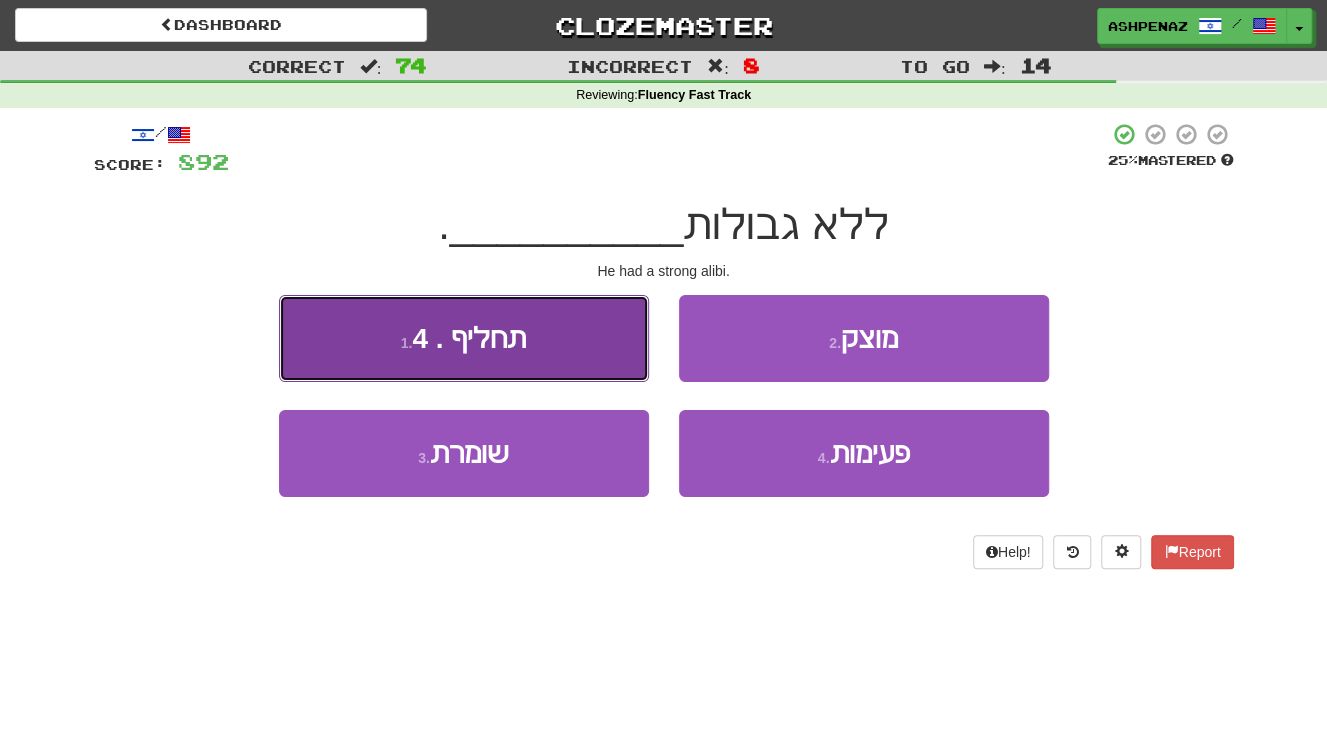 click on "1 .  ליצר" at bounding box center [464, 338] 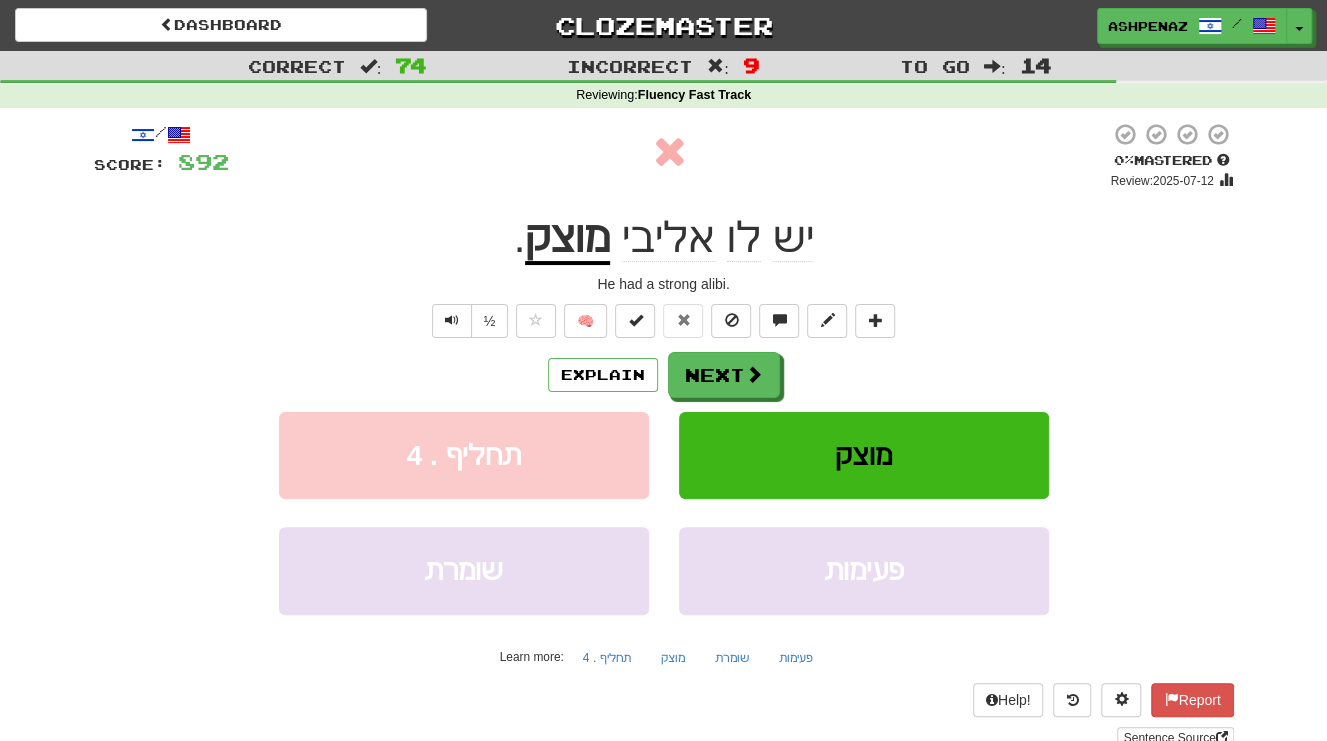 click on "מוצק" at bounding box center (567, 239) 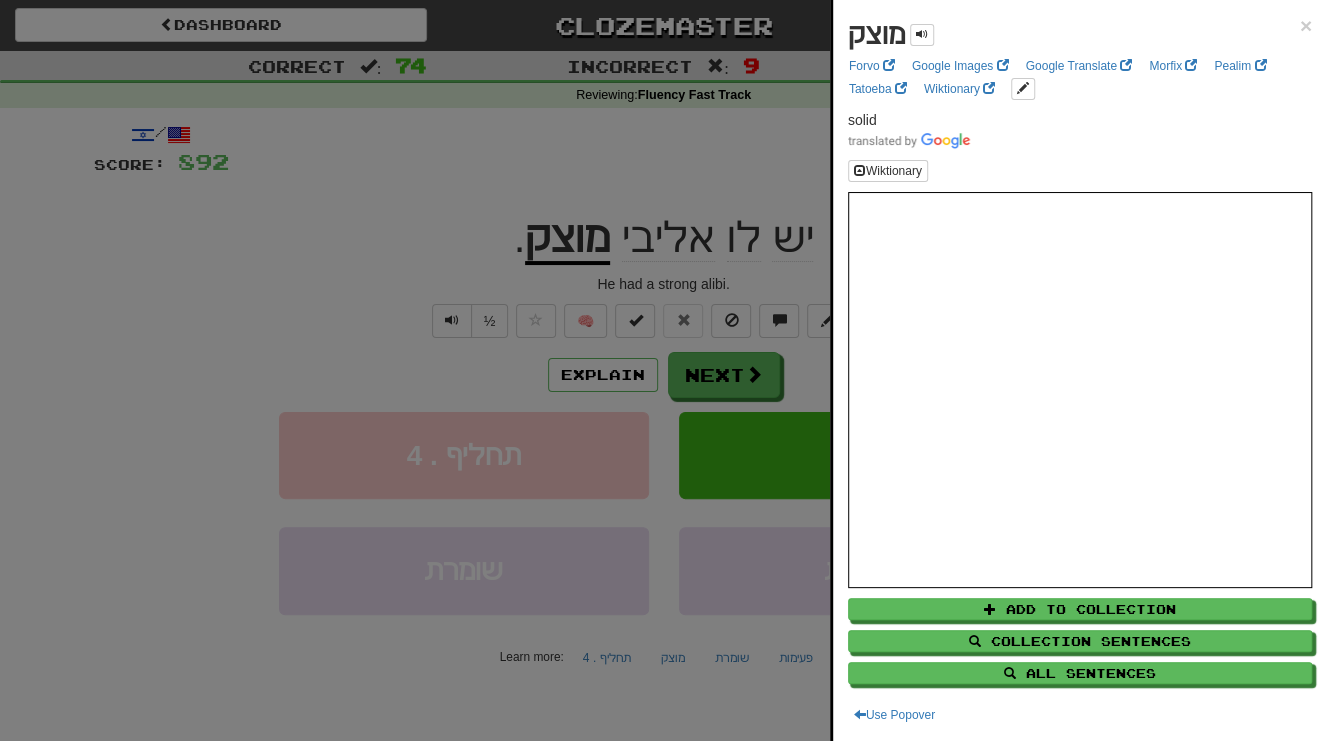 click at bounding box center [663, 370] 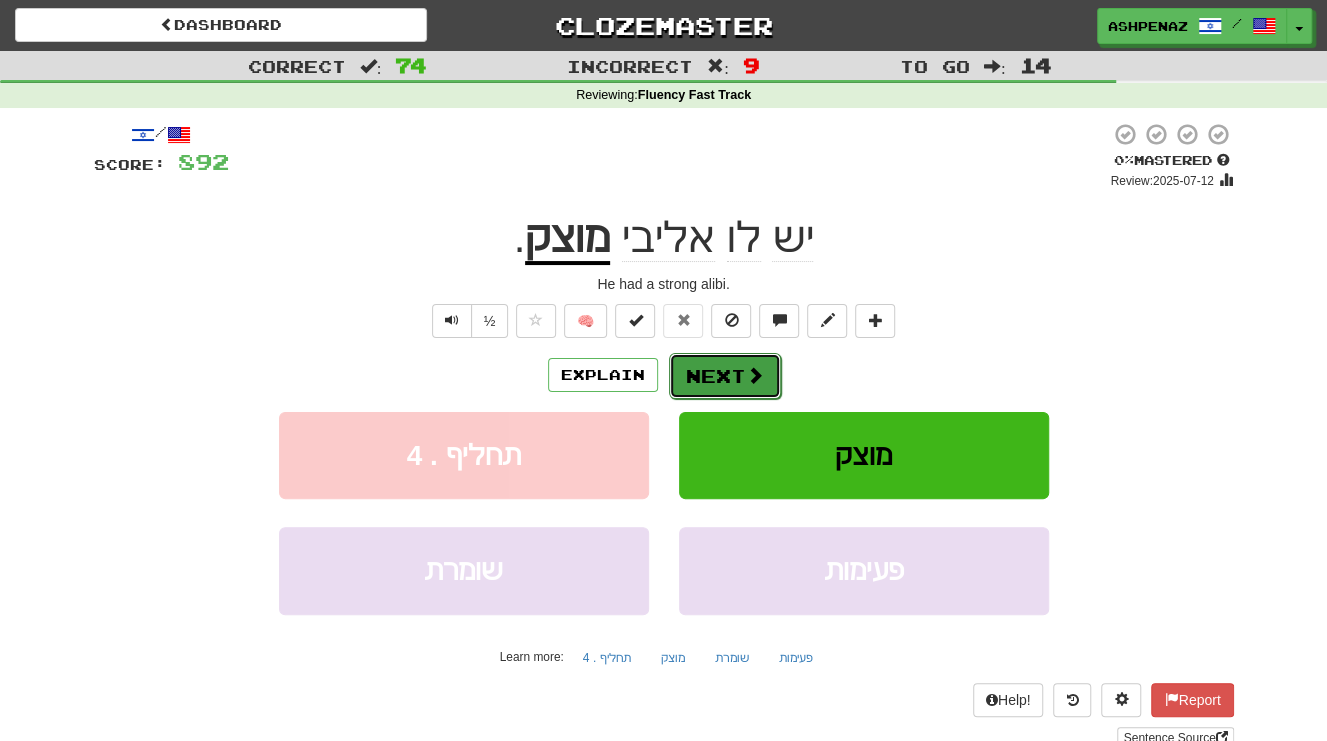 click on "Next" at bounding box center [725, 376] 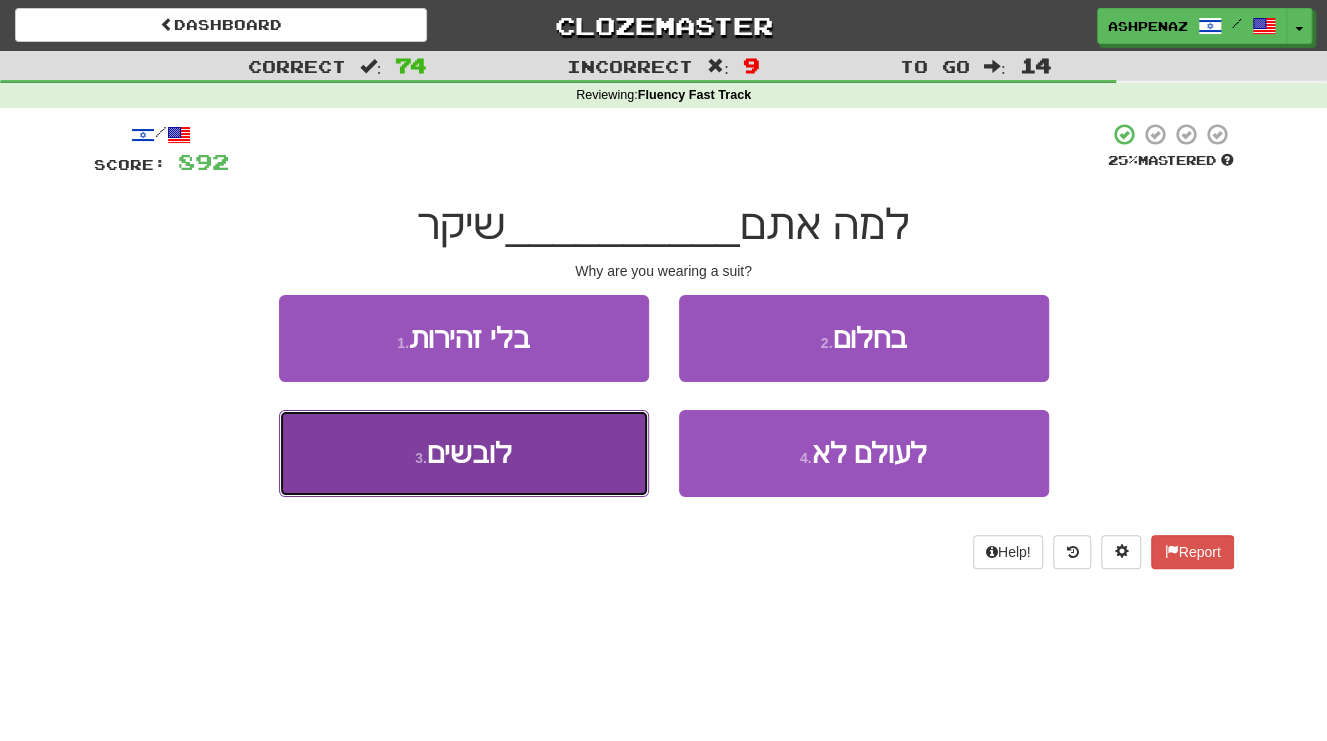 click on "3 .  לובשים" at bounding box center [464, 453] 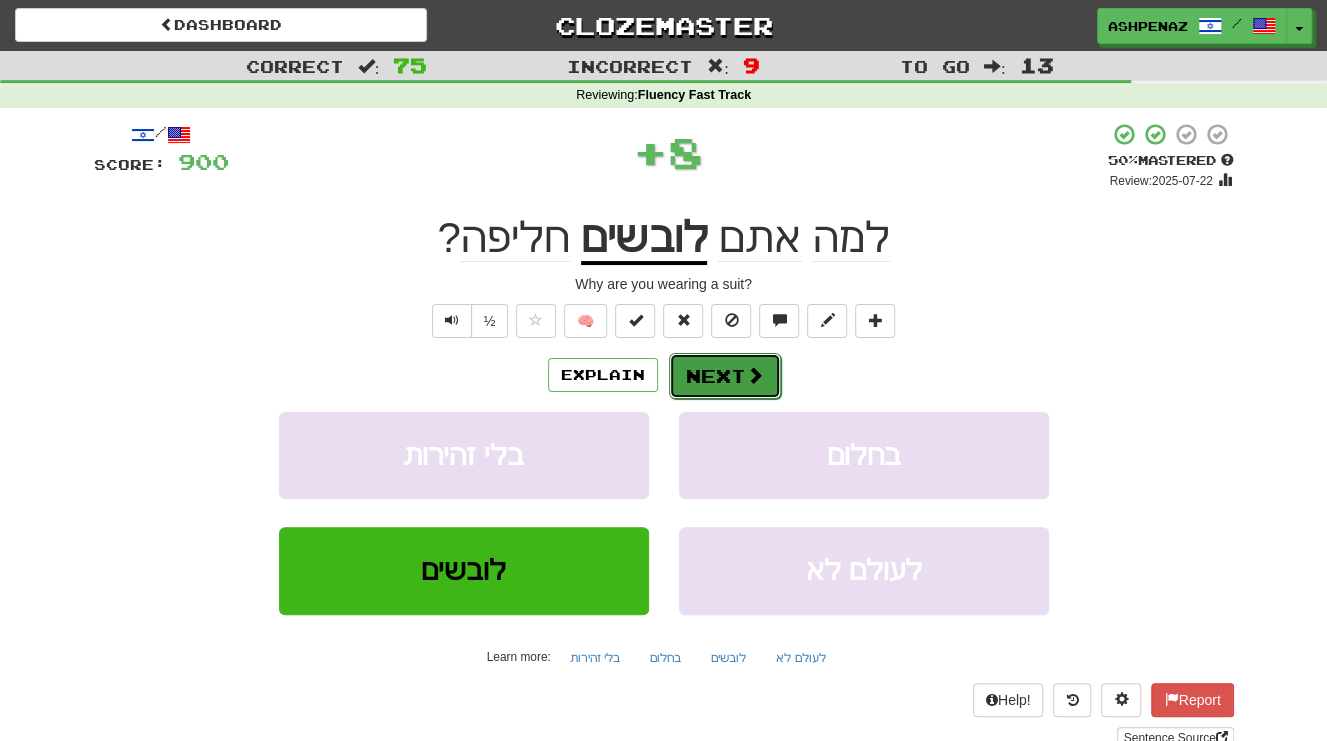 click on "Next" at bounding box center (725, 376) 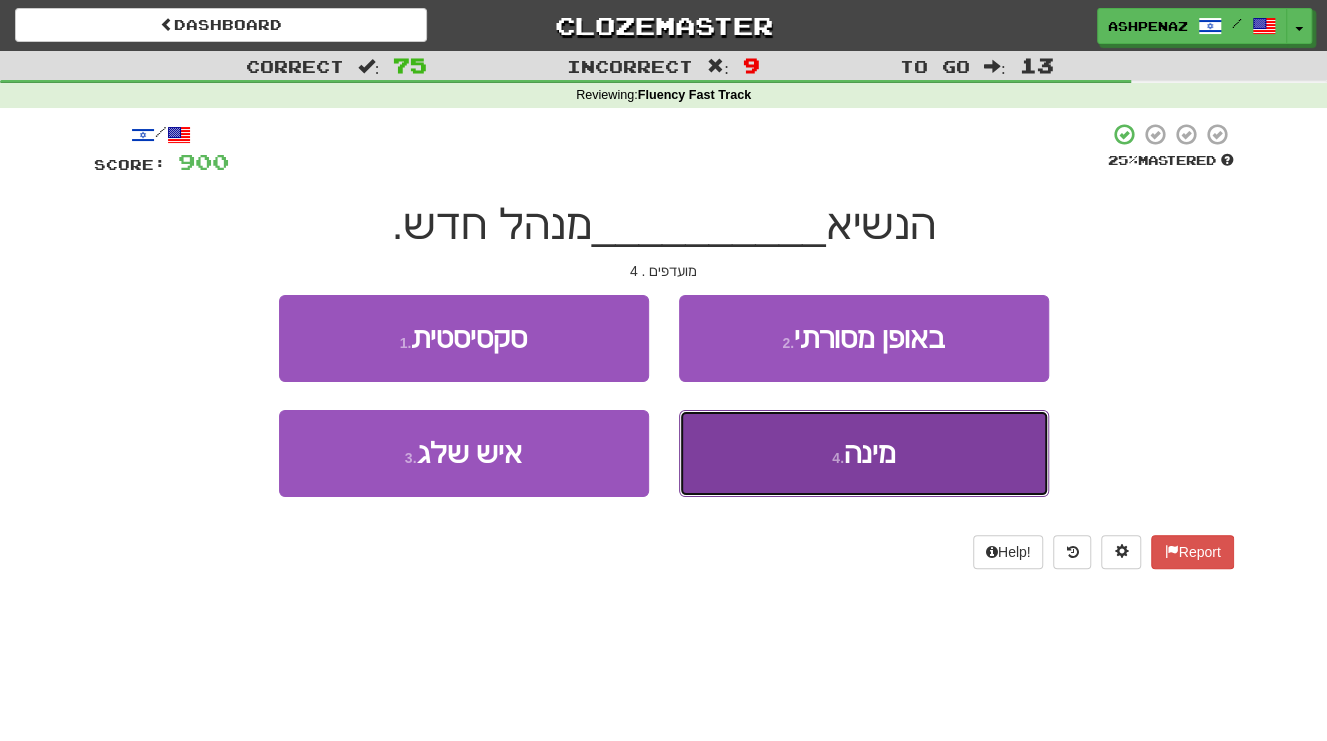 click on "4 .  מינה" at bounding box center (864, 453) 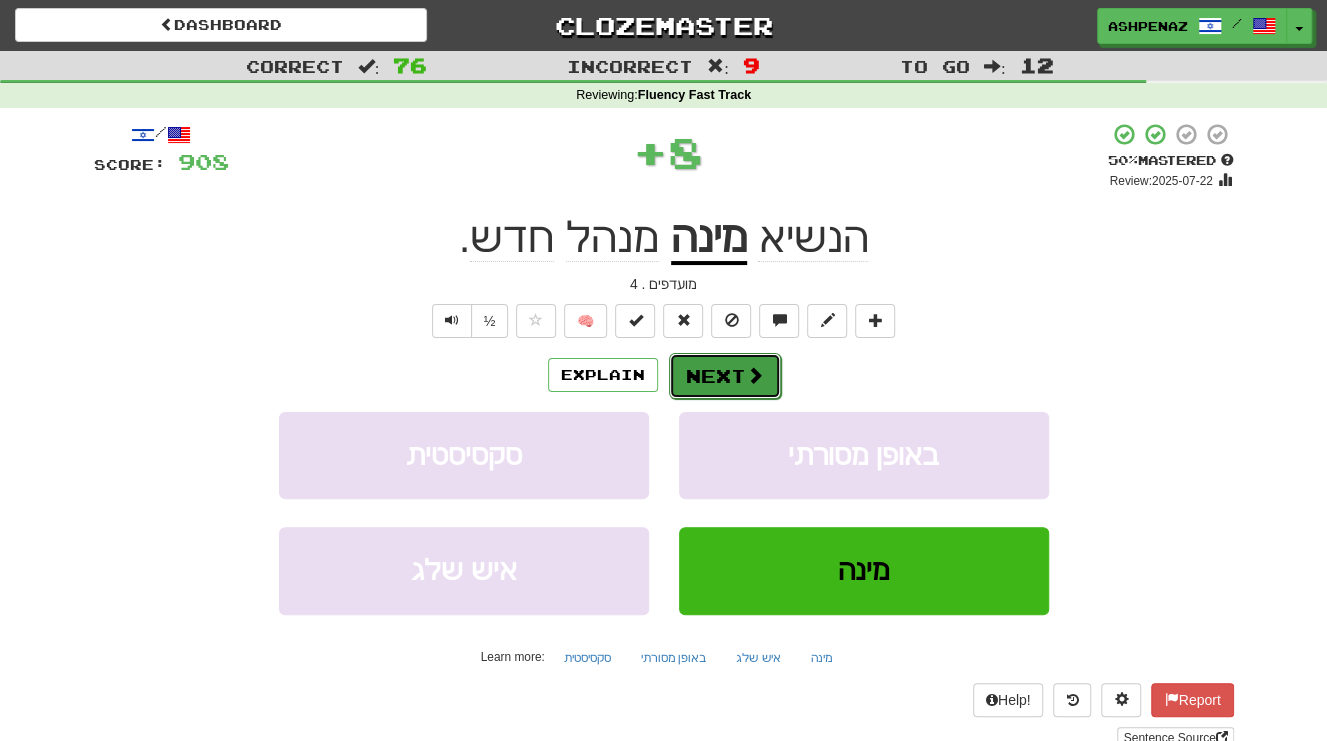 click on "Next" at bounding box center (725, 376) 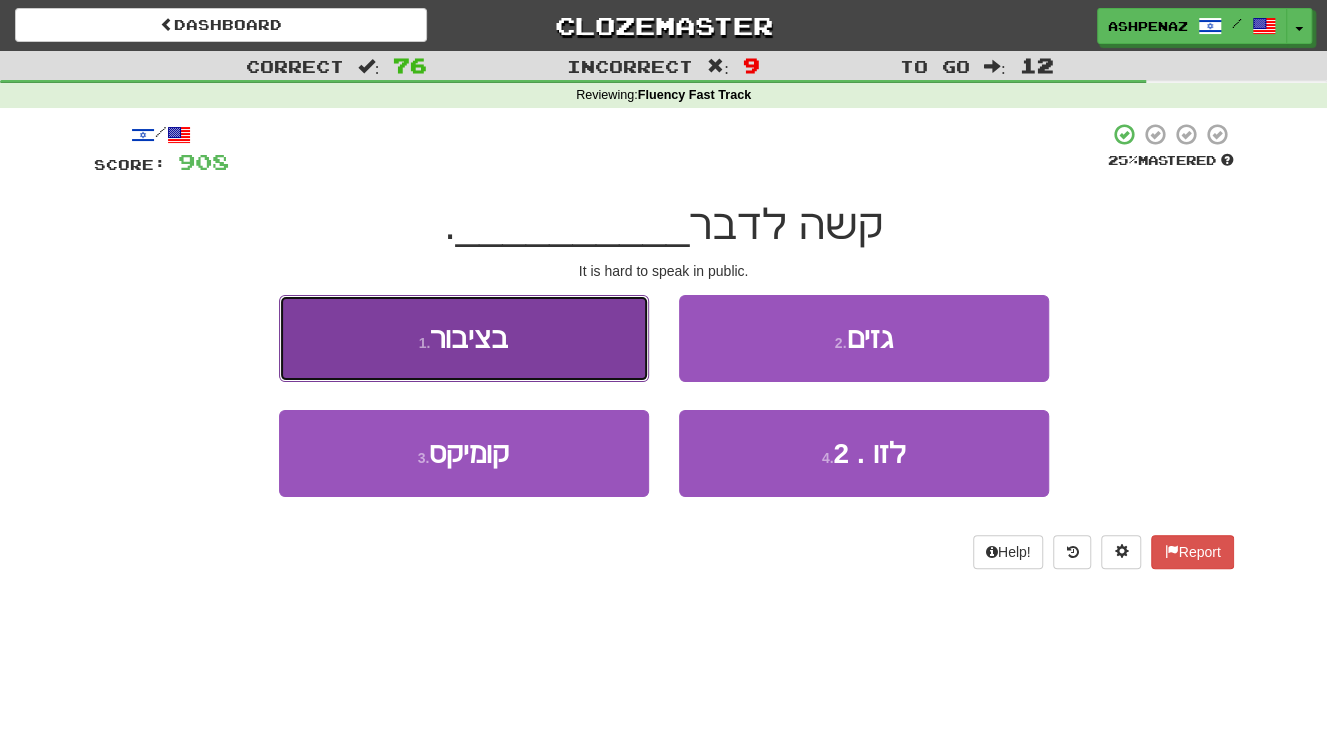 click on "1 .  בציבור" at bounding box center [464, 338] 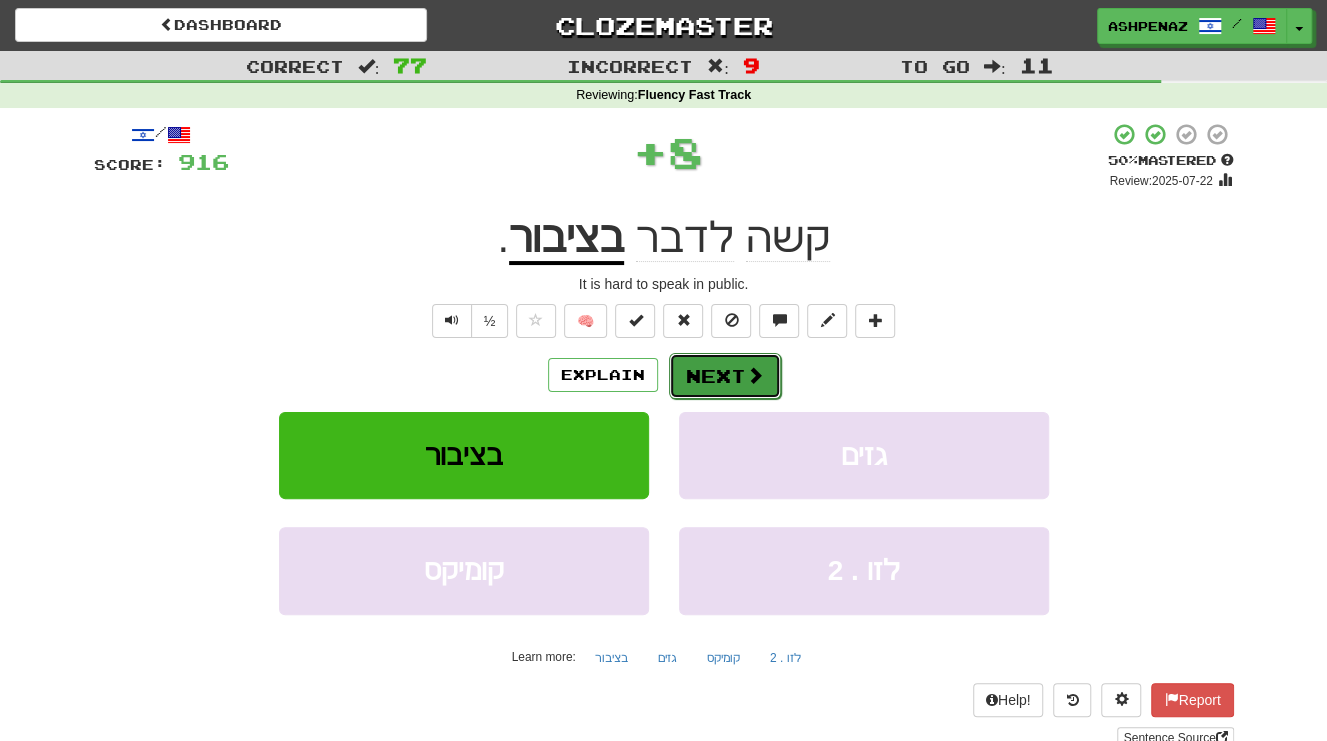 click on "Next" at bounding box center (725, 376) 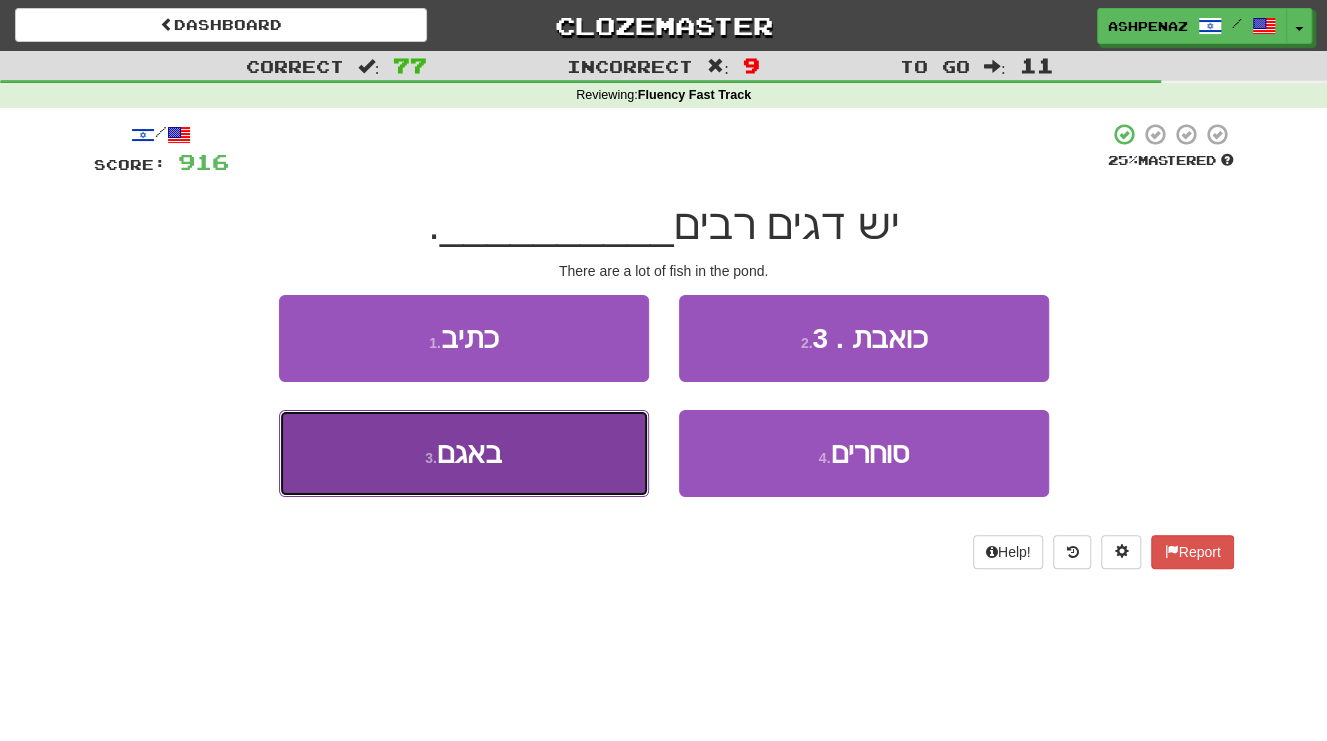 click on "3 .  באגם" at bounding box center (464, 453) 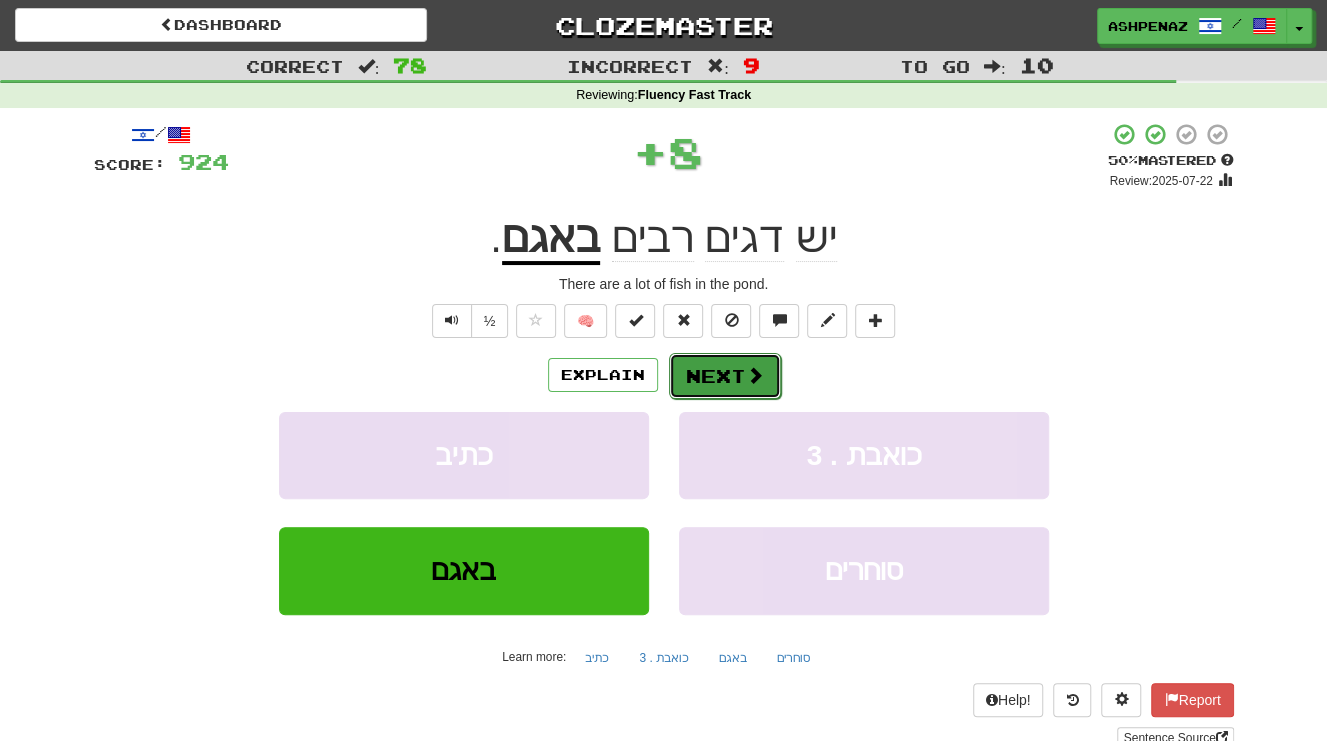 click on "Next" at bounding box center (725, 376) 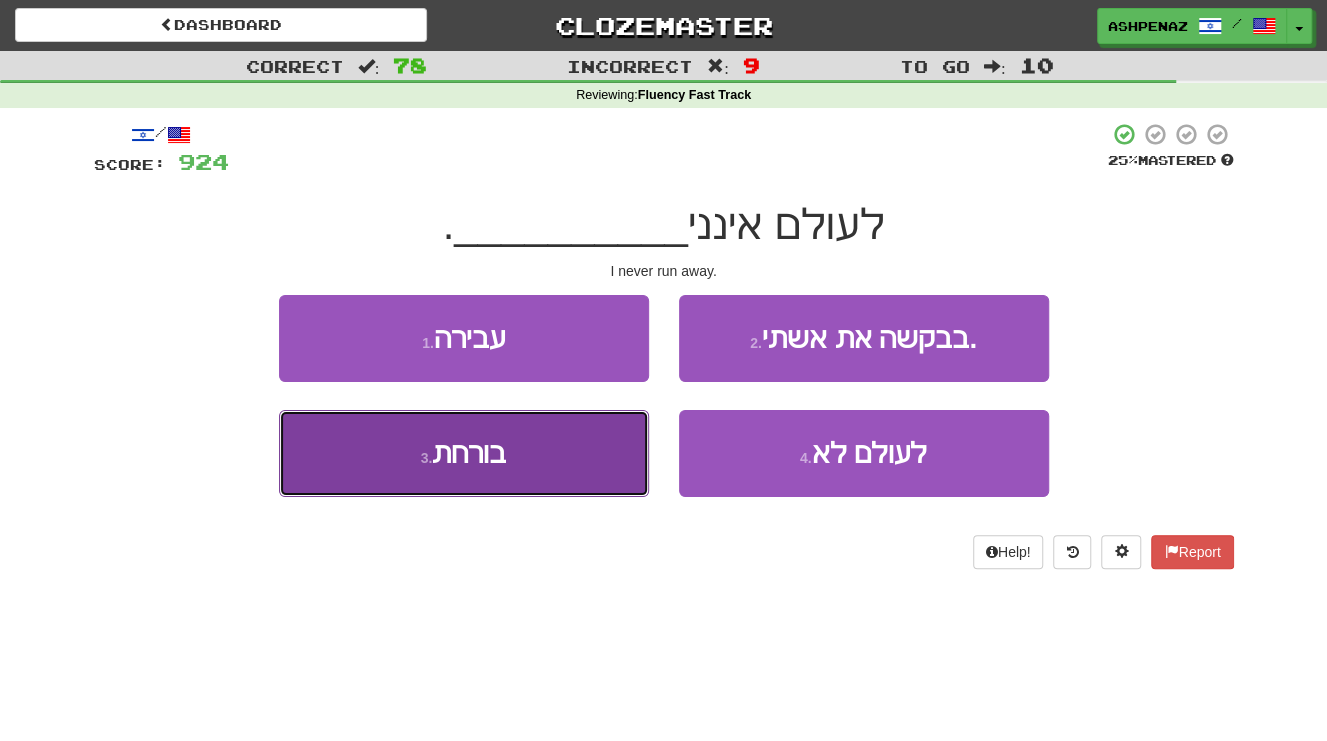 click on "3 .  בורחת" at bounding box center (464, 453) 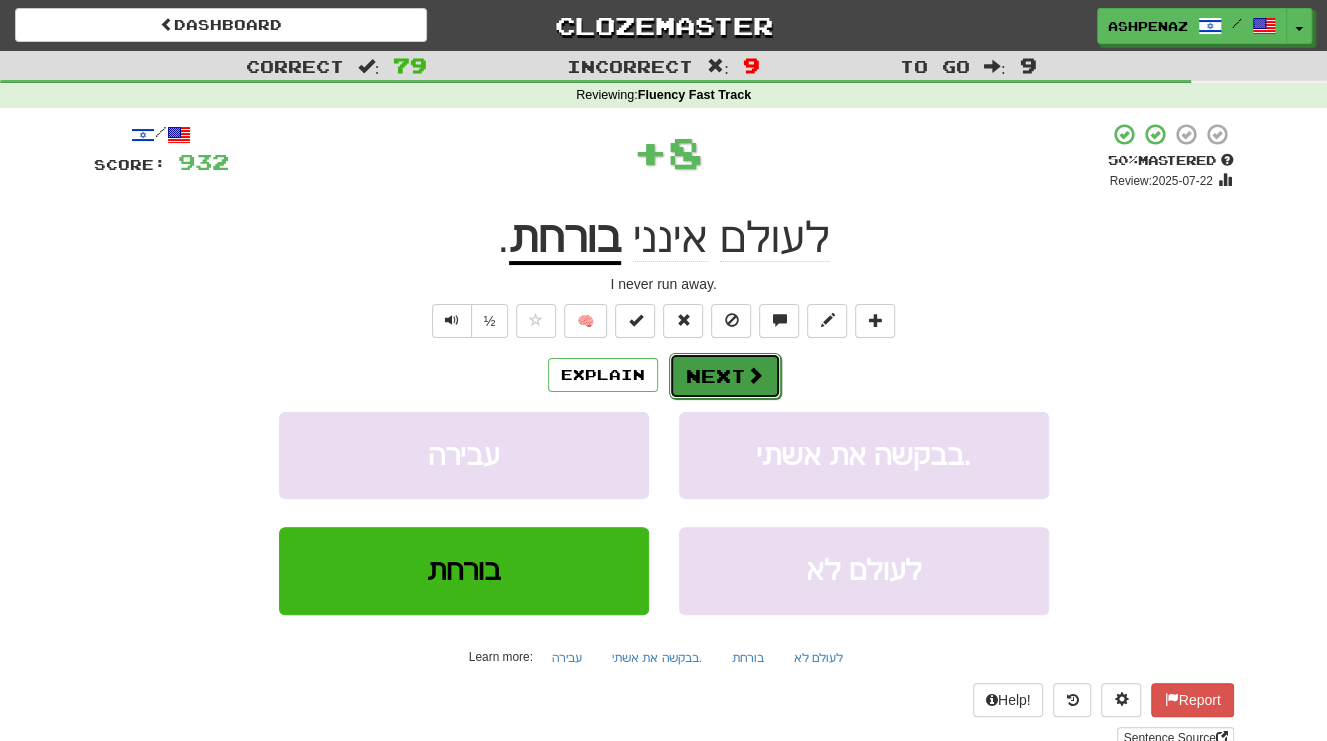 click on "Next" at bounding box center [725, 376] 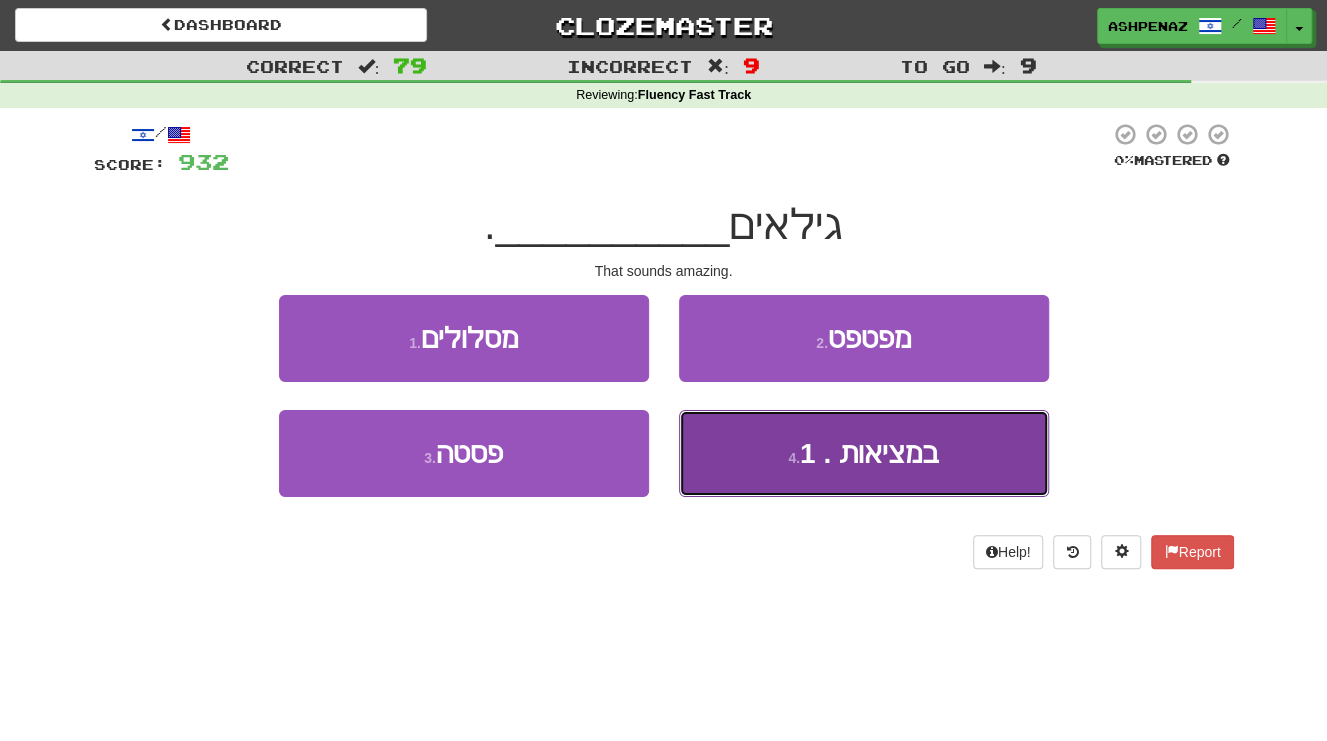 click on "4 .  פנטסטי" at bounding box center (864, 453) 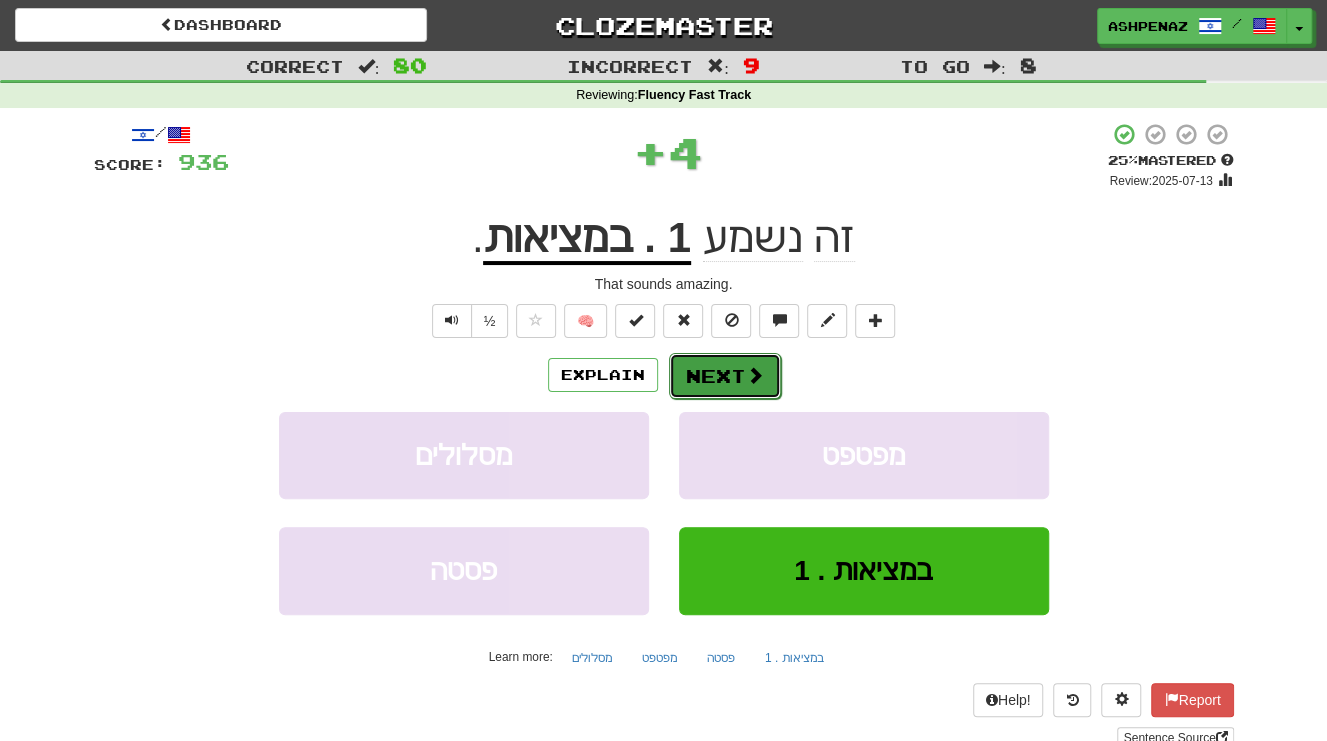 click at bounding box center [755, 375] 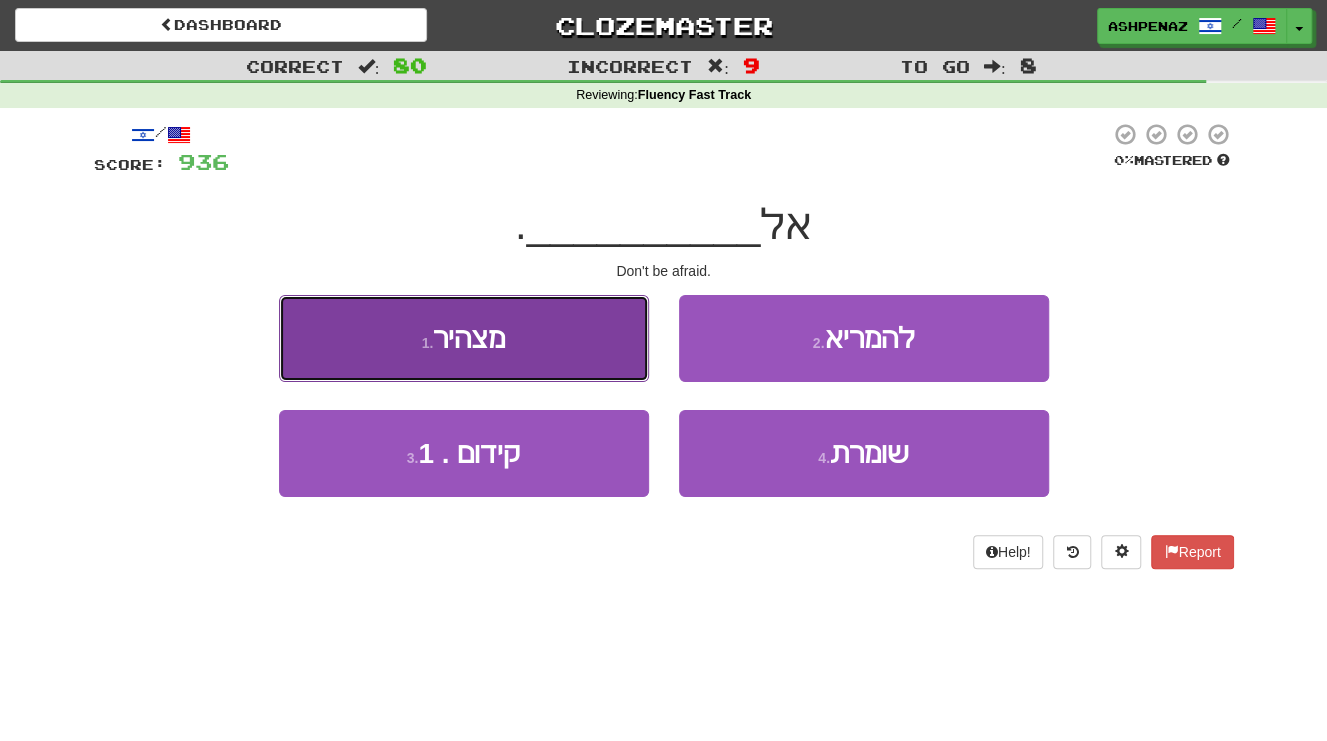 click on "1 .  תפחד" at bounding box center [464, 338] 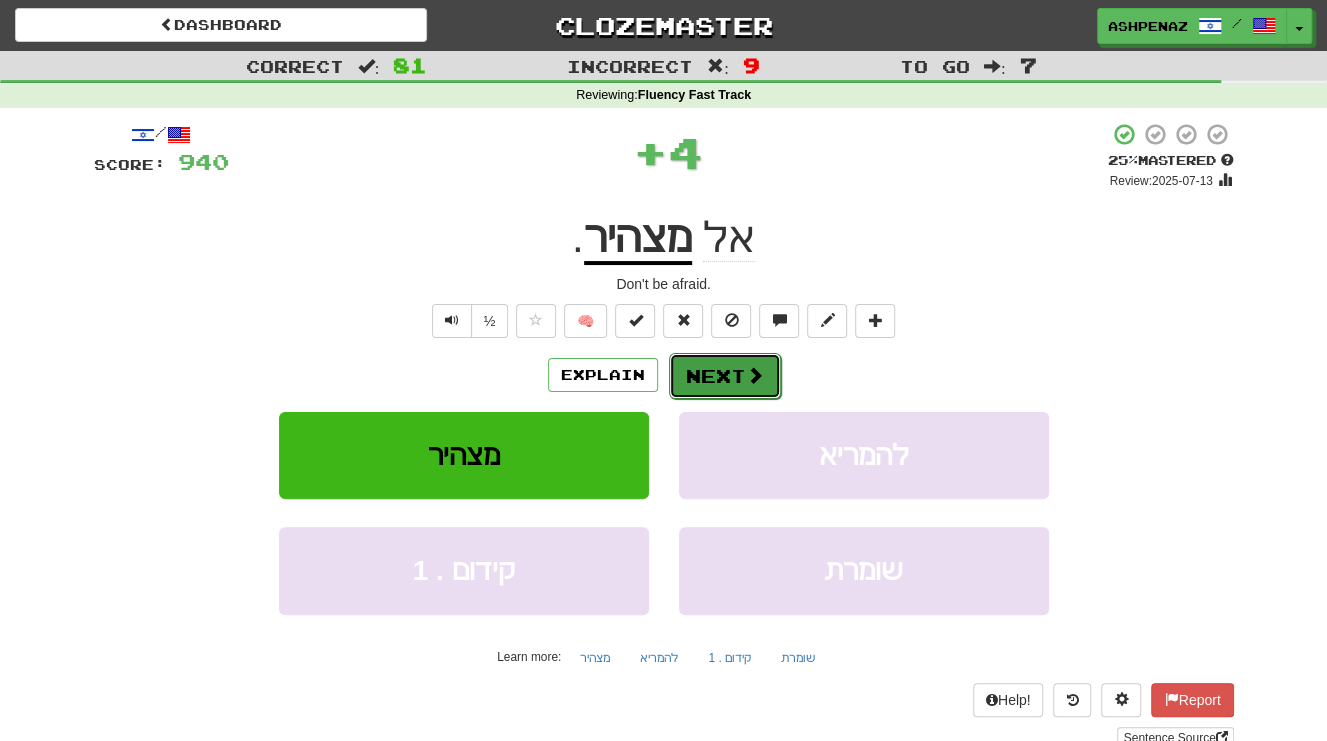 click on "Next" at bounding box center (725, 376) 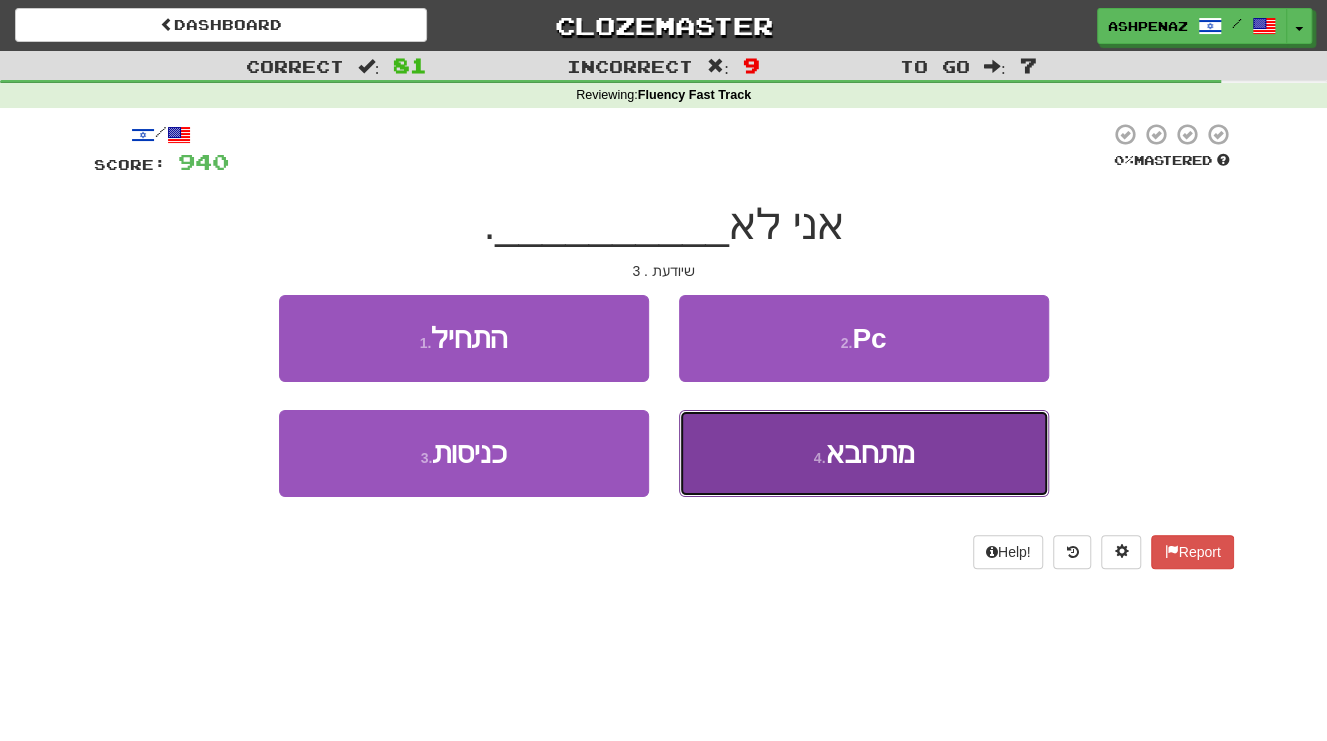 click on "4 .  מתחבא" at bounding box center [864, 453] 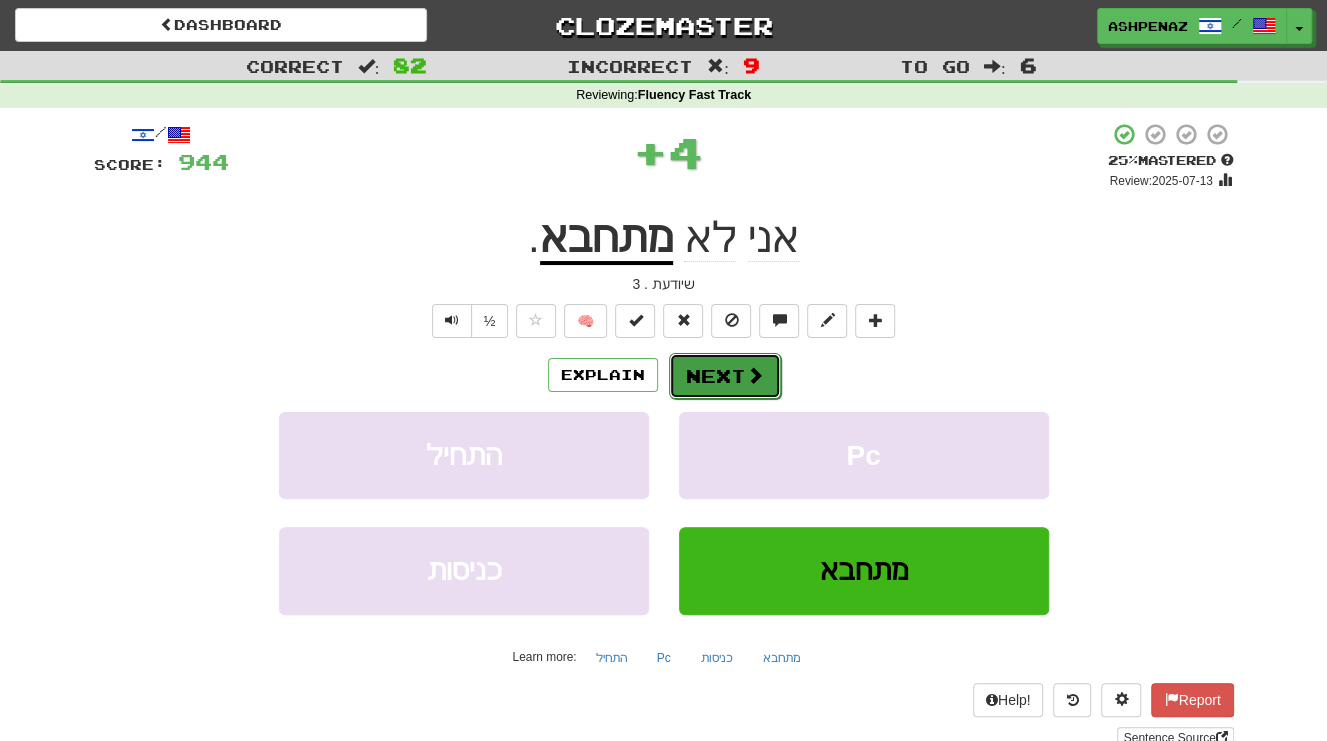 click on "Next" at bounding box center [725, 376] 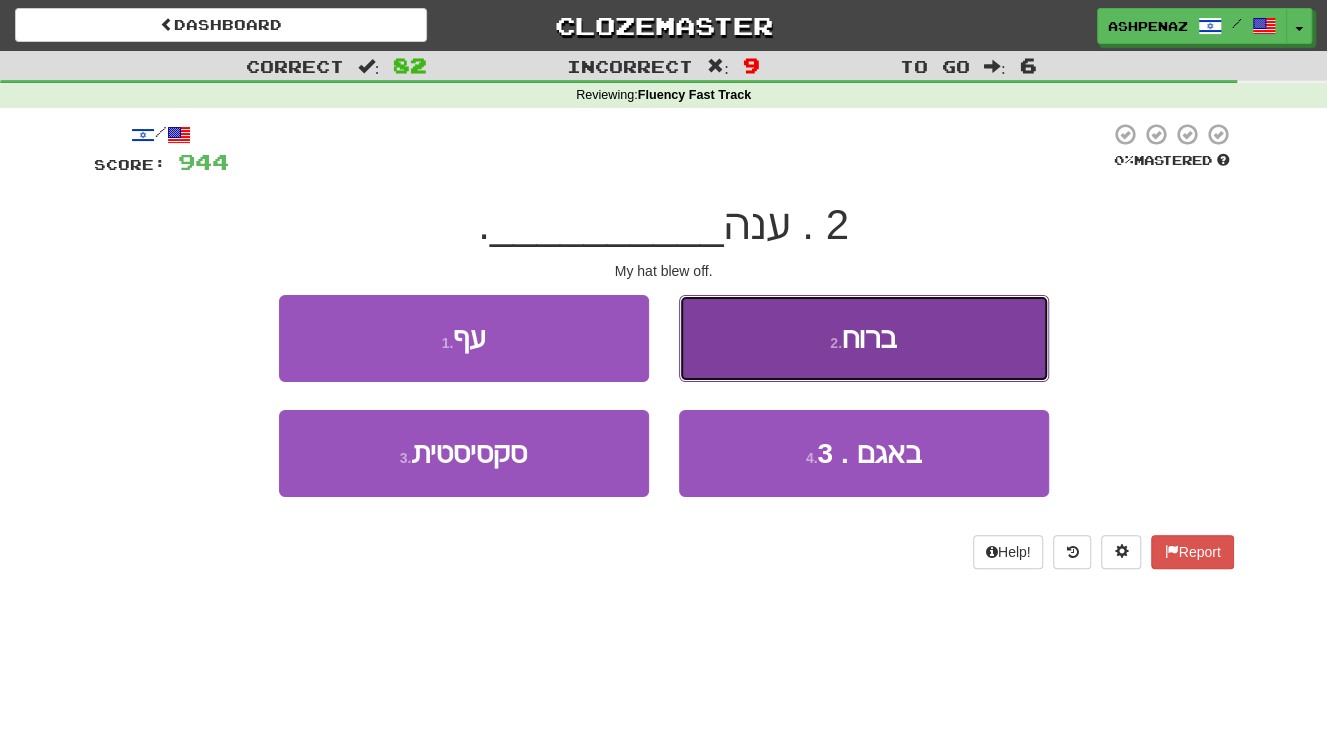 click on "2 .  ברוח" at bounding box center (864, 338) 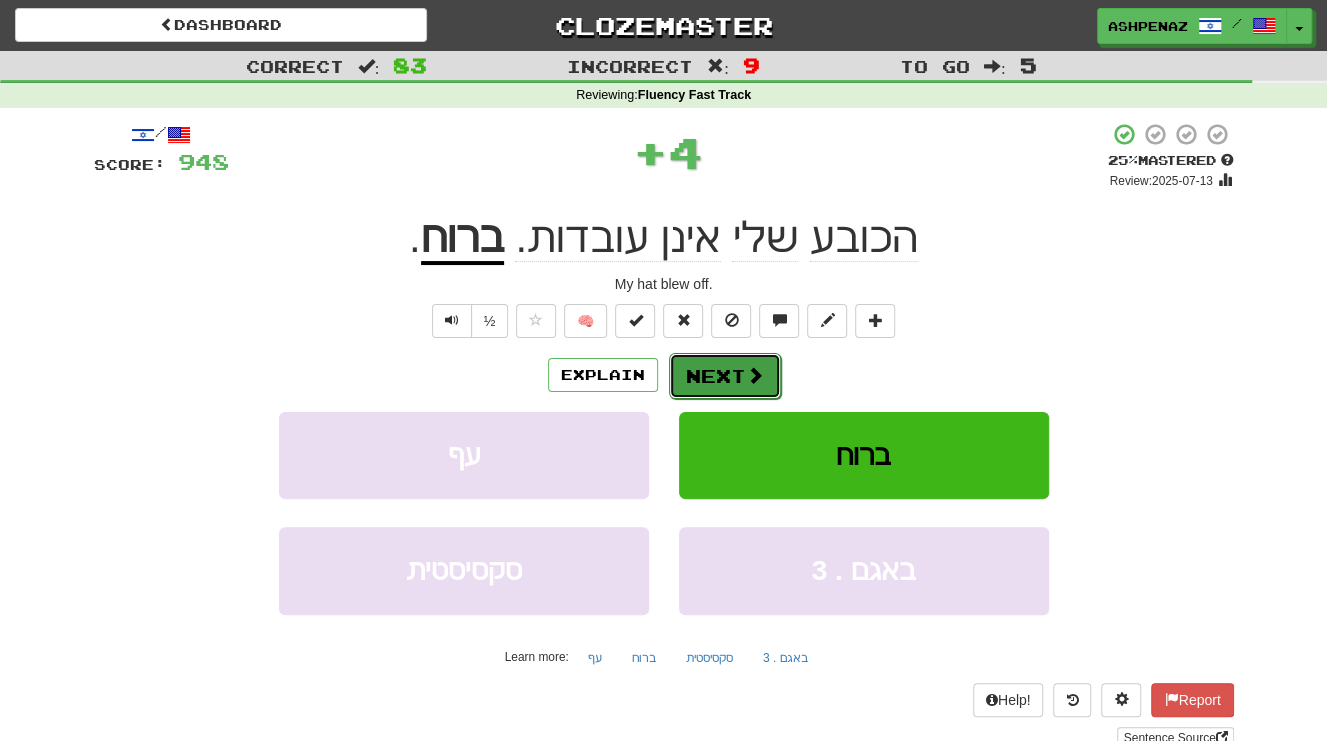click on "Next" at bounding box center (725, 376) 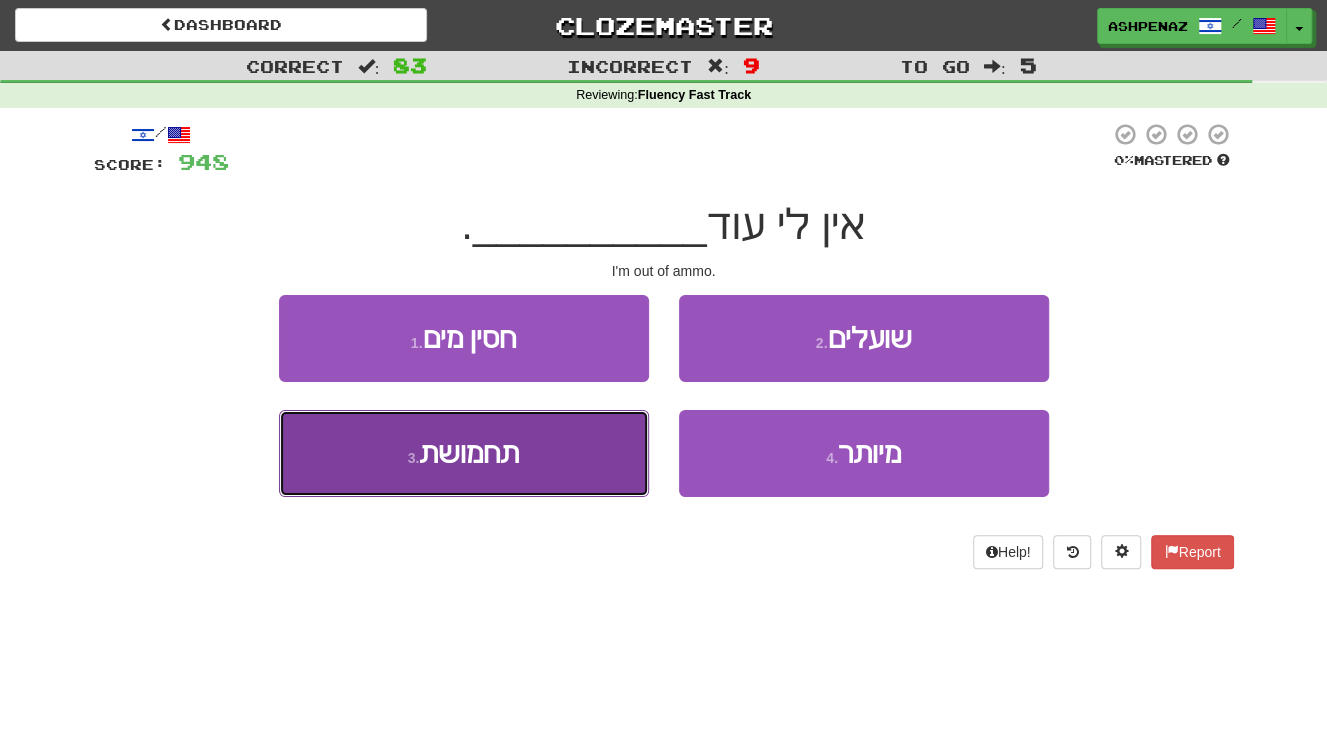 click on "3 .  תחמושת" at bounding box center [464, 453] 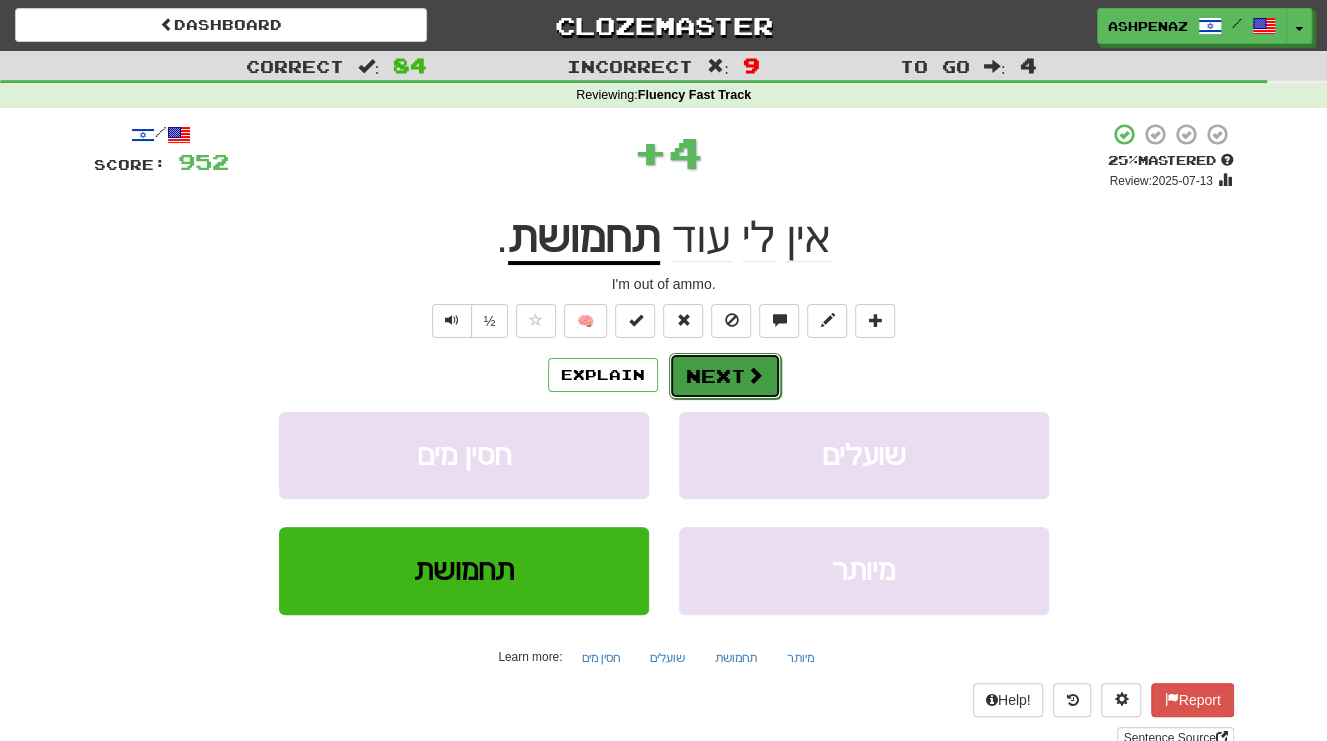 click on "Next" at bounding box center (725, 376) 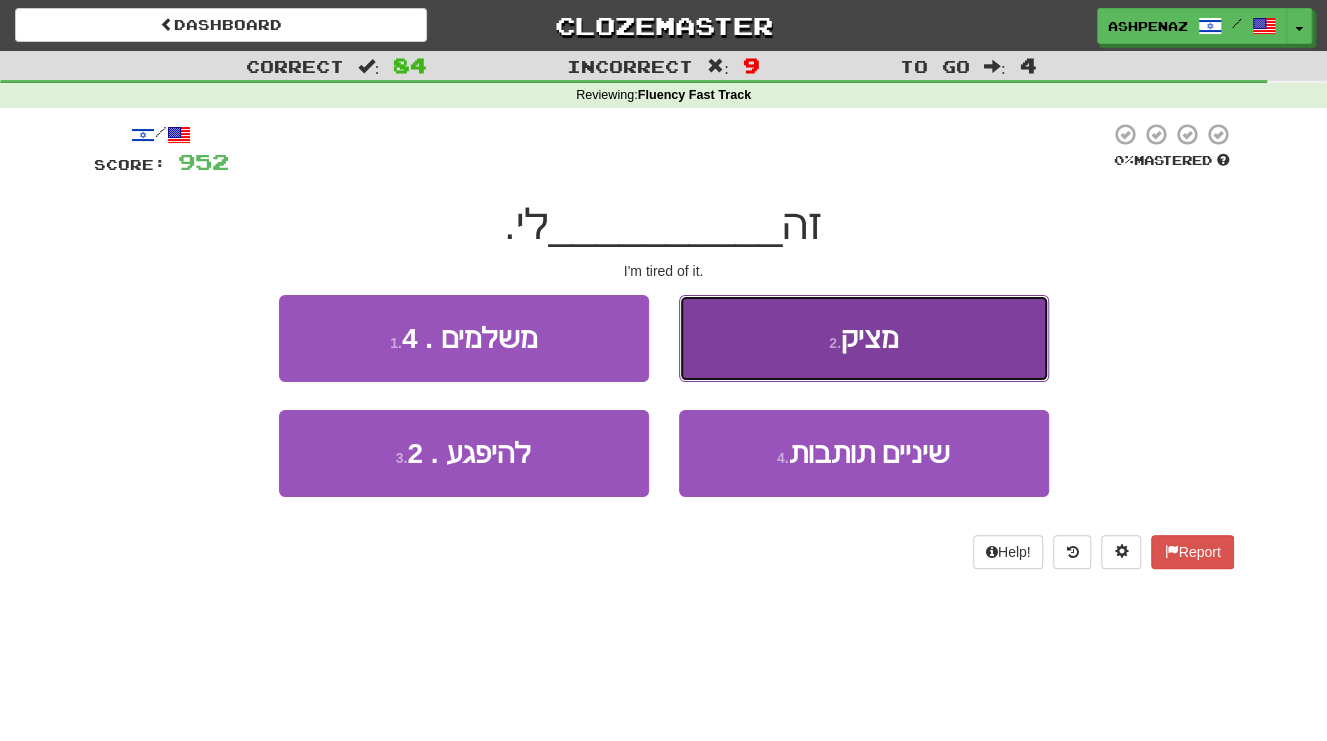 click on "2 .  מציק" at bounding box center (864, 338) 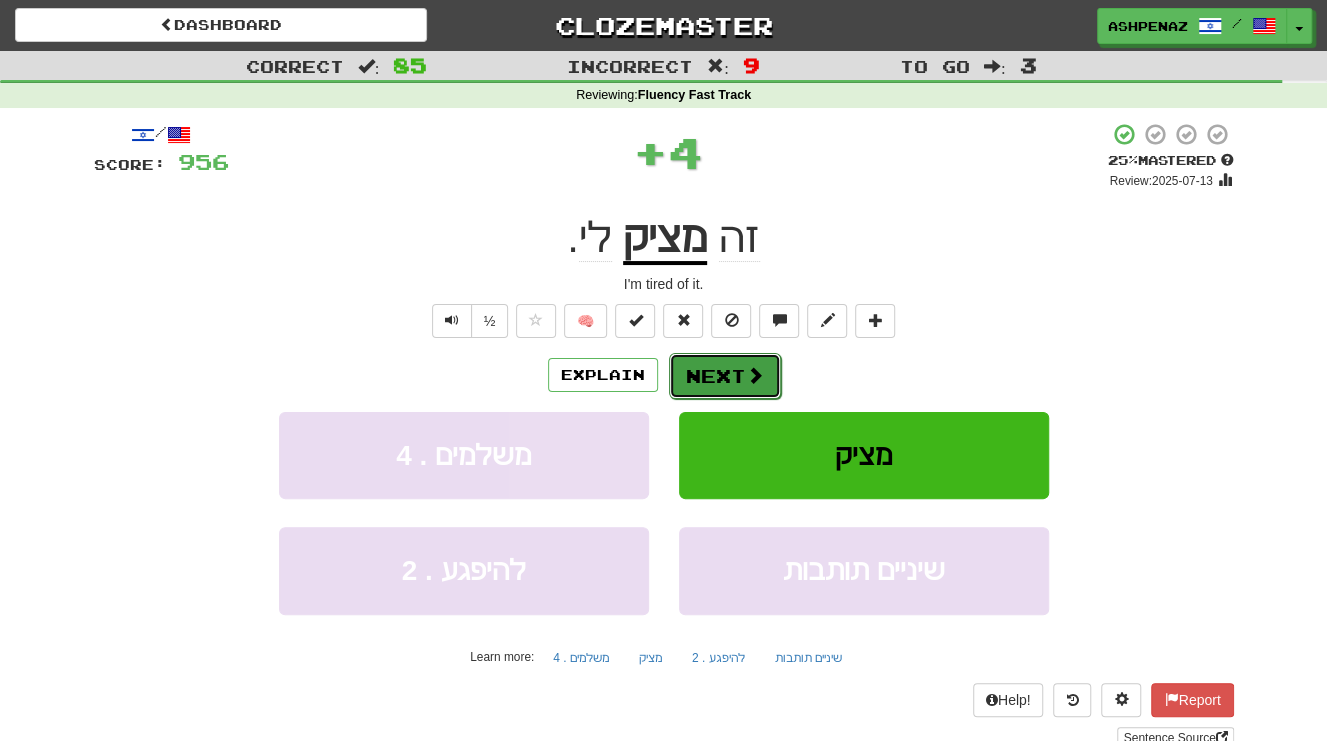 click on "Next" at bounding box center (725, 376) 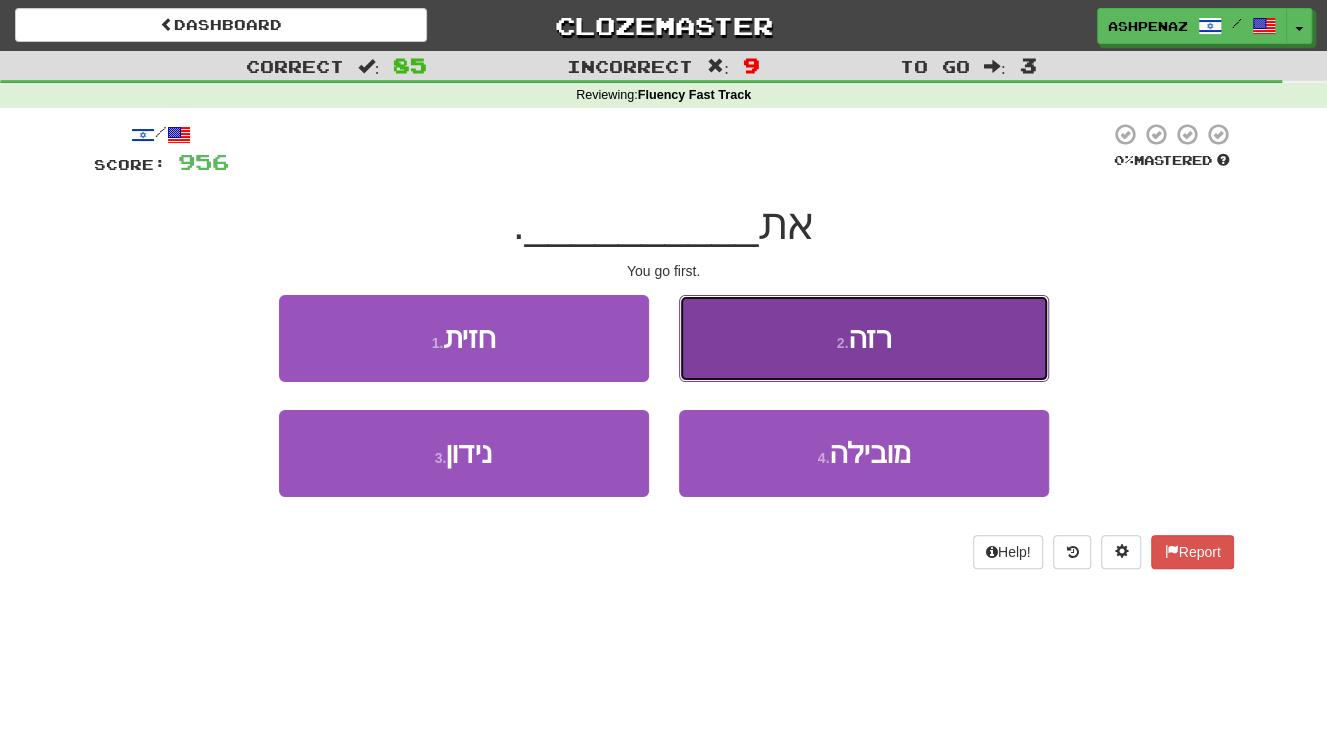 click on "2 .  רזה" at bounding box center (864, 338) 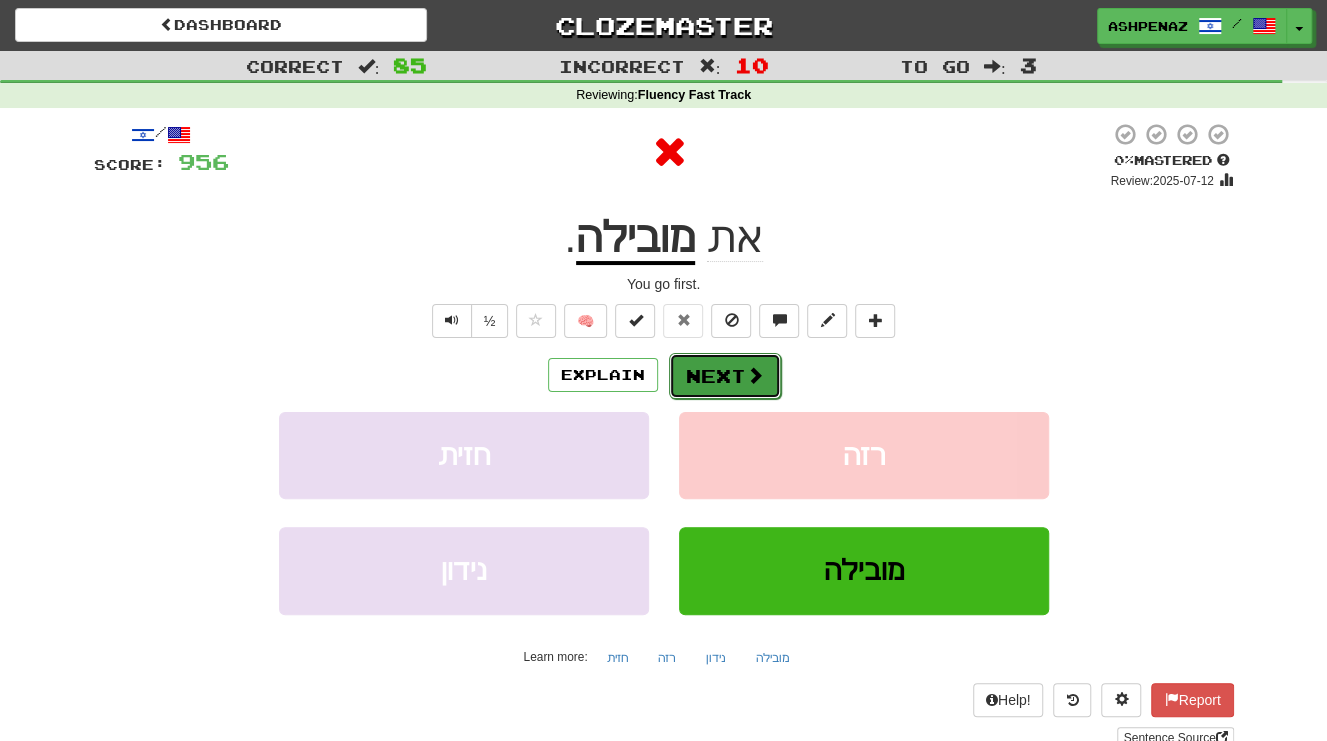 click on "Next" at bounding box center (725, 376) 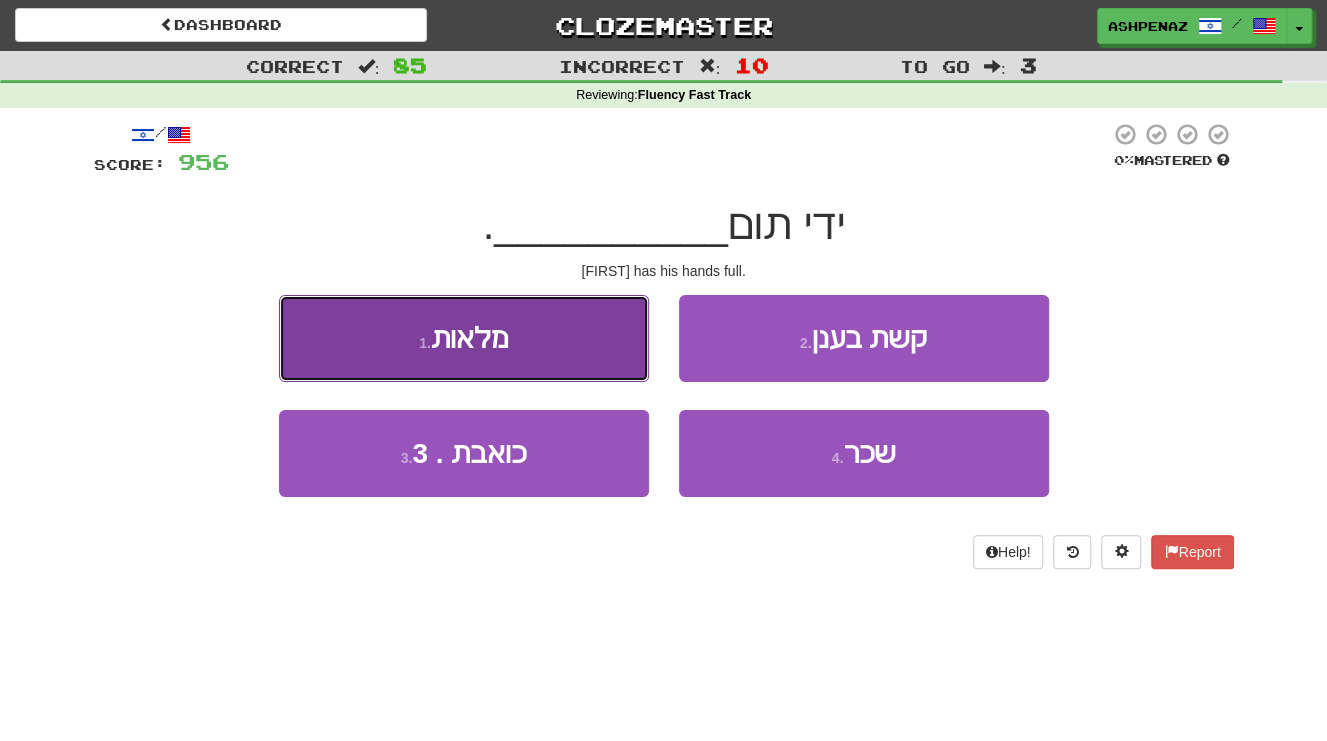 click on "1 .  מלאות" at bounding box center (464, 338) 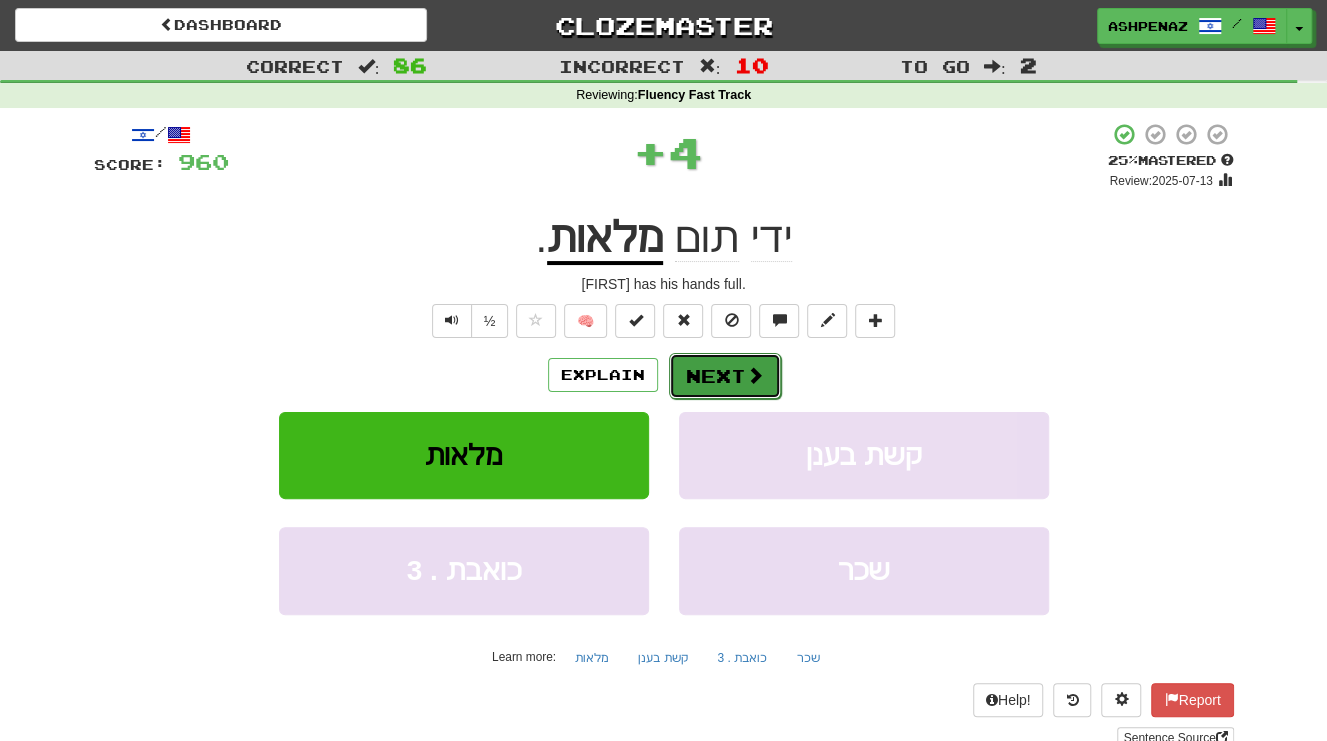 click on "Next" at bounding box center (725, 376) 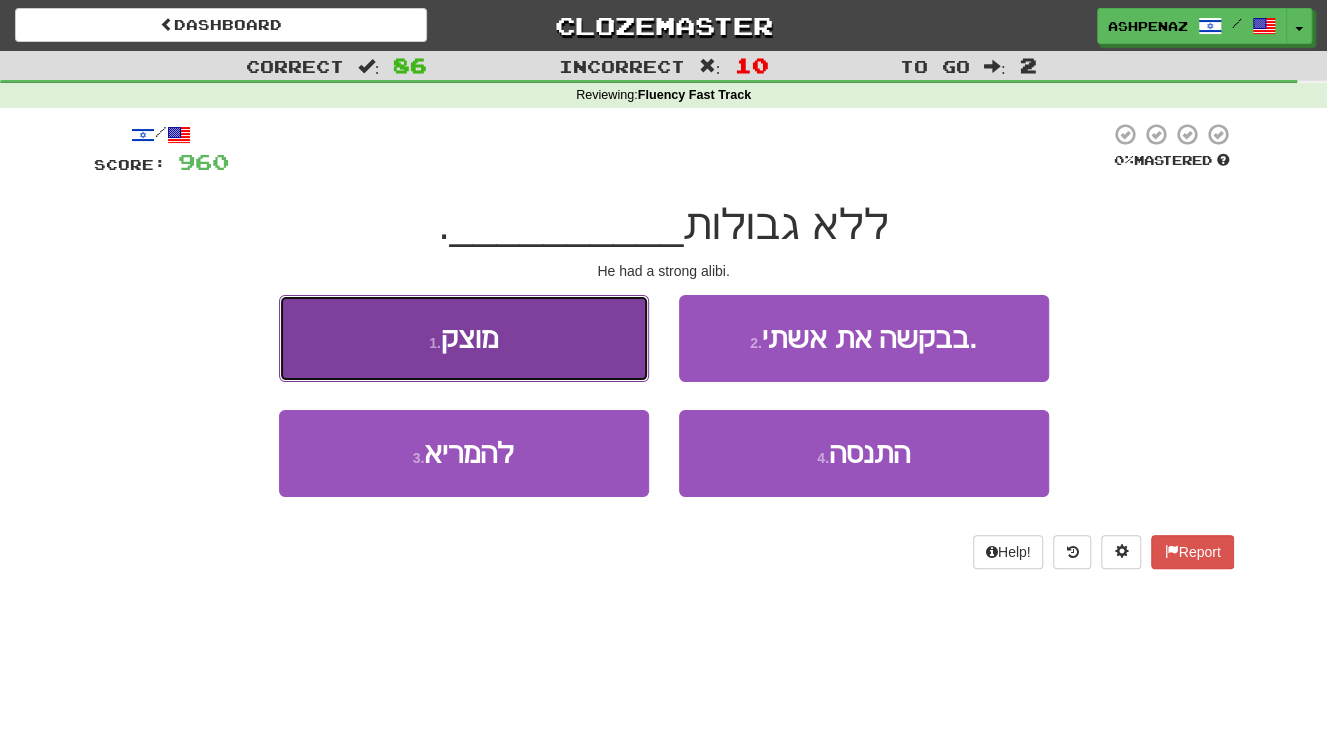 click on "1 .  מוצק" at bounding box center (464, 338) 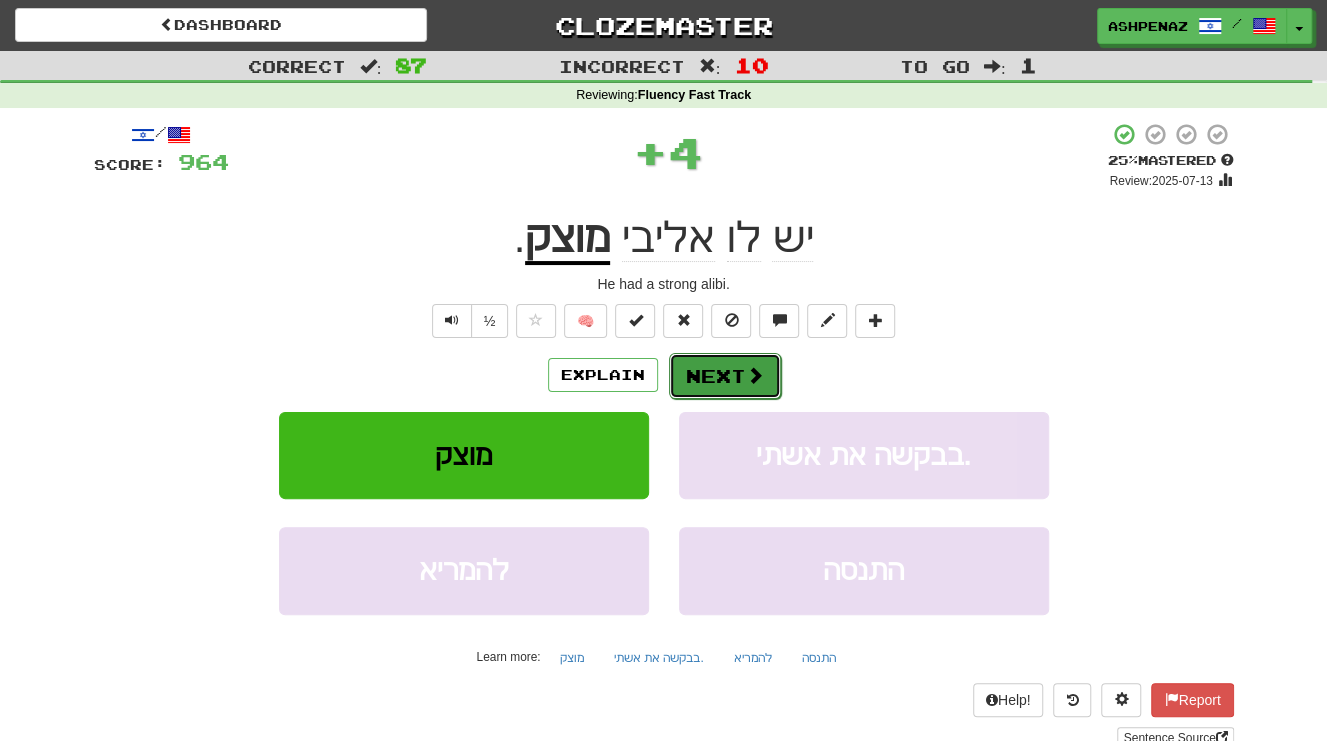 click at bounding box center [755, 375] 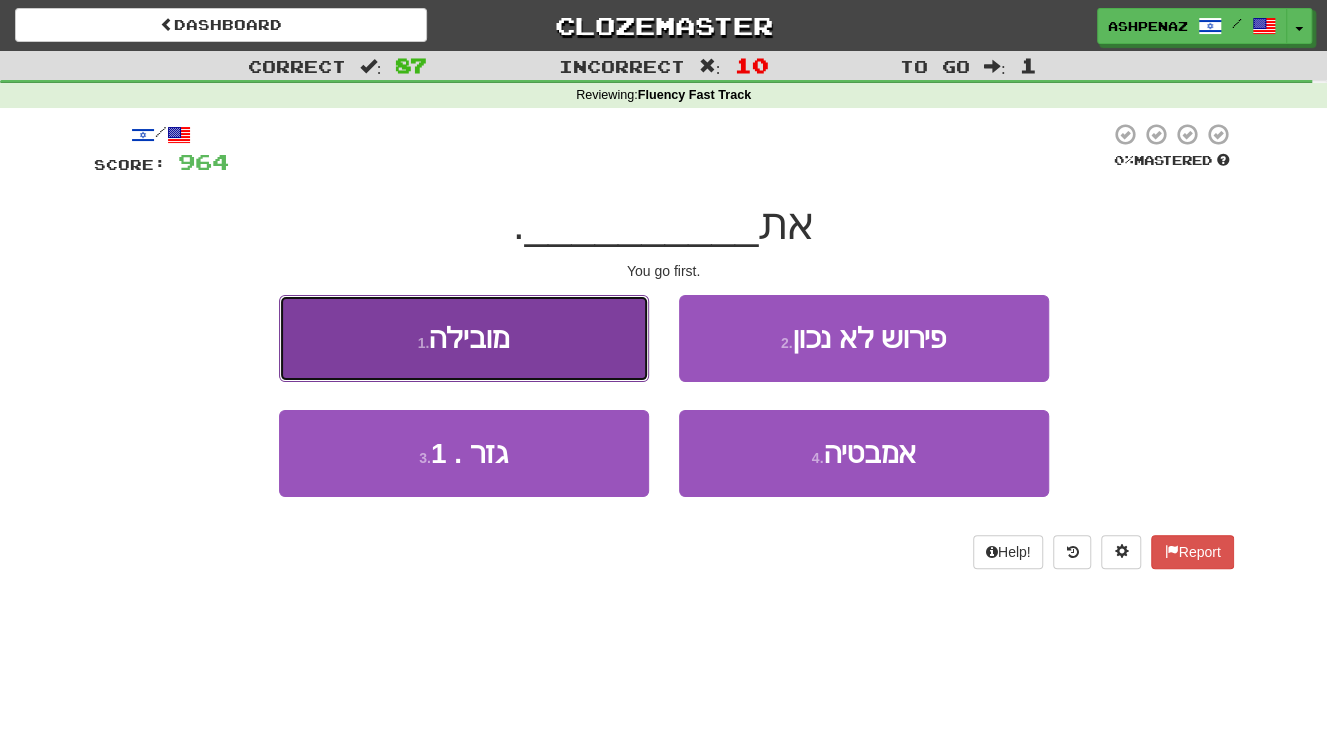 click on "1 .  מובילה" at bounding box center (464, 338) 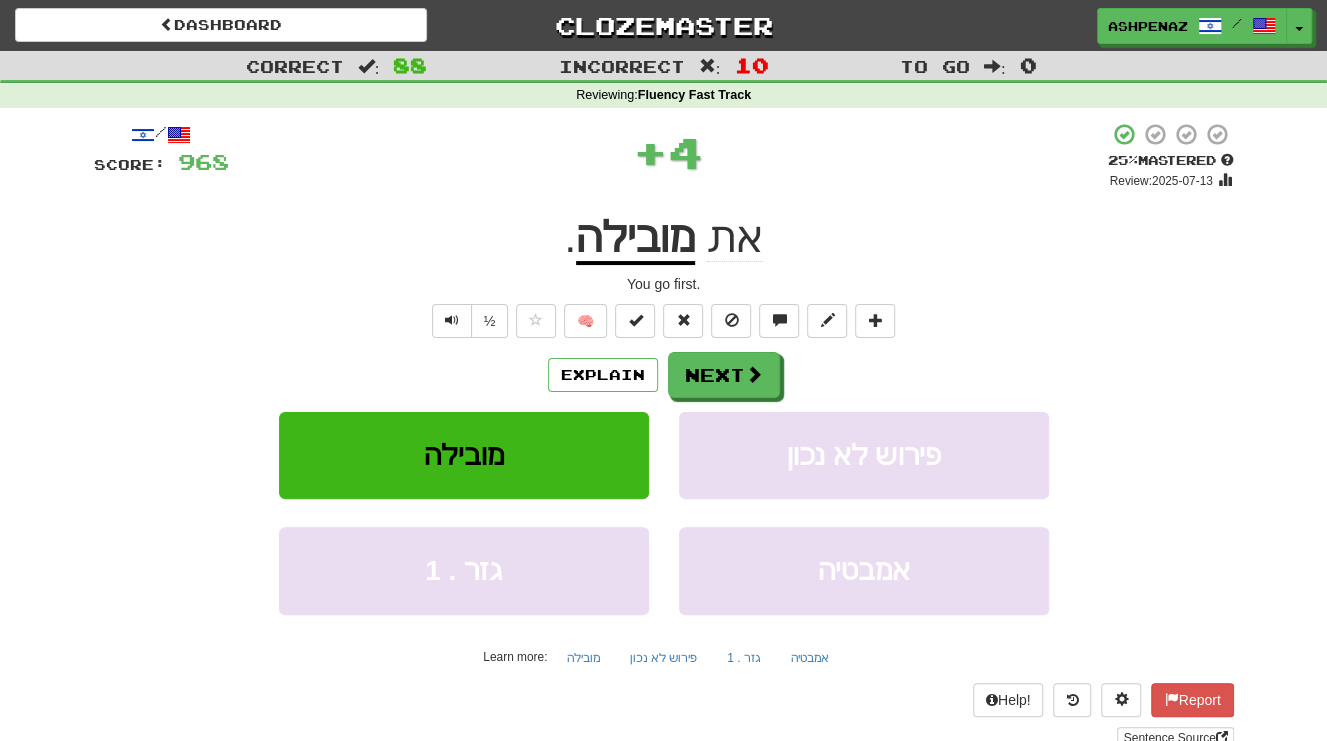 click on "מובילה" at bounding box center [635, 239] 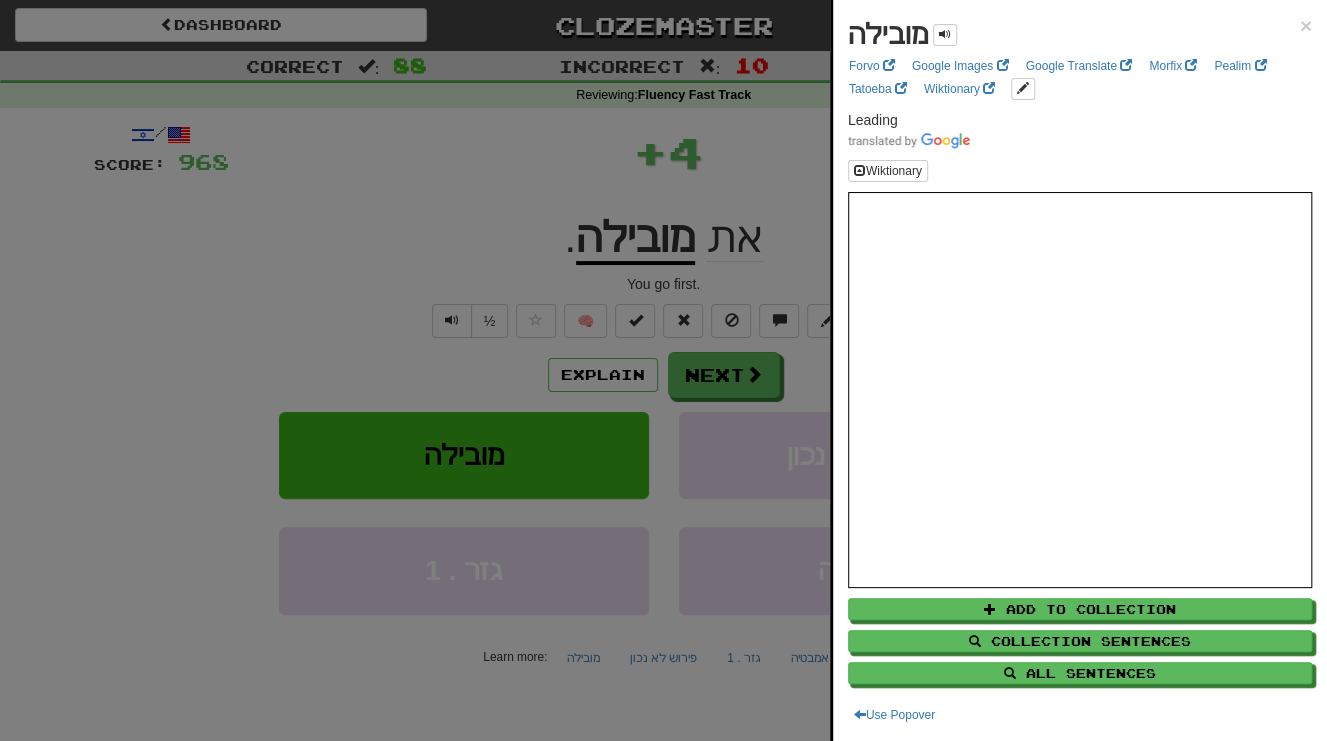 click at bounding box center (663, 370) 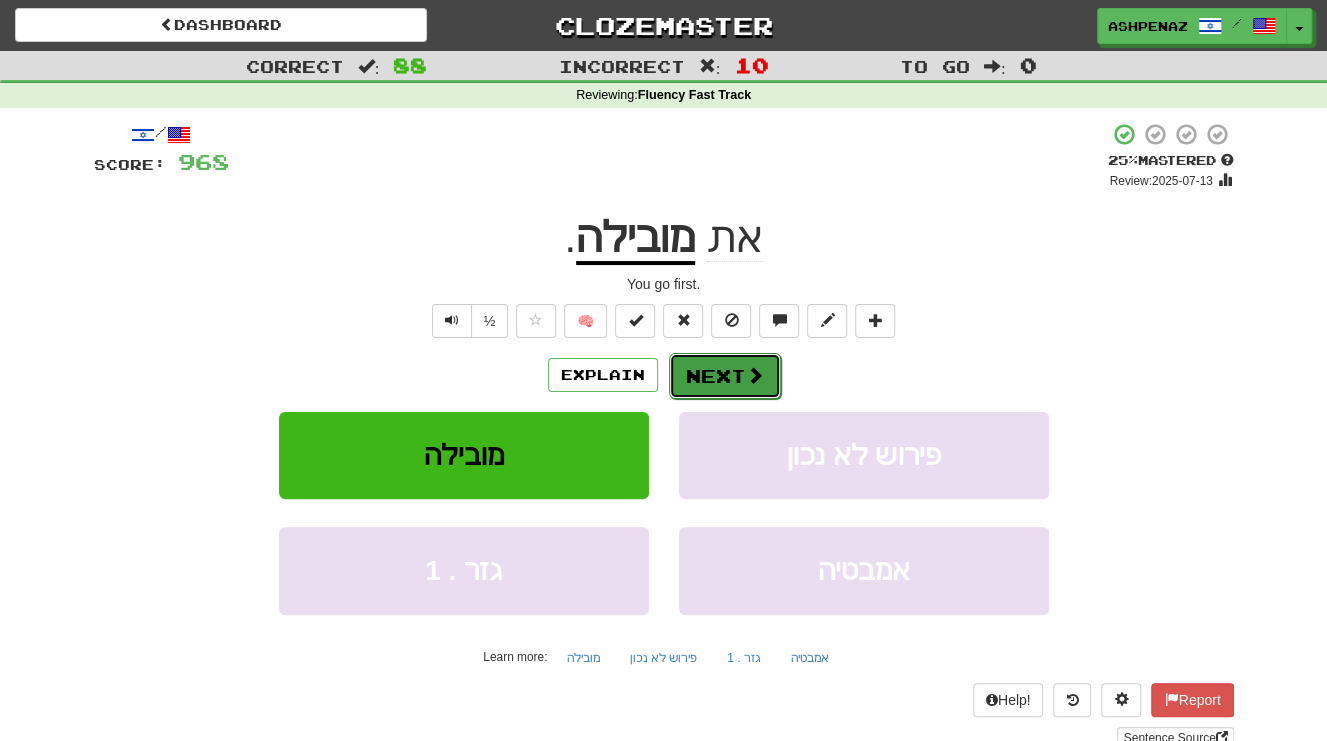 click on "Next" at bounding box center (725, 376) 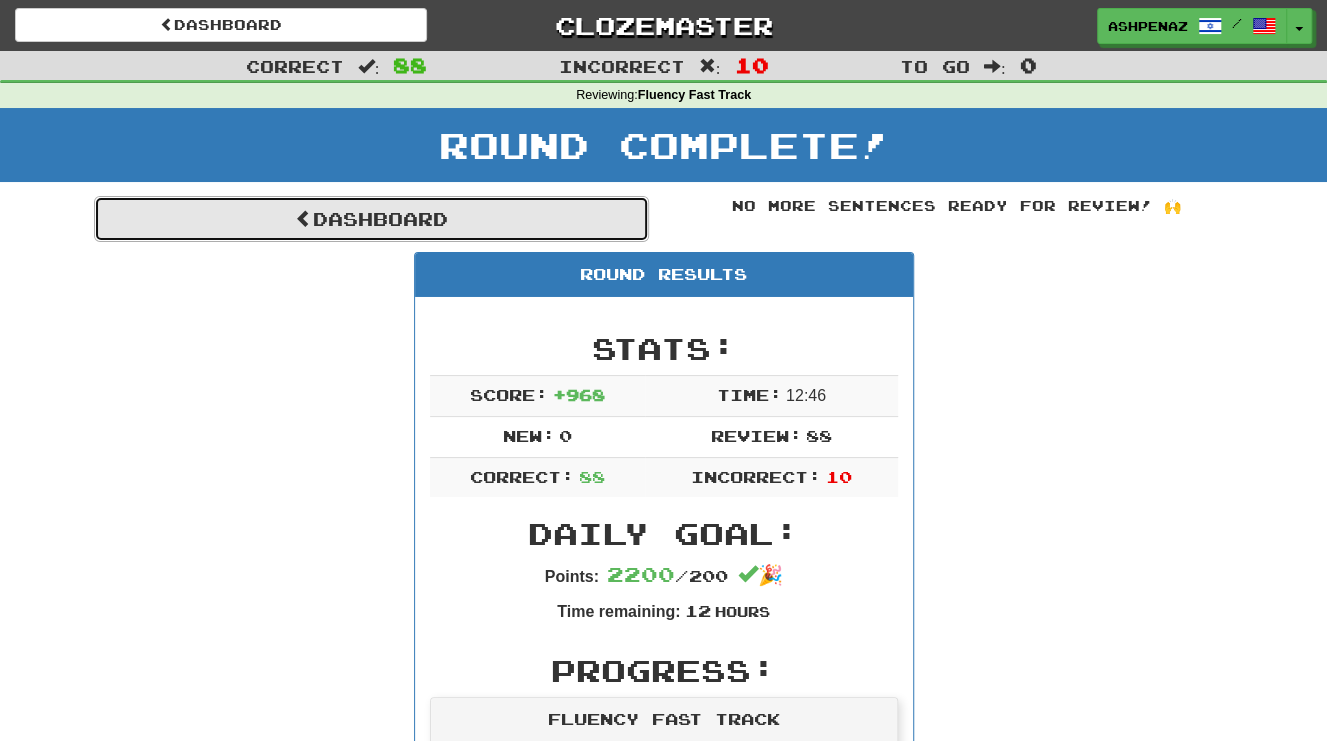 click on "Dashboard" at bounding box center (371, 219) 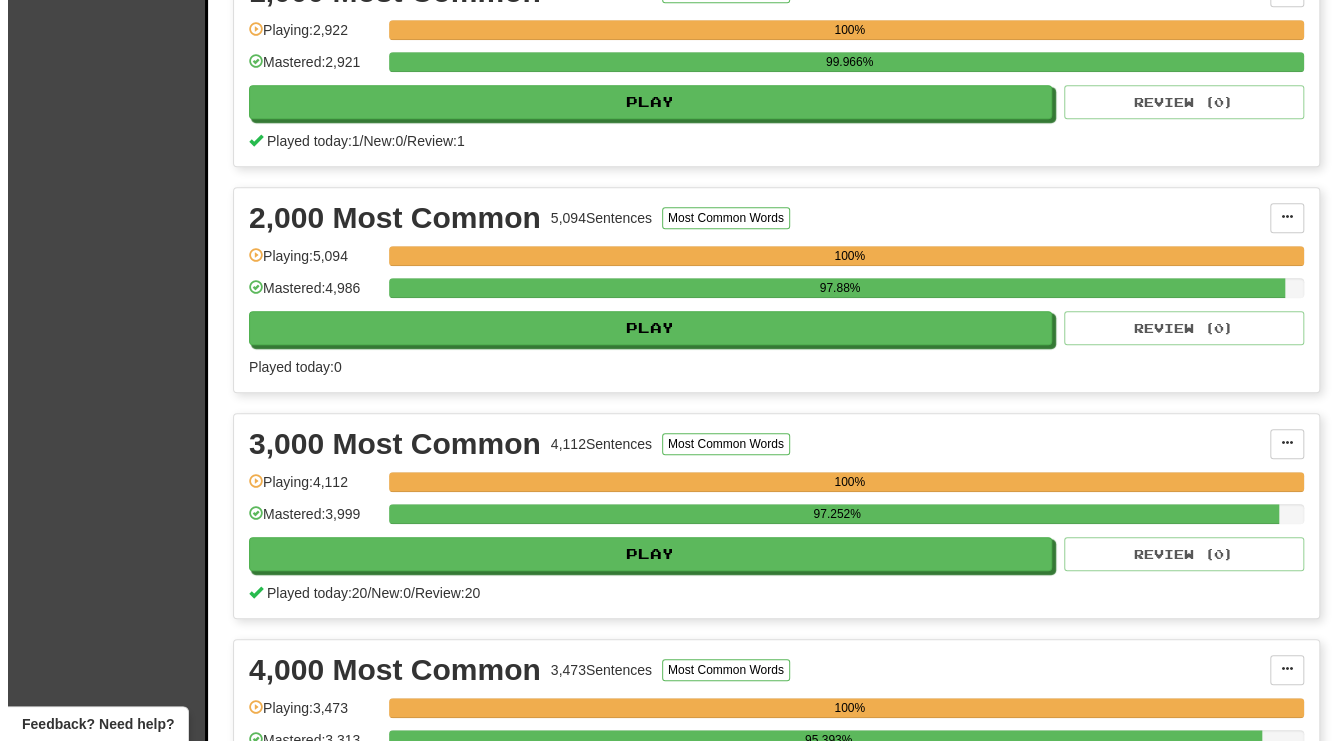 scroll, scrollTop: 1000, scrollLeft: 0, axis: vertical 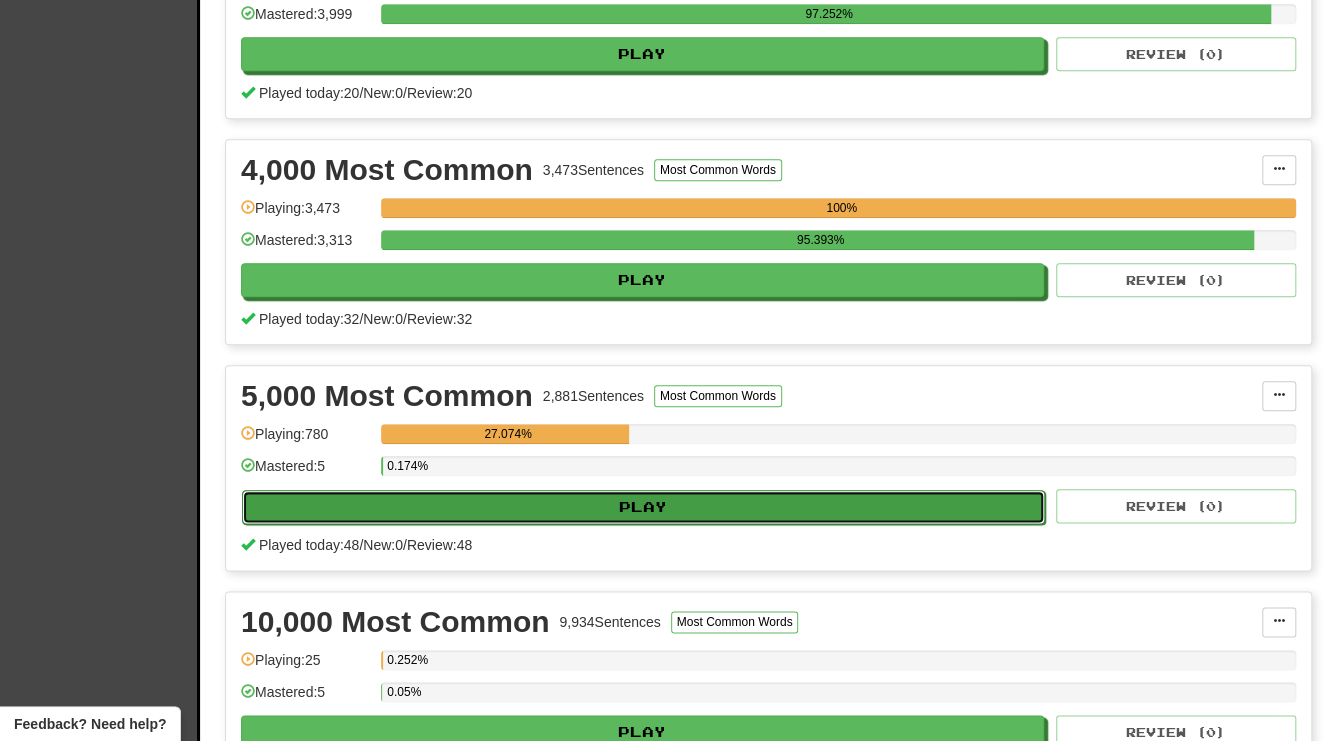 click on "Play" at bounding box center (643, 507) 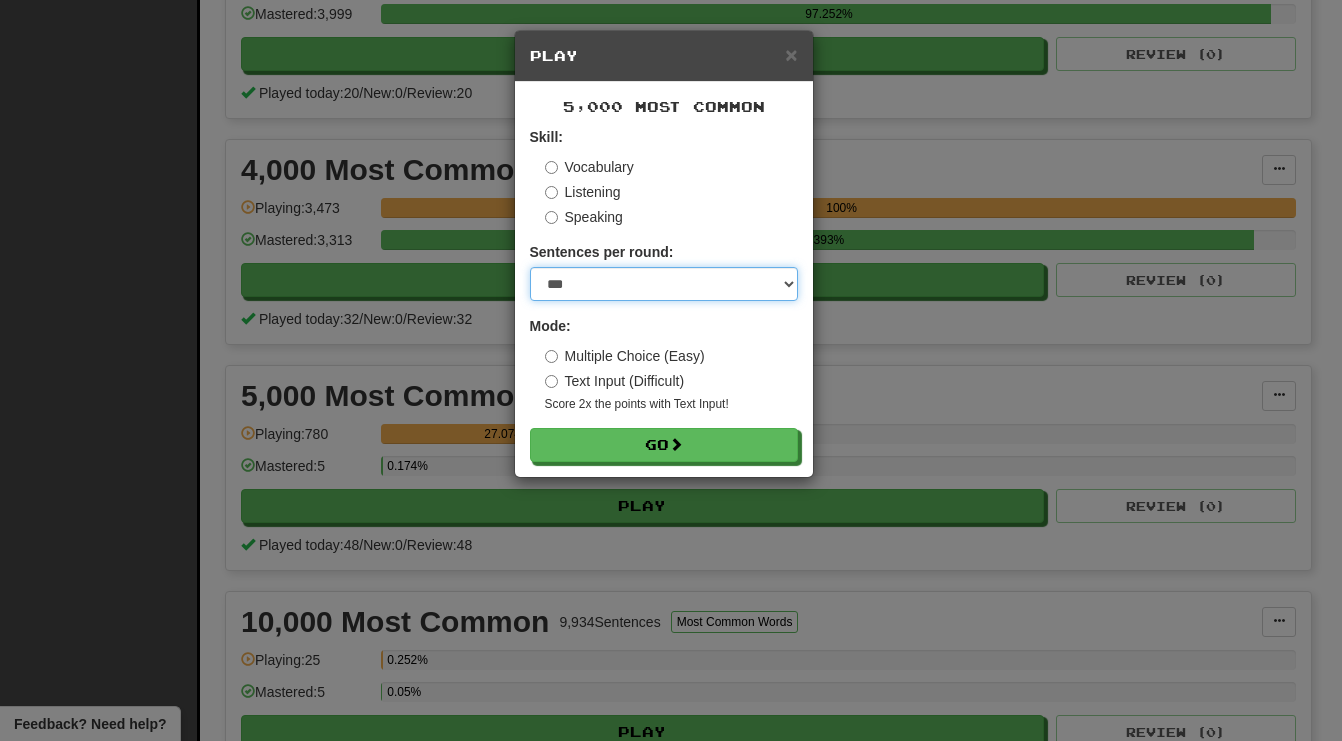 click on "* ** ** ** ** ** *** ********" at bounding box center [664, 284] 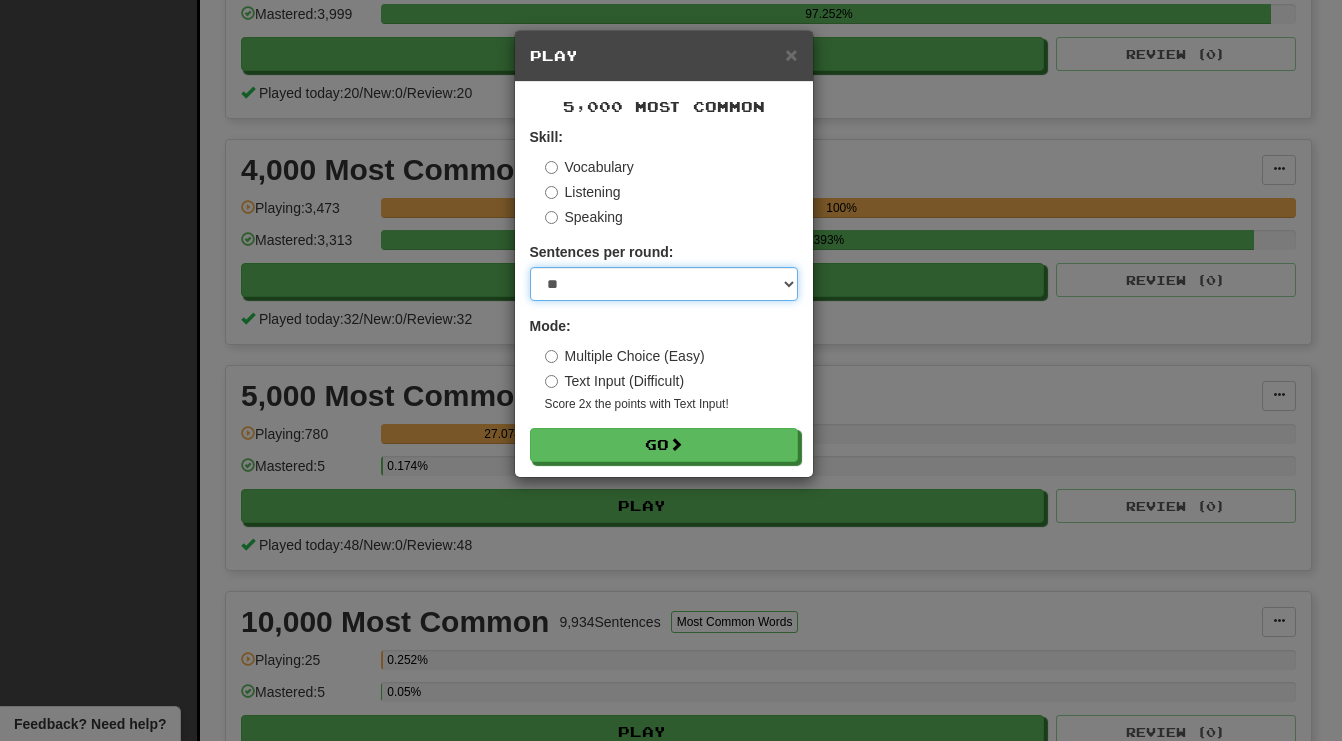click on "* ** ** ** ** ** *** ********" at bounding box center [664, 284] 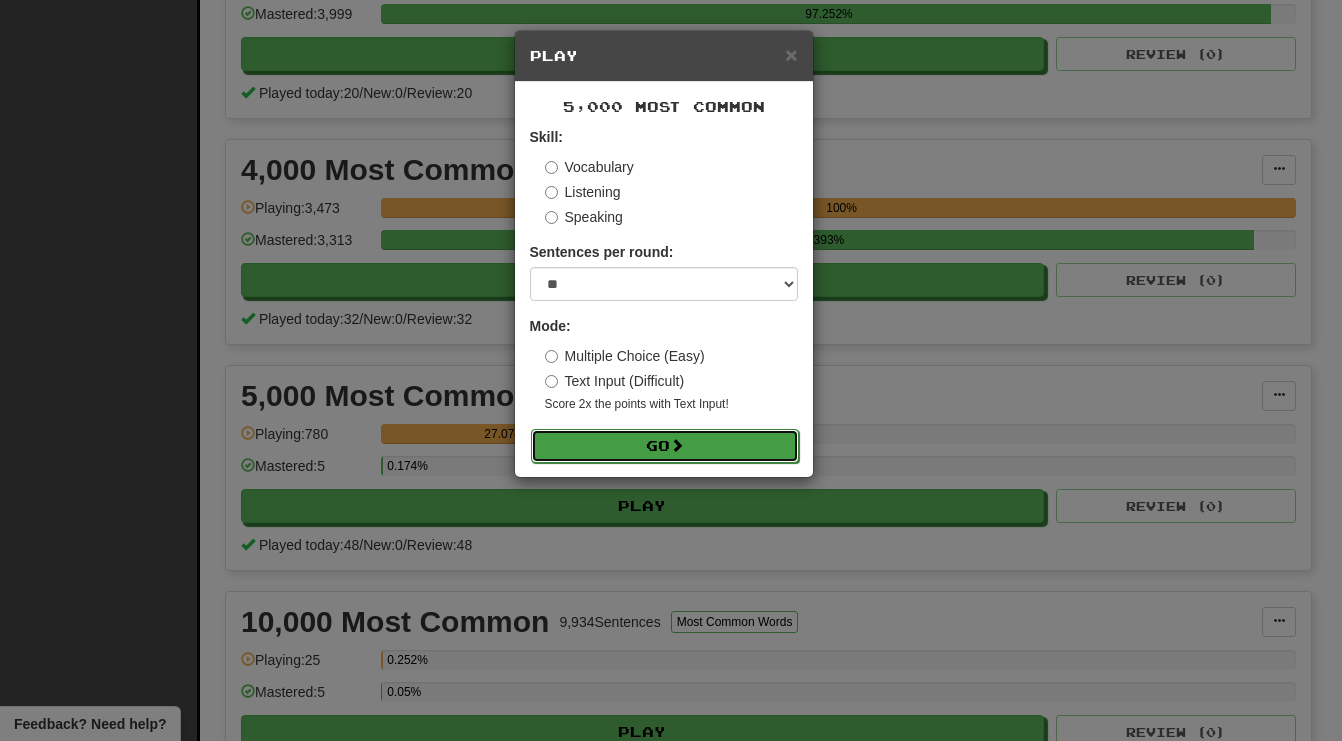 click on "Go" at bounding box center [665, 446] 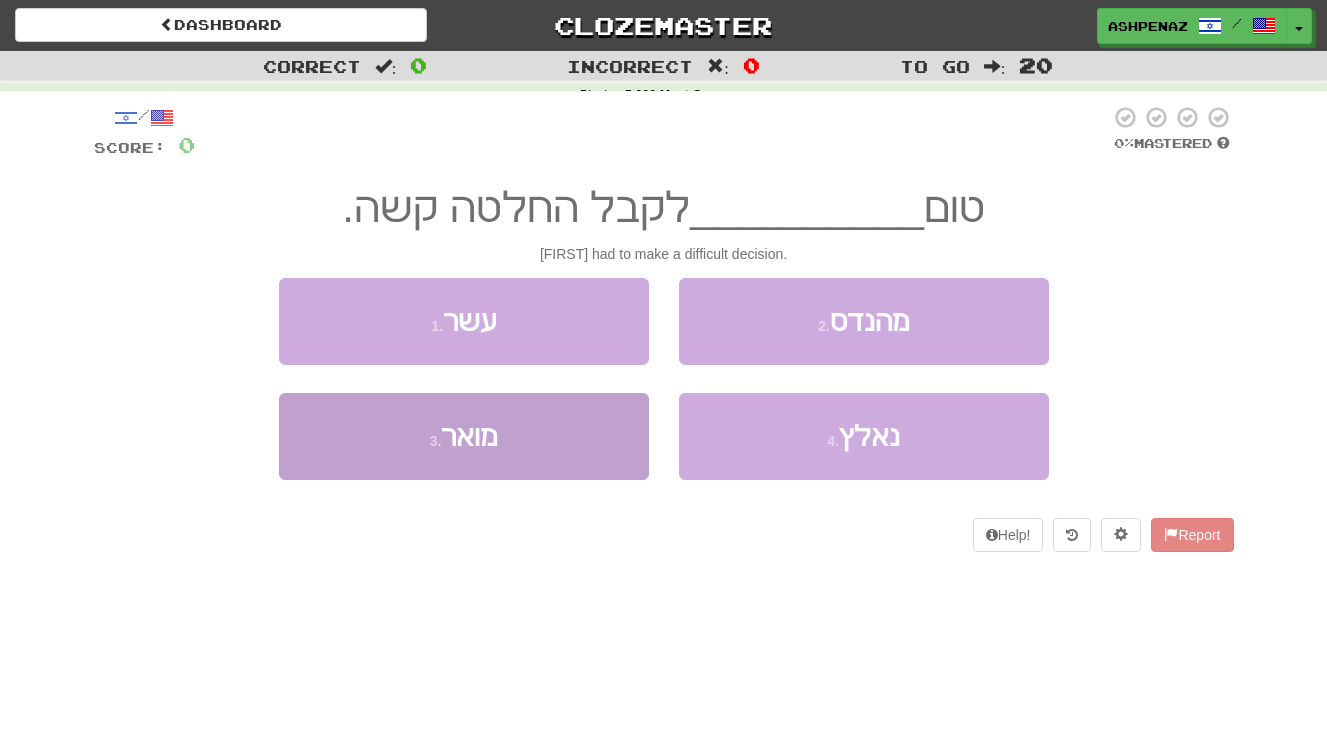 scroll, scrollTop: 0, scrollLeft: 0, axis: both 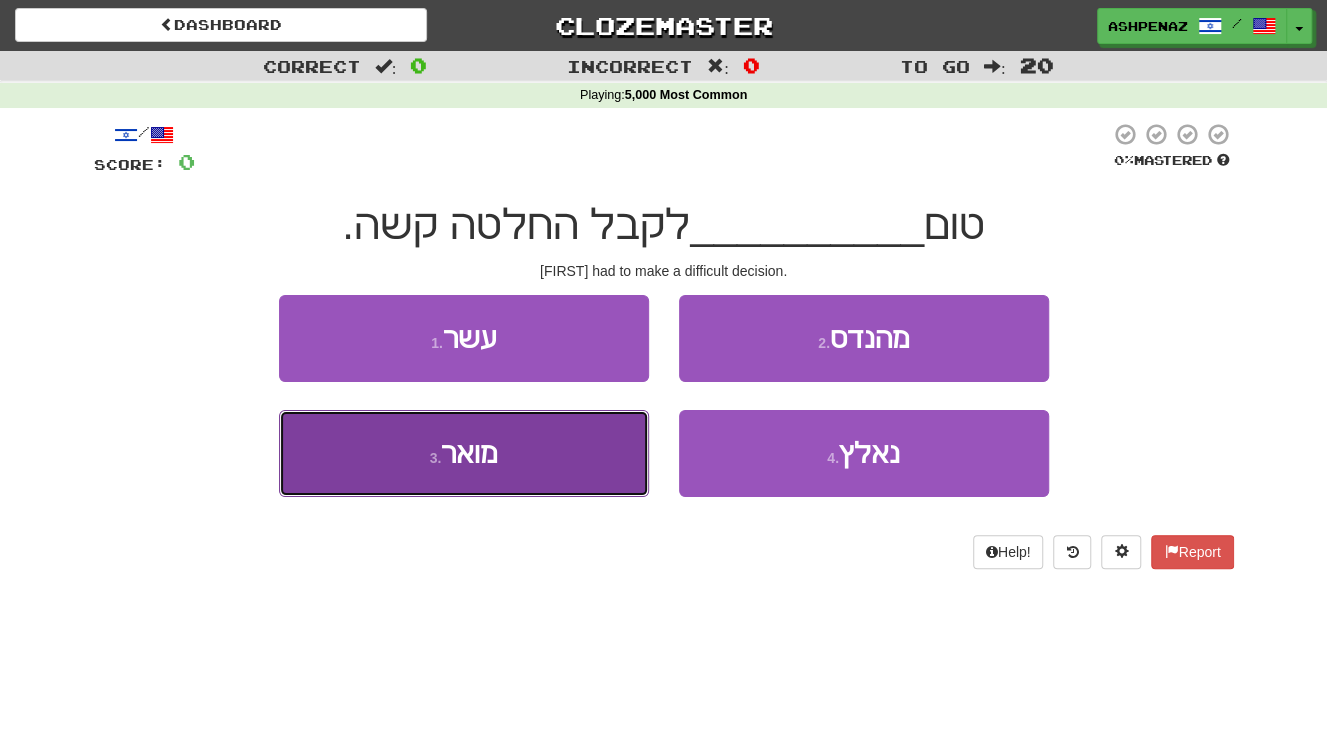 click on "3 .  מואר" at bounding box center [464, 453] 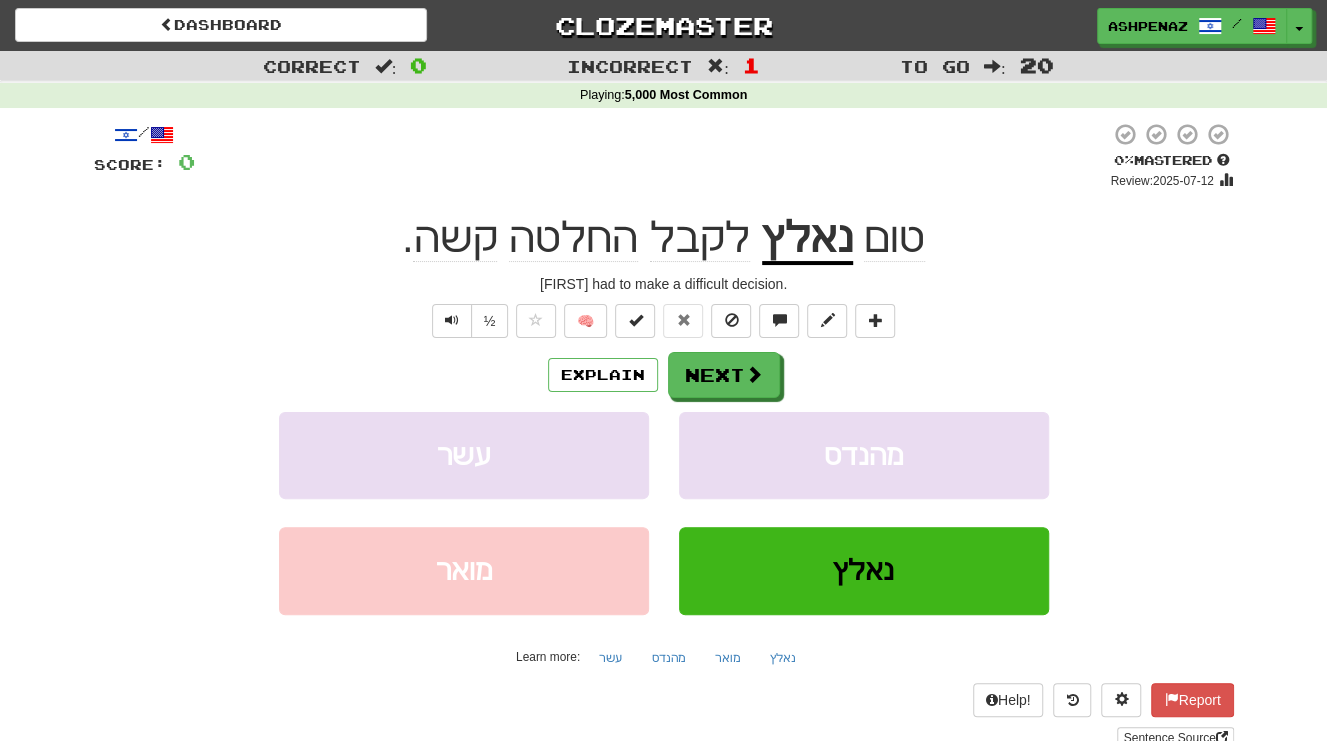 click on "נאלץ" at bounding box center (807, 239) 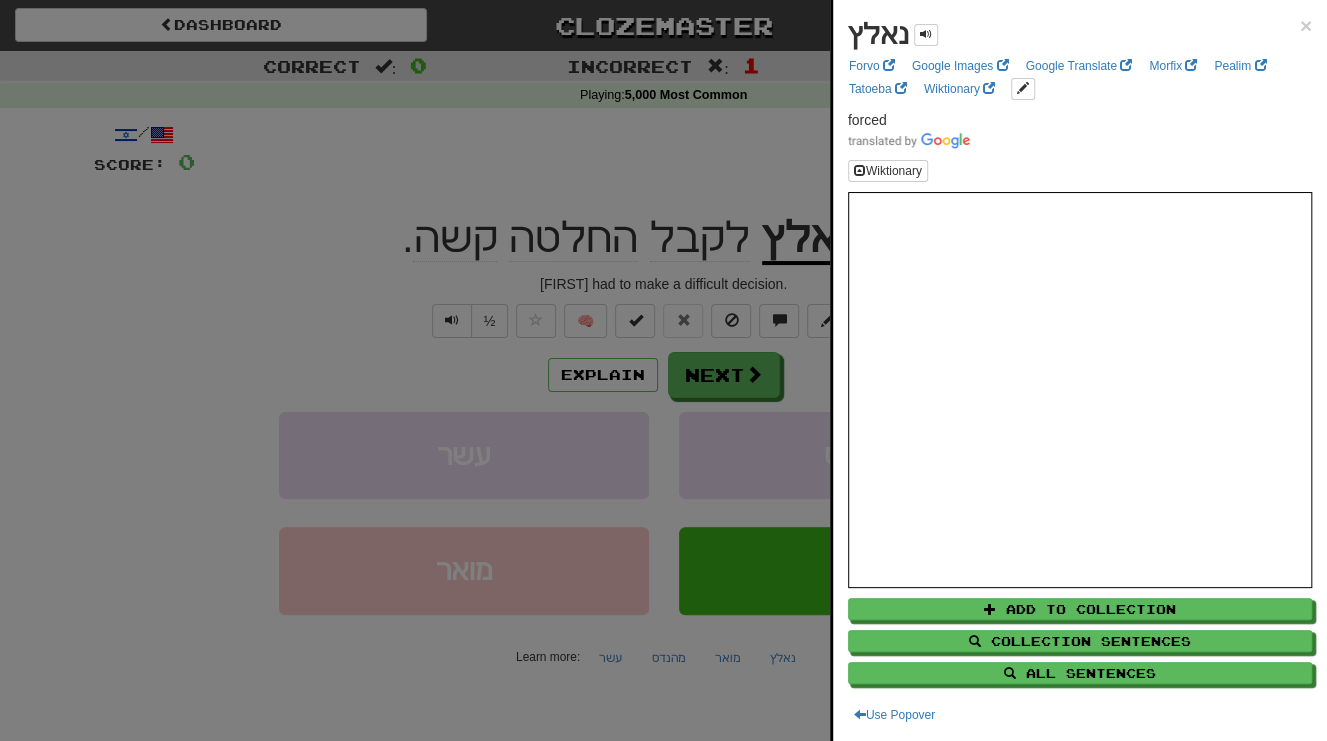 click at bounding box center [663, 370] 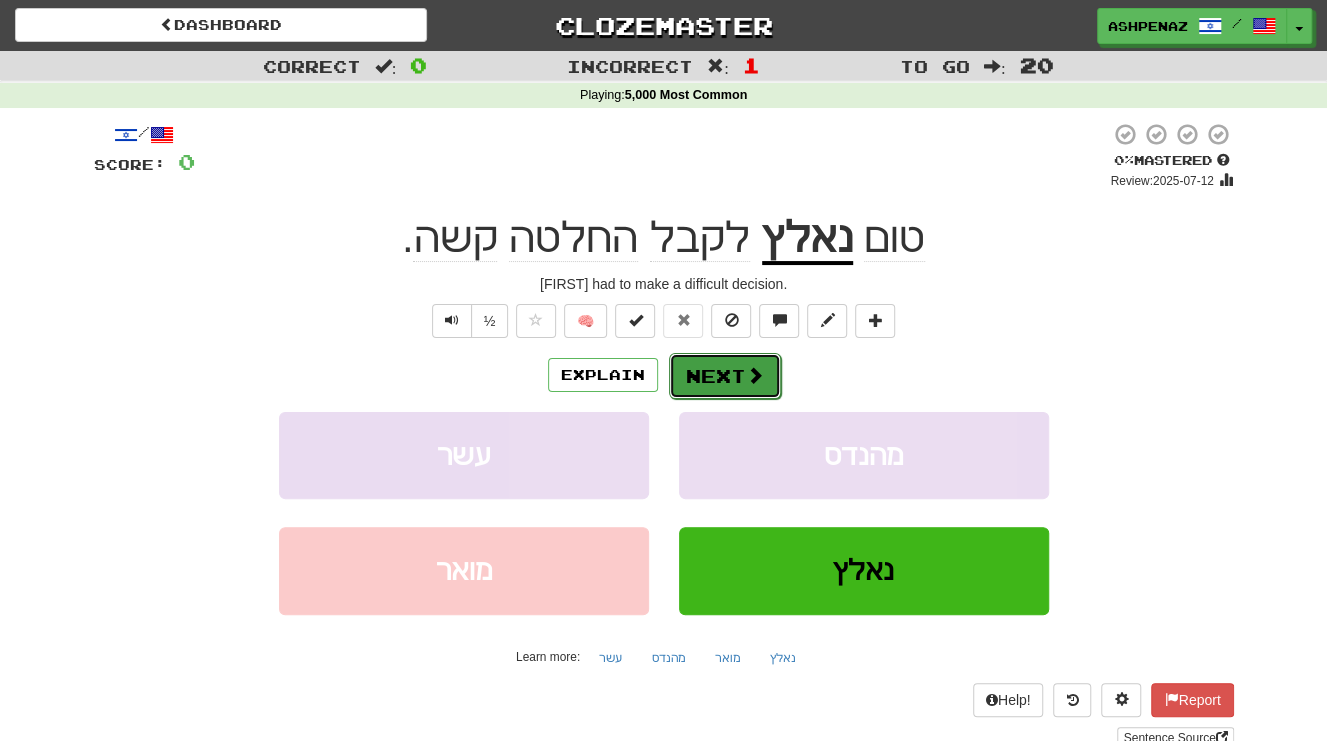 click on "Next" at bounding box center [725, 376] 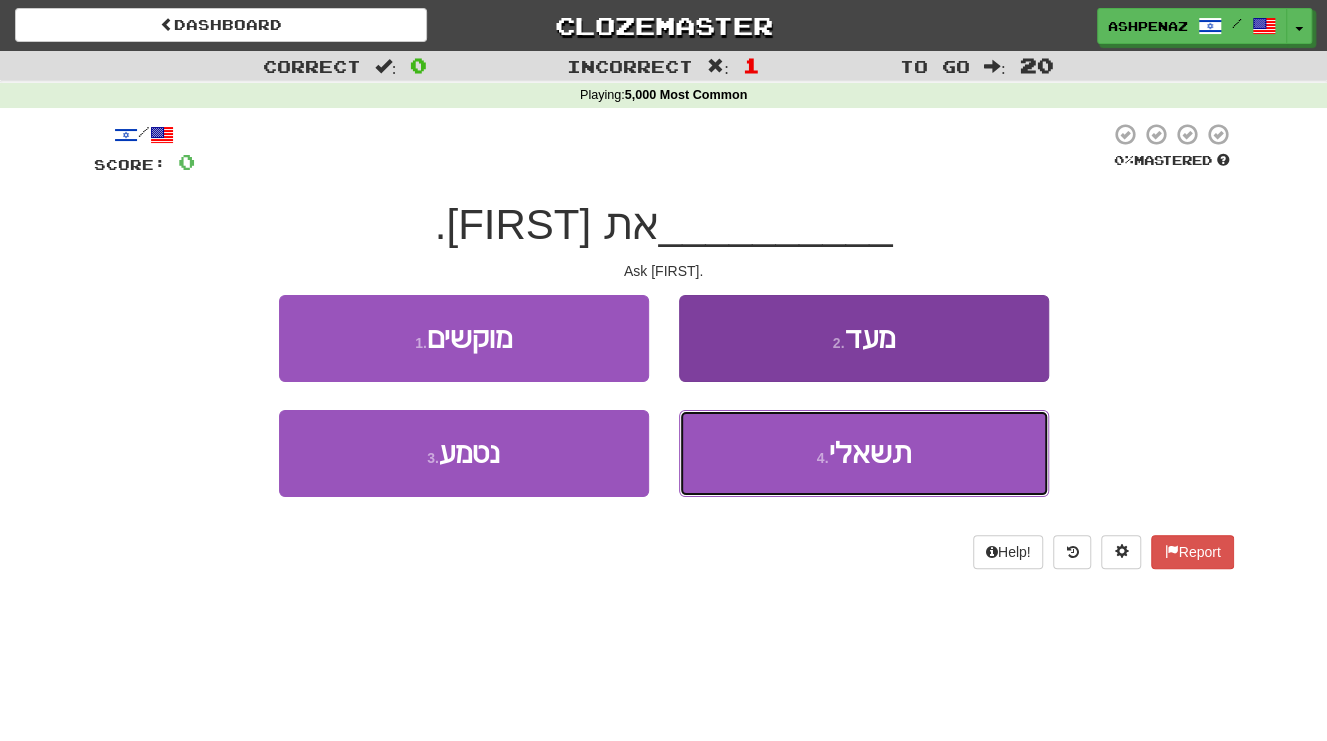 click on "4 .  תשאלי" at bounding box center [864, 453] 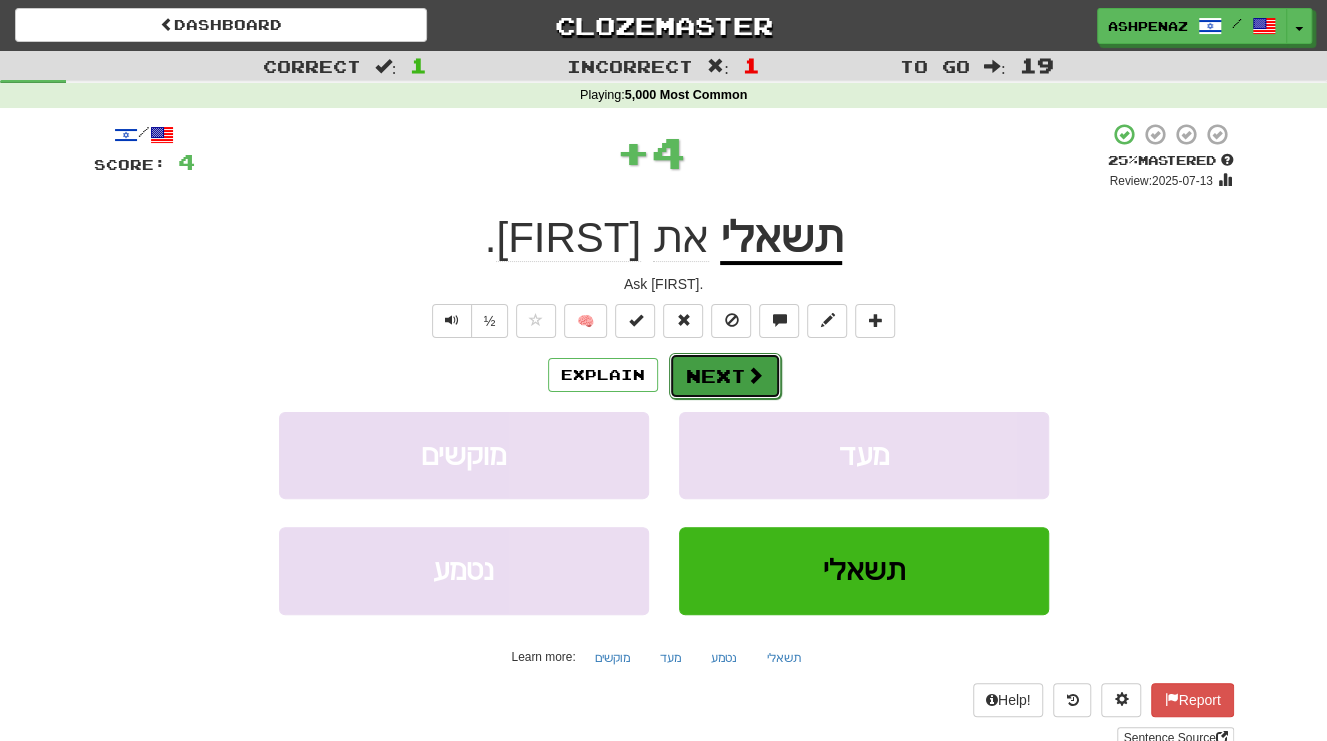 click on "Next" at bounding box center (725, 376) 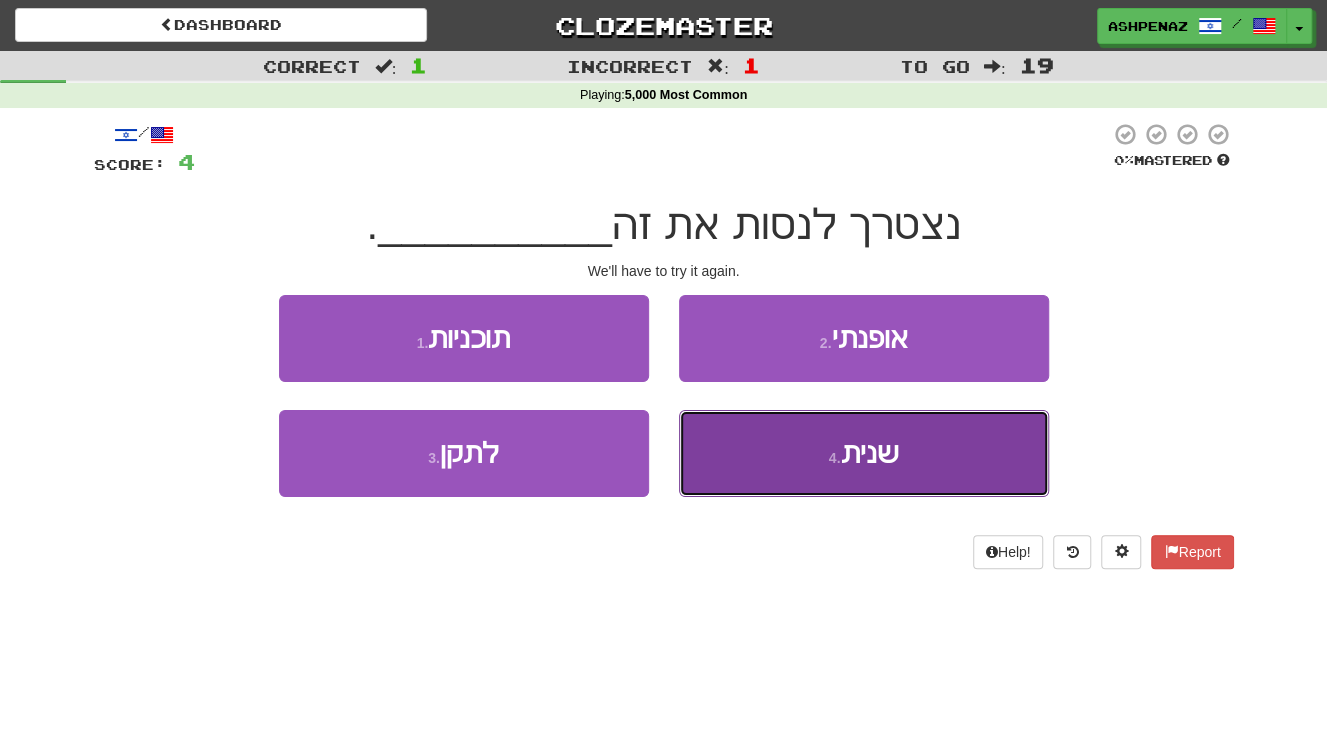 click on "4 .  שנית" at bounding box center [864, 453] 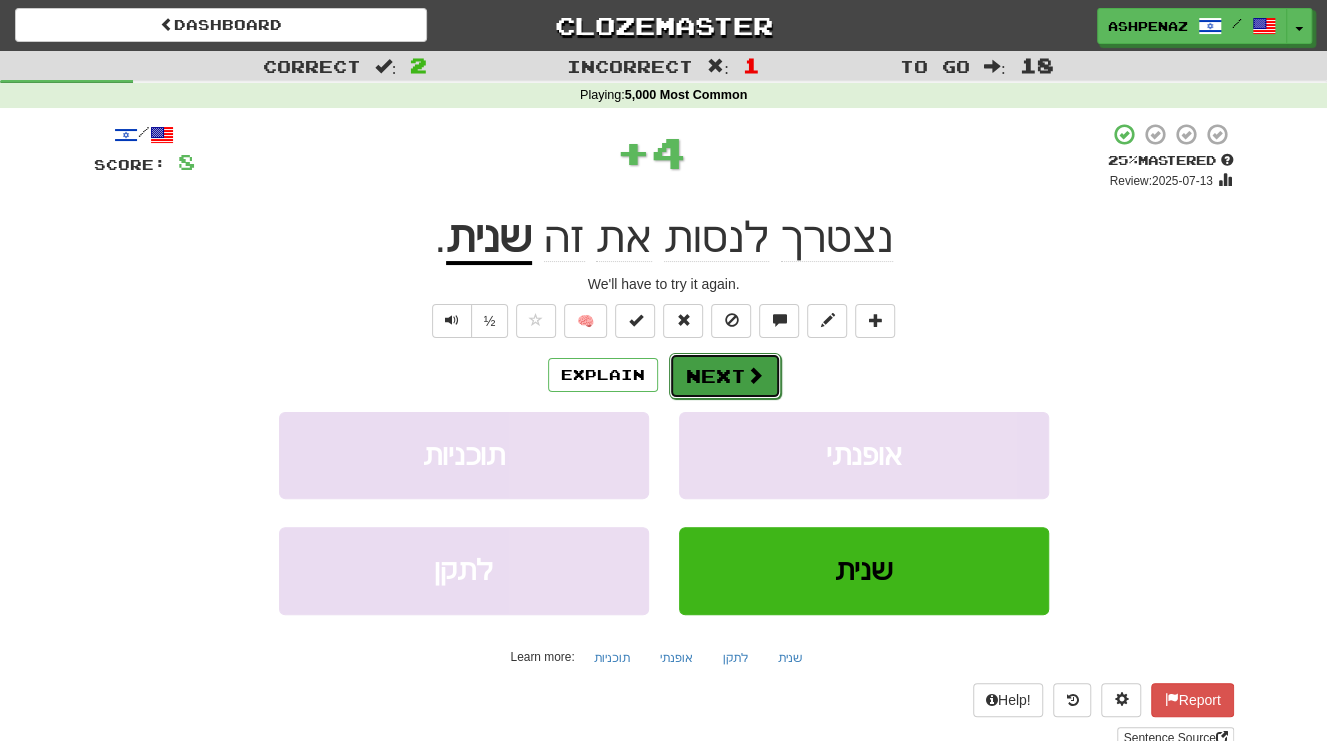 drag, startPoint x: 744, startPoint y: 380, endPoint x: 738, endPoint y: 363, distance: 18.027756 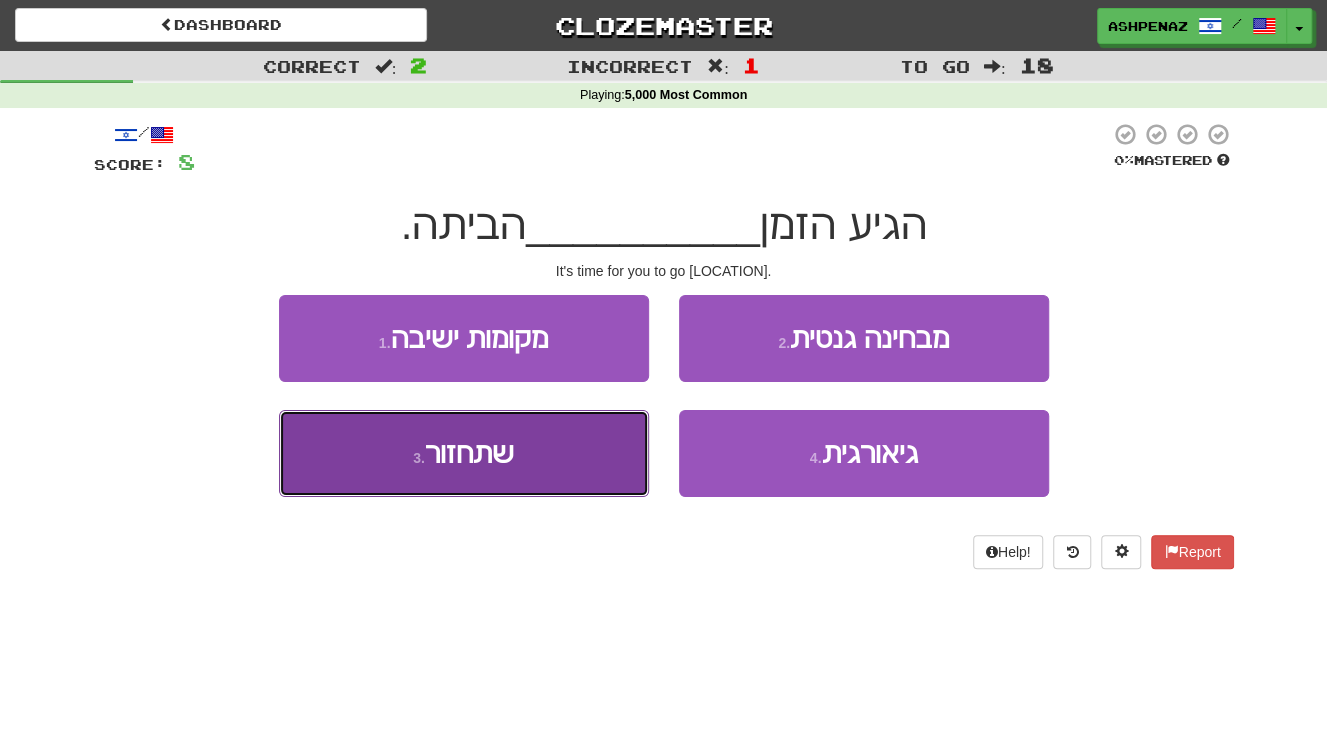click on "3 .  שתחזור" at bounding box center [464, 453] 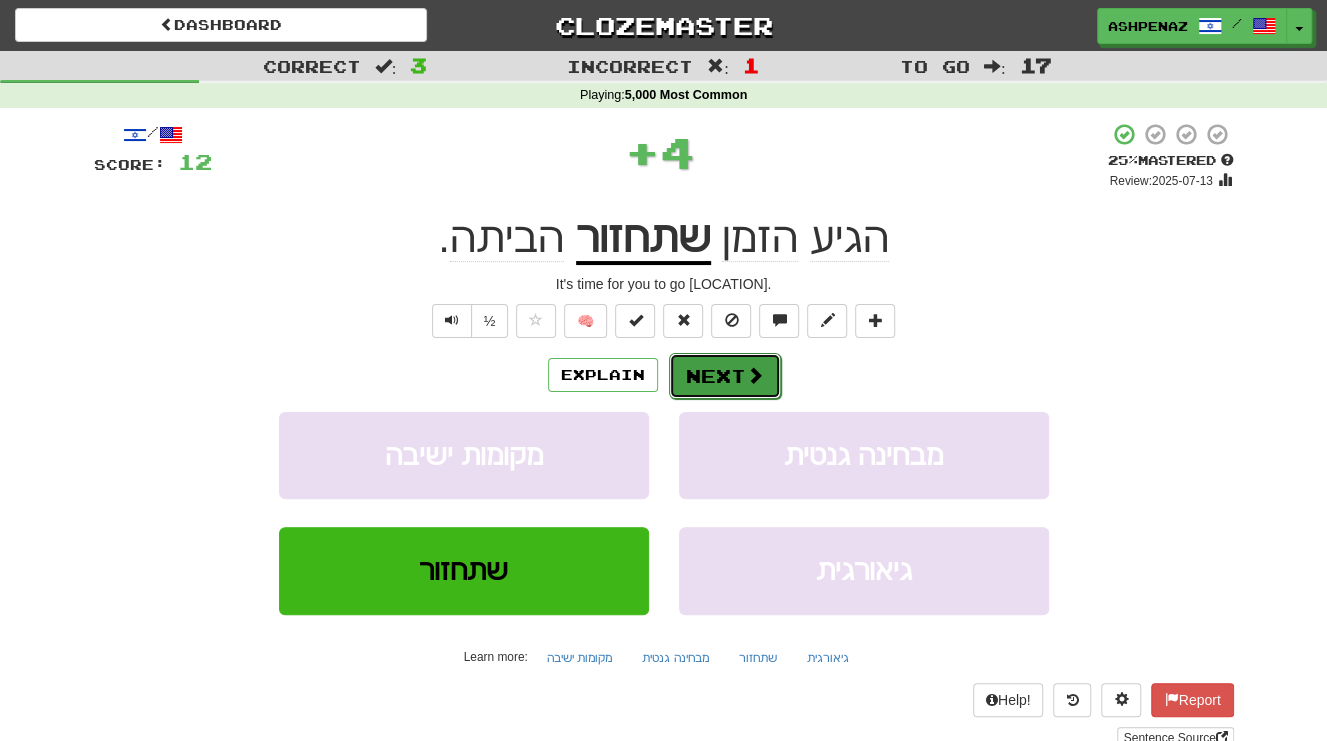 click on "Next" at bounding box center [725, 376] 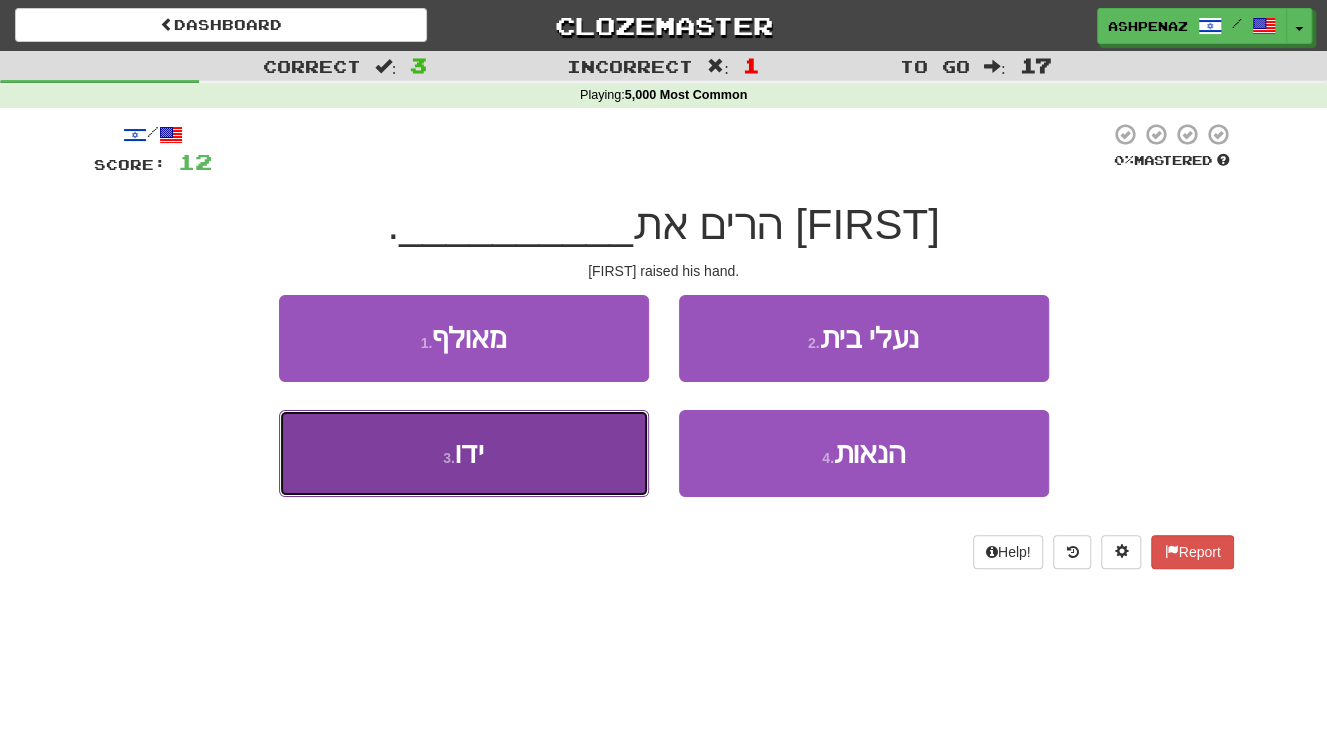 click on "3 .  ידו" at bounding box center [464, 453] 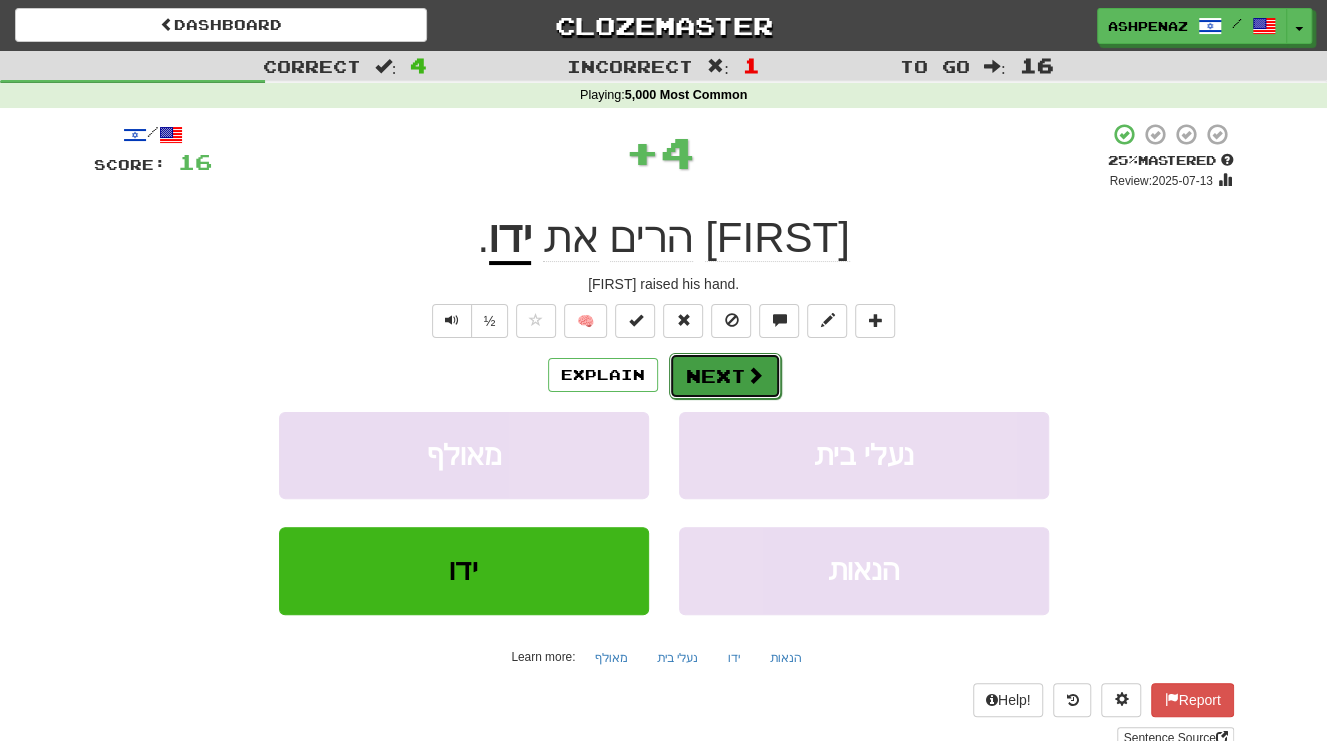 click on "Next" at bounding box center (725, 376) 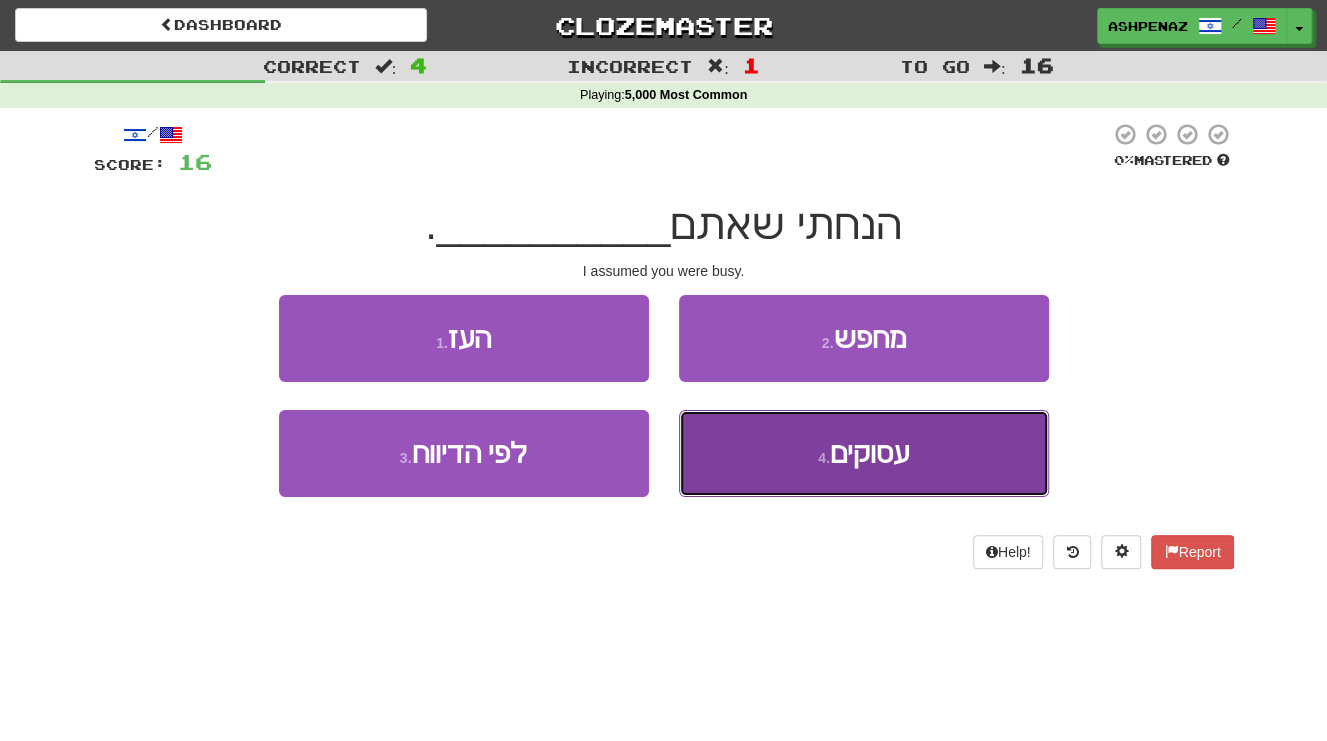 click on "4 .  עסוקים" at bounding box center (864, 453) 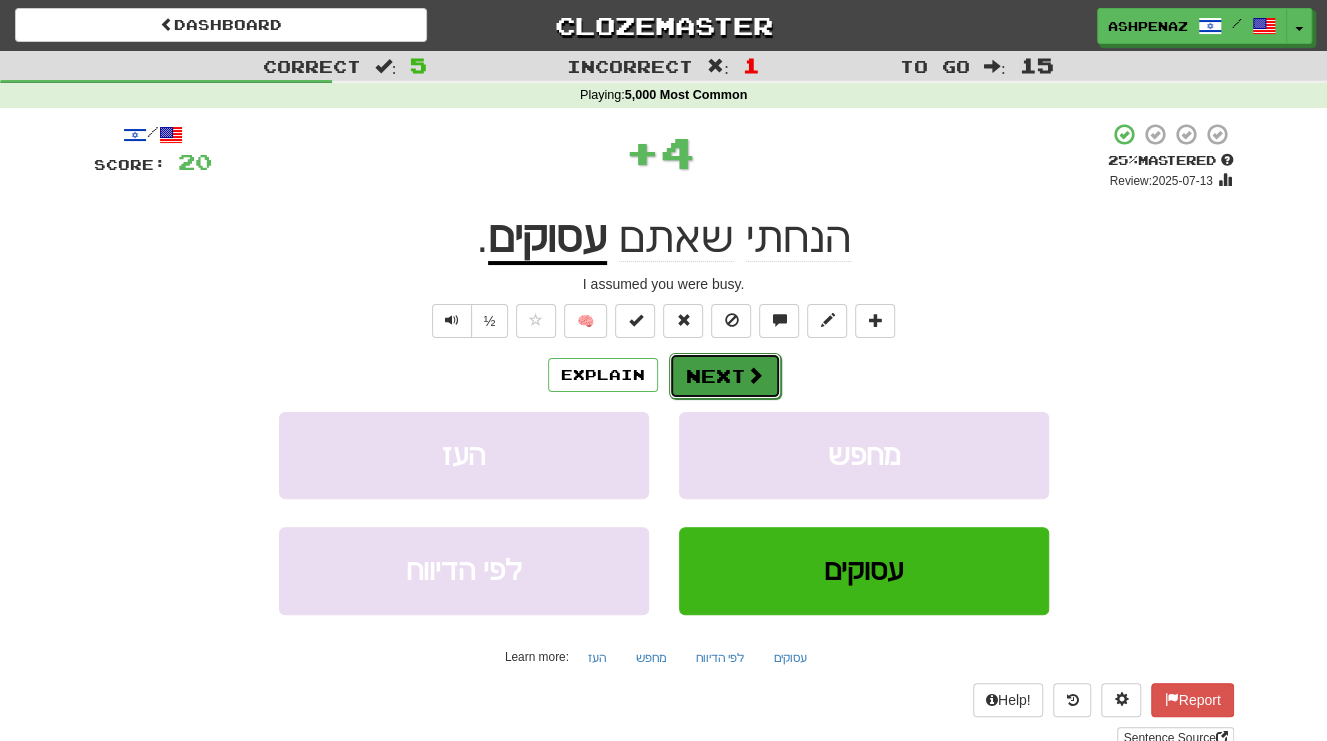 click on "Next" at bounding box center (725, 376) 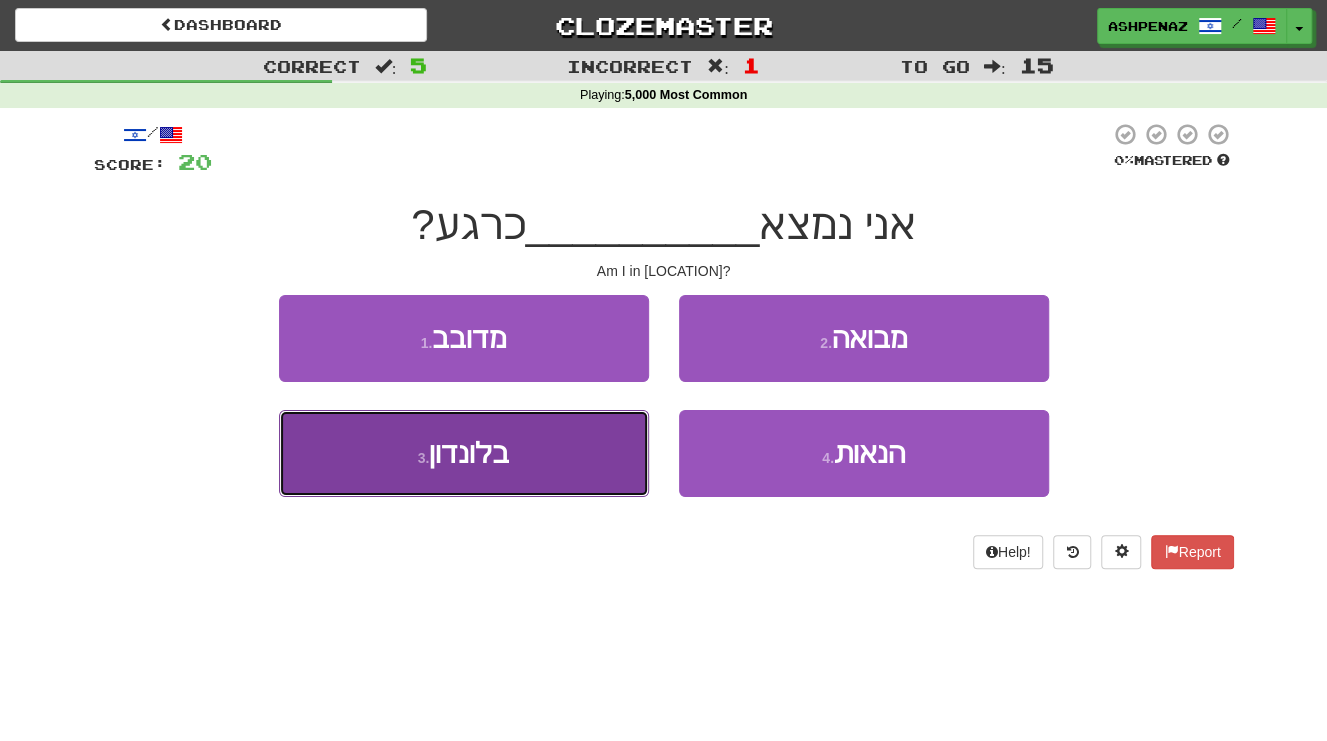 click on "3 .  בלונדון" at bounding box center [464, 453] 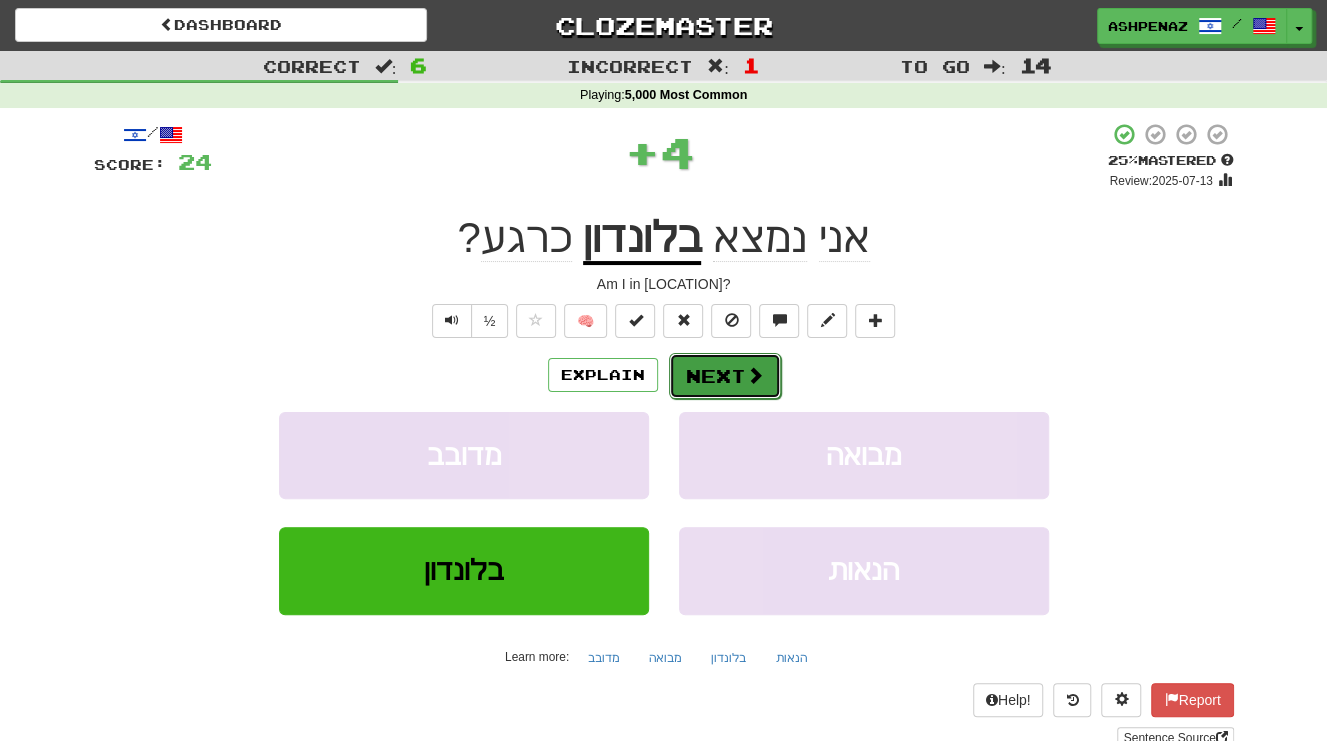 click on "Next" at bounding box center (725, 376) 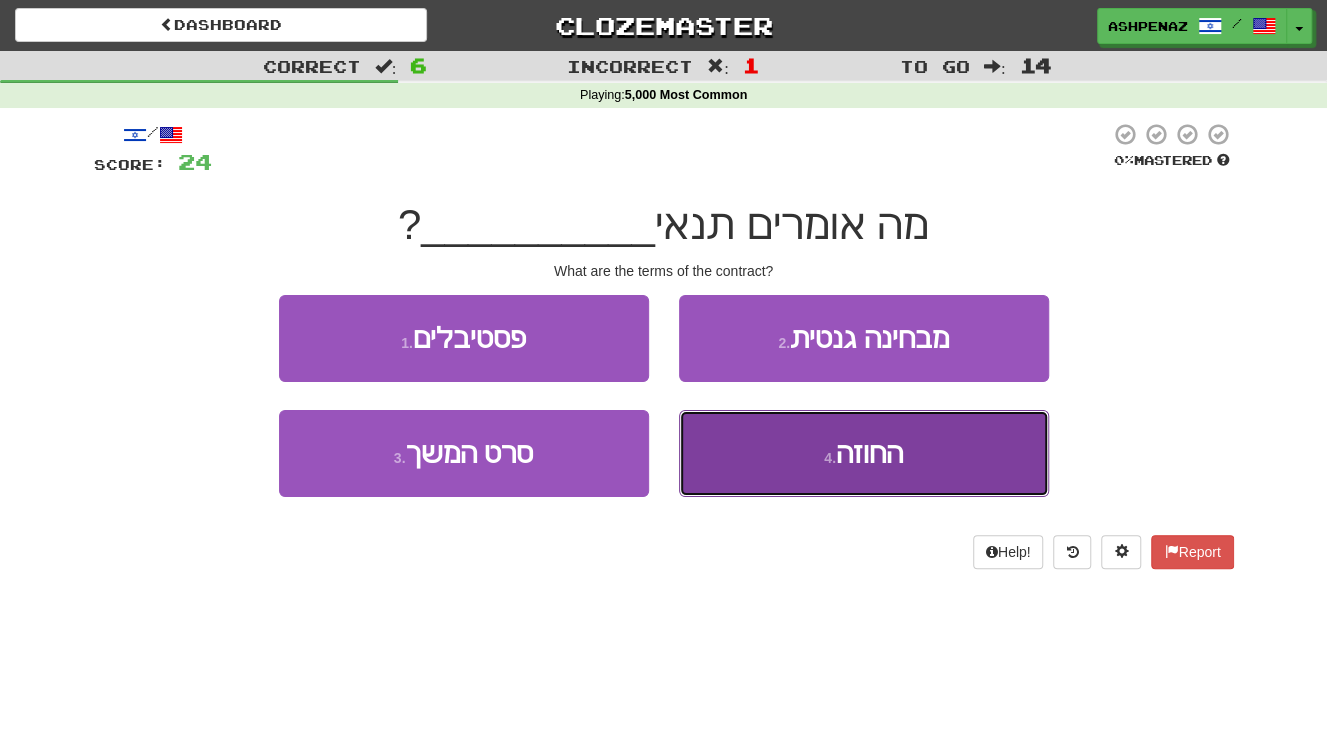 click on "4 .  החוזה" at bounding box center [864, 453] 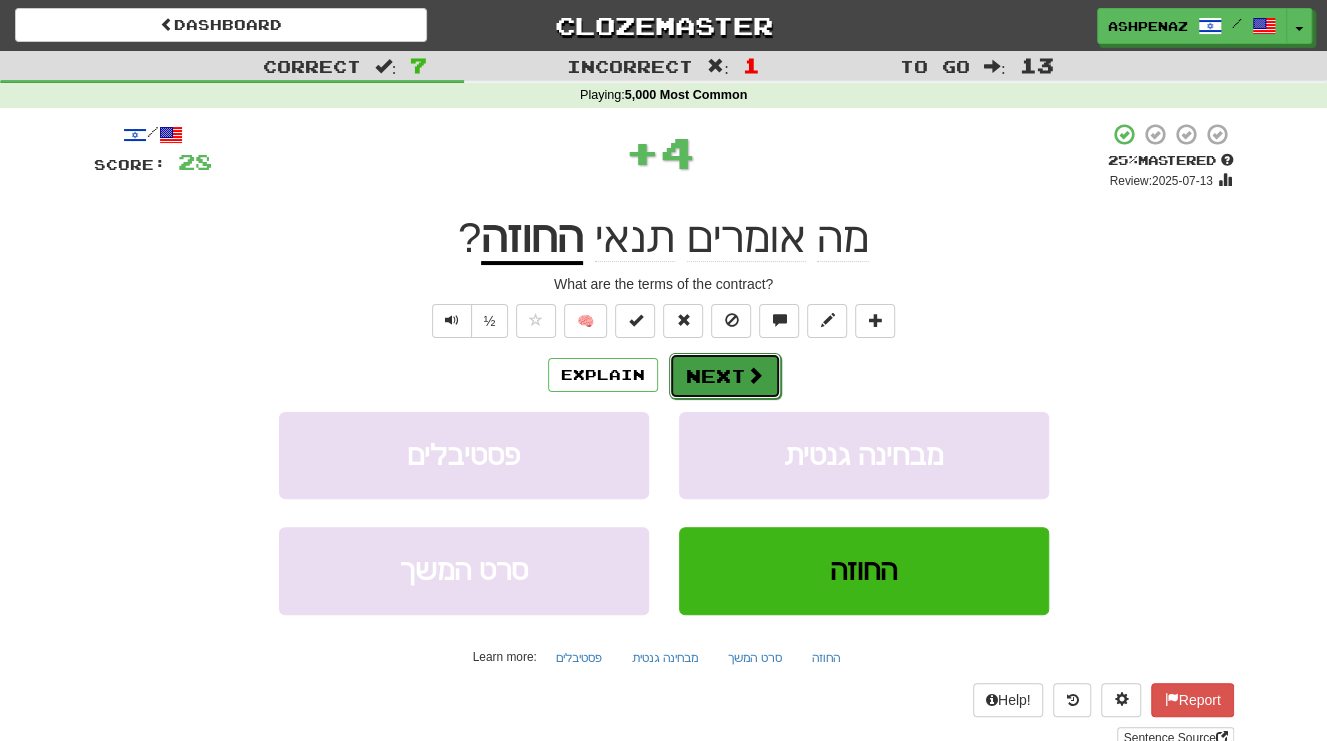 click on "Next" at bounding box center [725, 376] 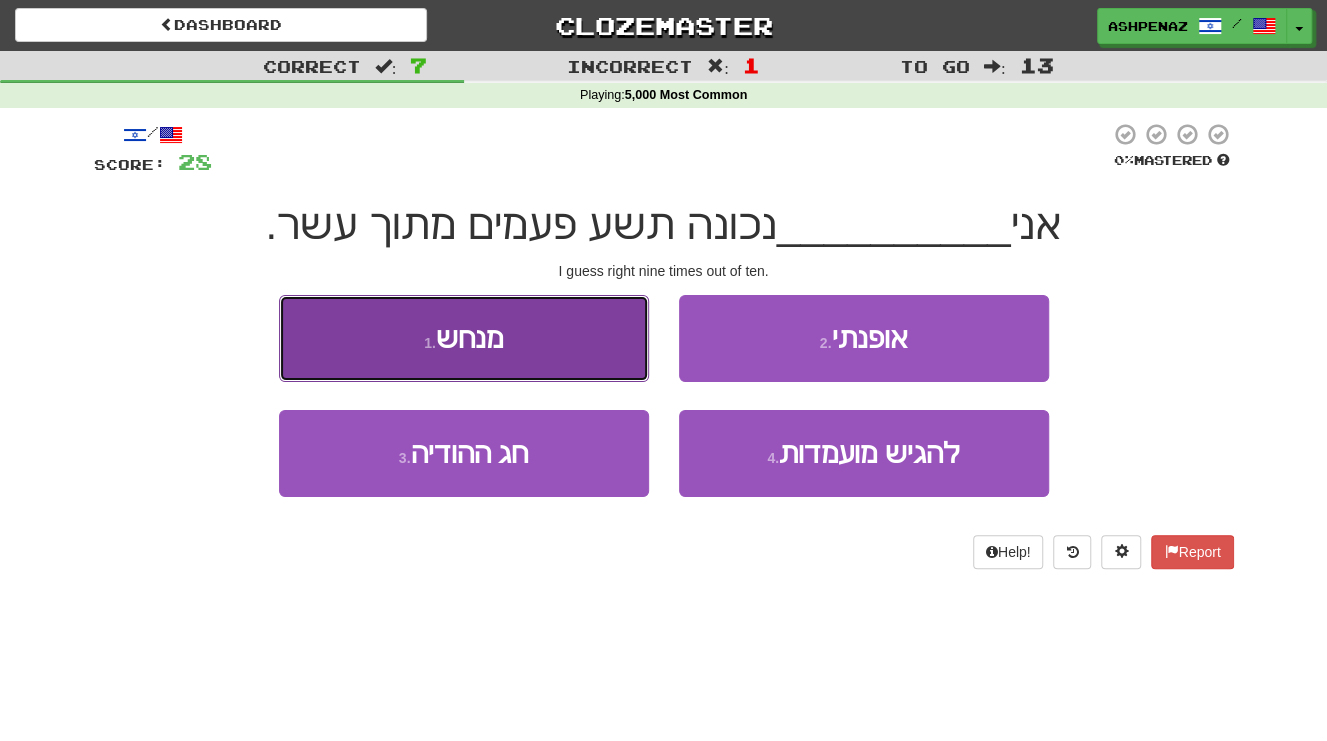 click on "1 .  מנחש" at bounding box center [464, 338] 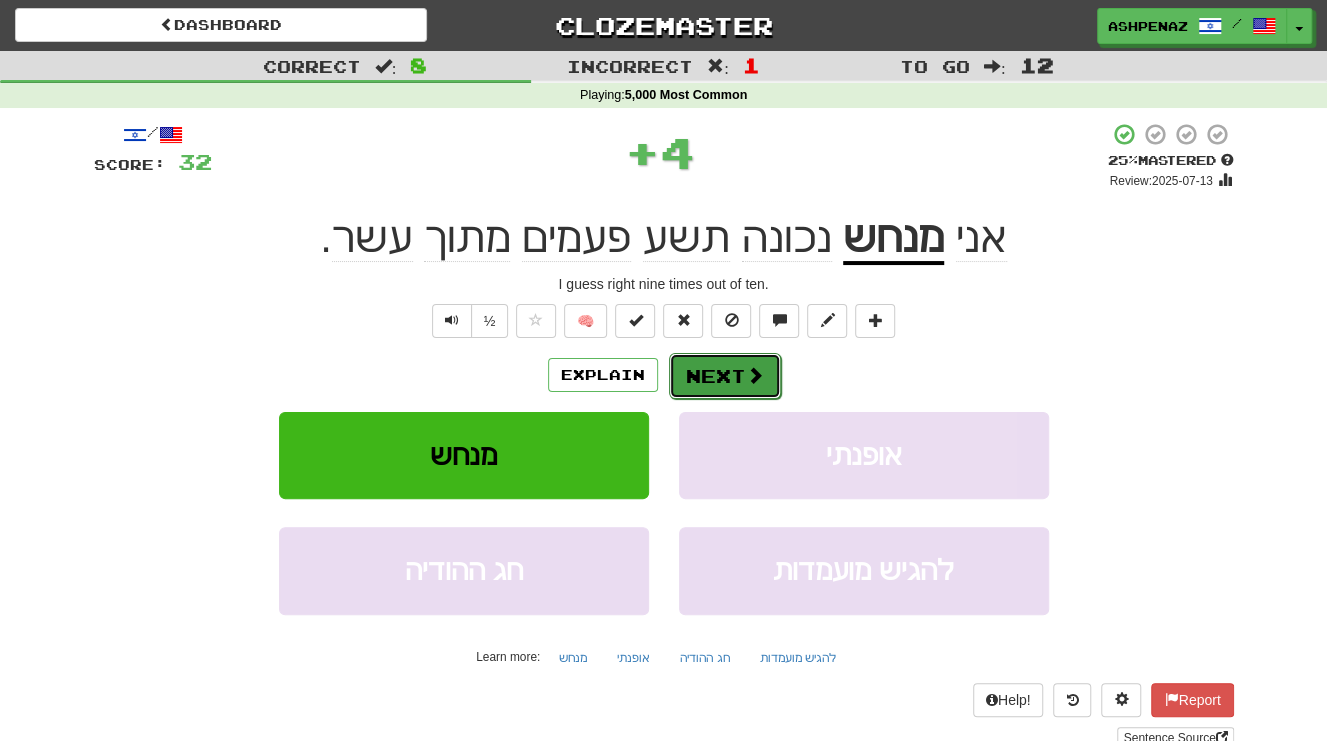 click on "Next" at bounding box center (725, 376) 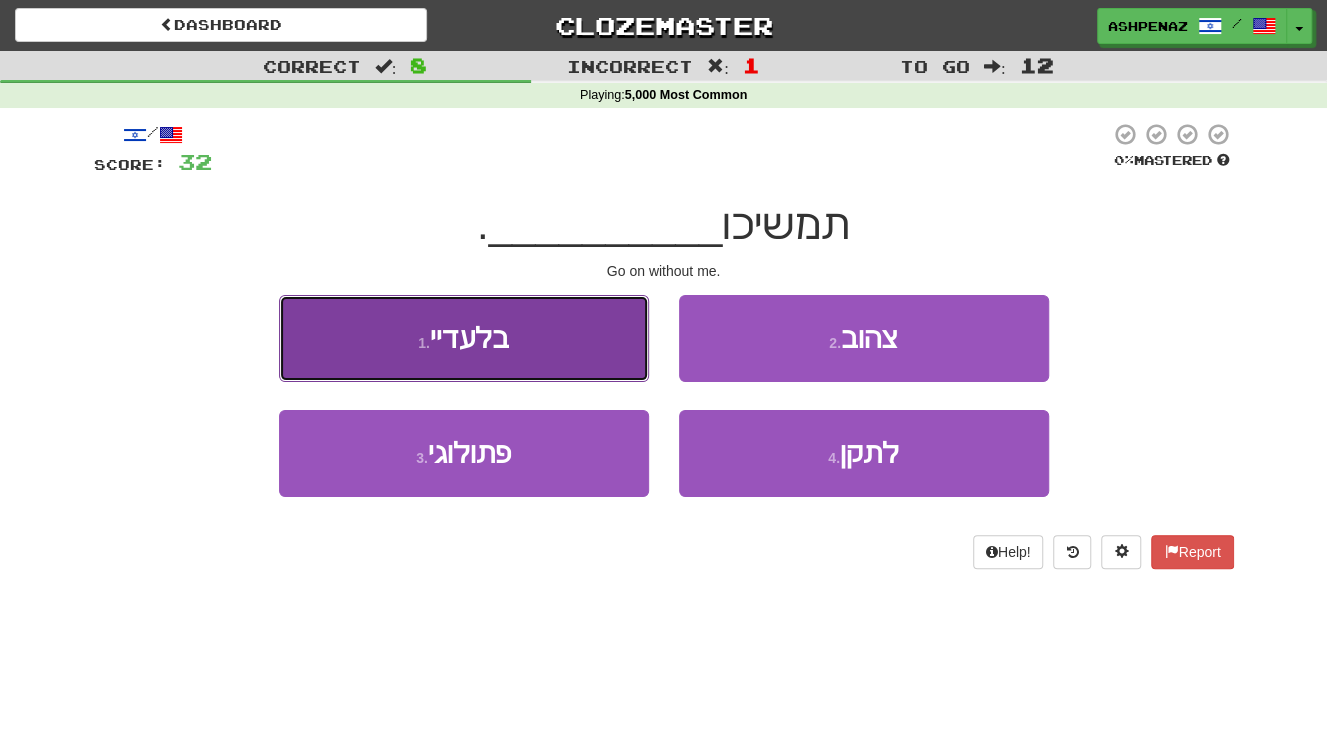 click on "1 .  בלעדיי" at bounding box center [464, 338] 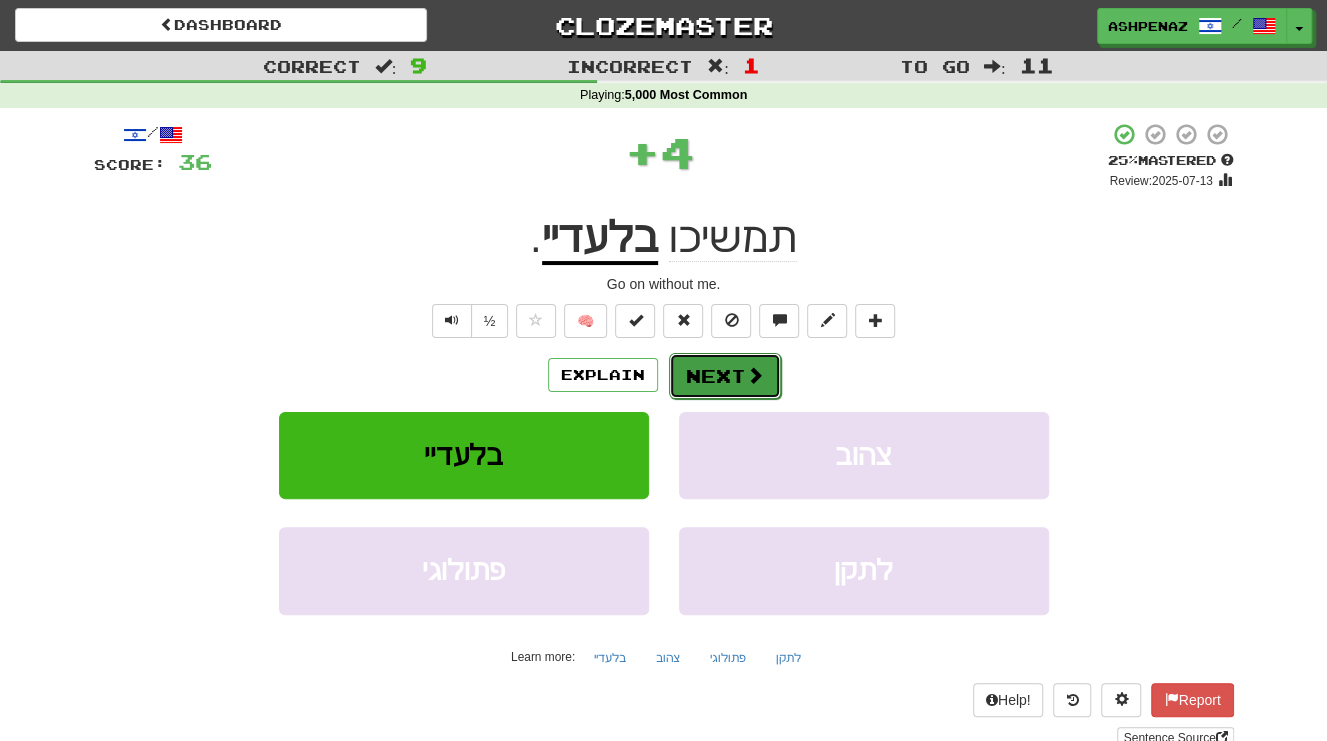 click on "Next" at bounding box center (725, 376) 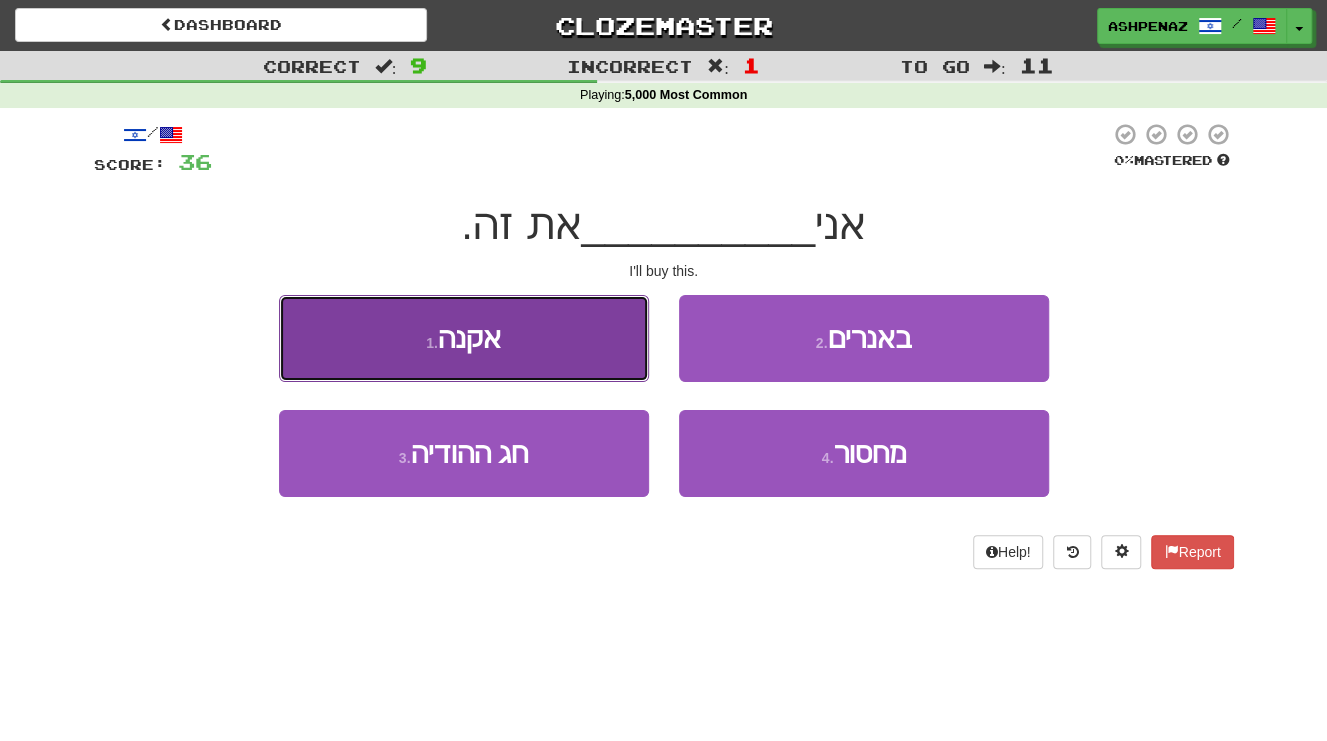 click on "1 .  אקנה" at bounding box center (464, 338) 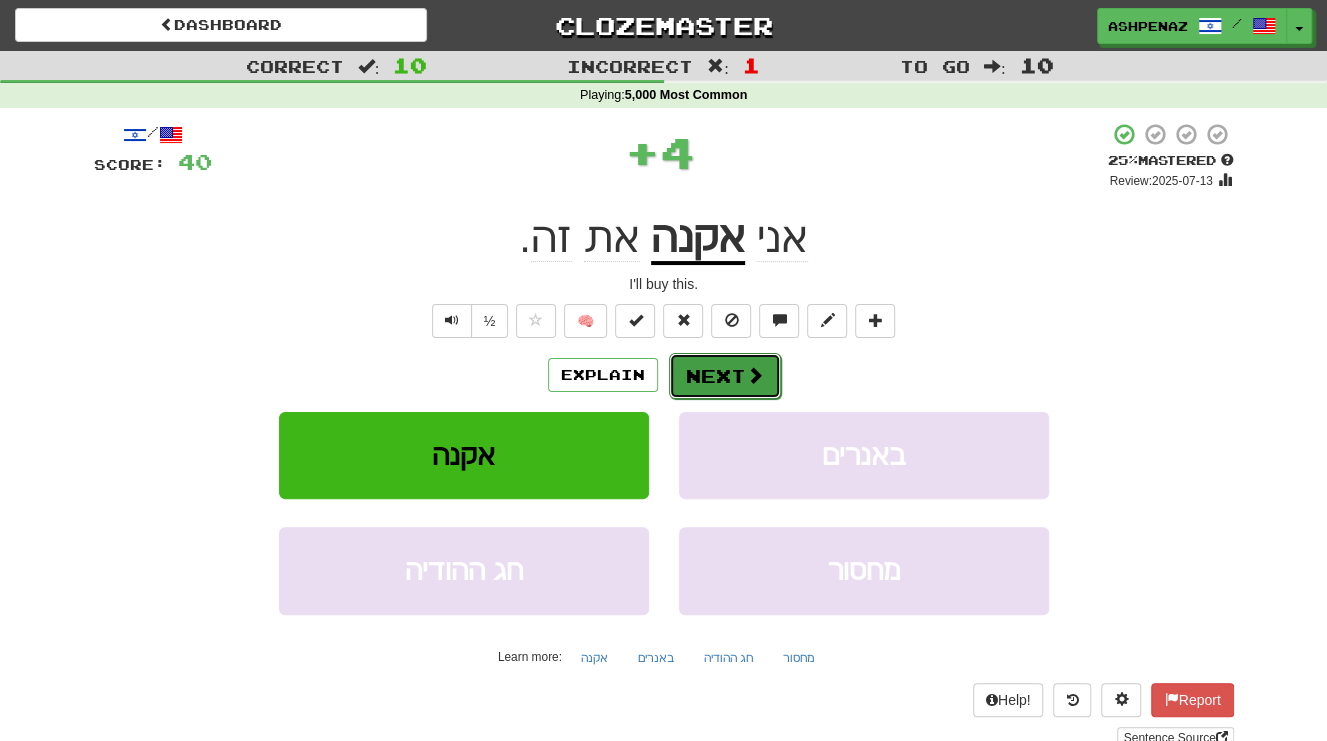 click on "Next" at bounding box center [725, 376] 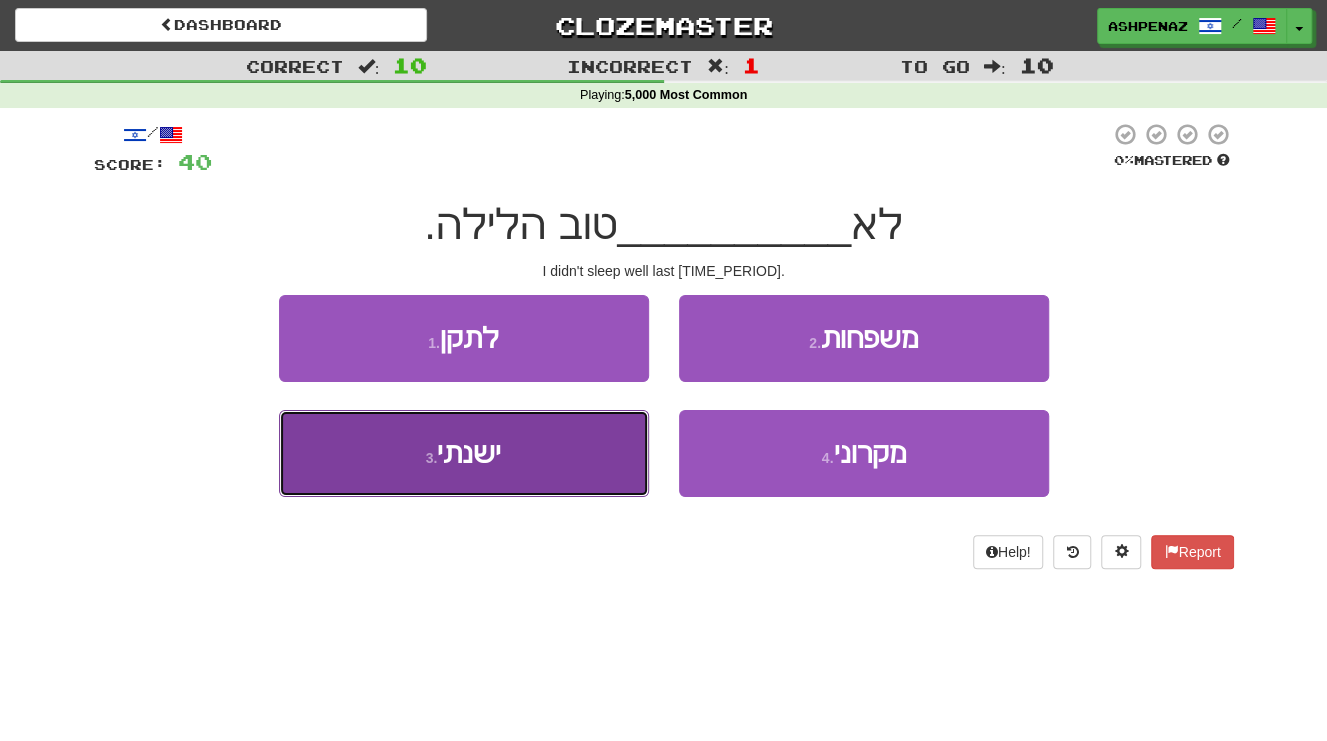 click on "3 .  ישנתי" at bounding box center [464, 453] 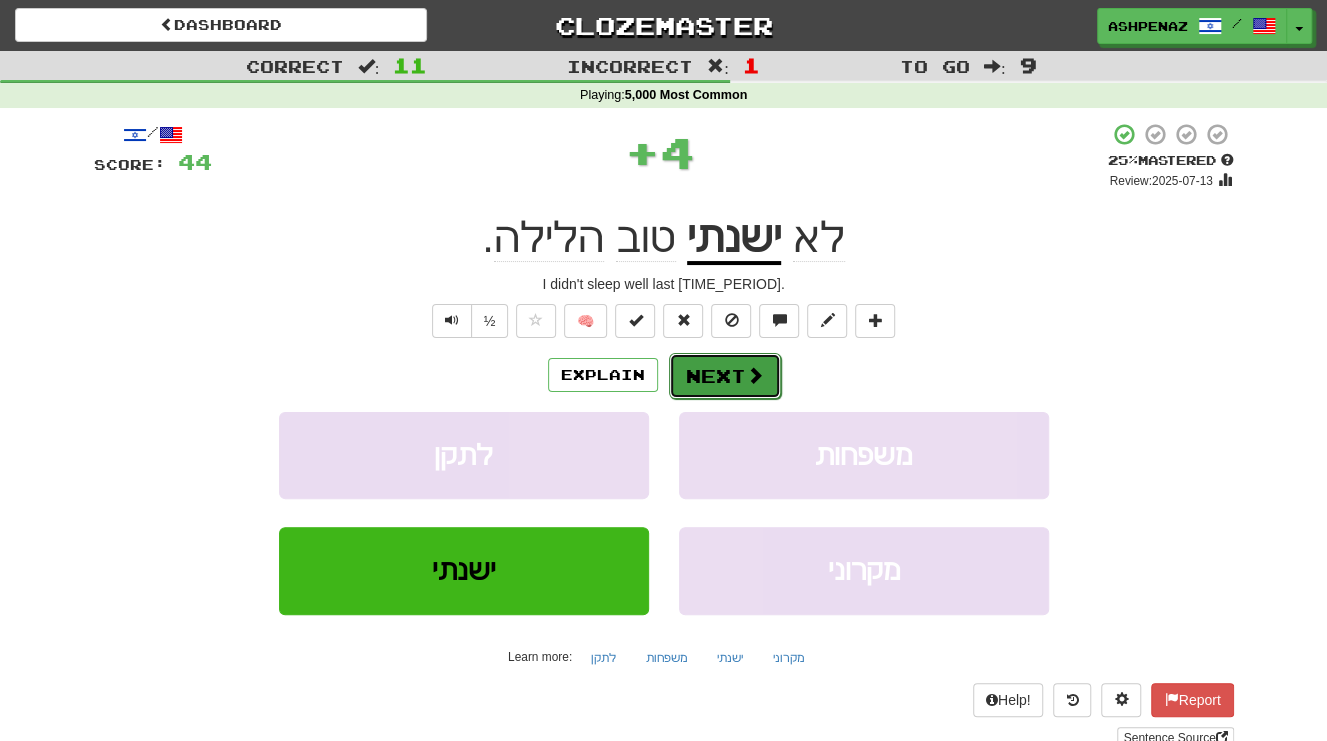 click on "Next" at bounding box center [725, 376] 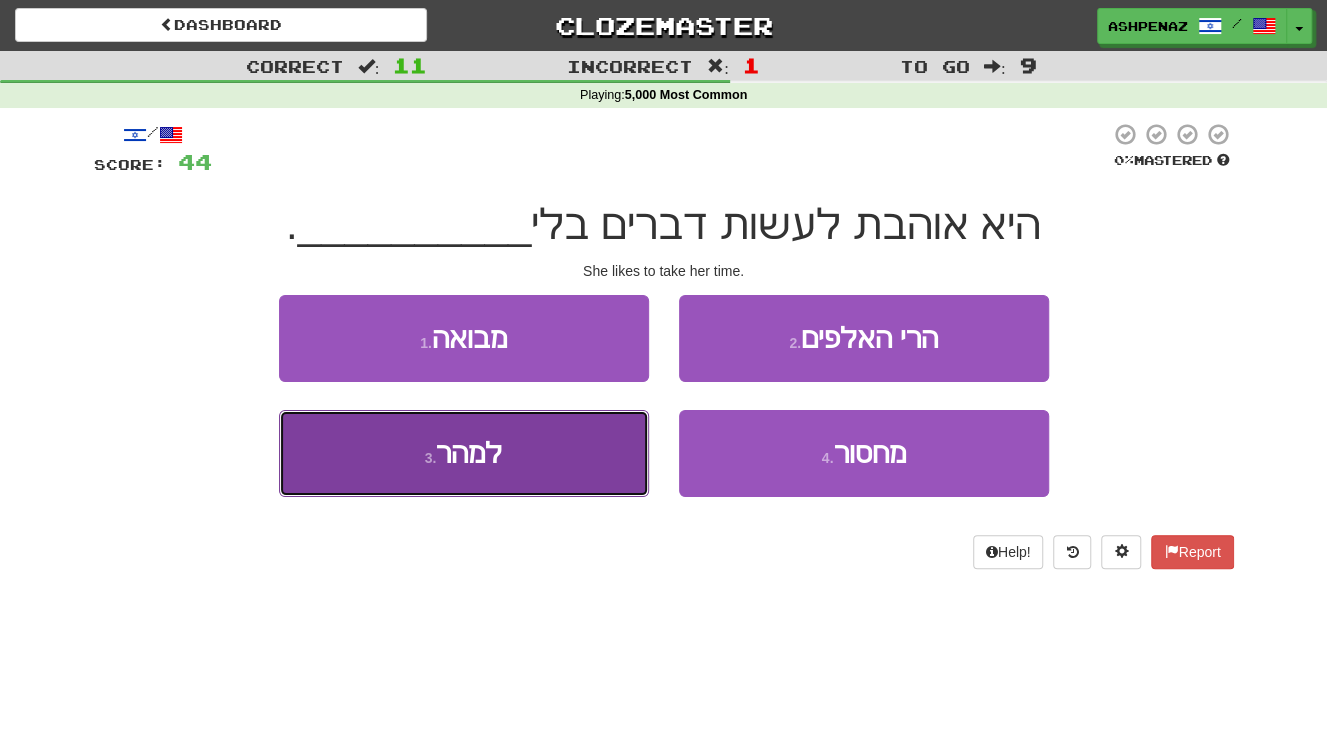 click on "3 .  למהר" at bounding box center [464, 453] 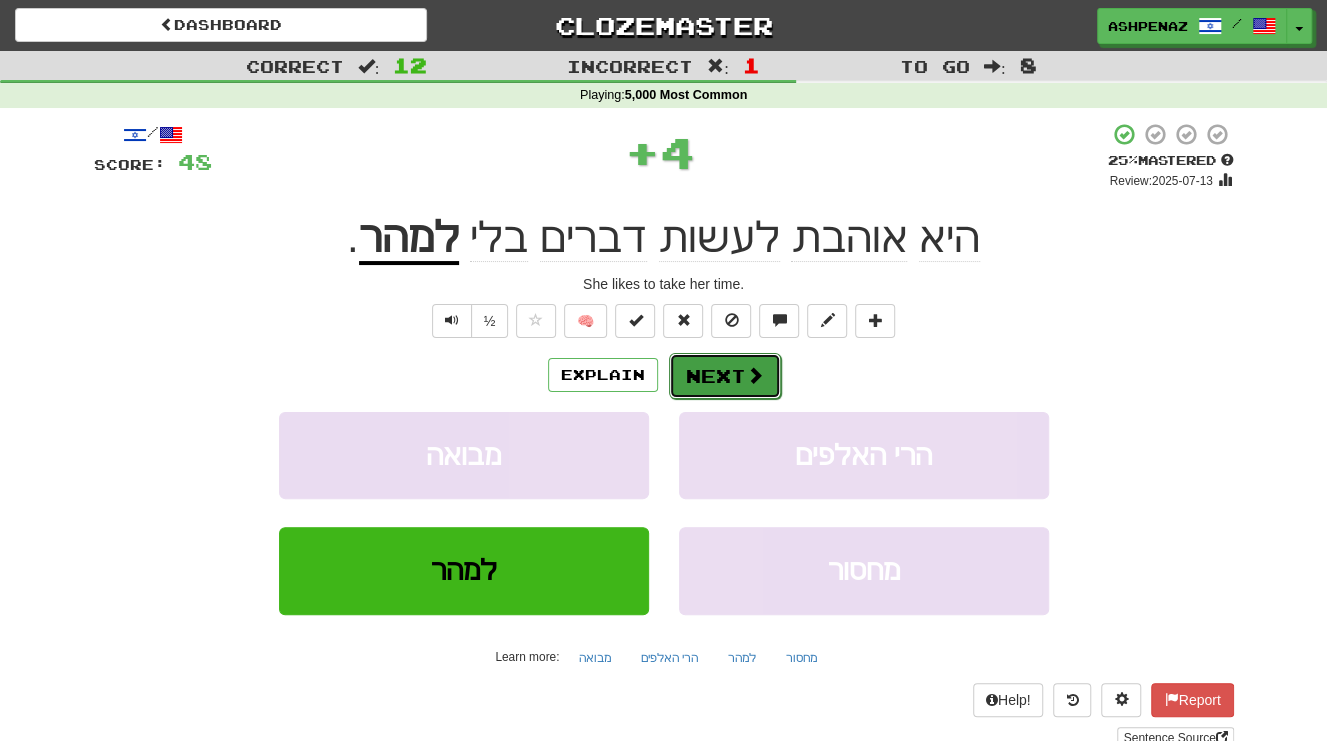 click on "Next" at bounding box center (725, 376) 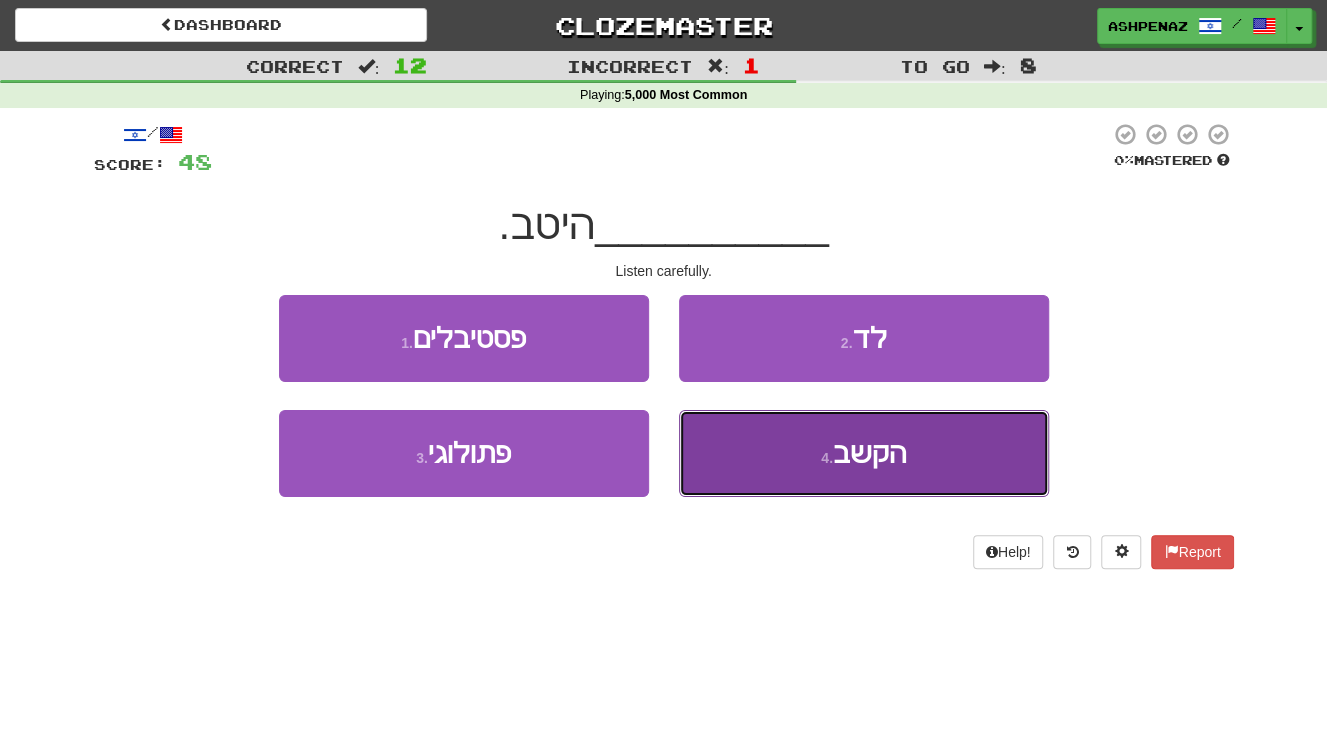click on "4 .  הקשב" at bounding box center (864, 453) 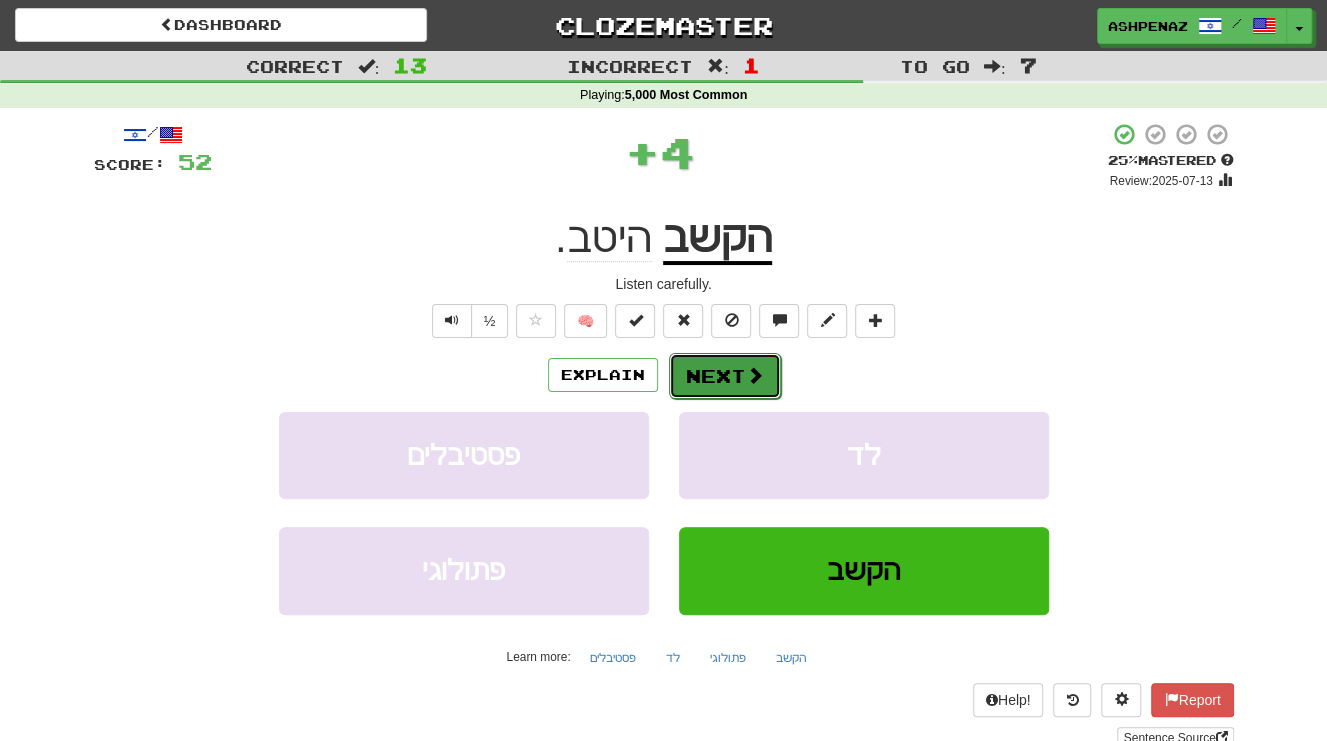 click on "Next" at bounding box center [725, 376] 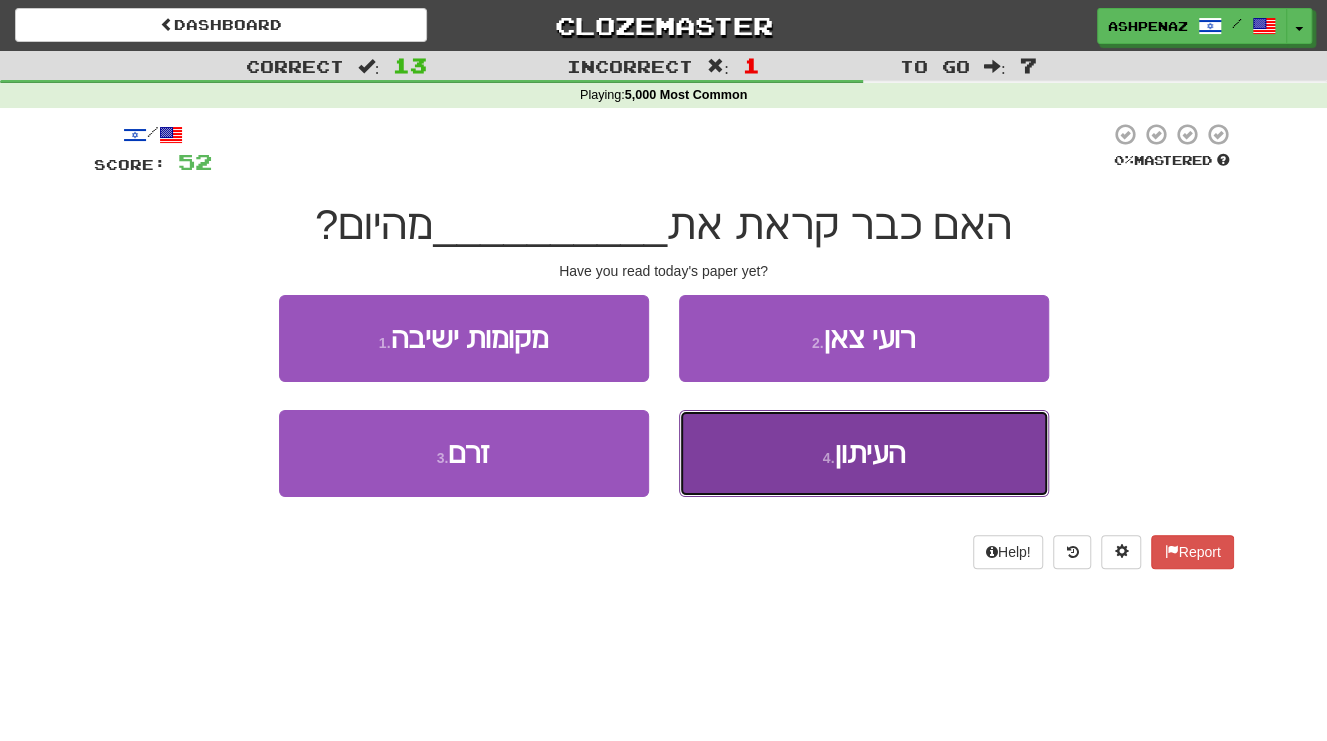 click on "4 .  העיתון" at bounding box center [864, 453] 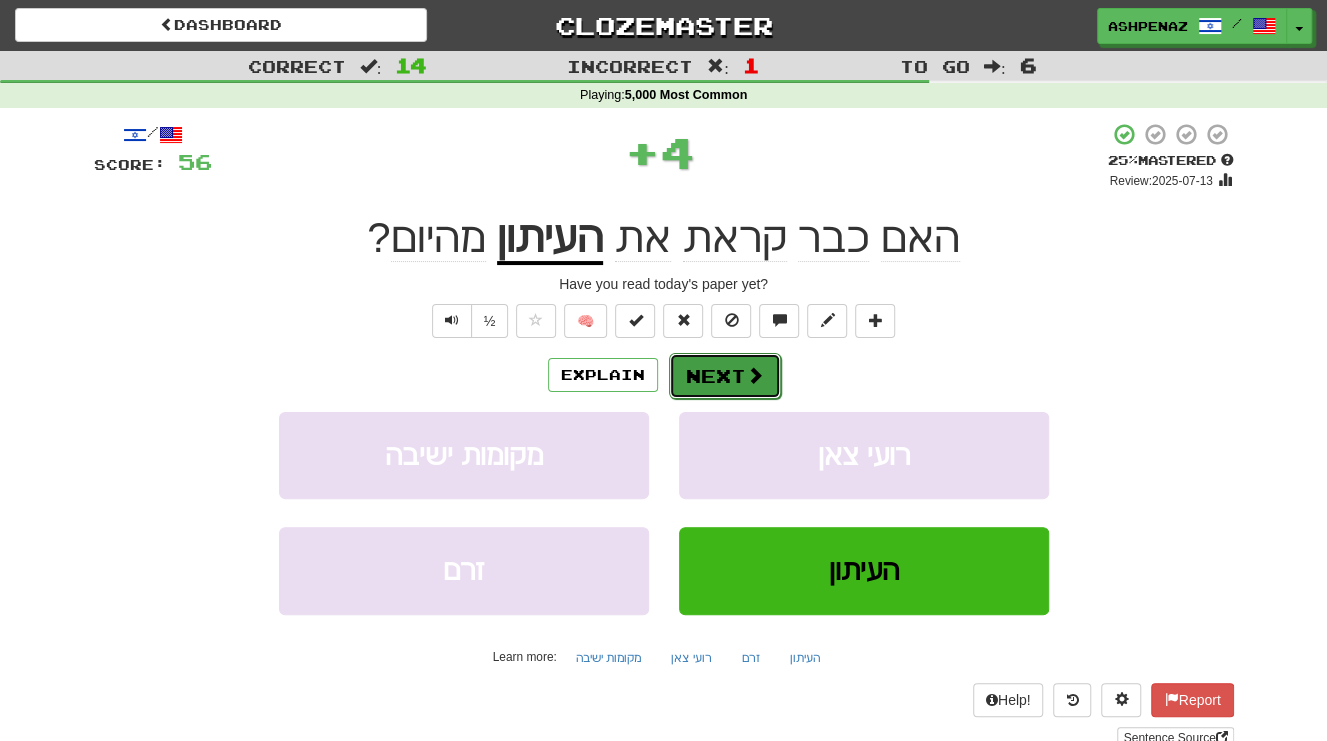 click on "Next" at bounding box center [725, 376] 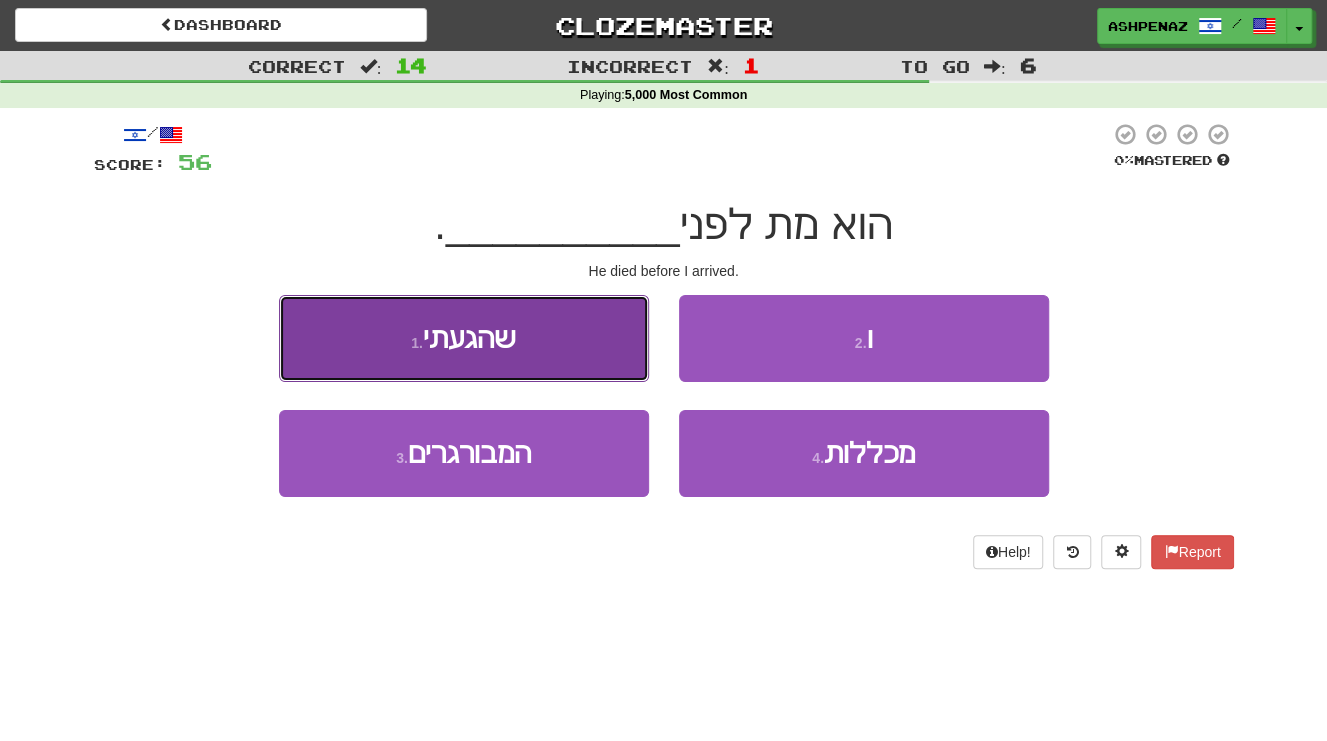 click on "1 .  שהגעתי" at bounding box center (464, 338) 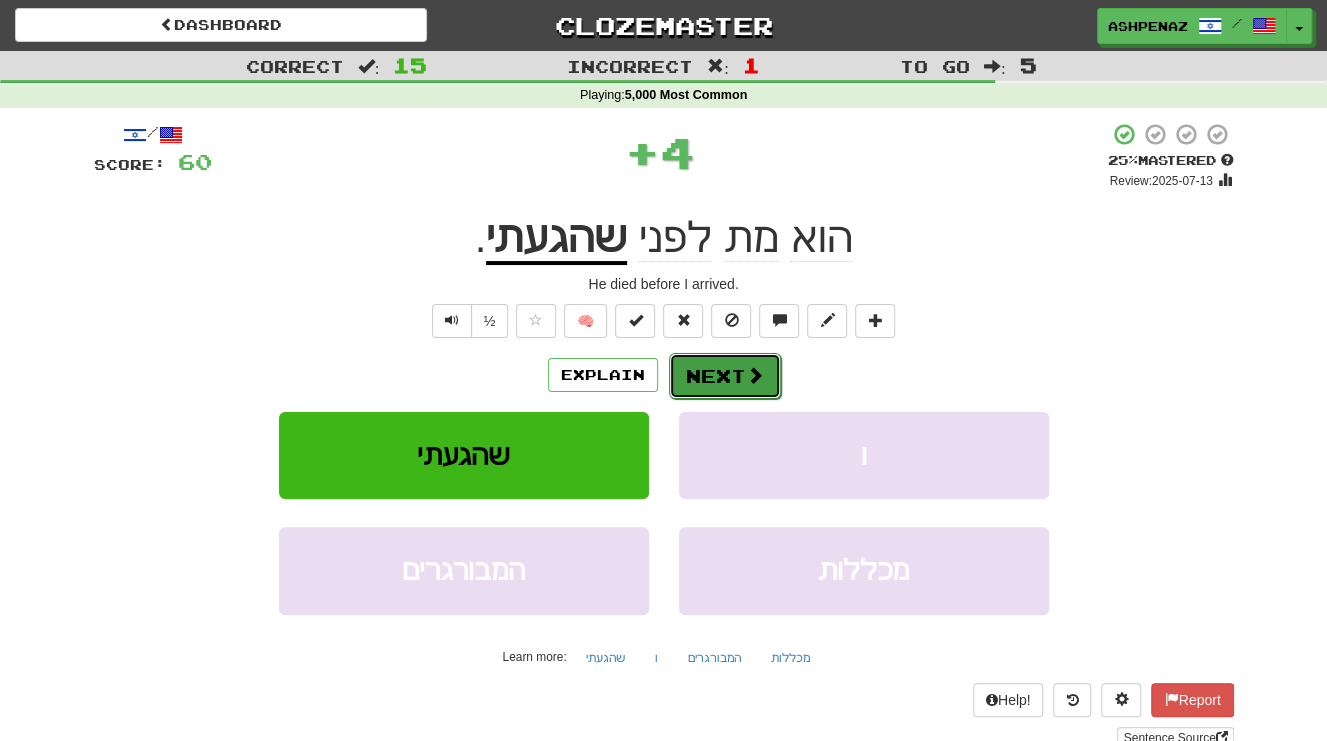 click on "Next" at bounding box center (725, 376) 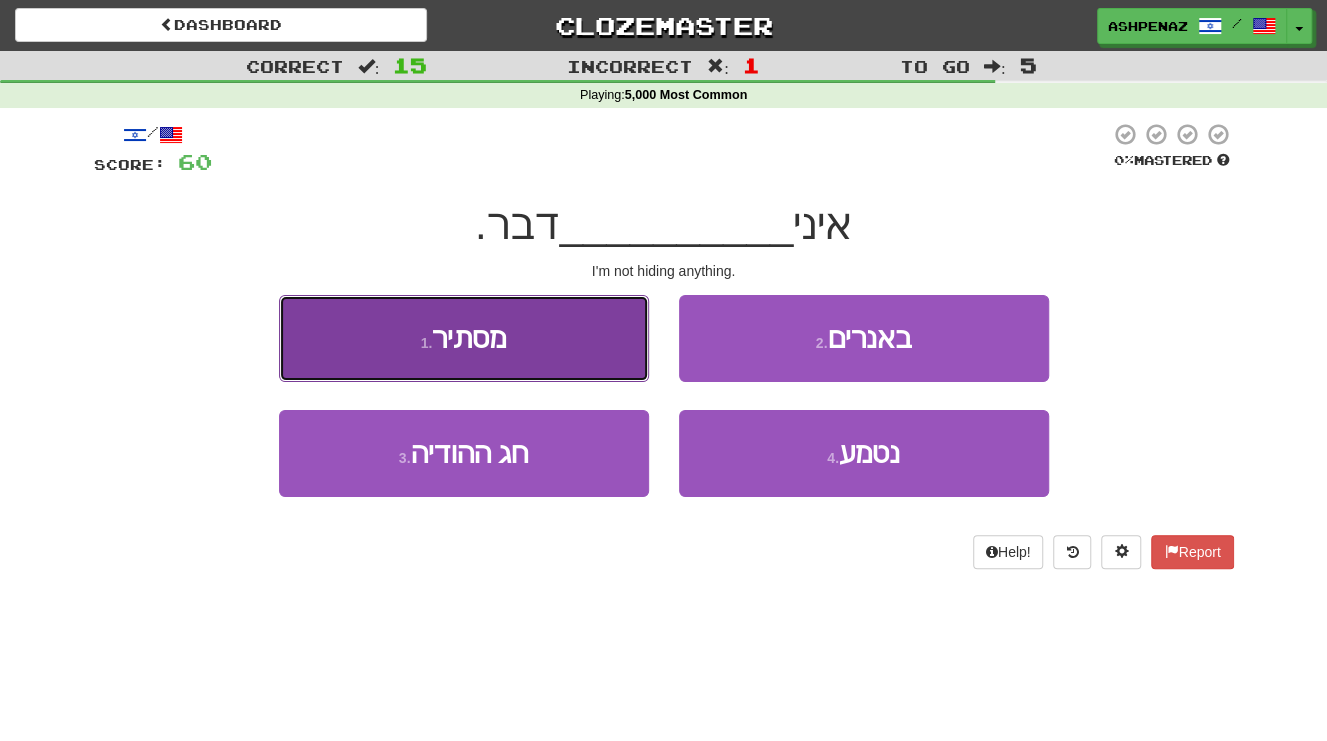 click on "1 .  מסתיר" at bounding box center (464, 338) 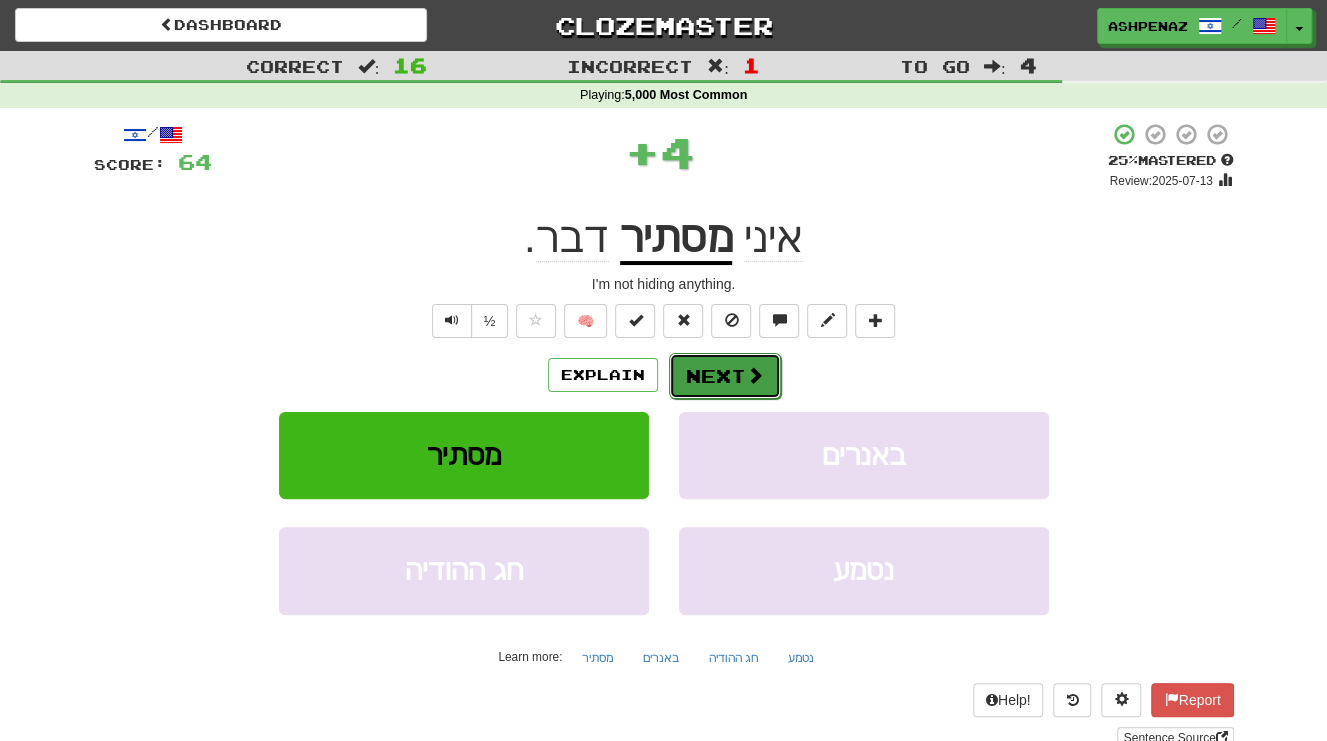 click on "Next" at bounding box center [725, 376] 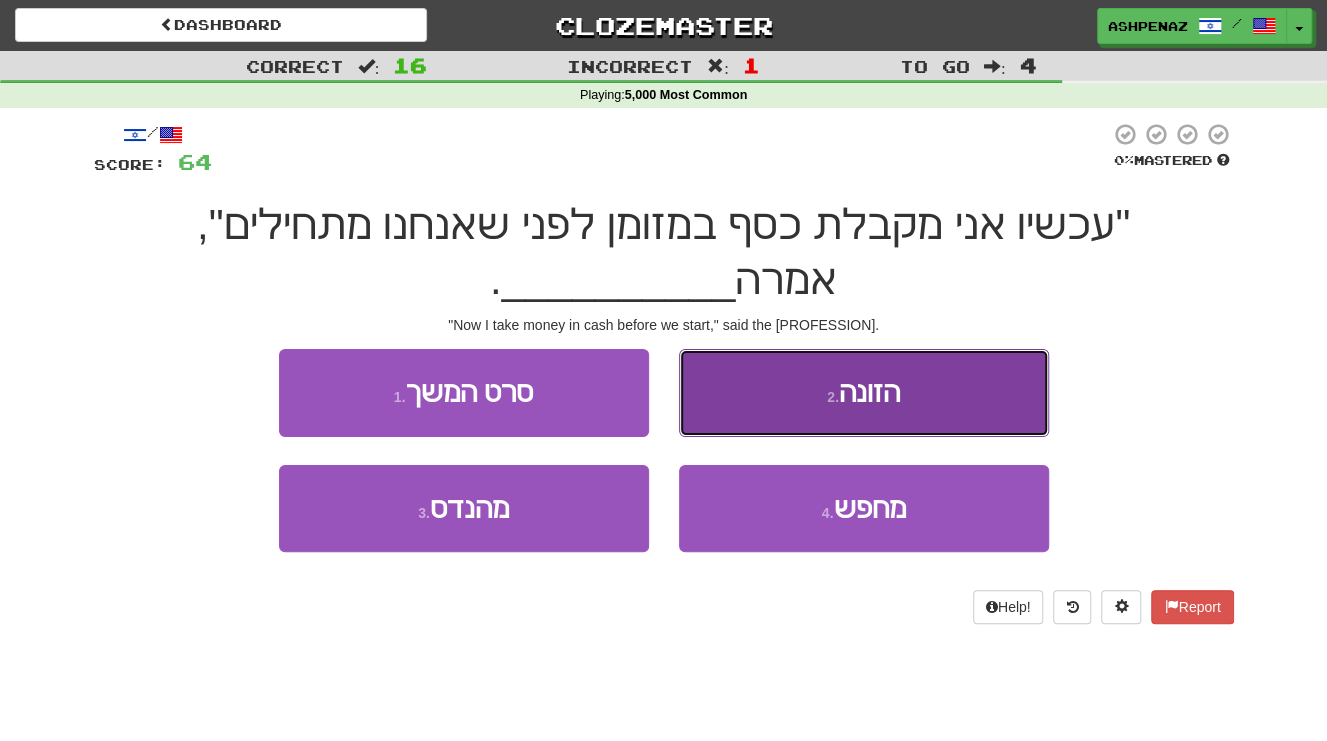 click on "2 .  הזונה" at bounding box center [864, 392] 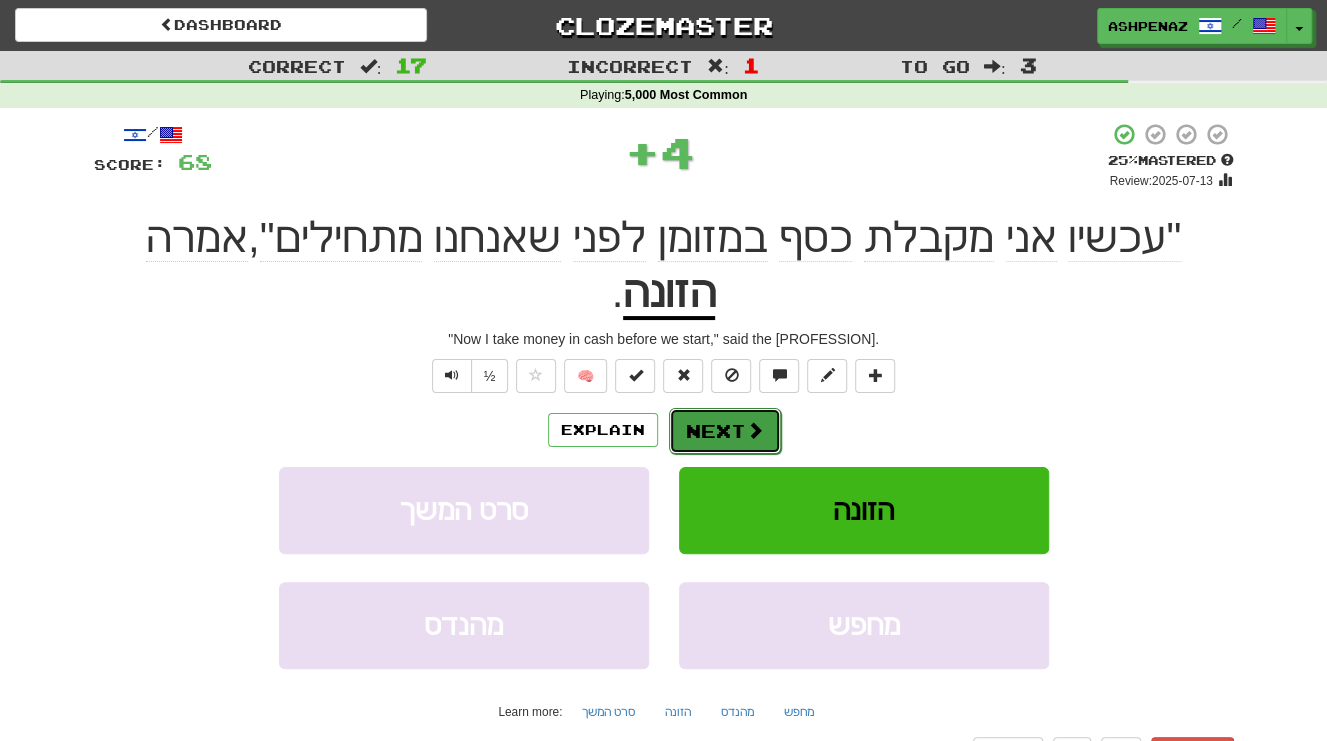 click on "Next" at bounding box center (725, 431) 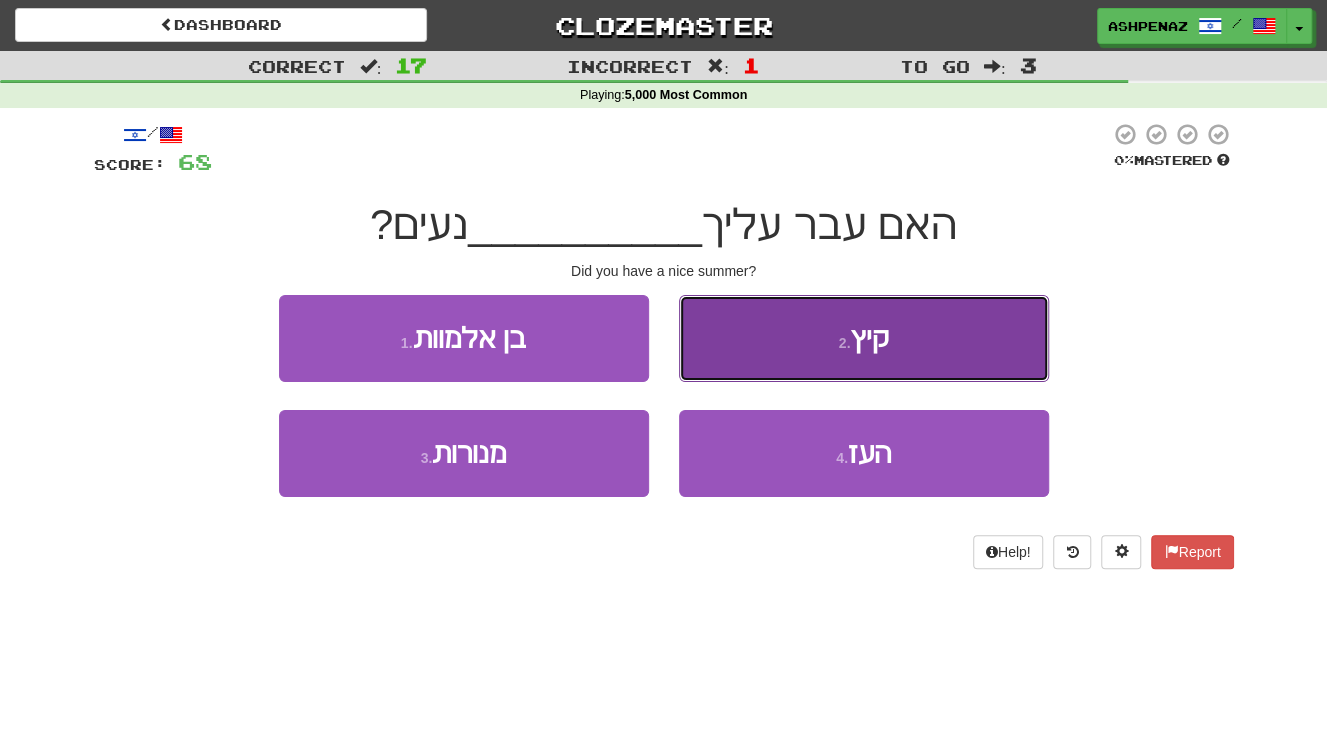click on "קיץ" at bounding box center [869, 338] 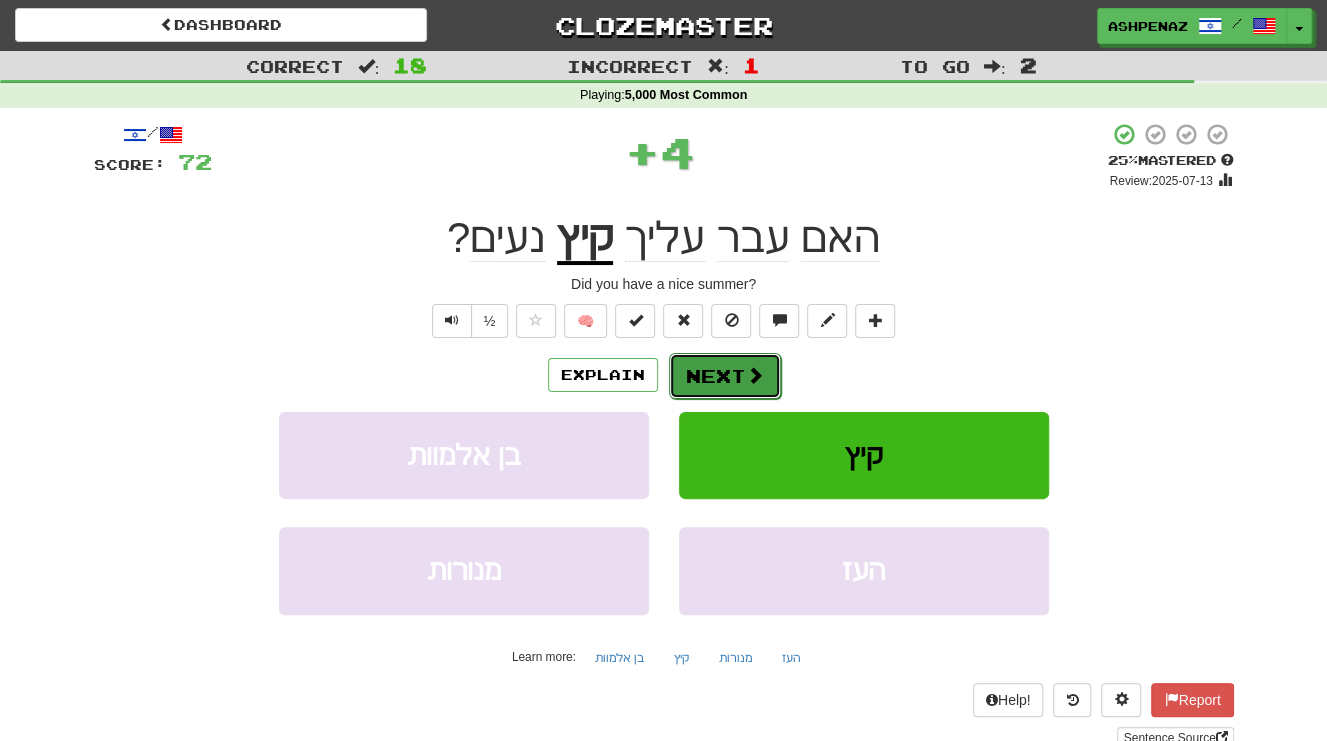 click at bounding box center (755, 375) 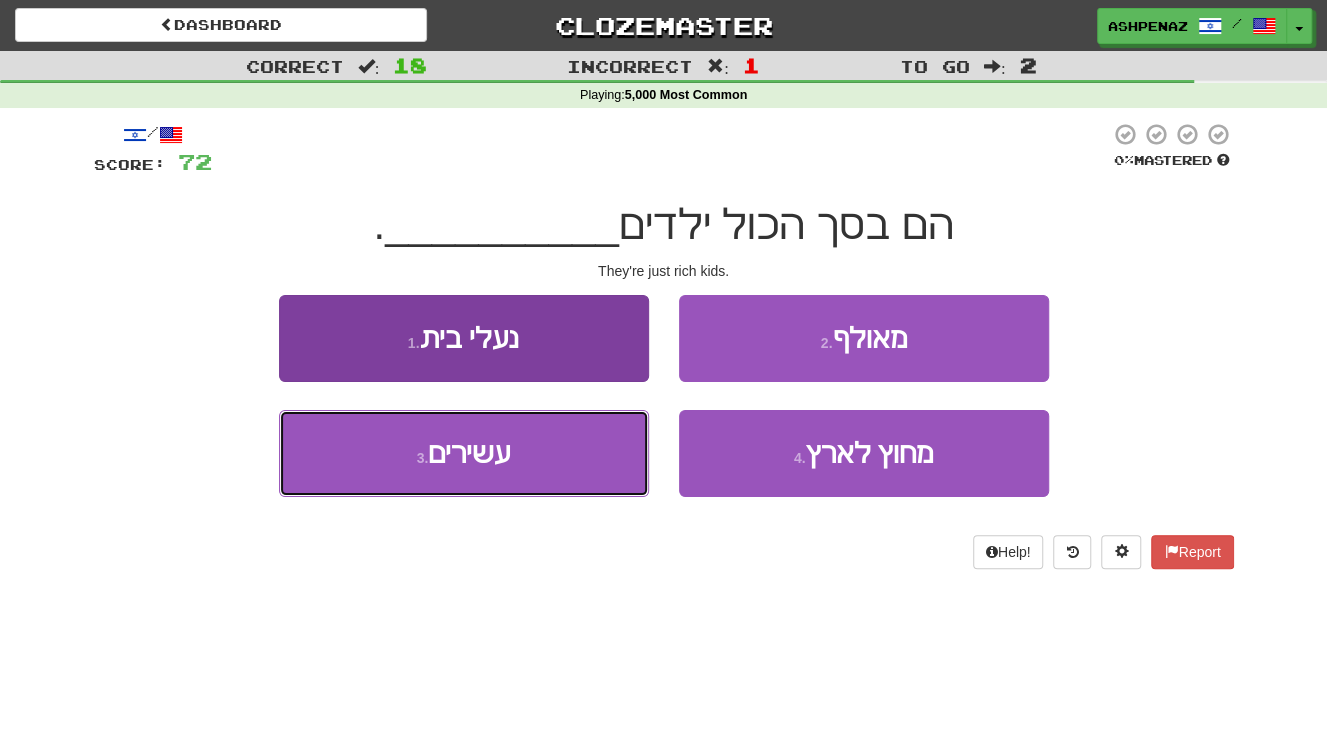 click on "3 .  עשירים" at bounding box center [464, 453] 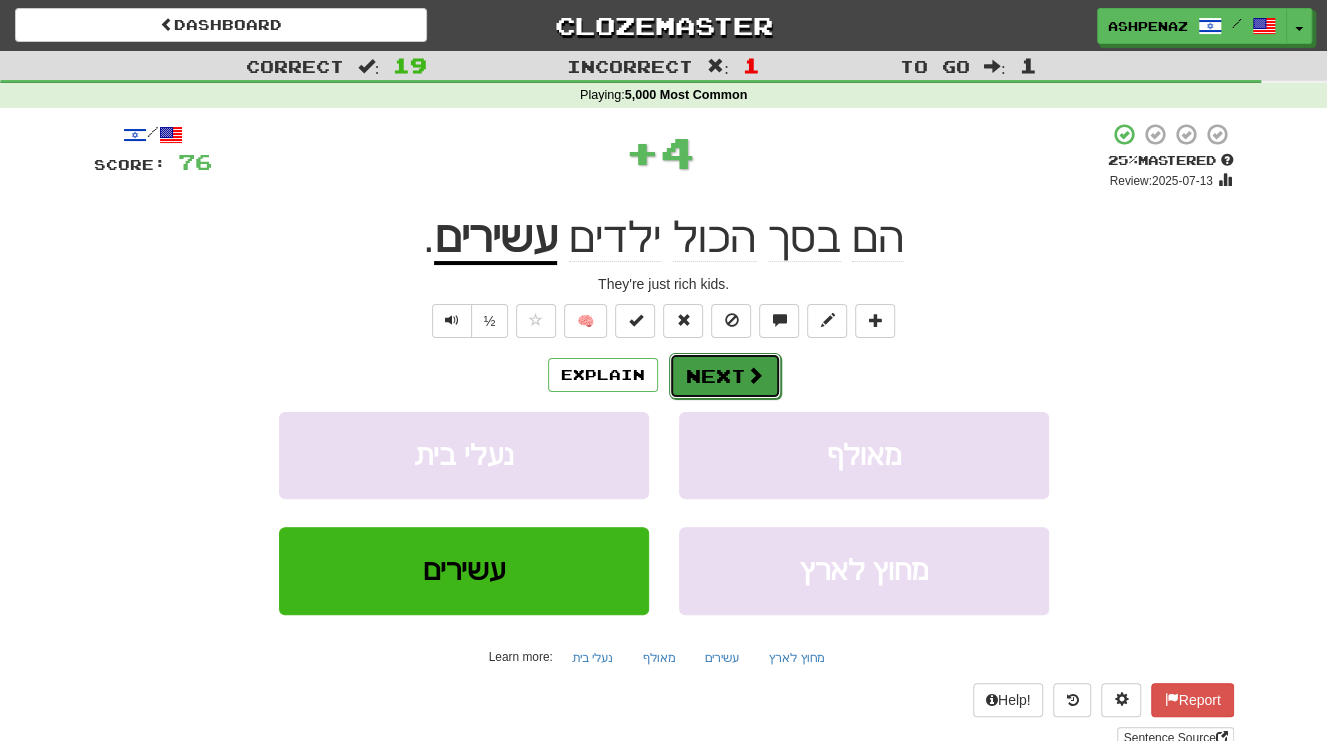click on "Next" at bounding box center [725, 376] 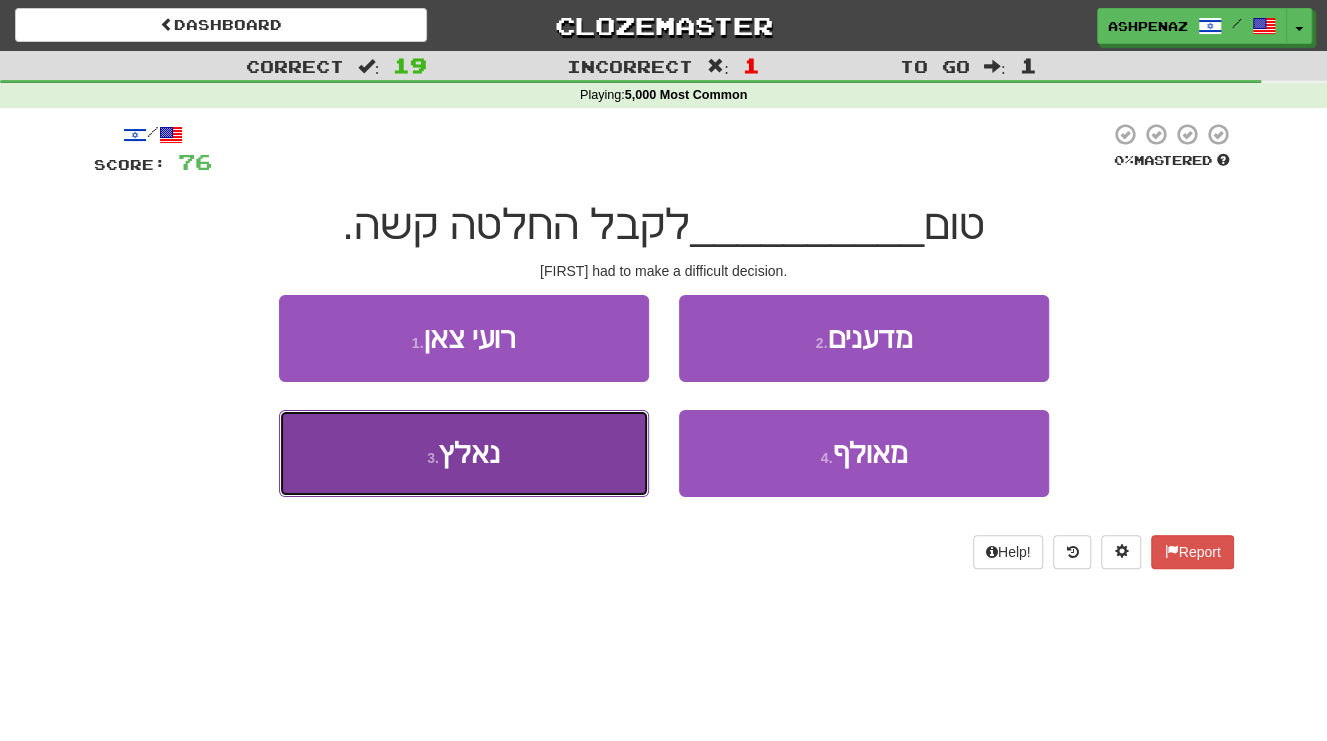 click on "3 .  נאלץ" at bounding box center [464, 453] 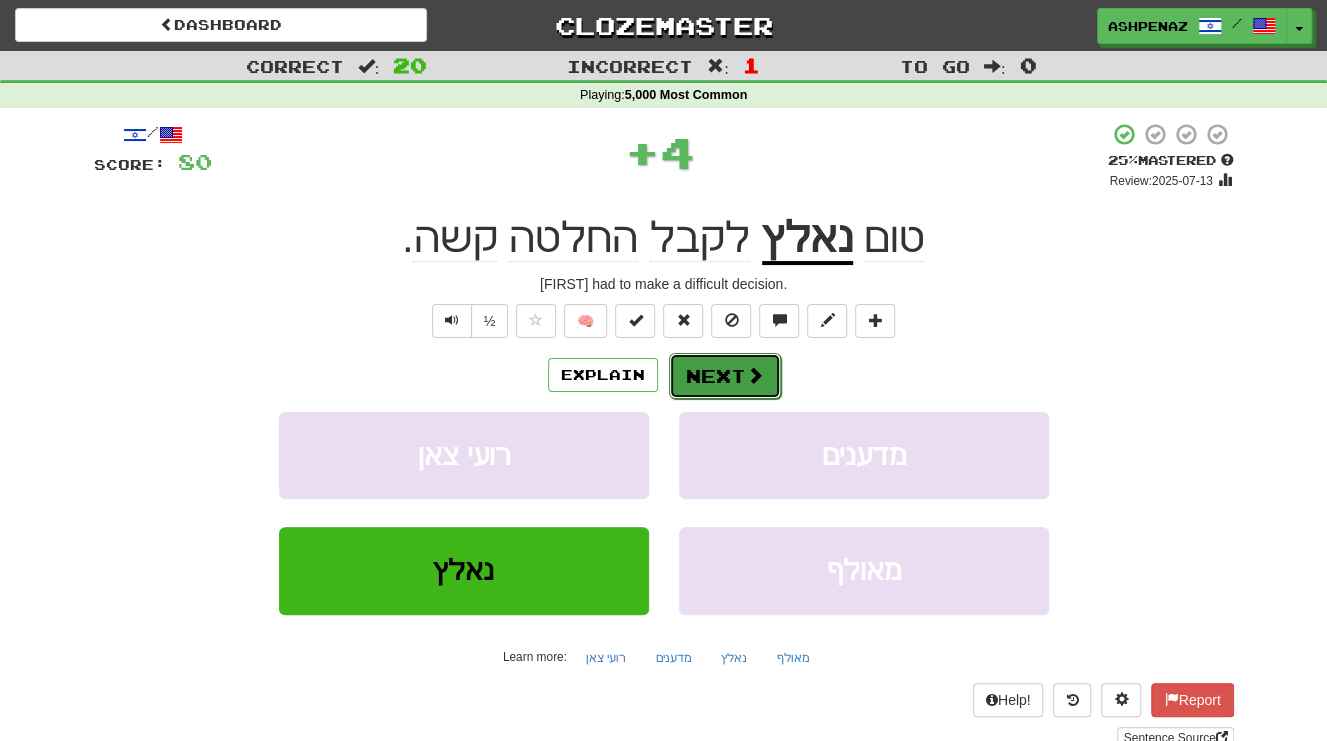 click on "Next" at bounding box center (725, 376) 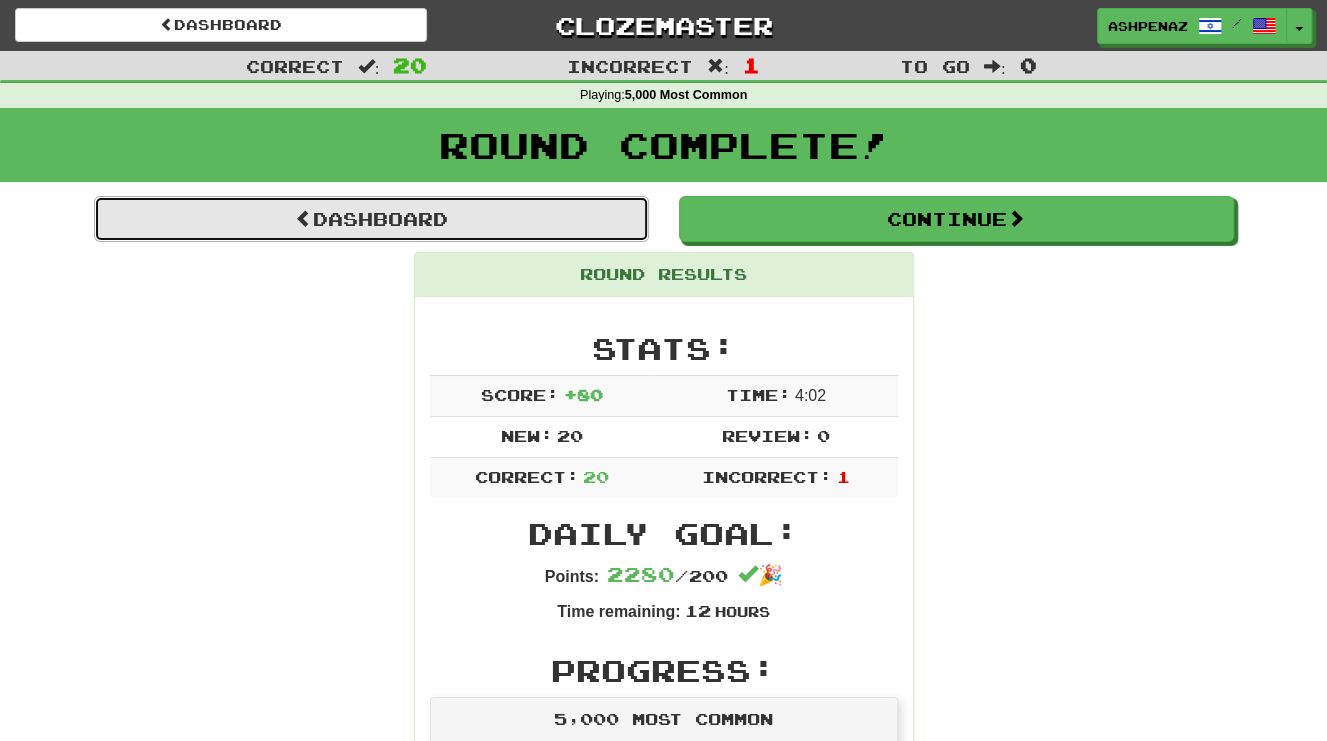 click on "Dashboard" at bounding box center [371, 219] 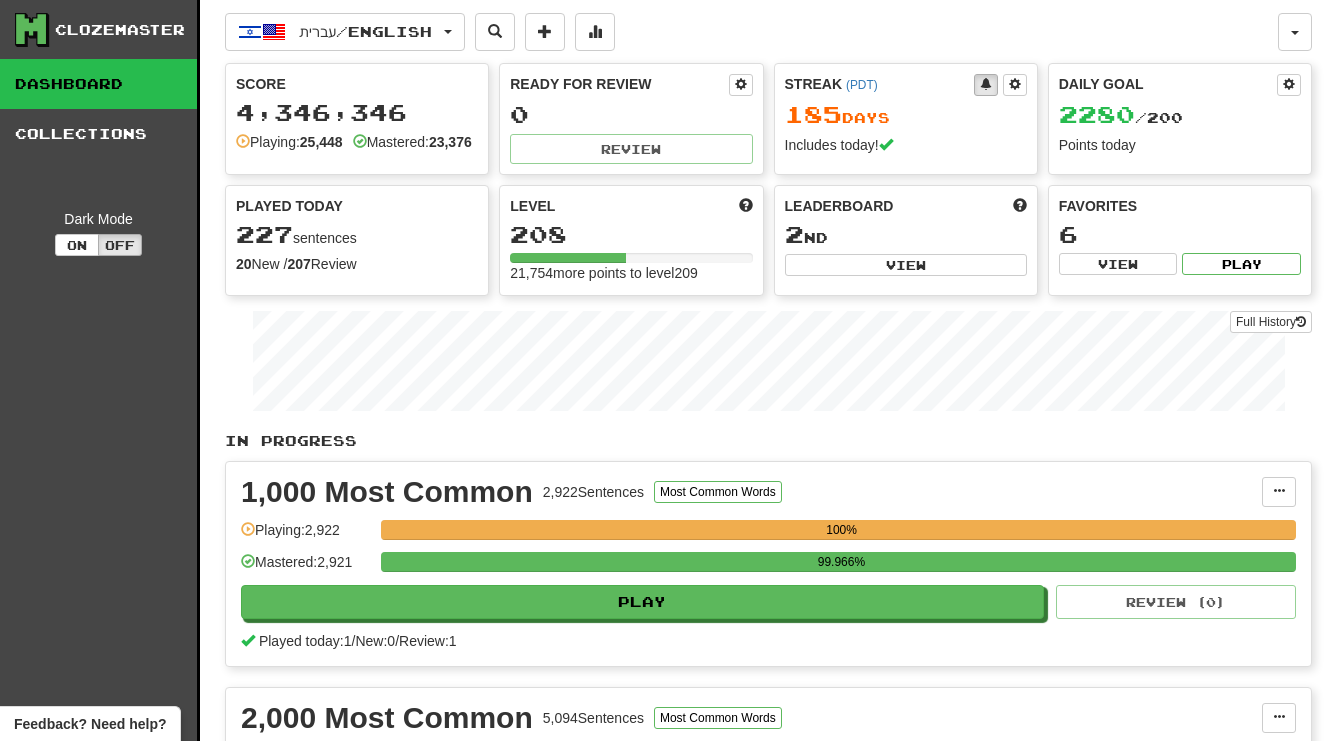 scroll, scrollTop: 0, scrollLeft: 0, axis: both 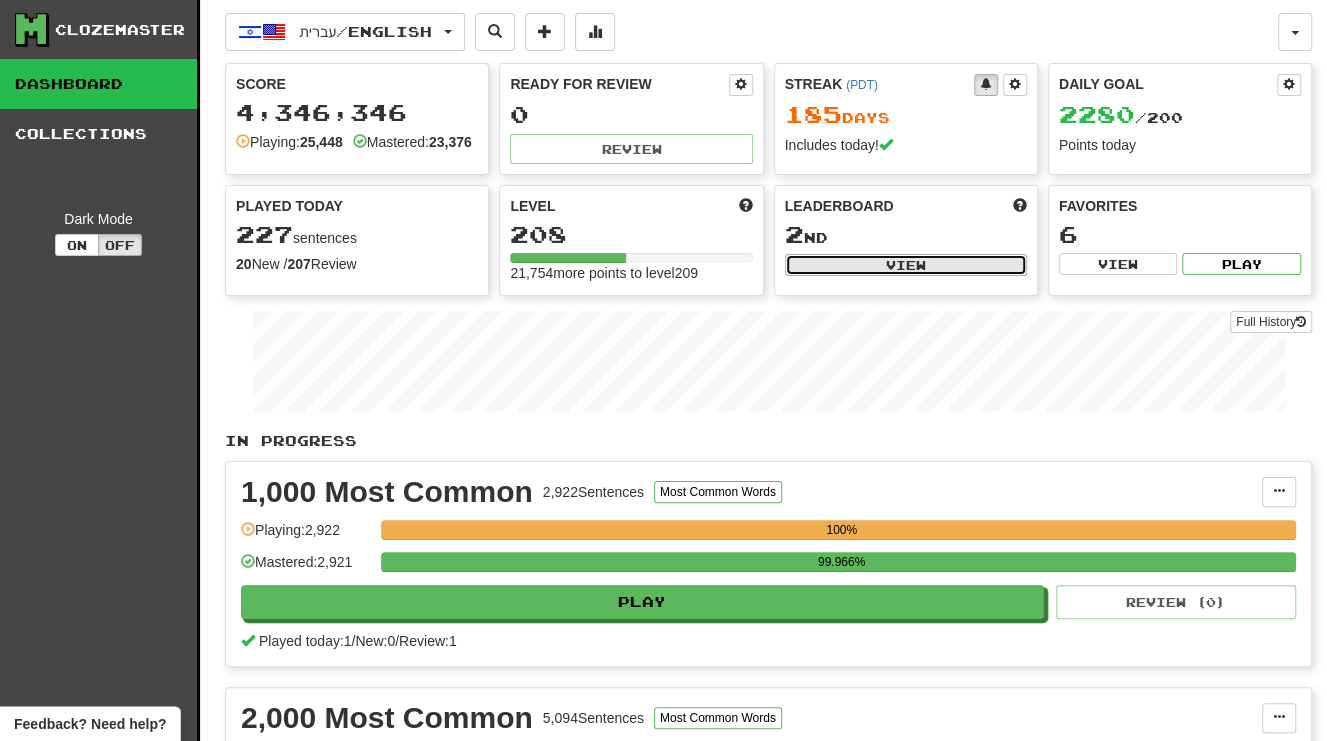 click on "View" at bounding box center [906, 265] 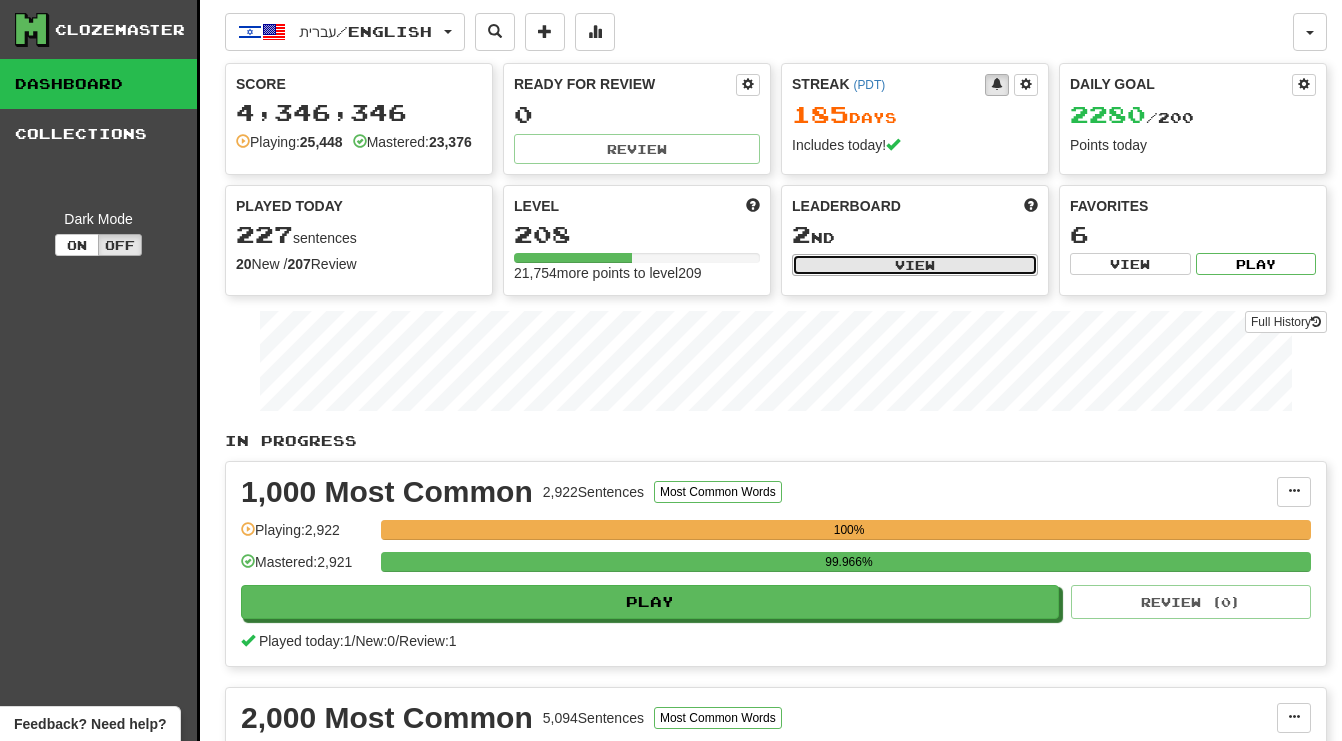 select on "**********" 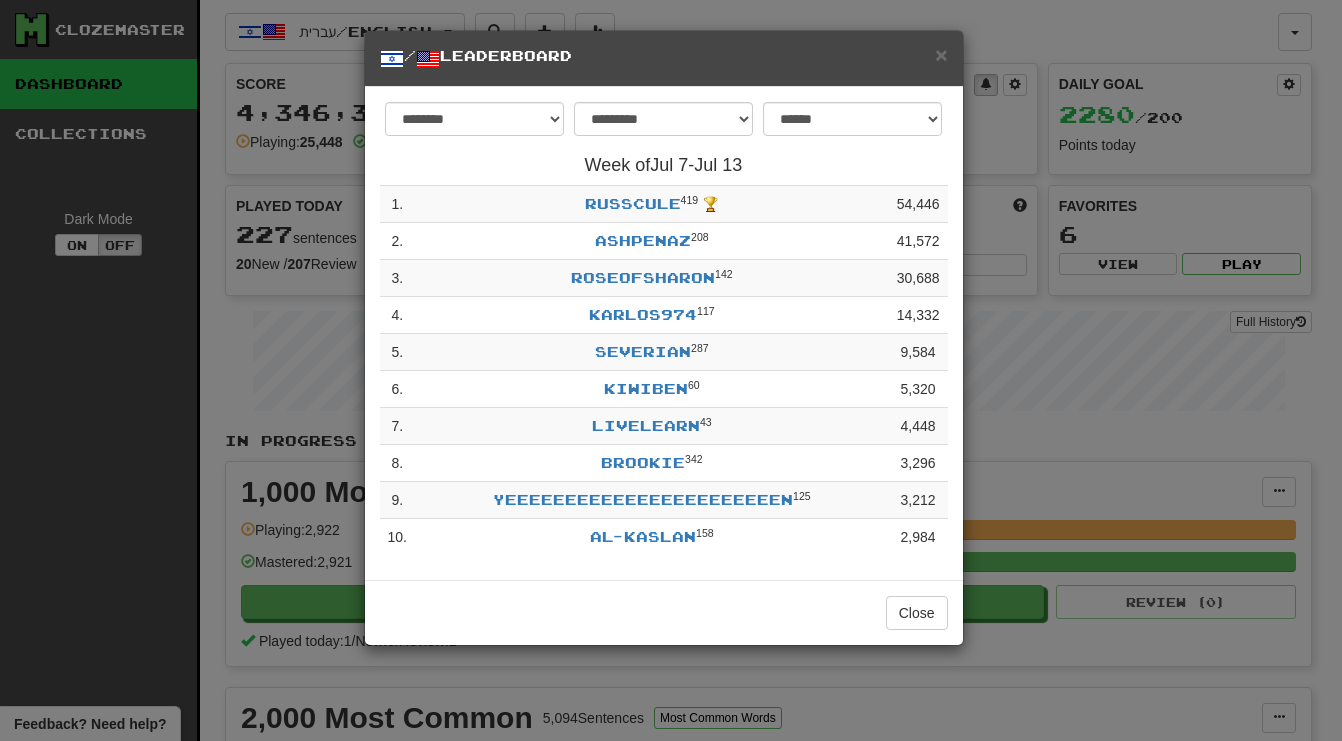 click on "**********" at bounding box center [671, 370] 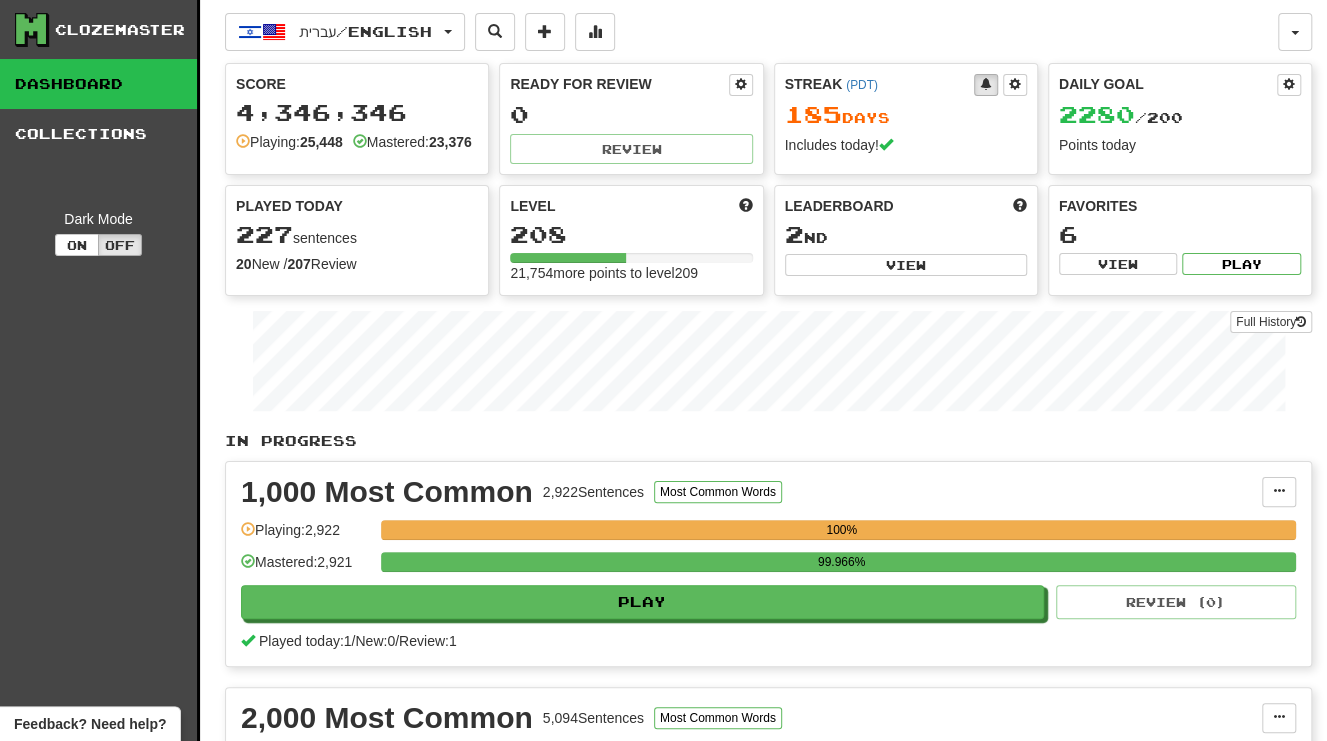 click on "Clozemaster Dashboard Collections Dark Mode On Off" at bounding box center (100, 1747) 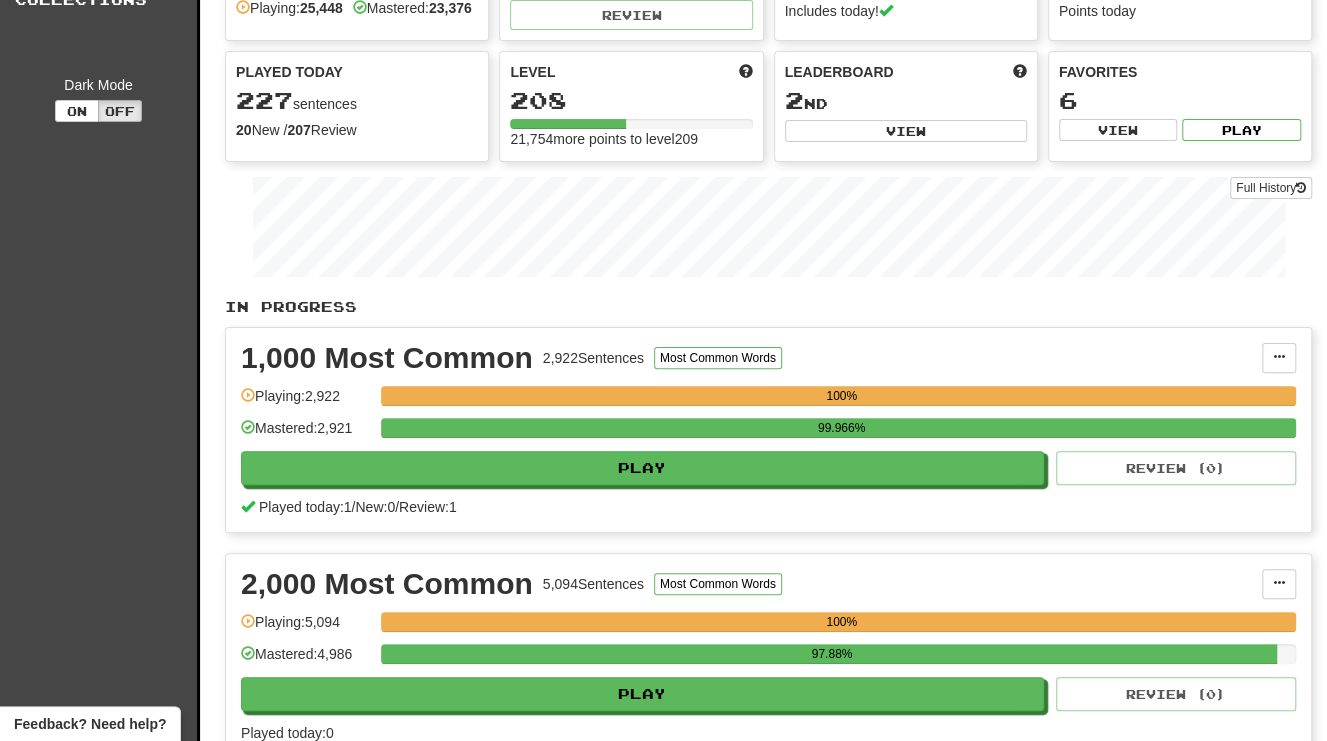 scroll, scrollTop: 0, scrollLeft: 0, axis: both 